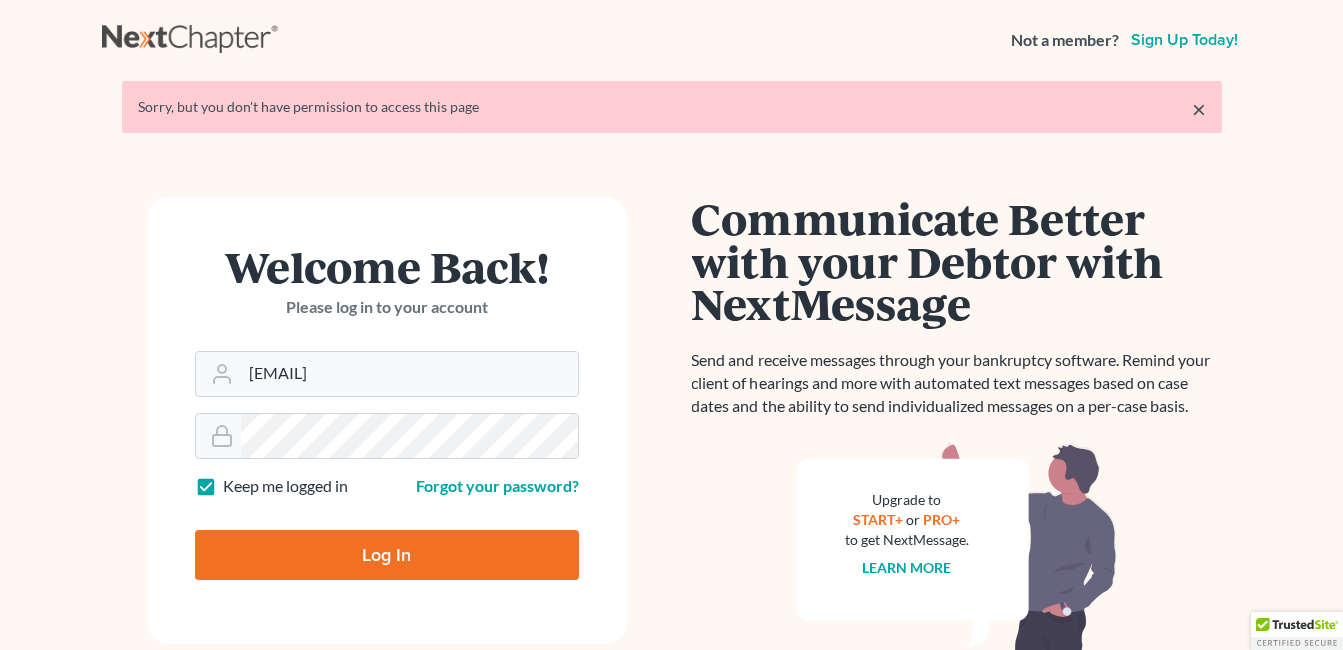 scroll, scrollTop: 0, scrollLeft: 0, axis: both 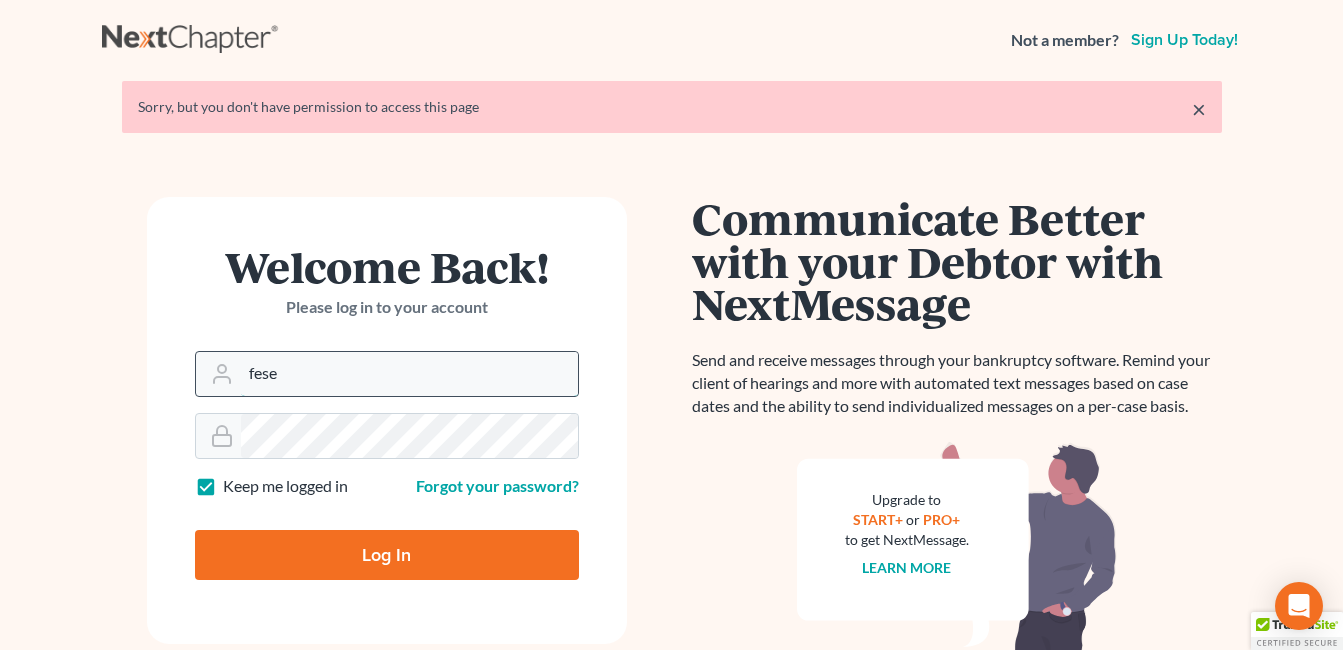 drag, startPoint x: 336, startPoint y: 373, endPoint x: 336, endPoint y: 387, distance: 14 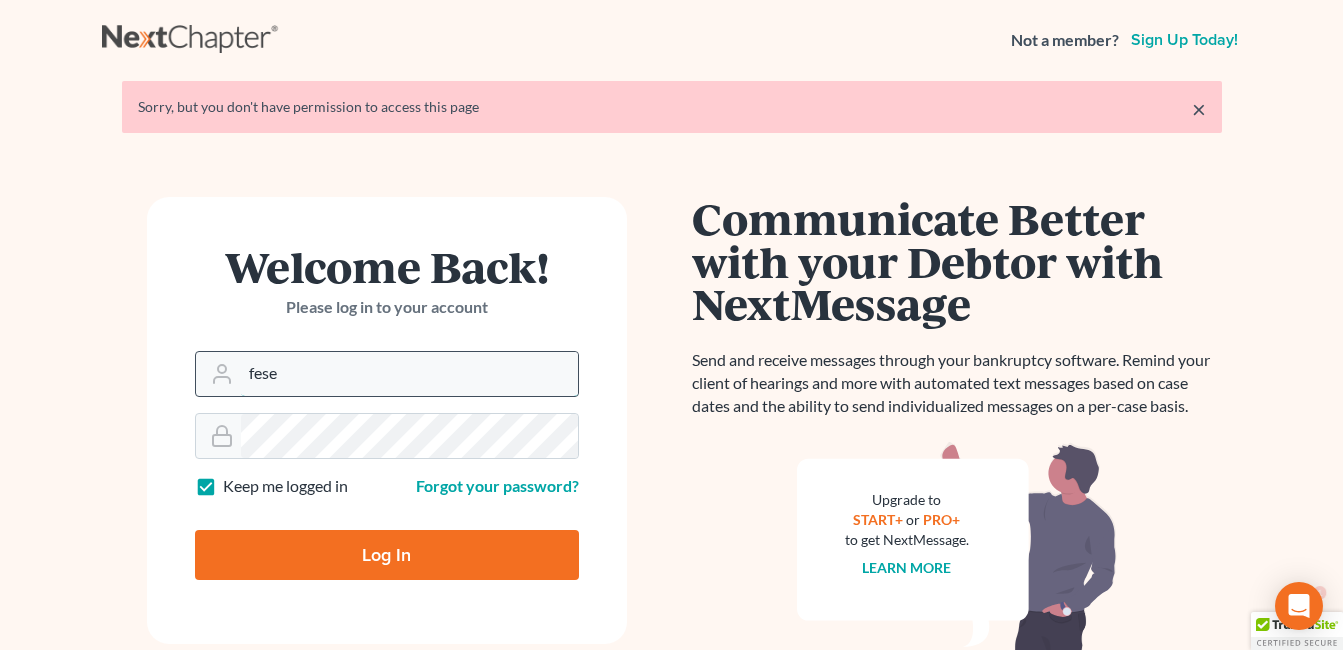 scroll, scrollTop: 0, scrollLeft: 0, axis: both 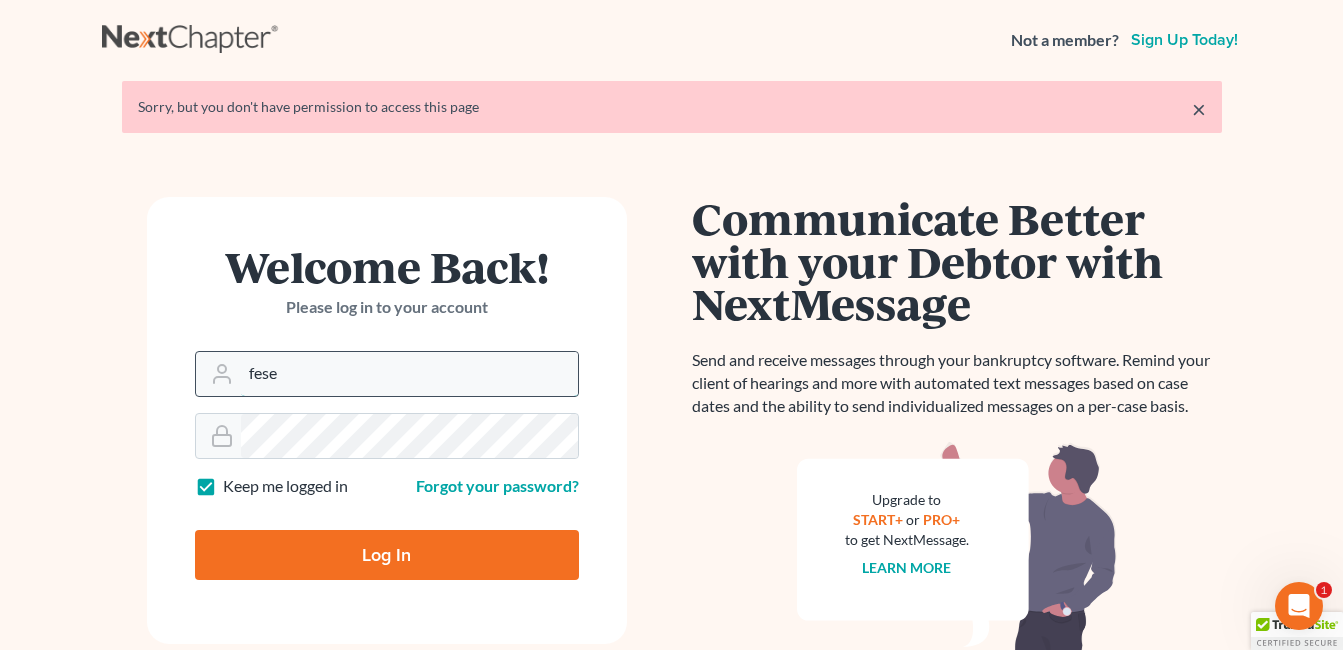 type on "fesenmyer_law@hotmail.com" 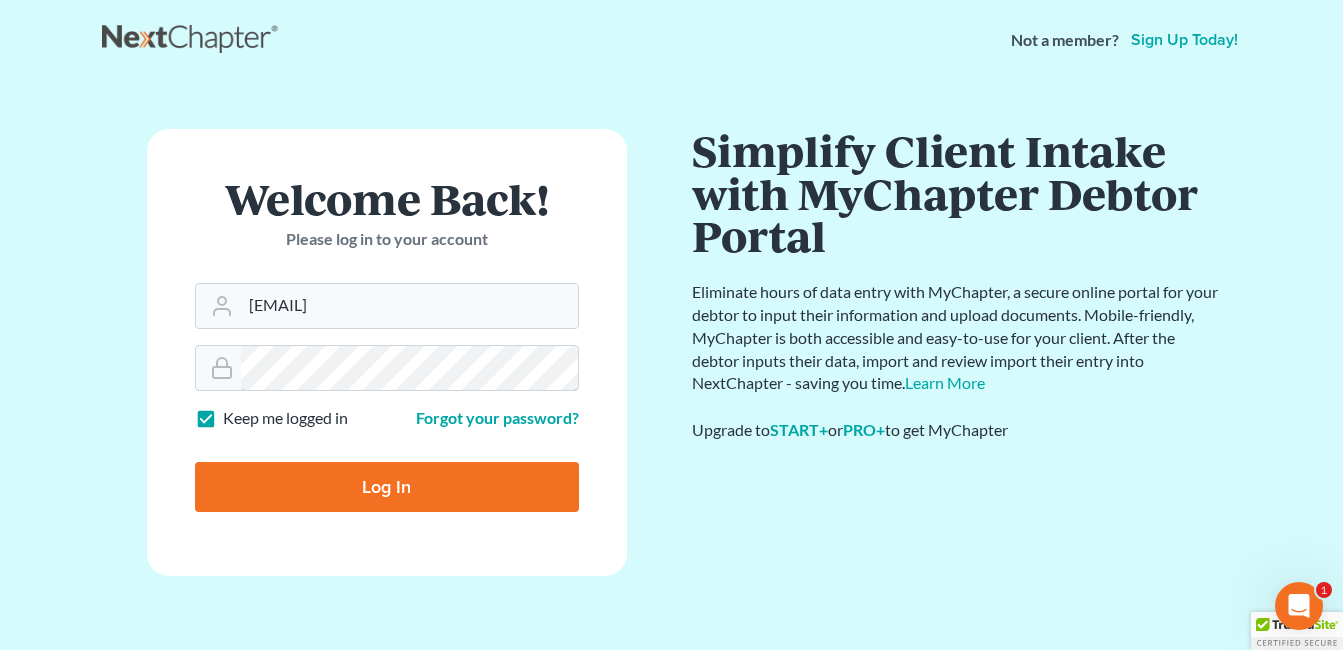 click on "Welcome Back! Please log in to your account Email Address fesenmyer_law@hotmail.com Password Keep me logged in Forgot your password? Log In" at bounding box center [387, 352] 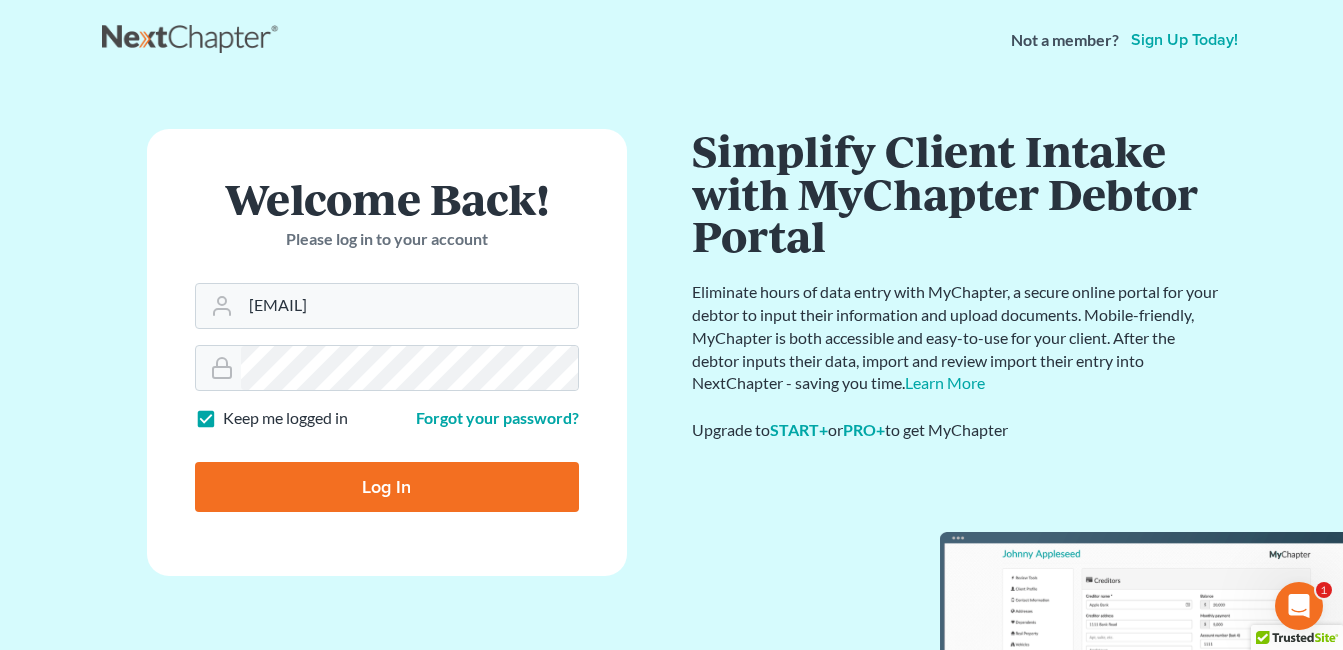 click on "Log In" at bounding box center (387, 487) 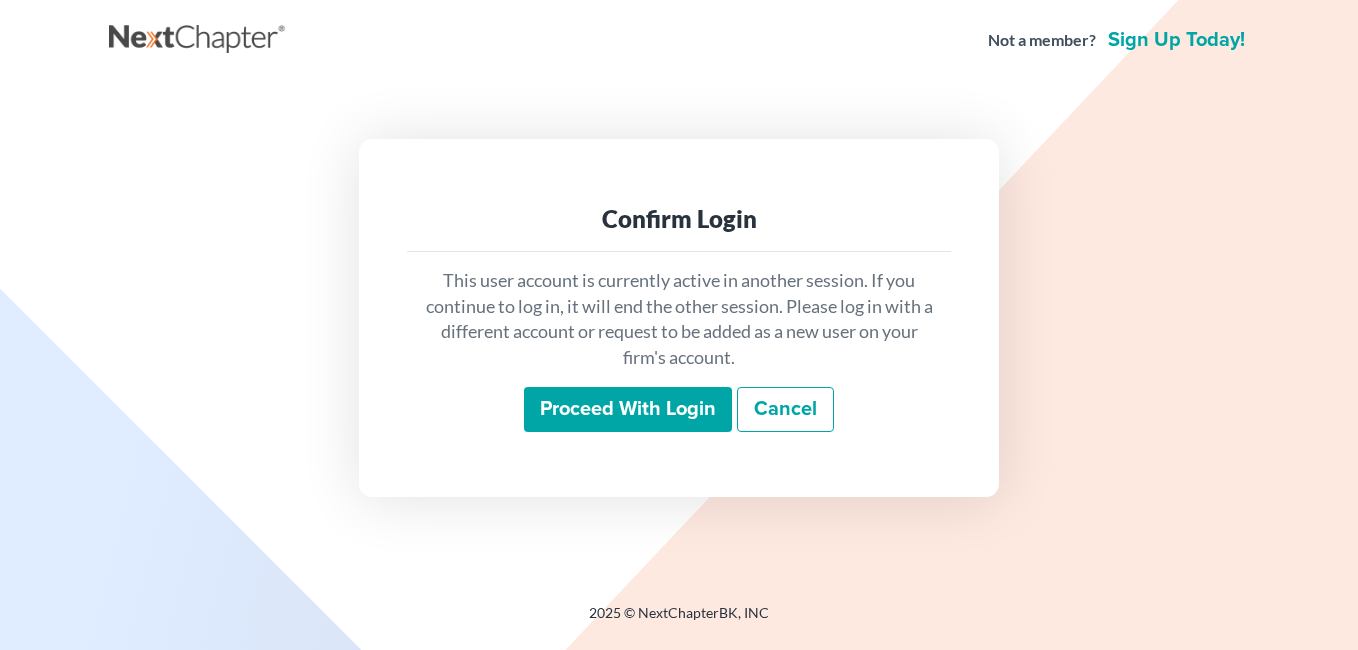 scroll, scrollTop: 0, scrollLeft: 0, axis: both 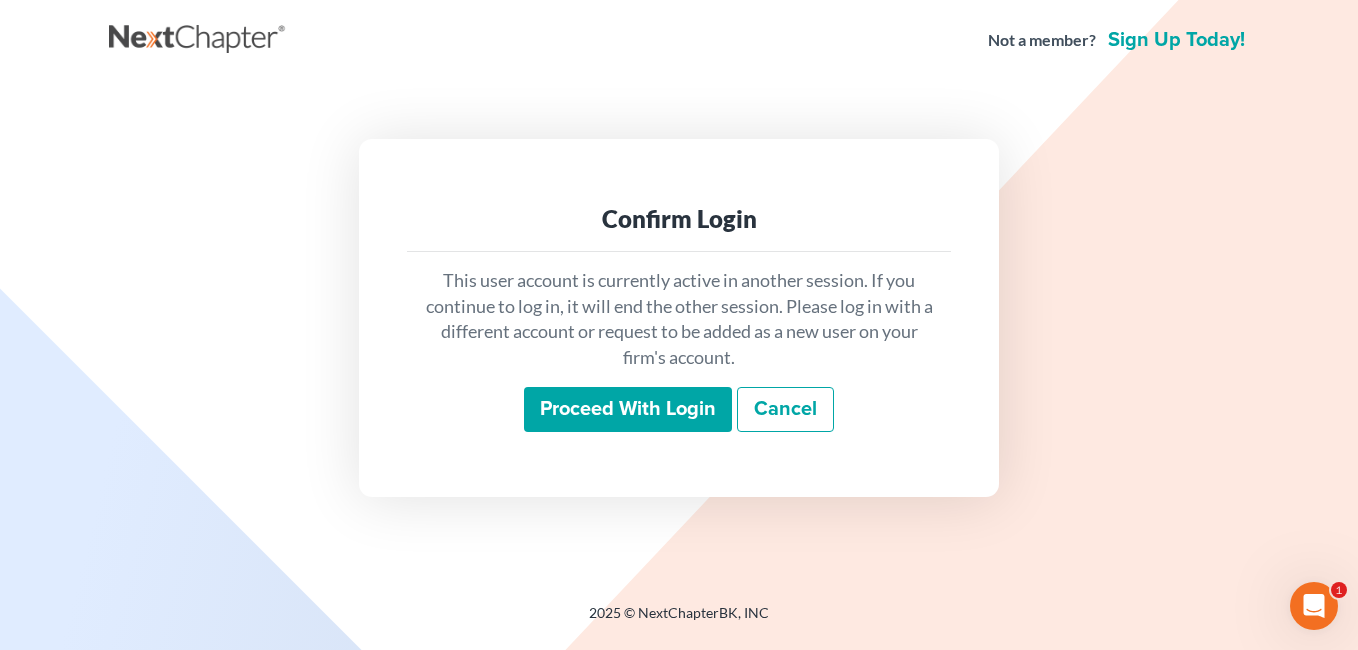 click on "Proceed with login" at bounding box center [628, 410] 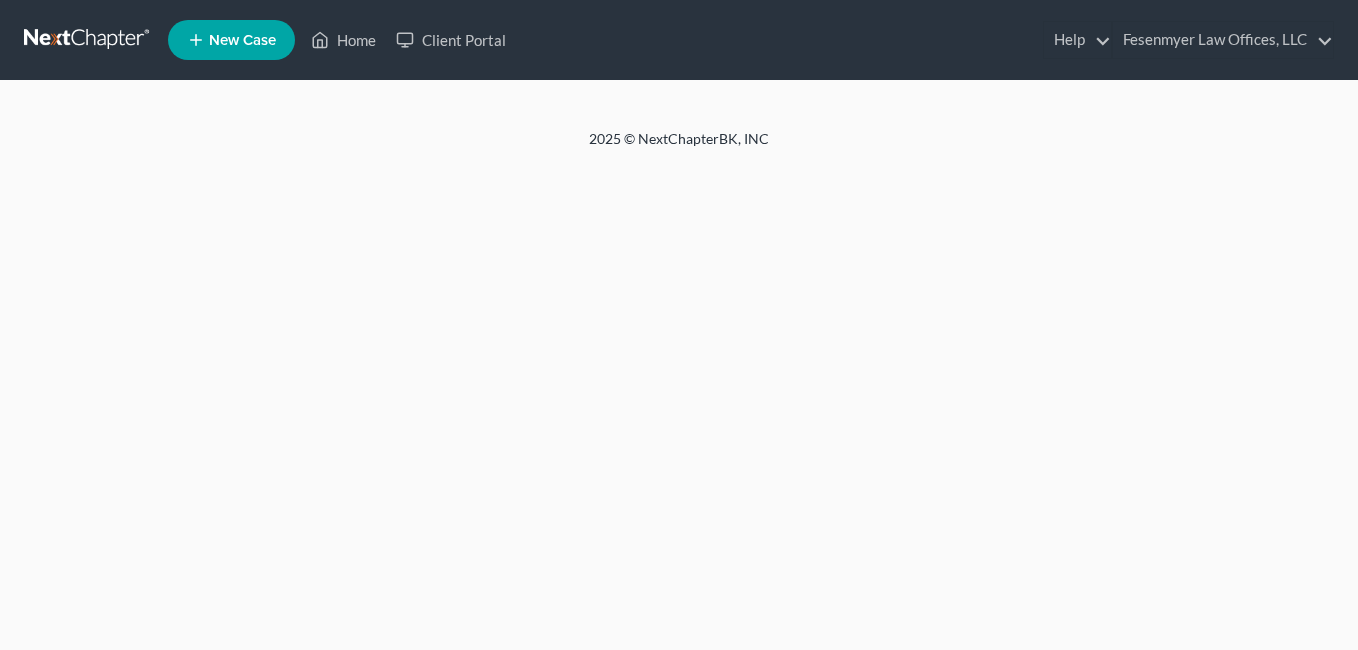 scroll, scrollTop: 0, scrollLeft: 0, axis: both 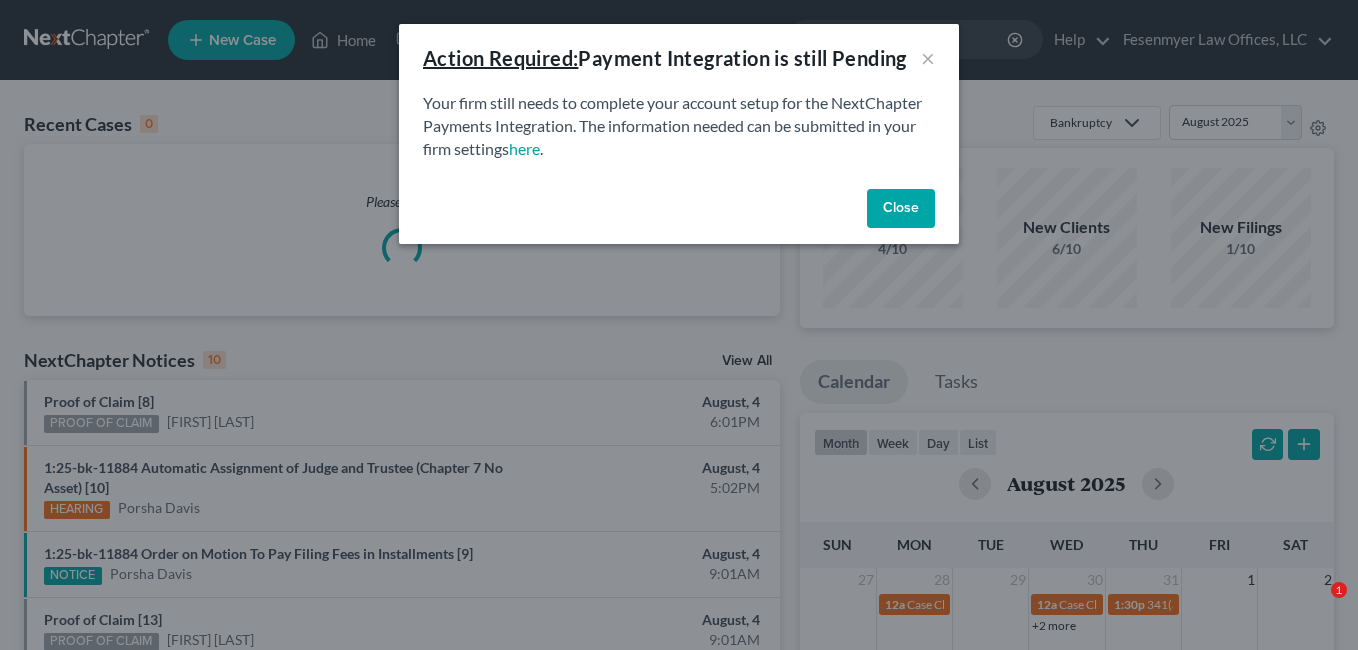 click on "Close" at bounding box center [901, 209] 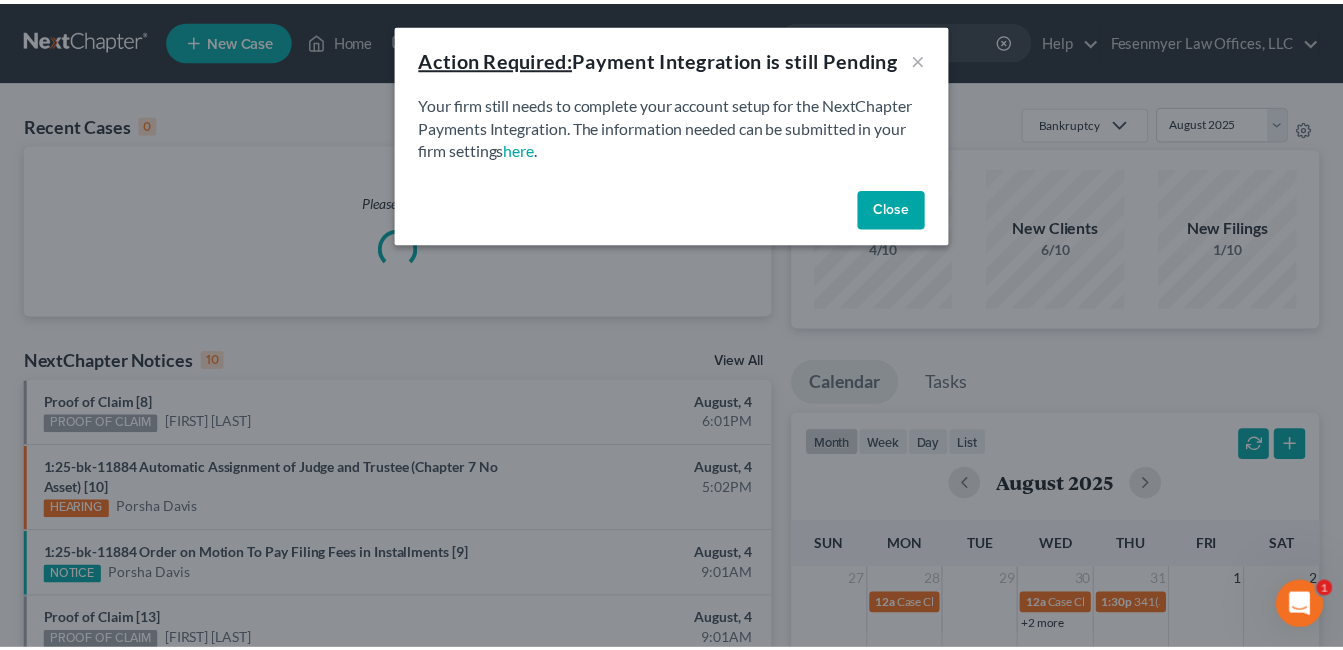 scroll, scrollTop: 0, scrollLeft: 0, axis: both 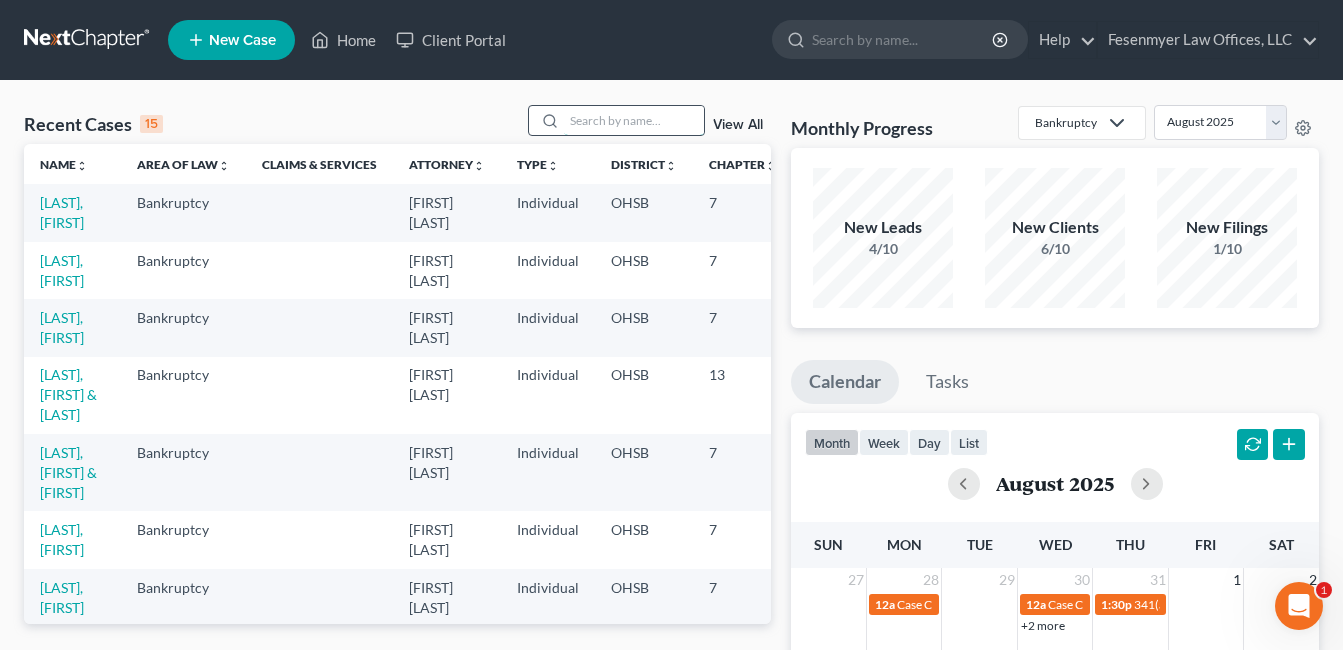 click at bounding box center [634, 120] 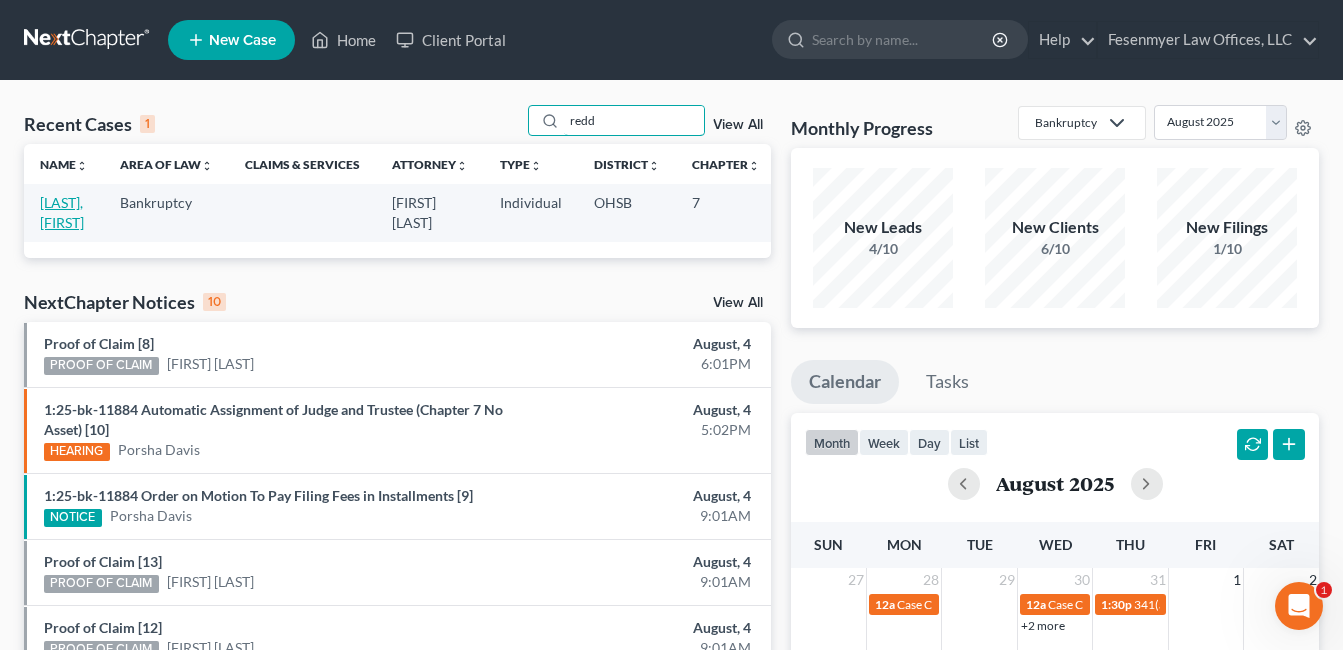 type on "redd" 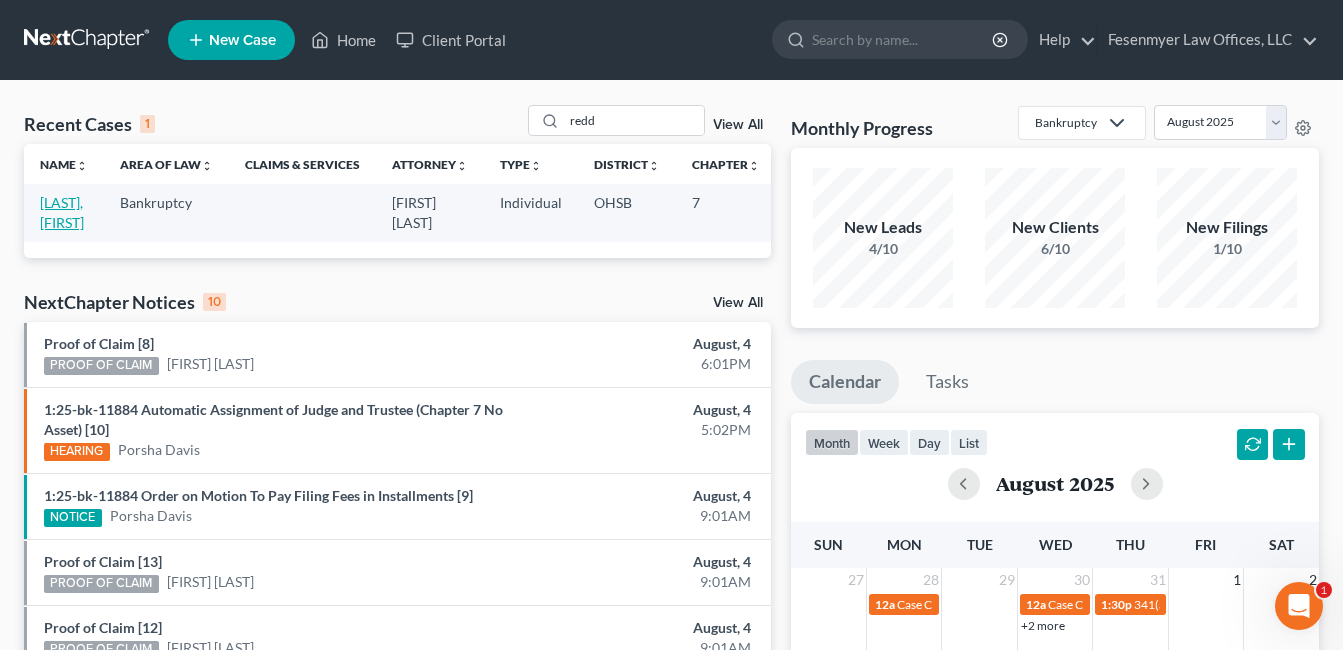 click on "[LAST], [FIRST]" at bounding box center [62, 212] 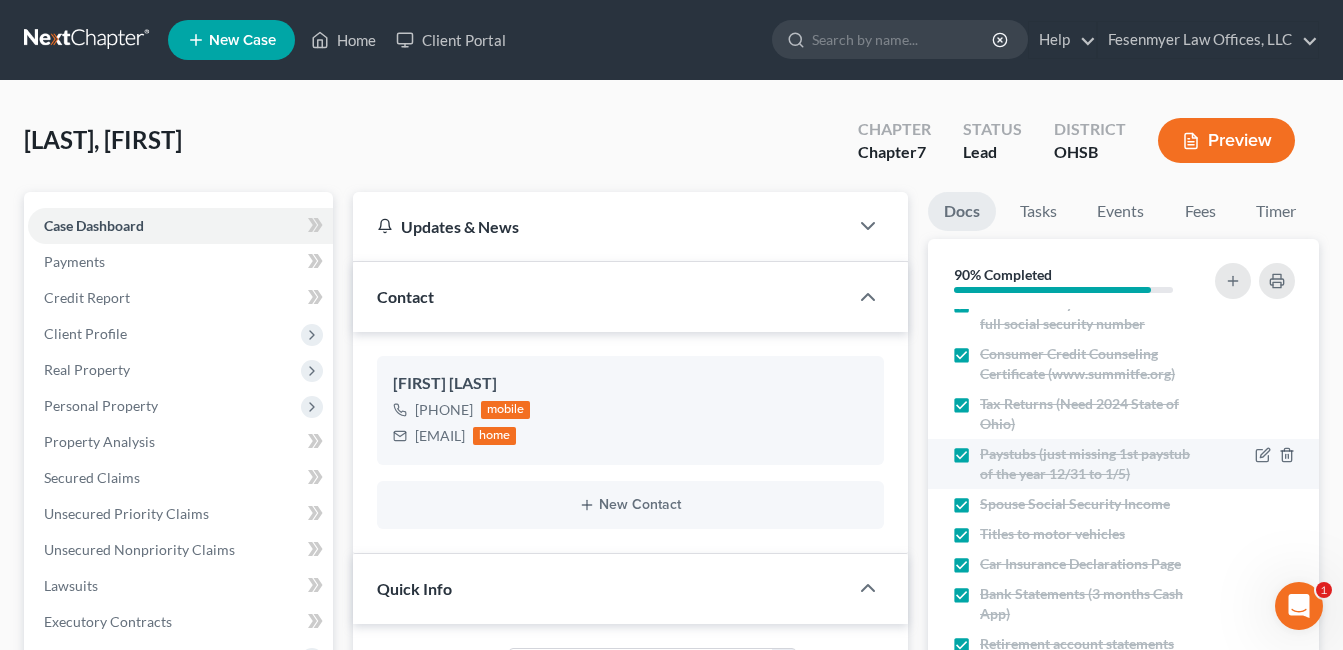 scroll, scrollTop: 72, scrollLeft: 0, axis: vertical 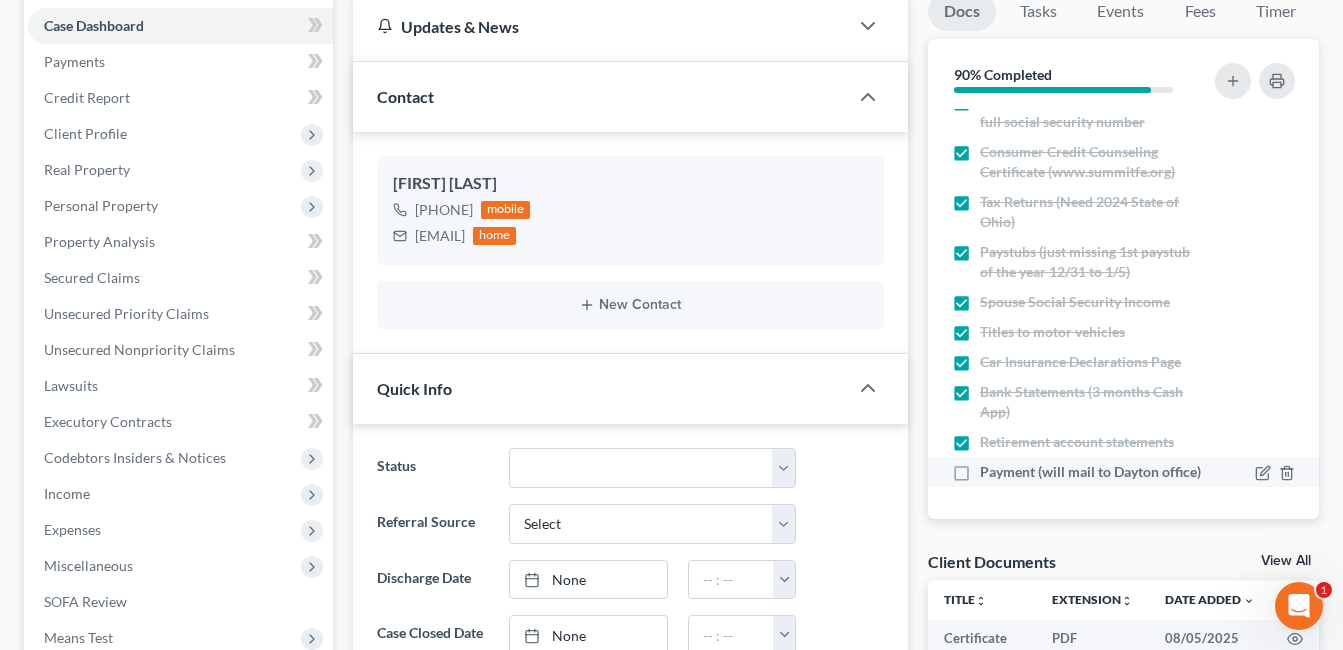 click on "Payment (will mail to Dayton office)" at bounding box center [1090, 472] 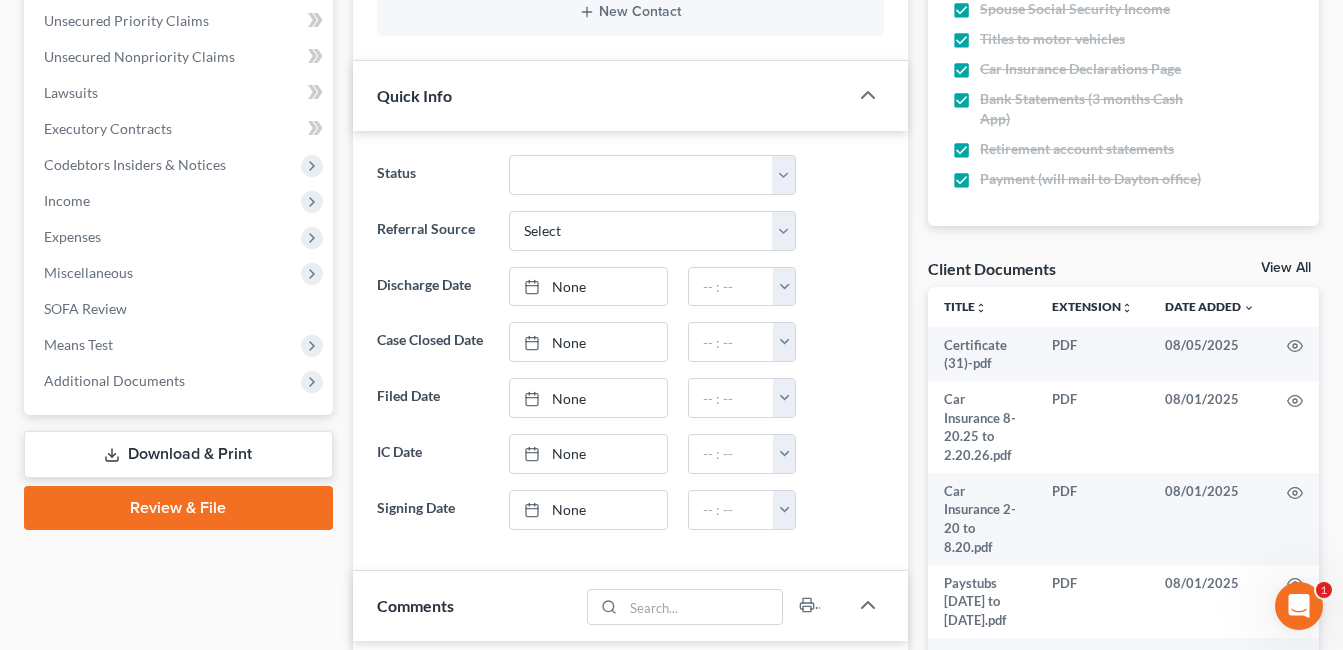scroll, scrollTop: 500, scrollLeft: 0, axis: vertical 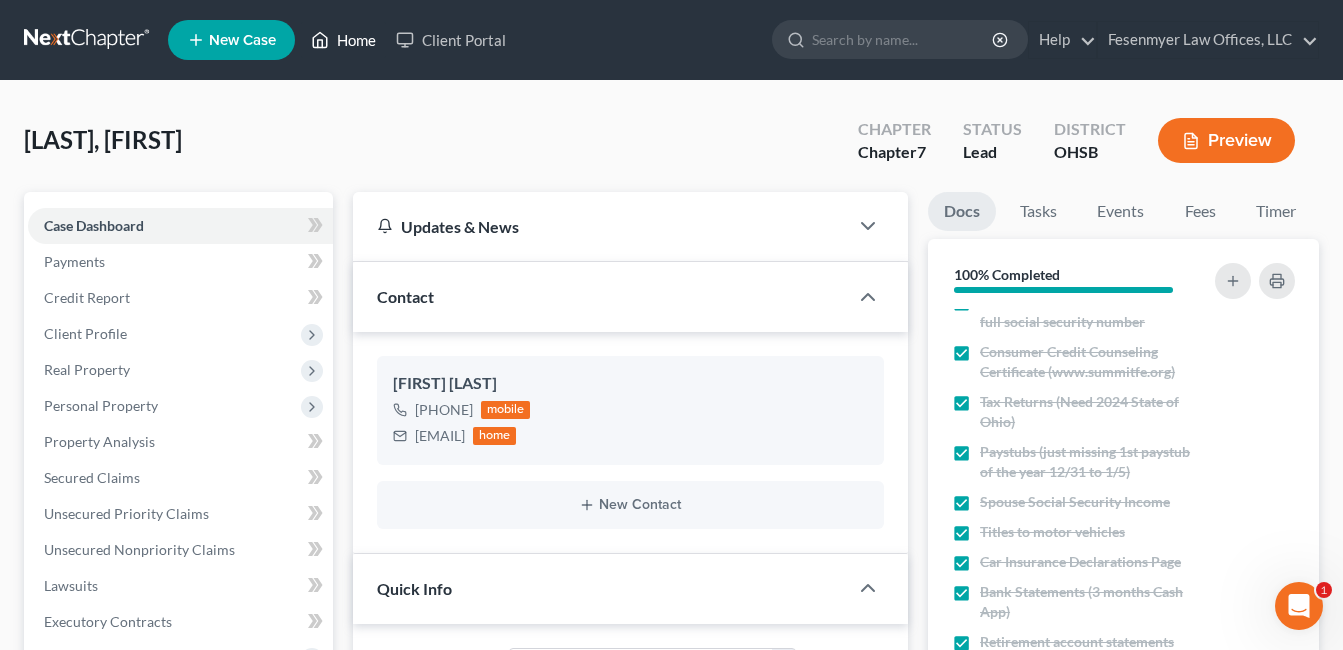 click on "Home" at bounding box center (343, 40) 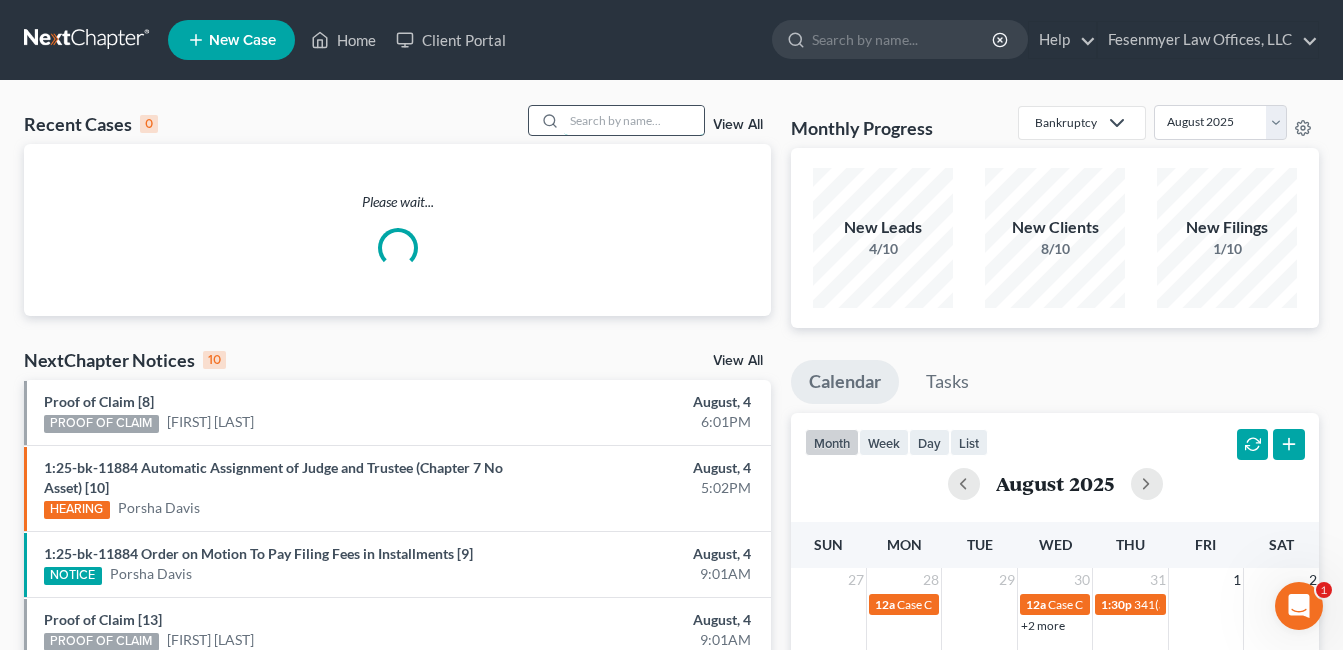 click at bounding box center [634, 120] 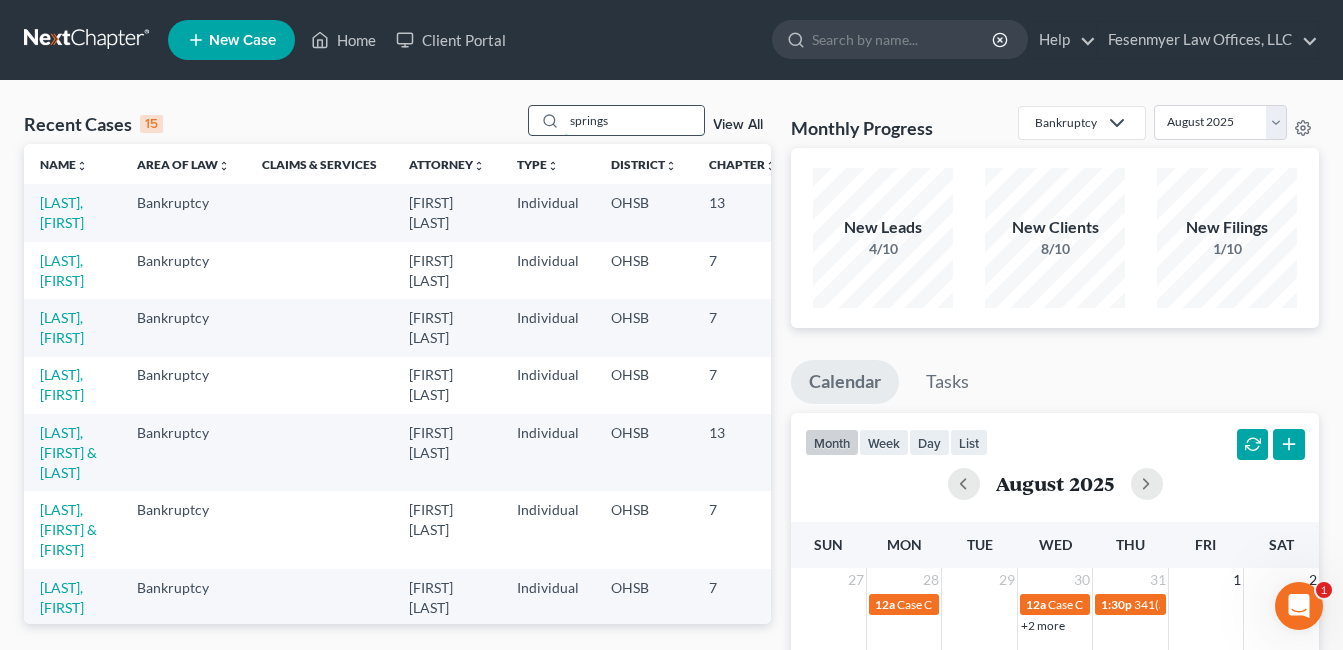 type on "springs" 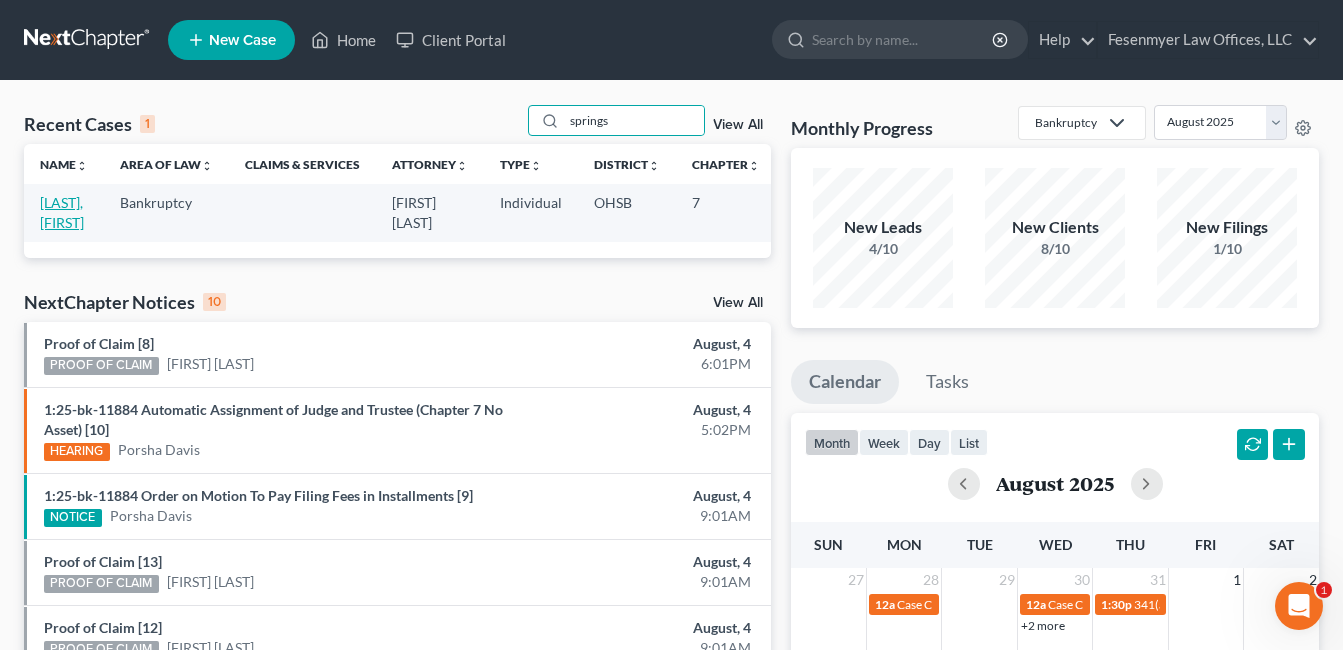 click on "[LAST], [FIRST]" at bounding box center (62, 212) 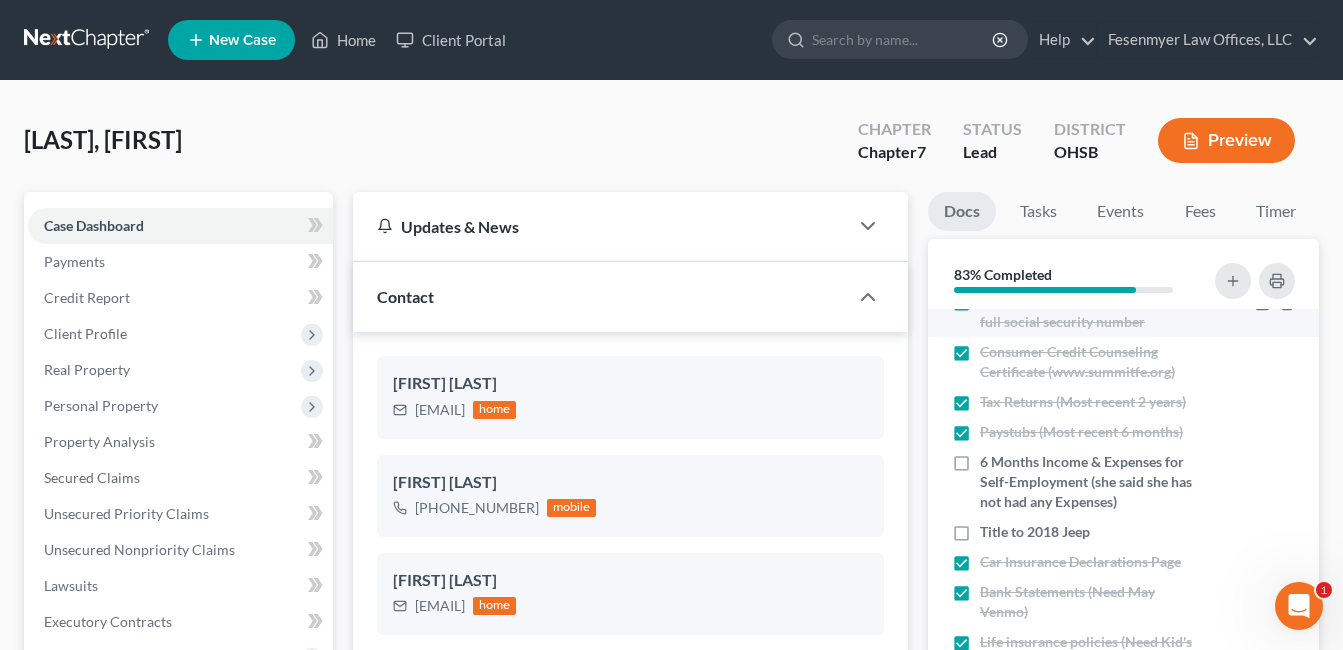 scroll, scrollTop: 102, scrollLeft: 0, axis: vertical 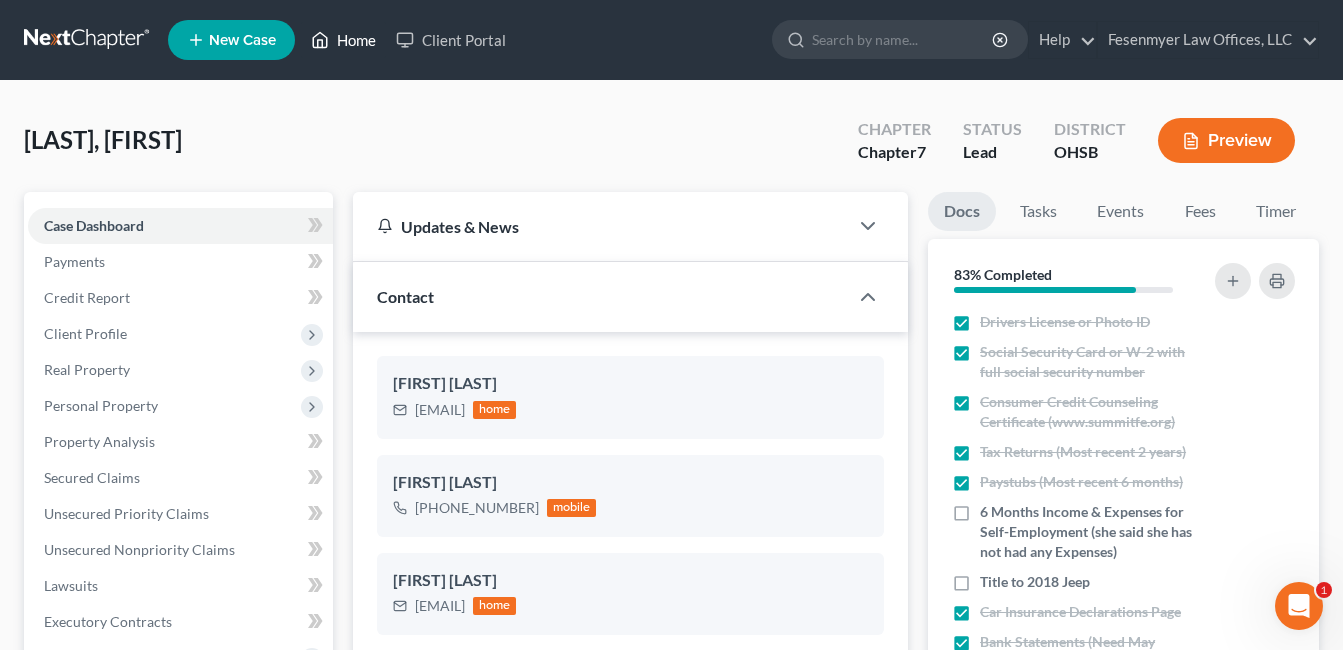 click on "Home" at bounding box center [343, 40] 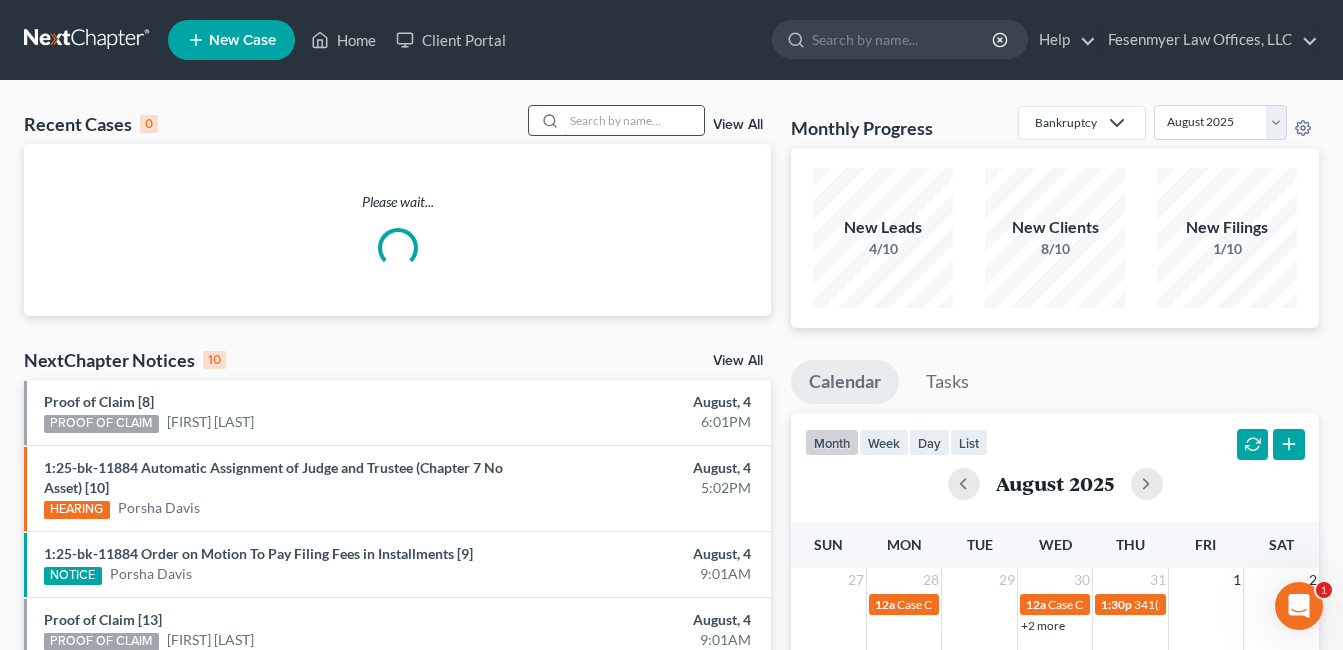 click at bounding box center (634, 120) 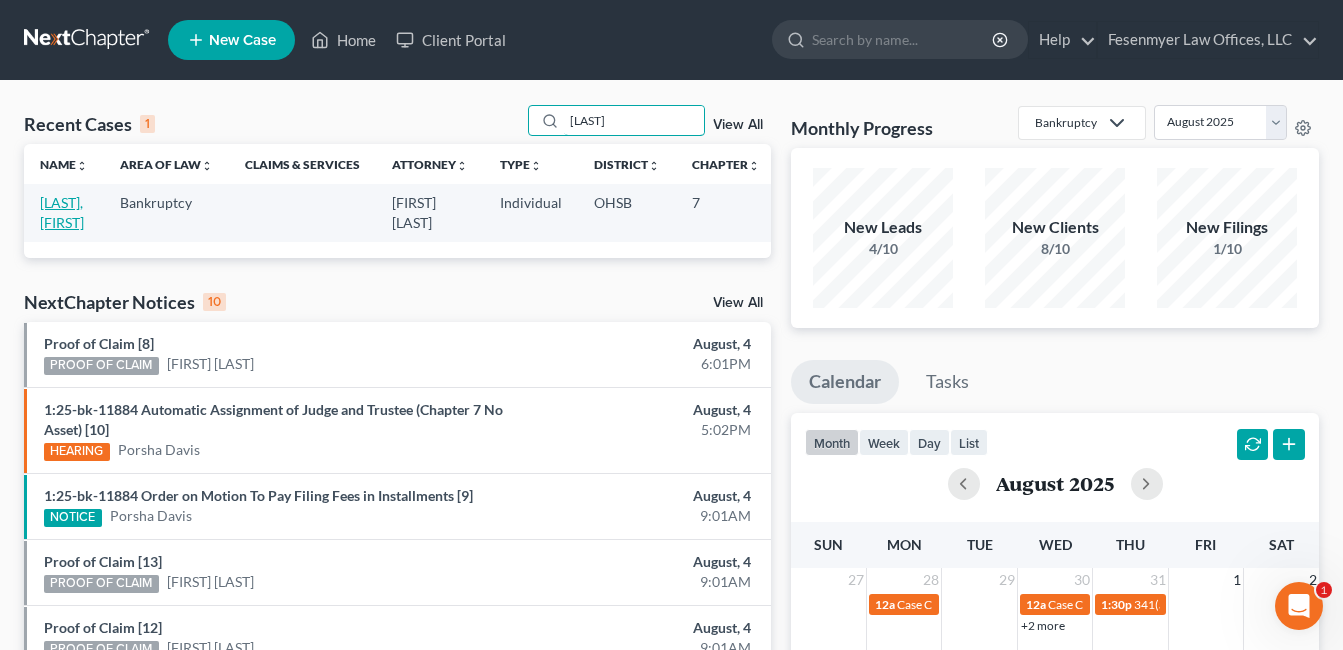 type on "kreit" 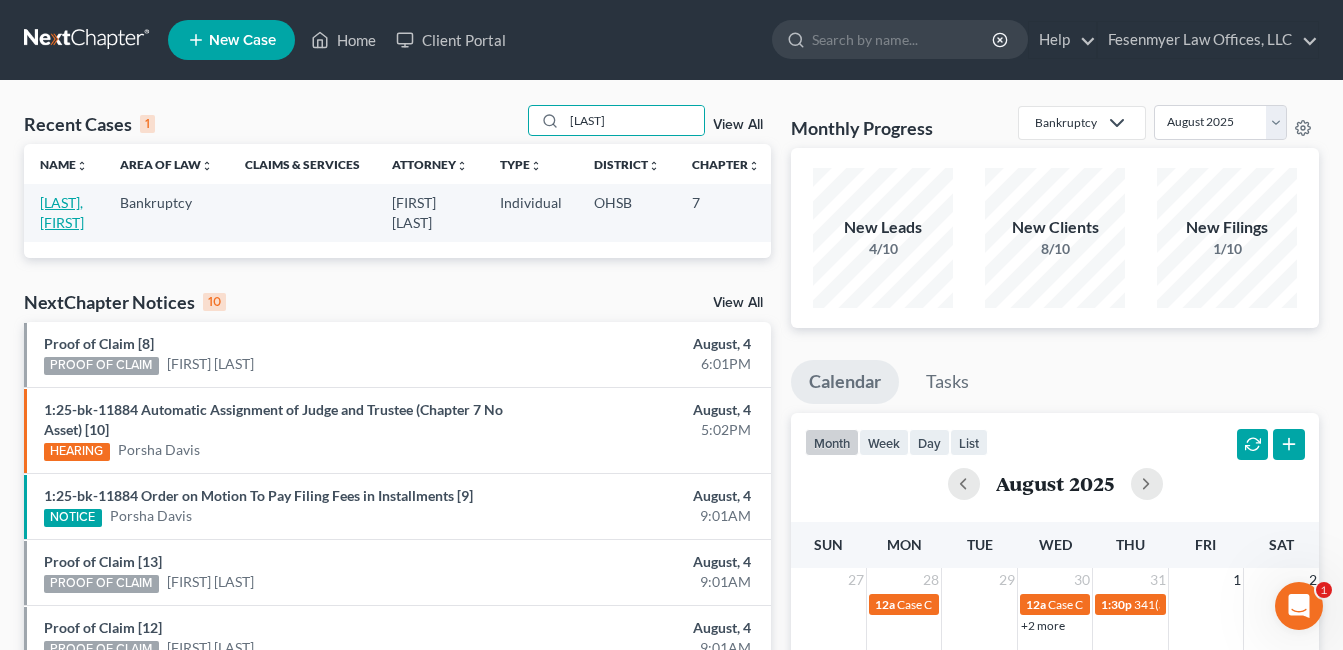 click on "[LAST], [FIRST]" at bounding box center [62, 212] 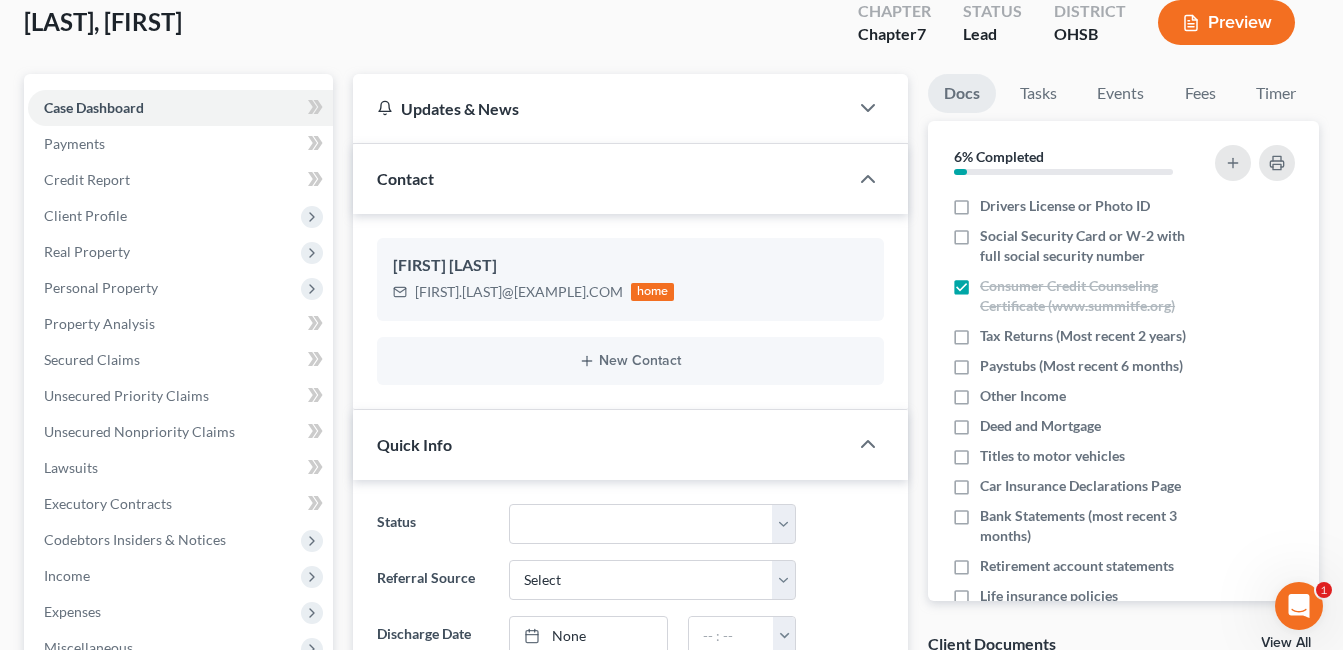 scroll, scrollTop: 0, scrollLeft: 0, axis: both 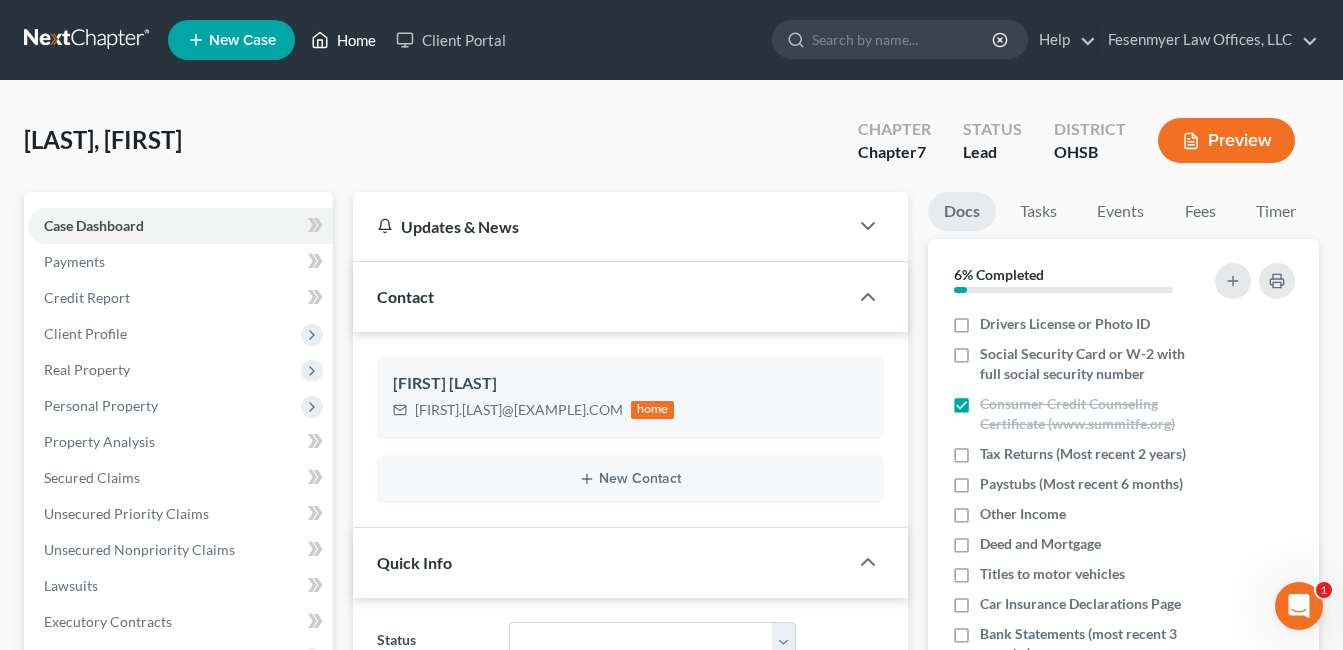 click on "Home" at bounding box center (343, 40) 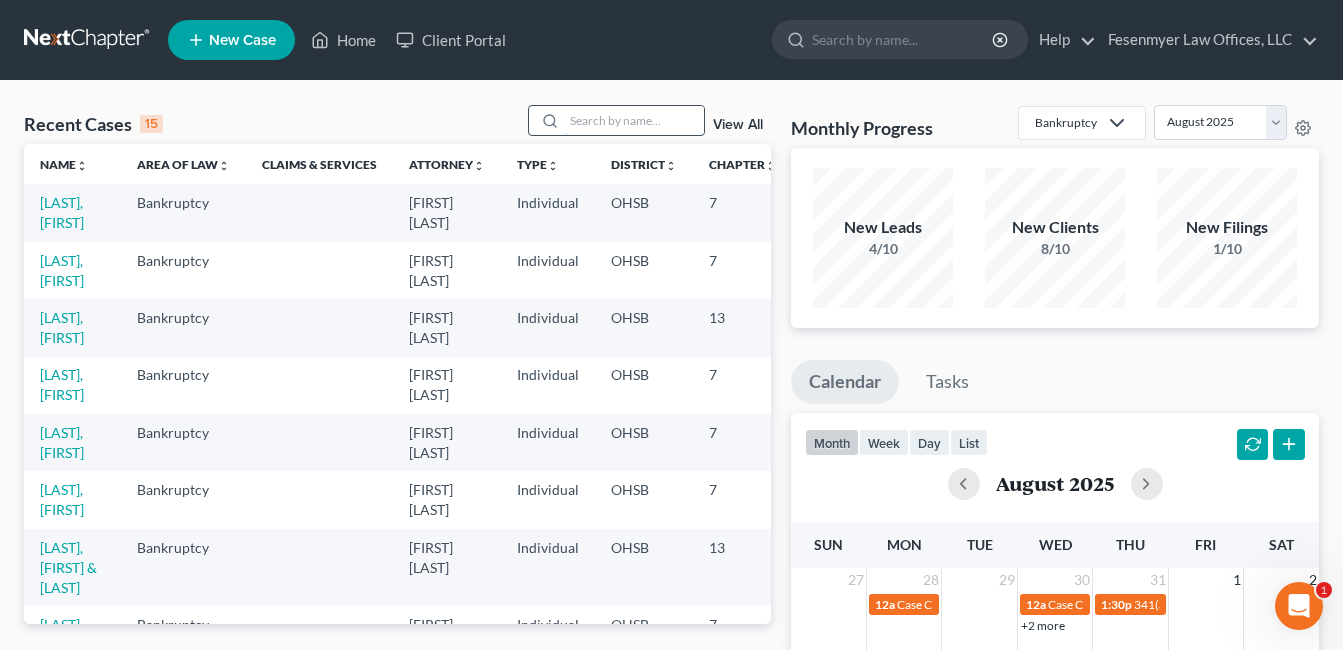 click at bounding box center [634, 120] 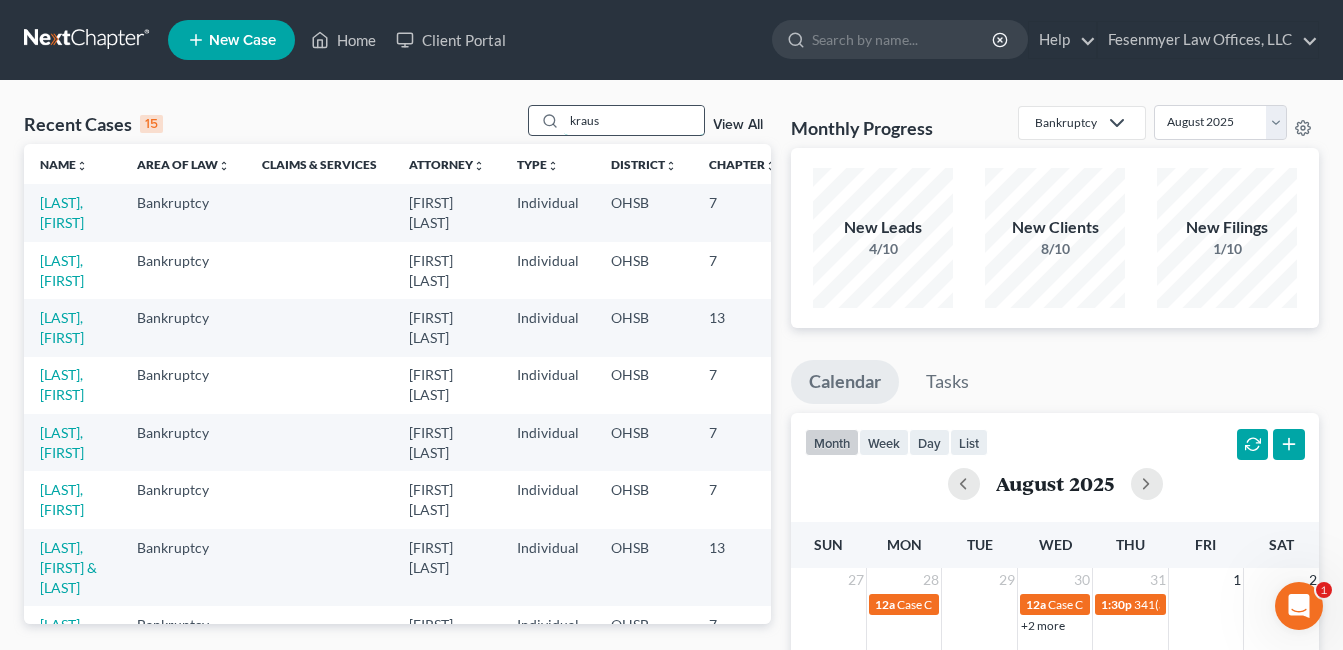 type on "kraus" 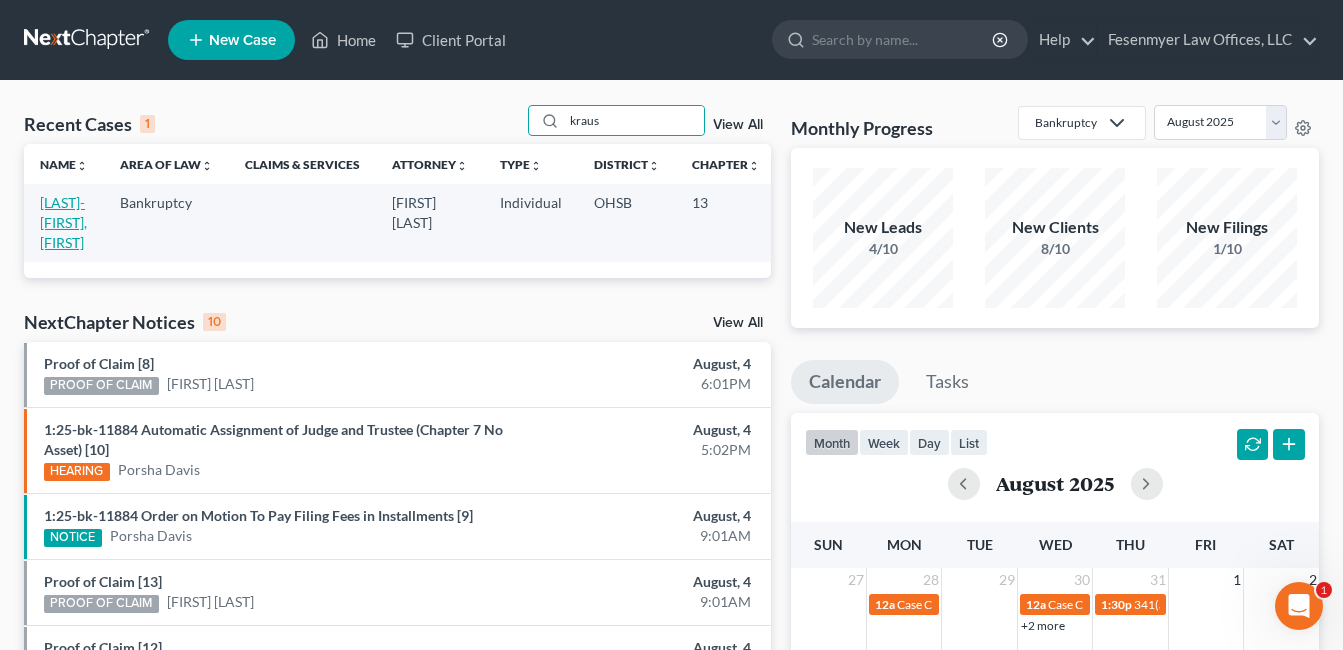 click on "[LAST], [FIRST] & [LAST], [FIRST]" at bounding box center (63, 222) 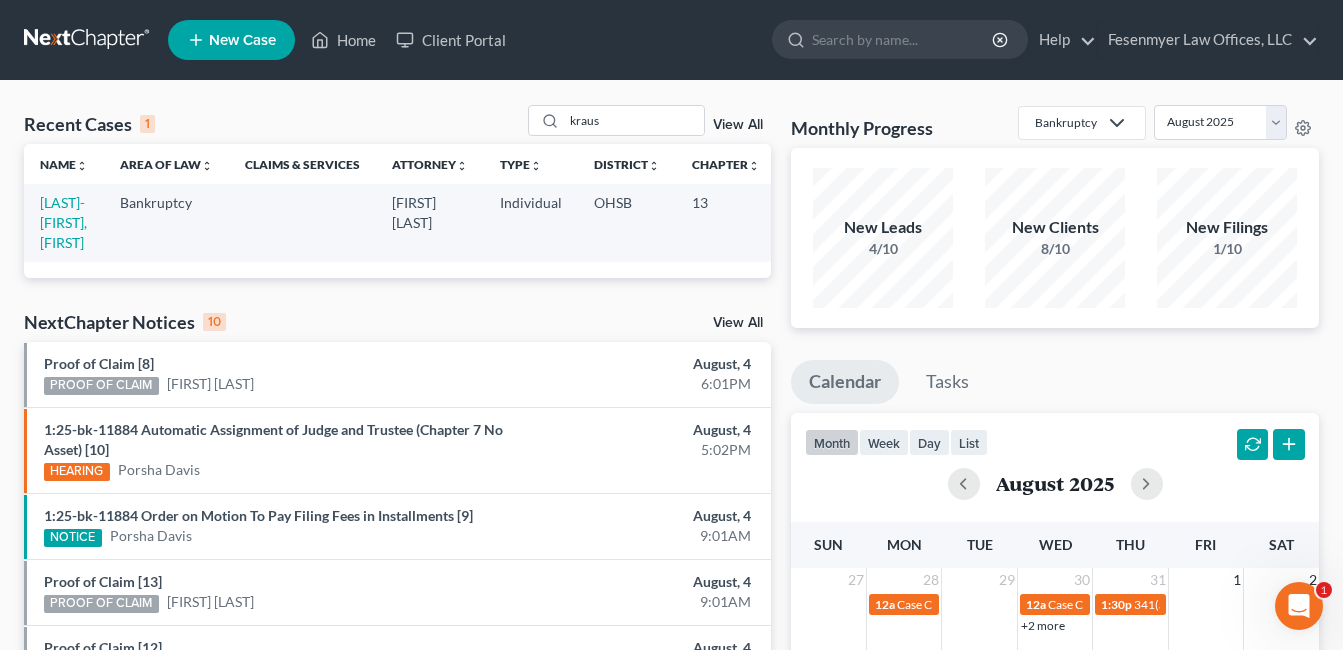 select on "4" 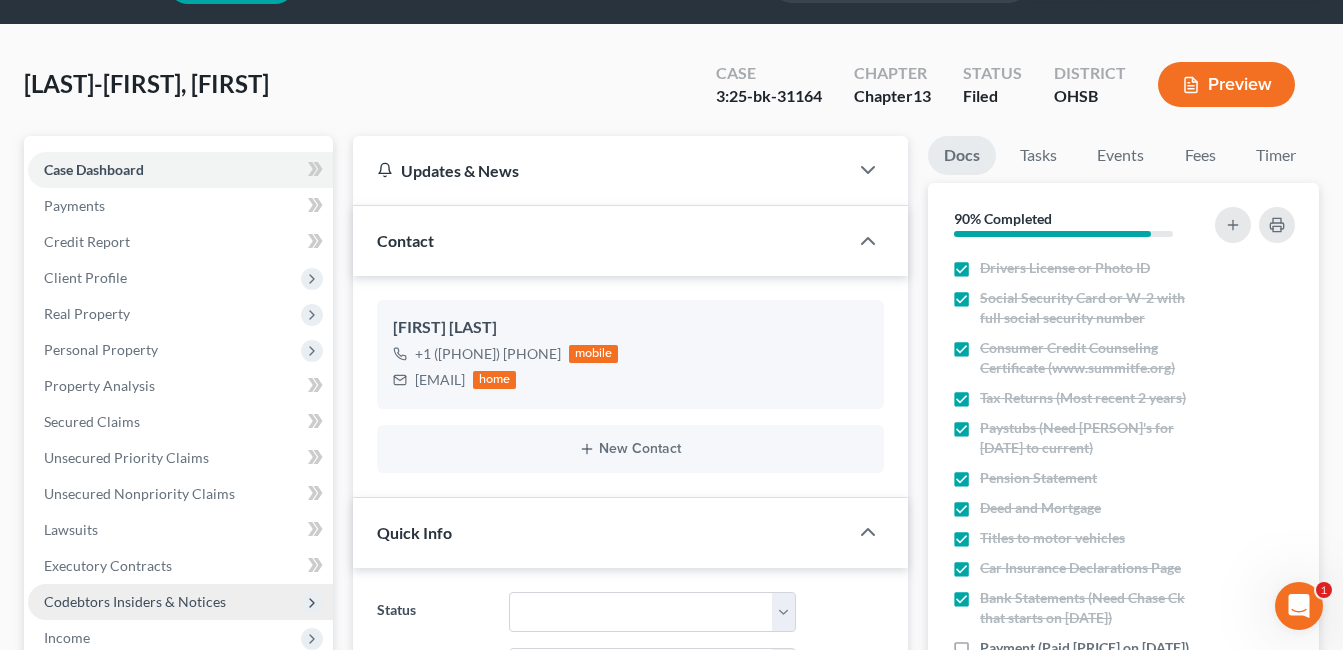 scroll, scrollTop: 200, scrollLeft: 0, axis: vertical 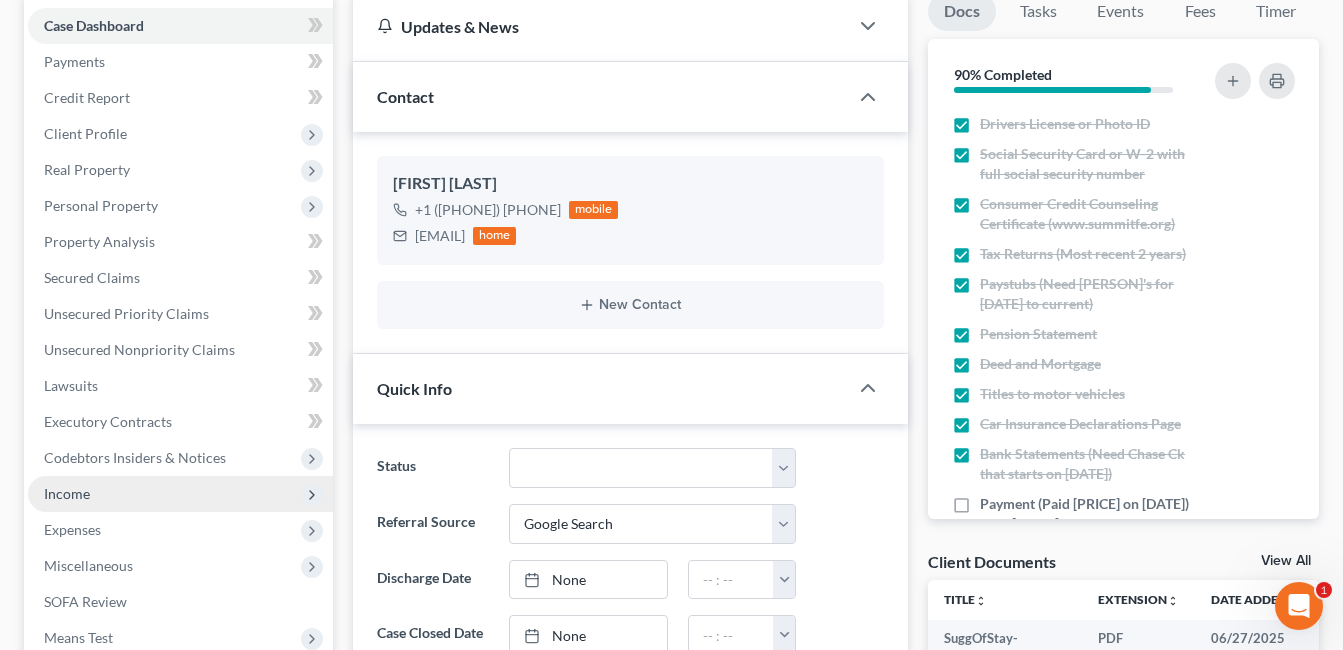 click on "Income" at bounding box center (180, 494) 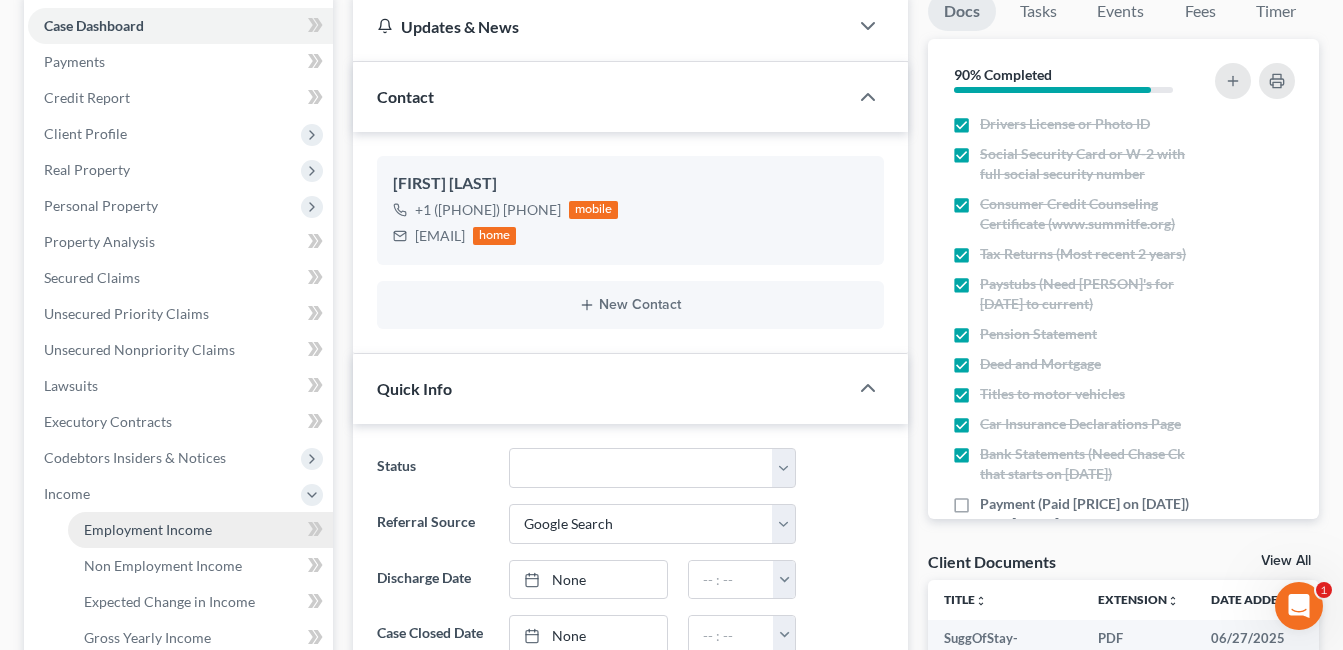 click on "Employment Income" at bounding box center (148, 529) 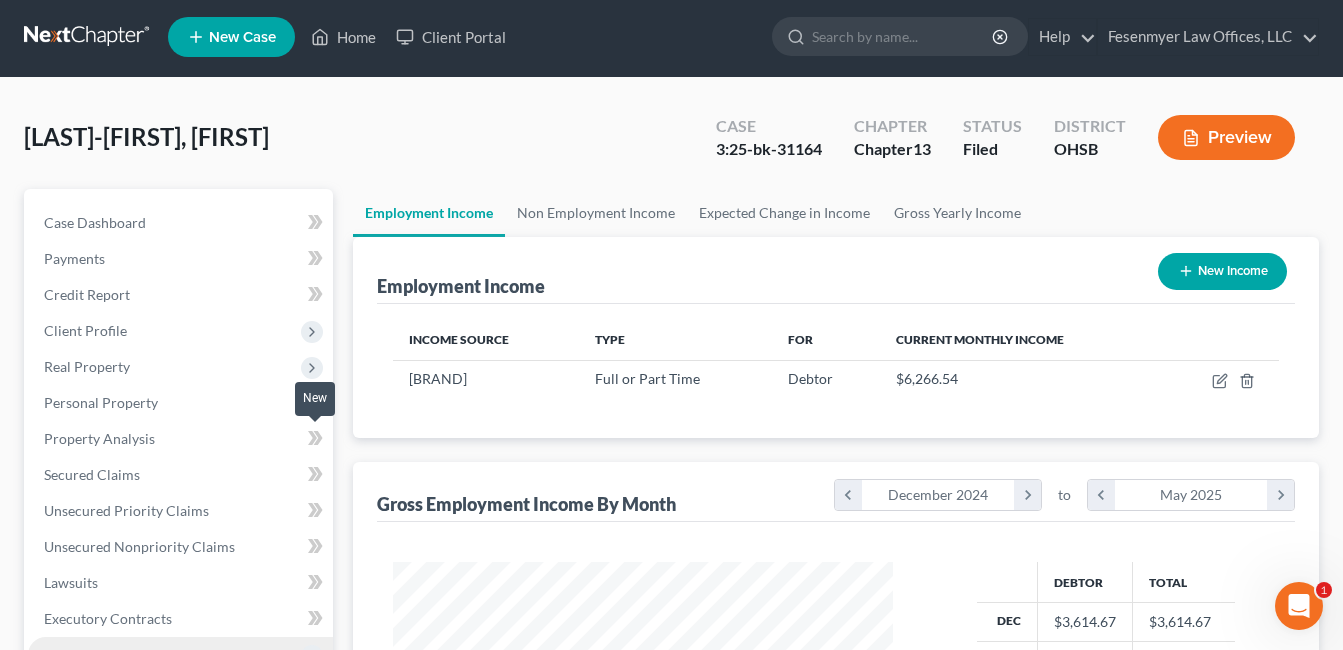 scroll, scrollTop: 0, scrollLeft: 0, axis: both 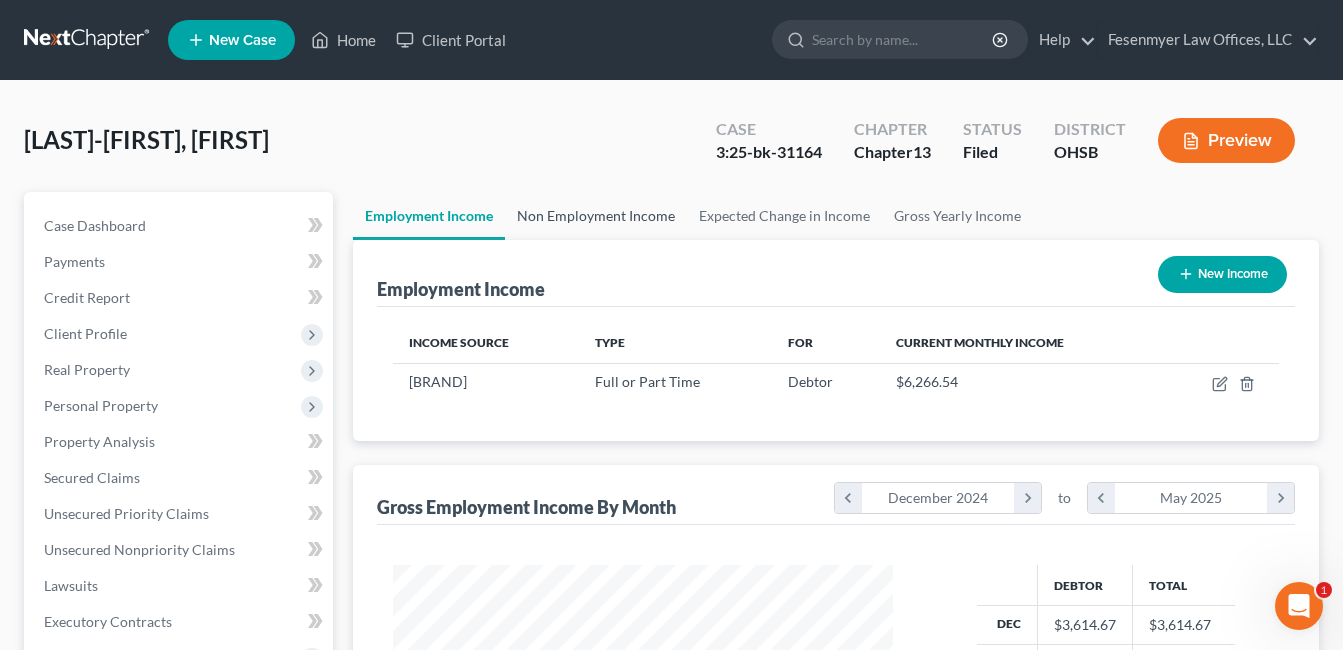 click on "Non Employment Income" at bounding box center (596, 216) 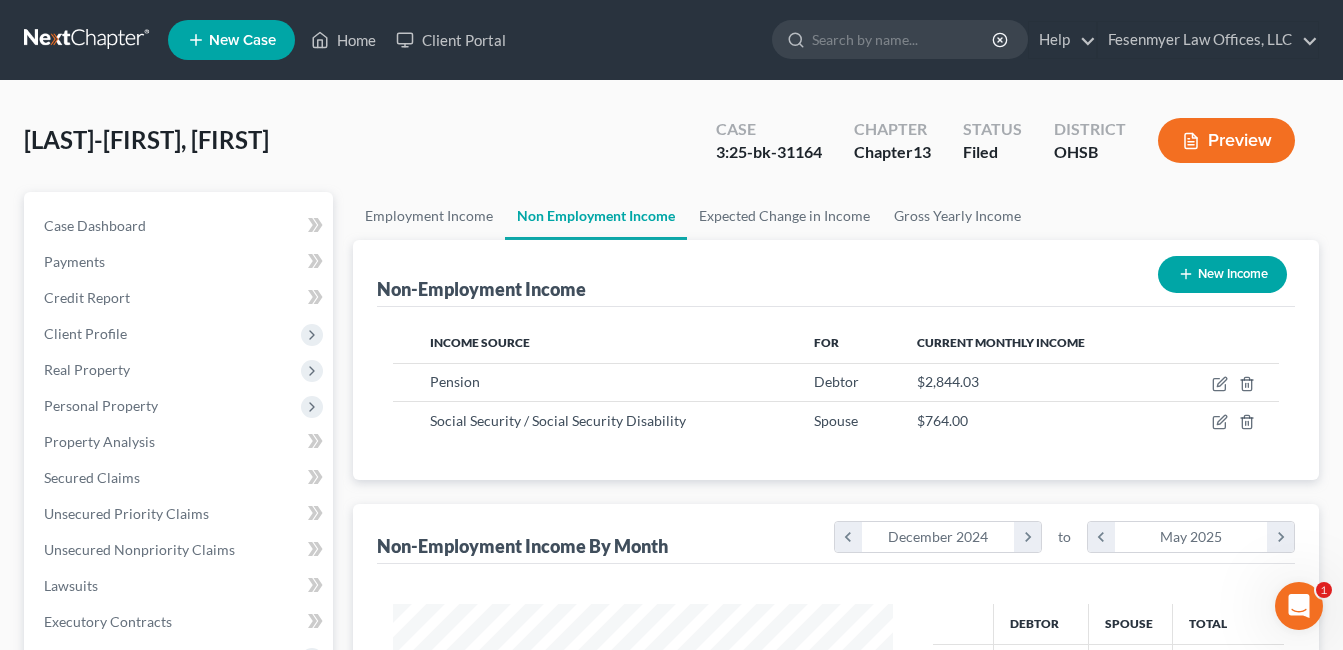 scroll, scrollTop: 999642, scrollLeft: 999460, axis: both 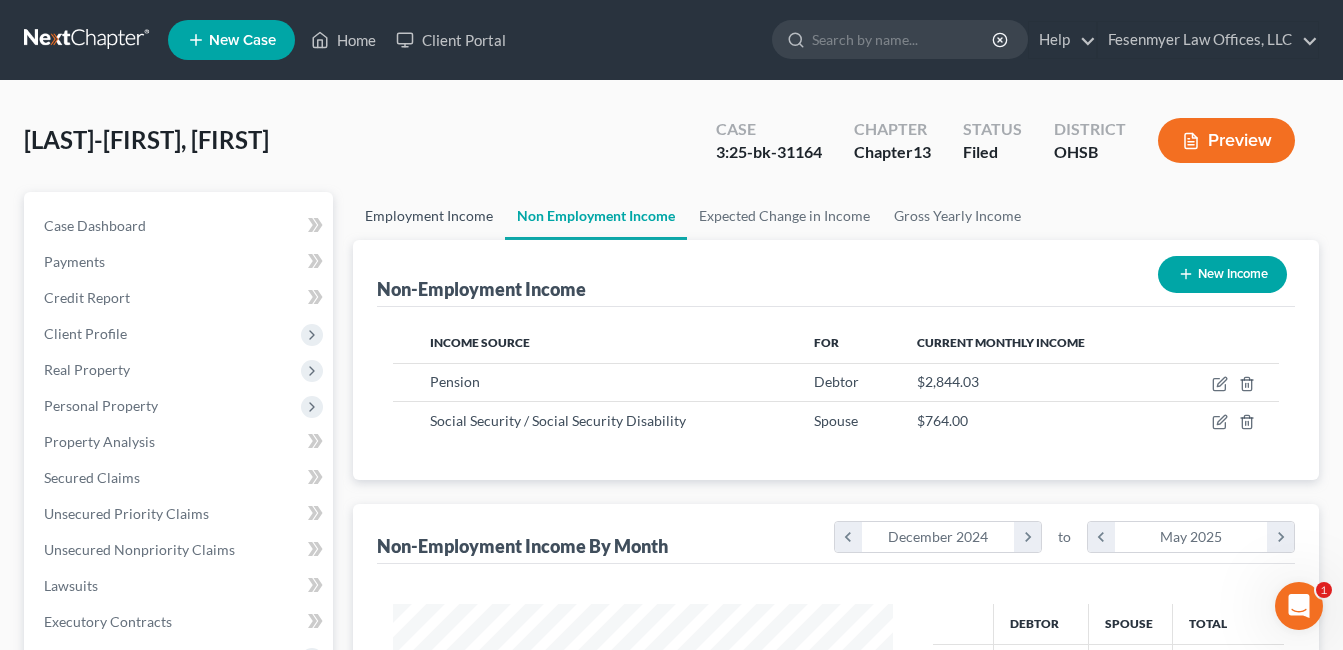 click on "Employment Income" at bounding box center (429, 216) 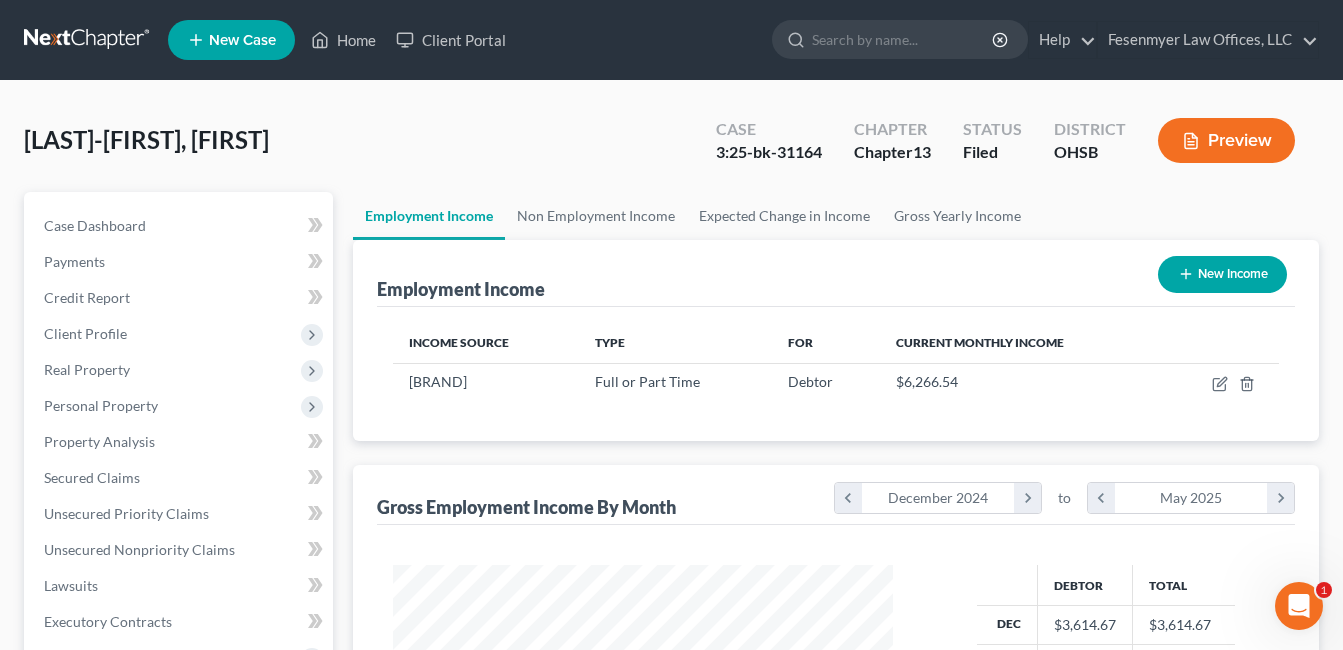 scroll, scrollTop: 999642, scrollLeft: 999460, axis: both 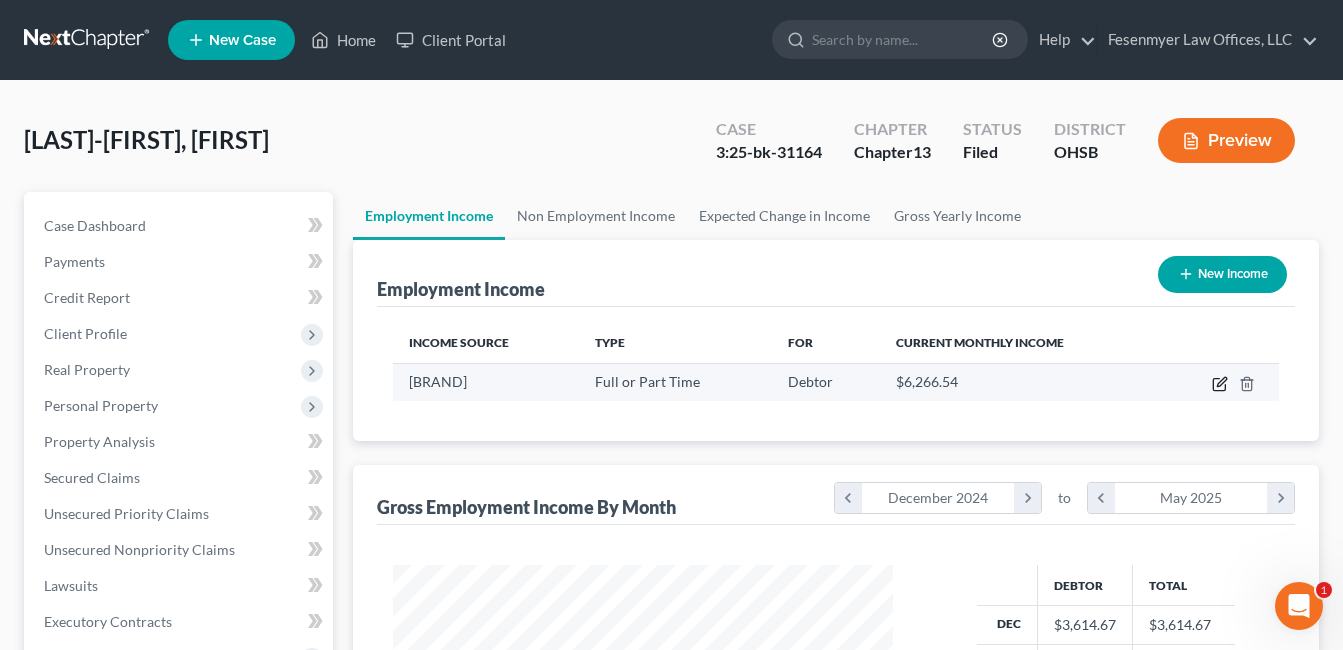 click 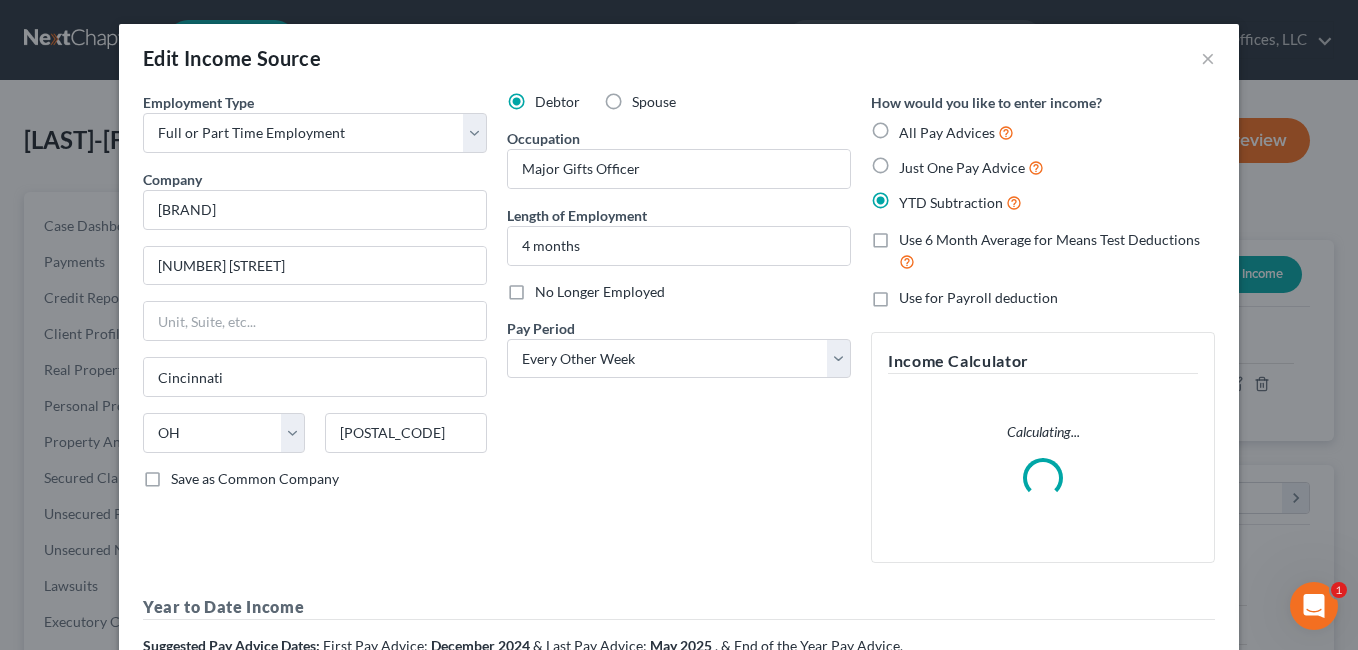 scroll, scrollTop: 999642, scrollLeft: 999453, axis: both 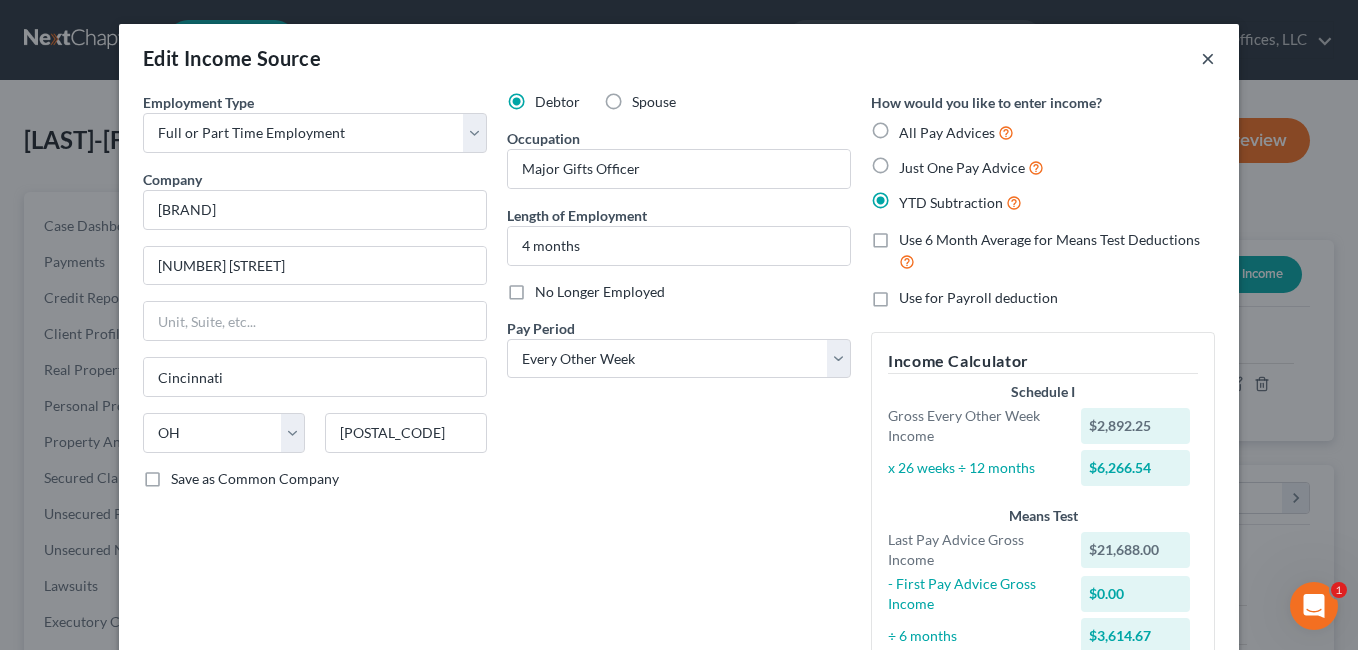 click on "×" at bounding box center (1208, 58) 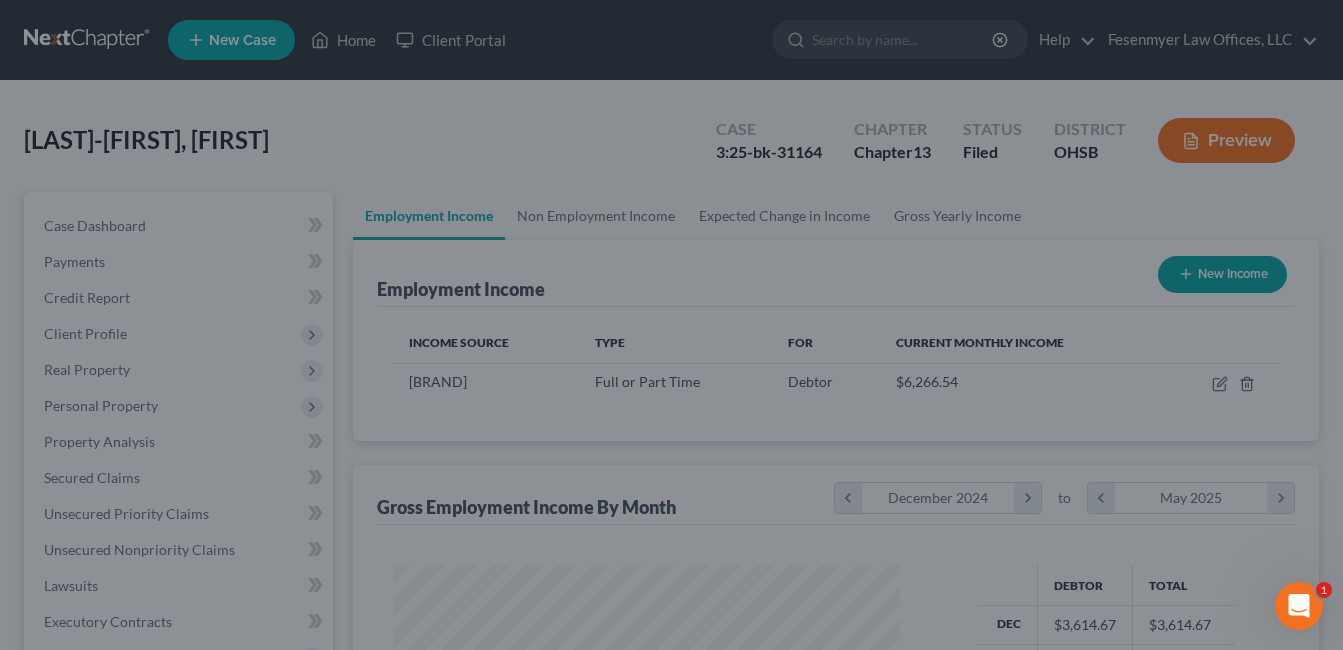 scroll, scrollTop: 359, scrollLeft: 541, axis: both 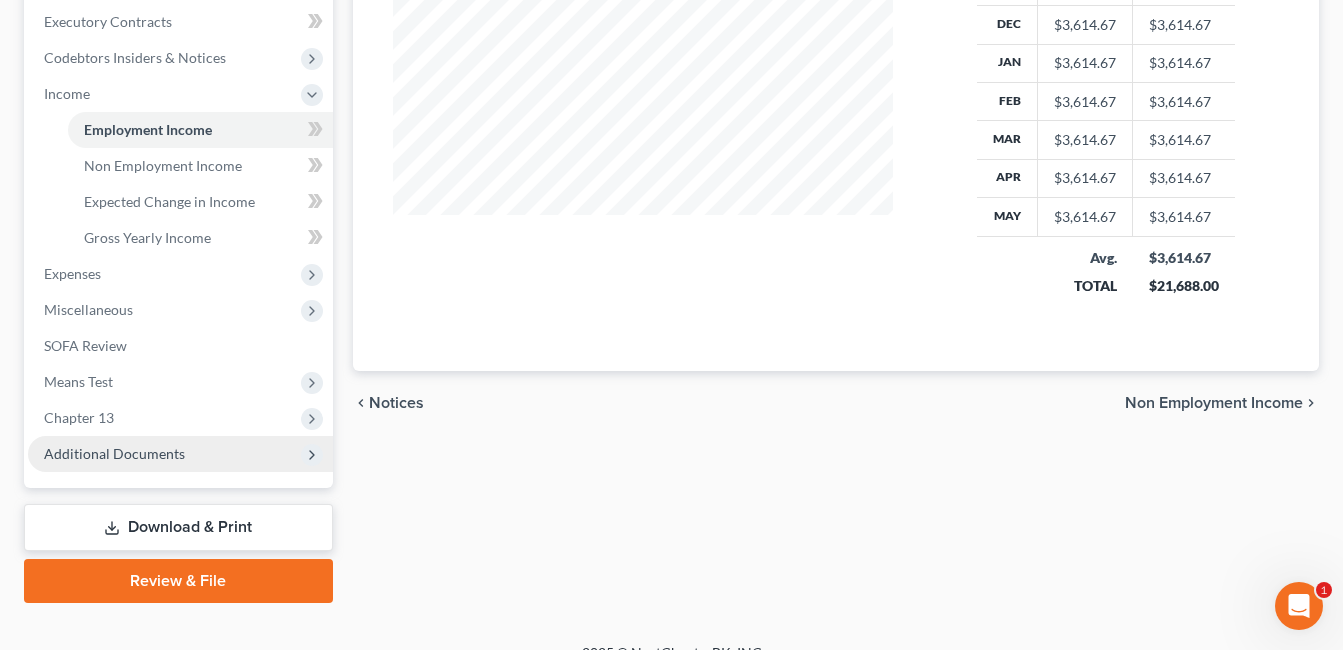 click on "Additional Documents" at bounding box center (114, 453) 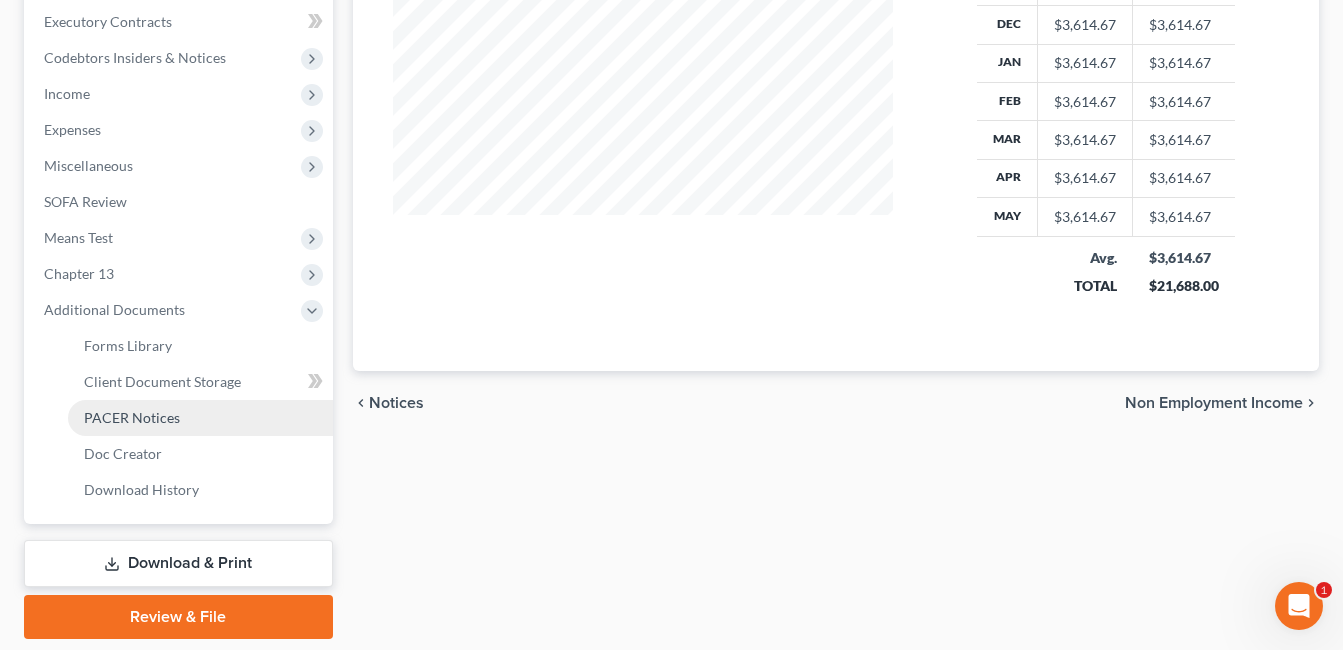 click on "PACER Notices" at bounding box center (132, 417) 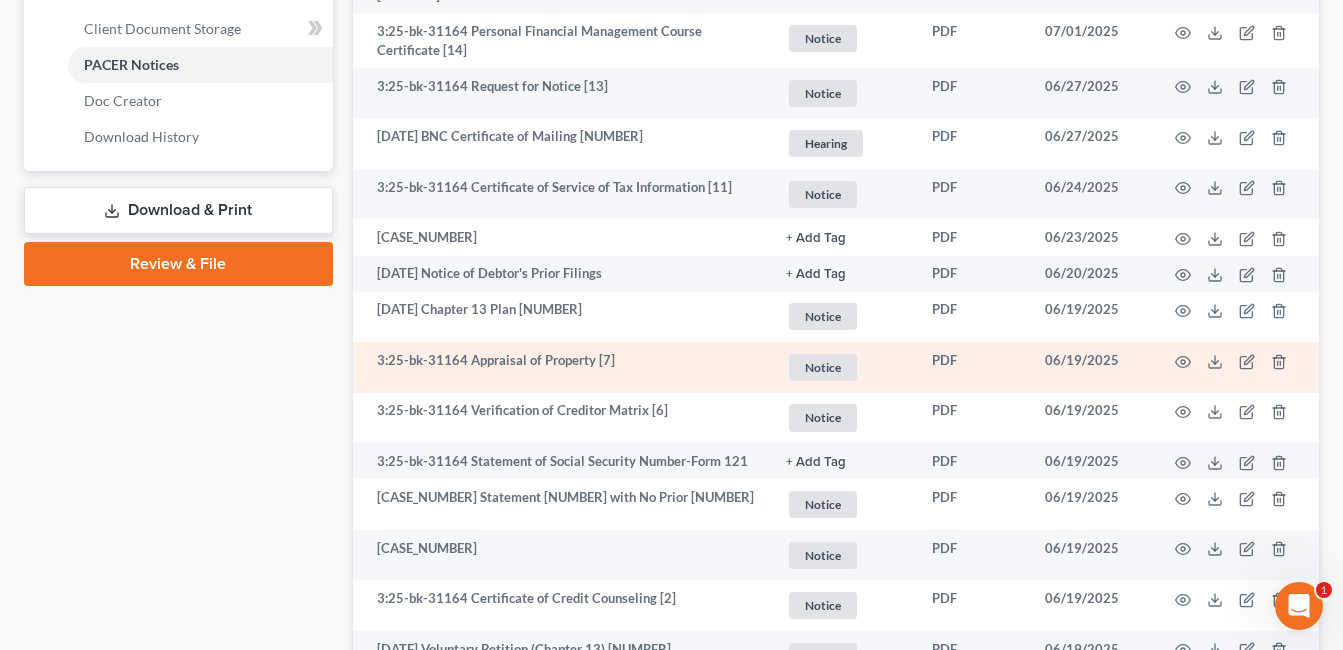 scroll, scrollTop: 945, scrollLeft: 0, axis: vertical 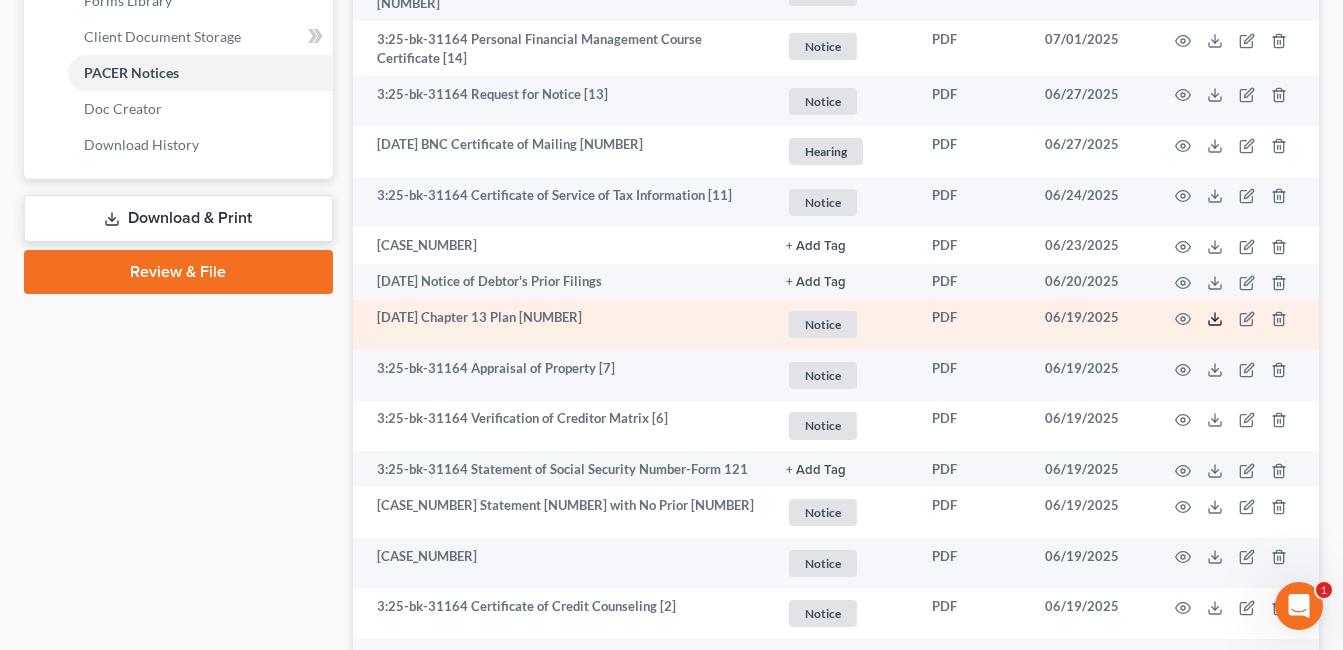 click 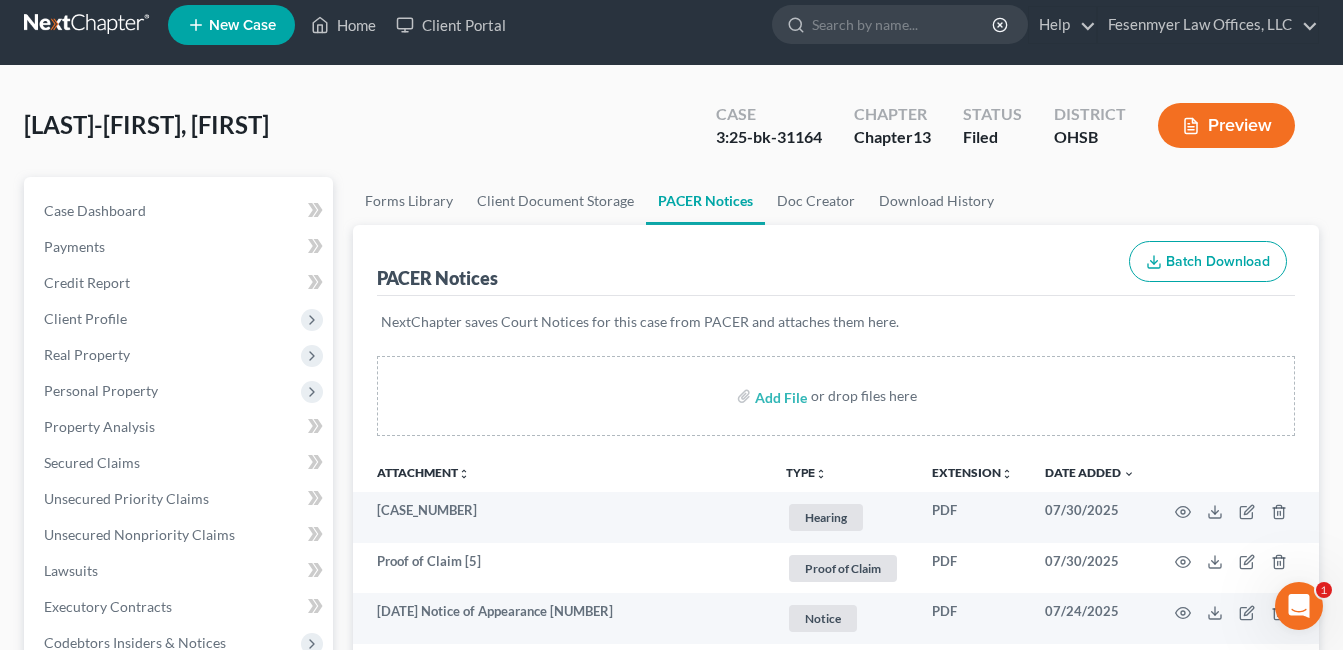 scroll, scrollTop: 0, scrollLeft: 0, axis: both 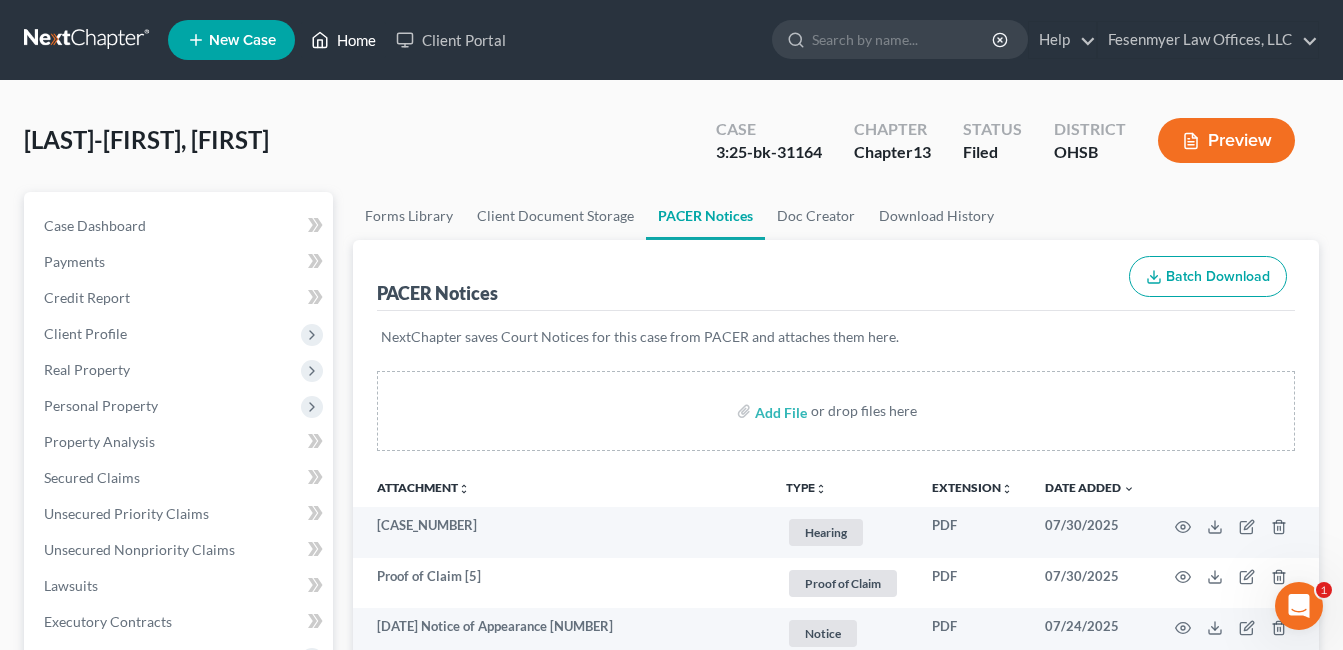 drag, startPoint x: 355, startPoint y: 39, endPoint x: 350, endPoint y: 55, distance: 16.763054 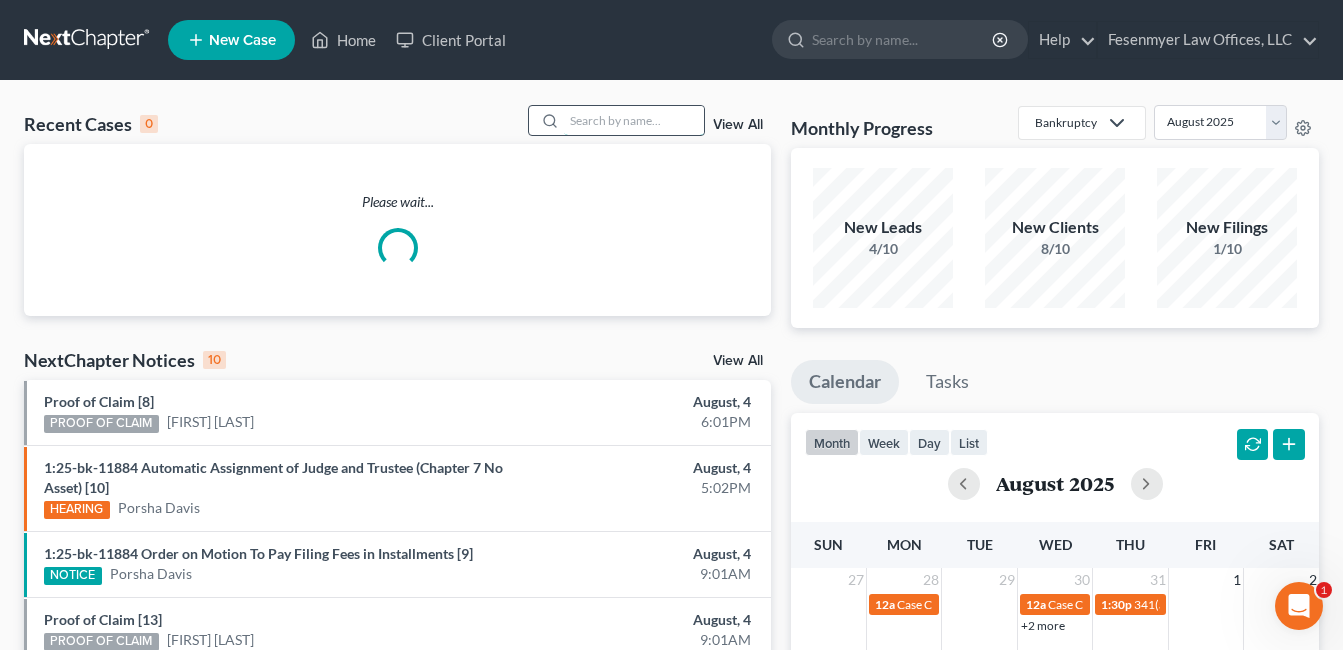 click at bounding box center [634, 120] 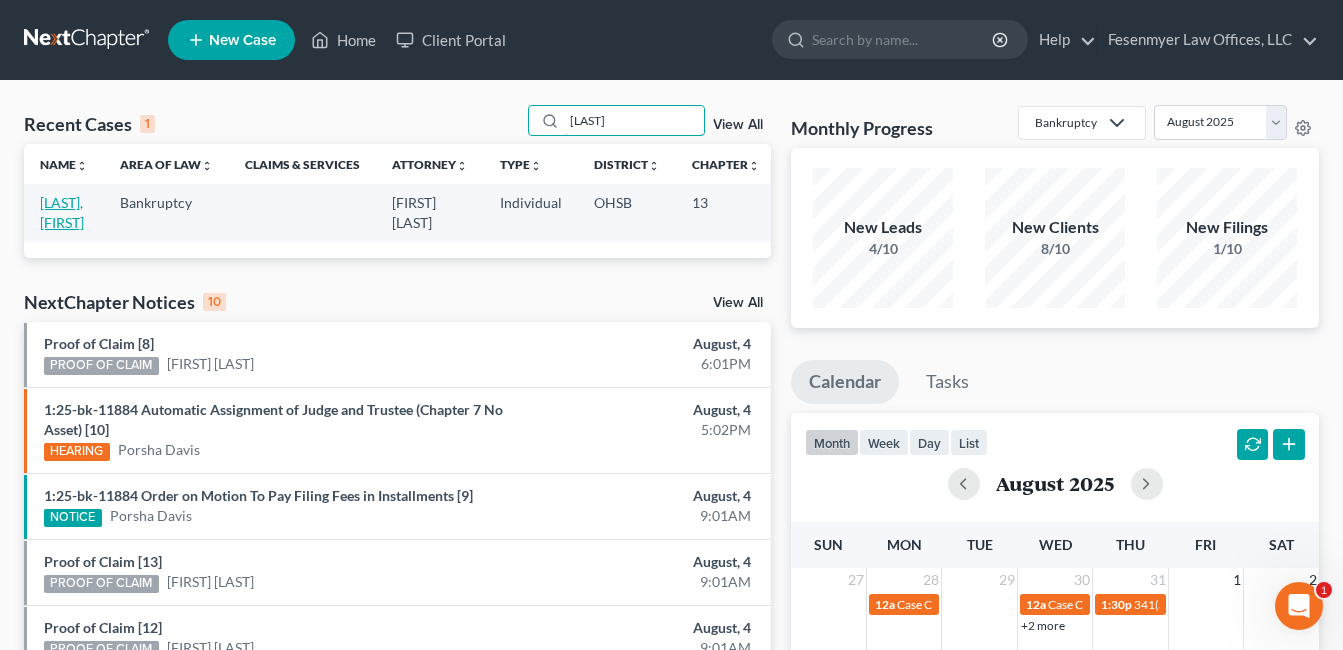 type on "elliott" 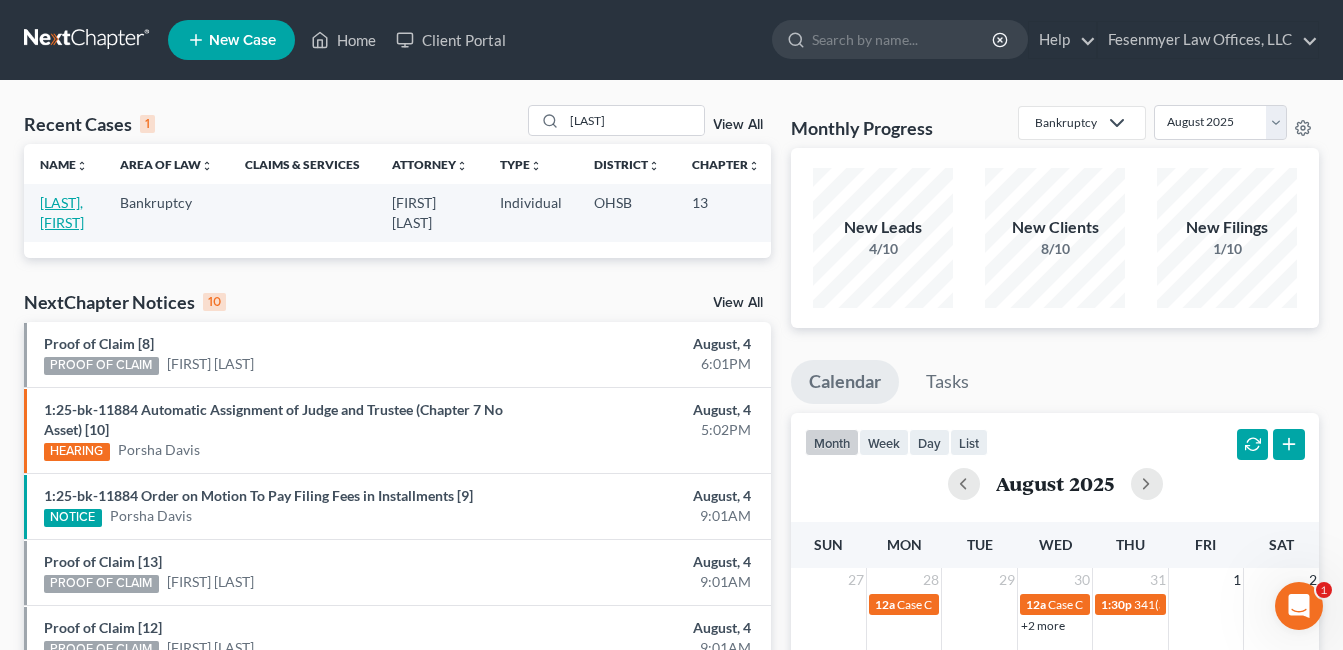 click on "[LAST], [FIRST]" at bounding box center [62, 212] 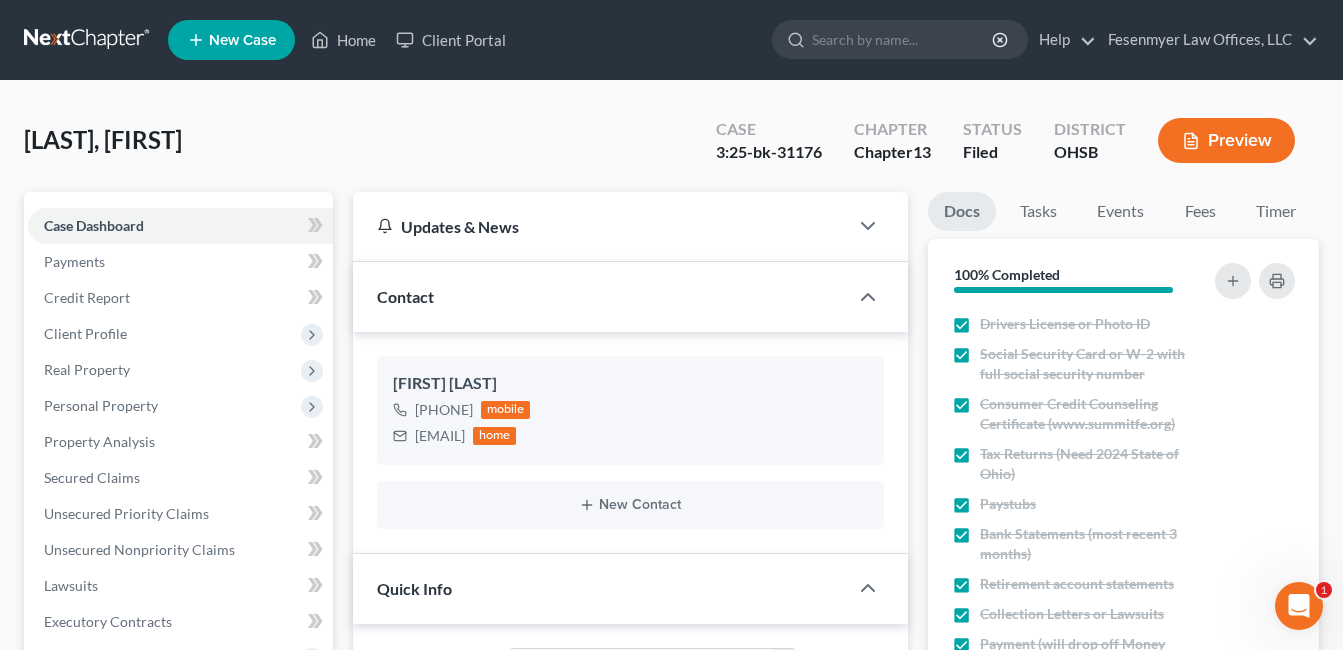 scroll, scrollTop: 600, scrollLeft: 0, axis: vertical 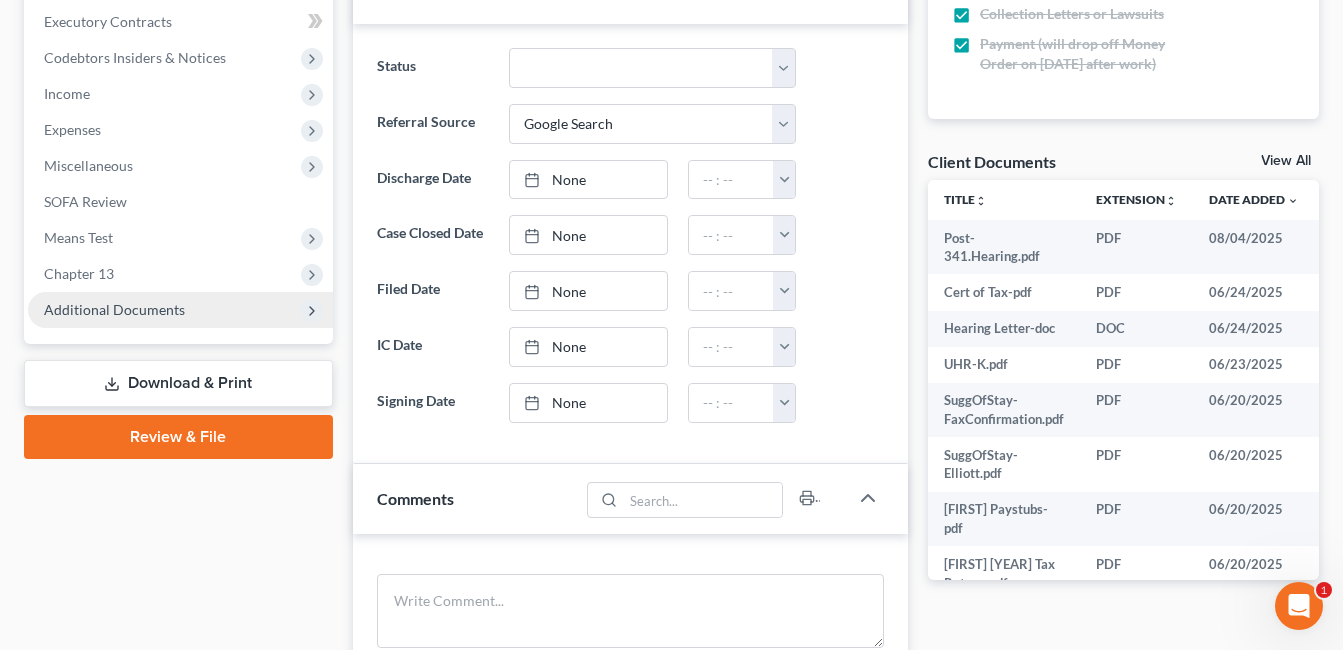 click on "Additional Documents" at bounding box center (114, 309) 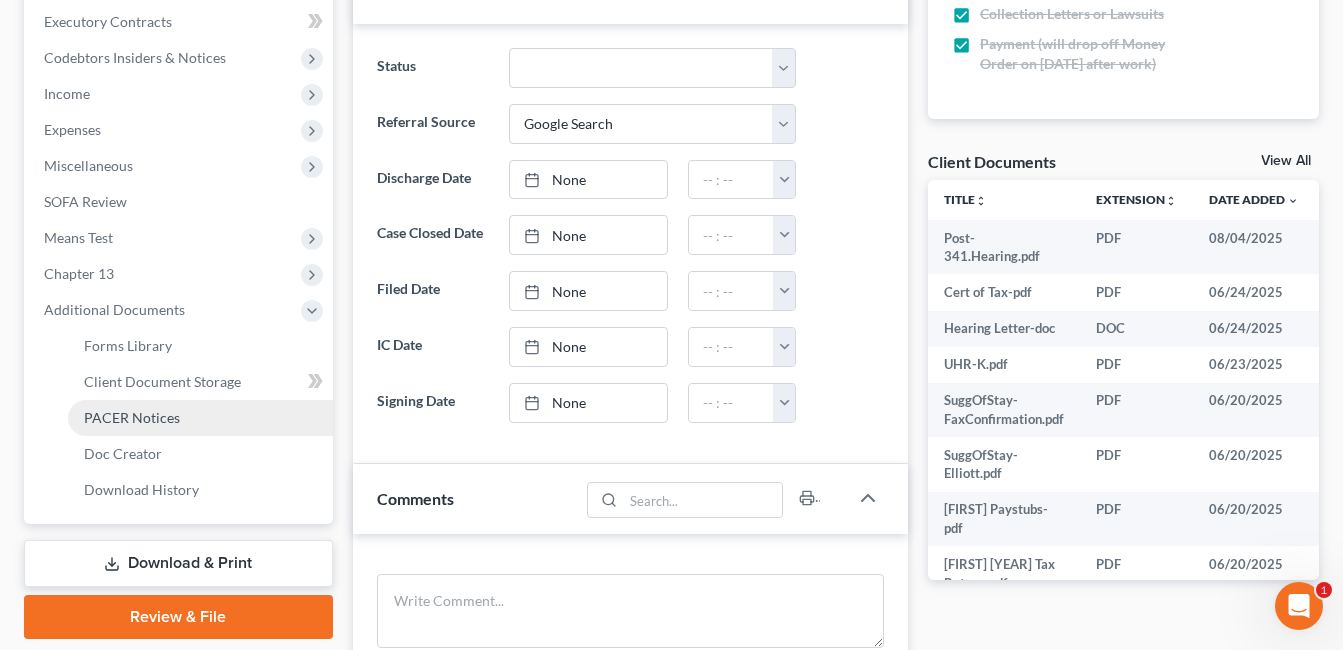 click on "PACER Notices" at bounding box center [132, 417] 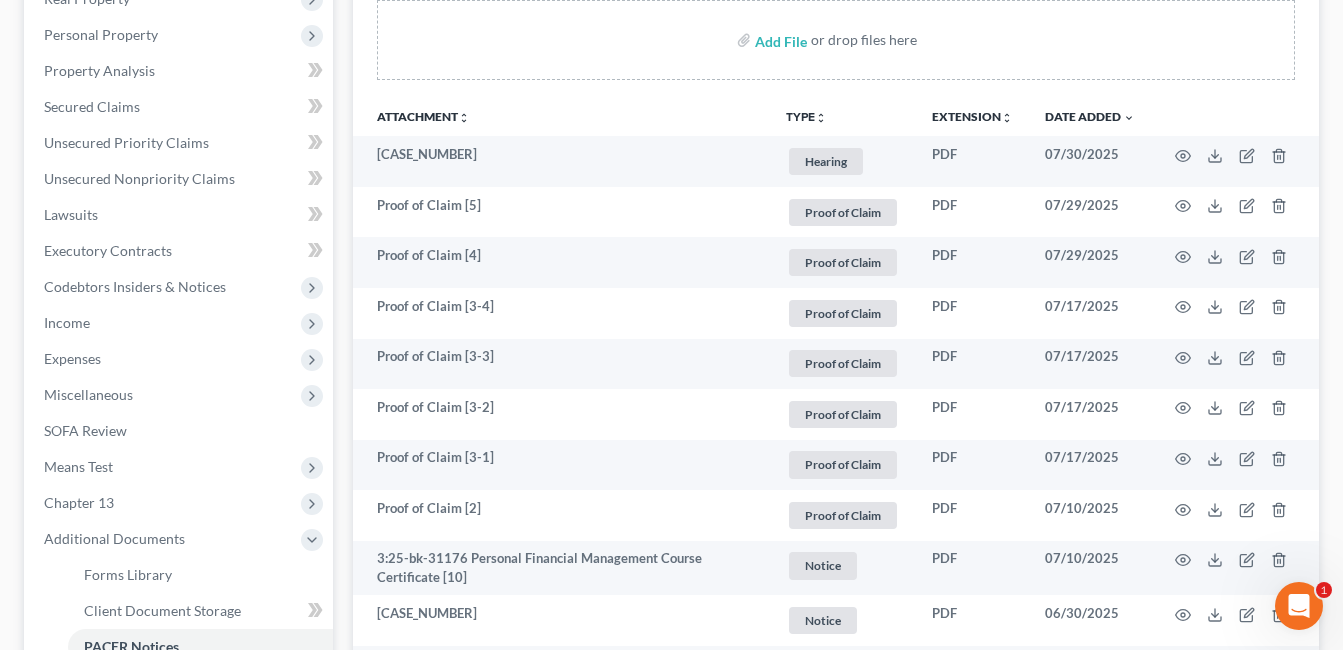 scroll, scrollTop: 500, scrollLeft: 0, axis: vertical 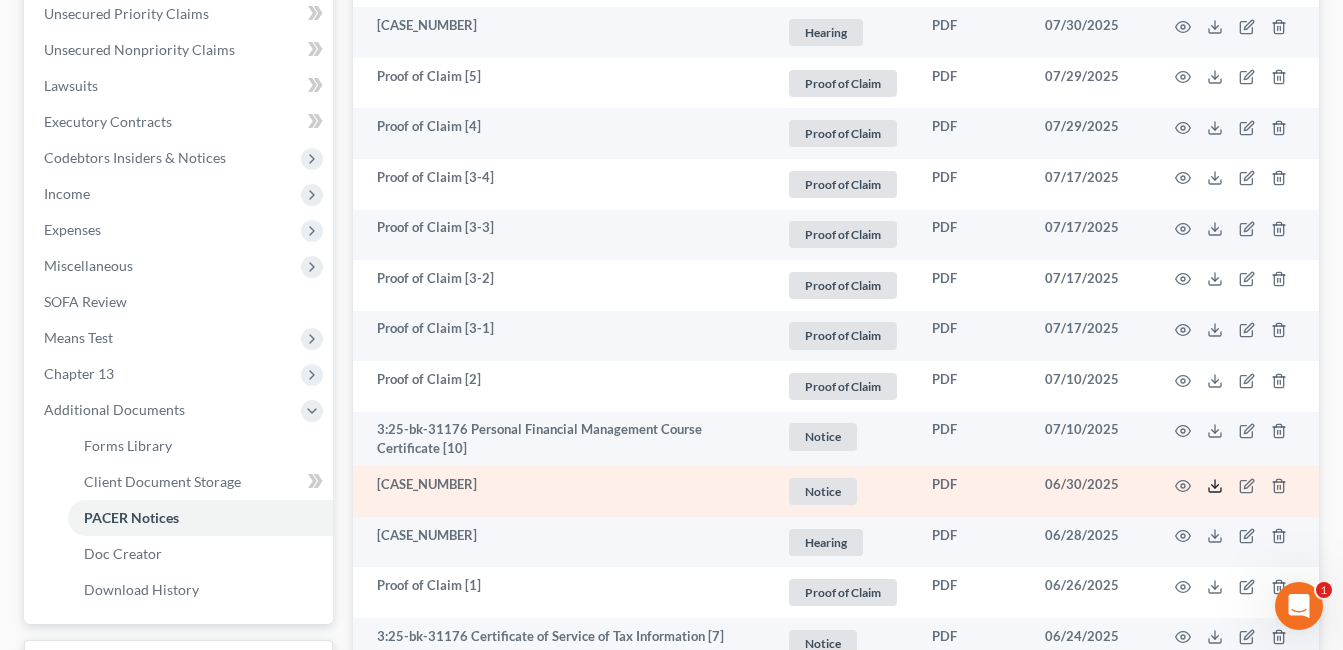 click 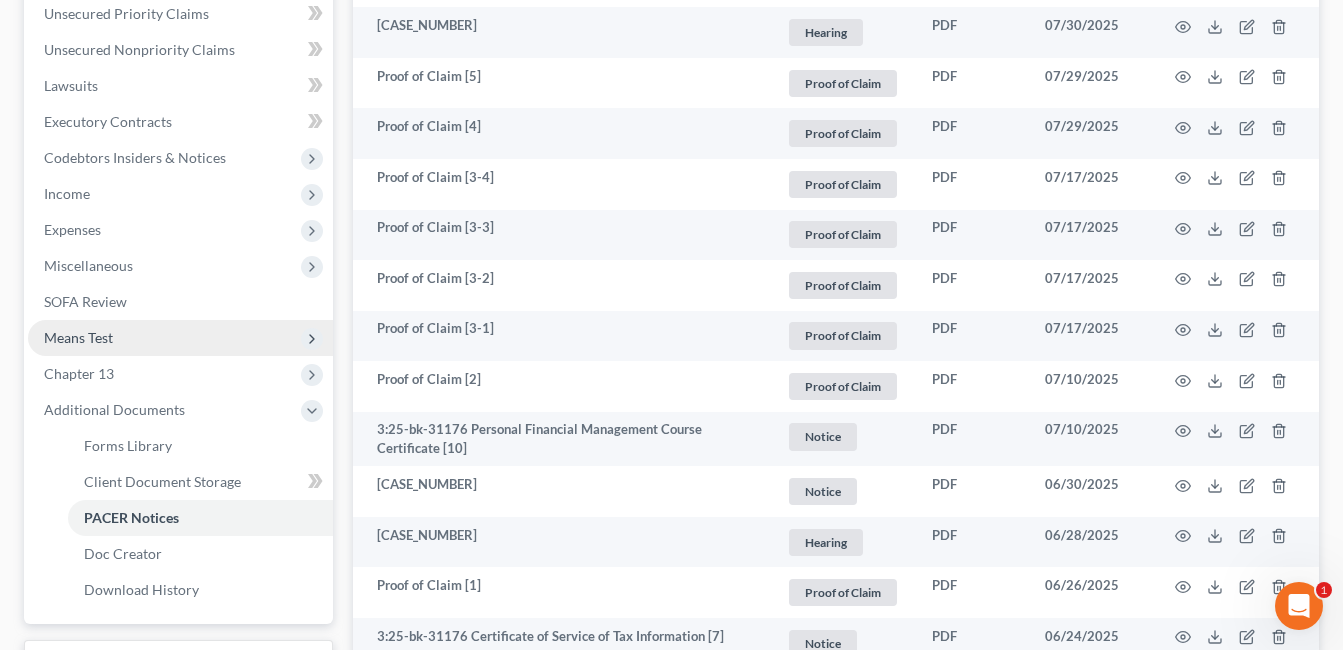 click on "Means Test" at bounding box center [78, 337] 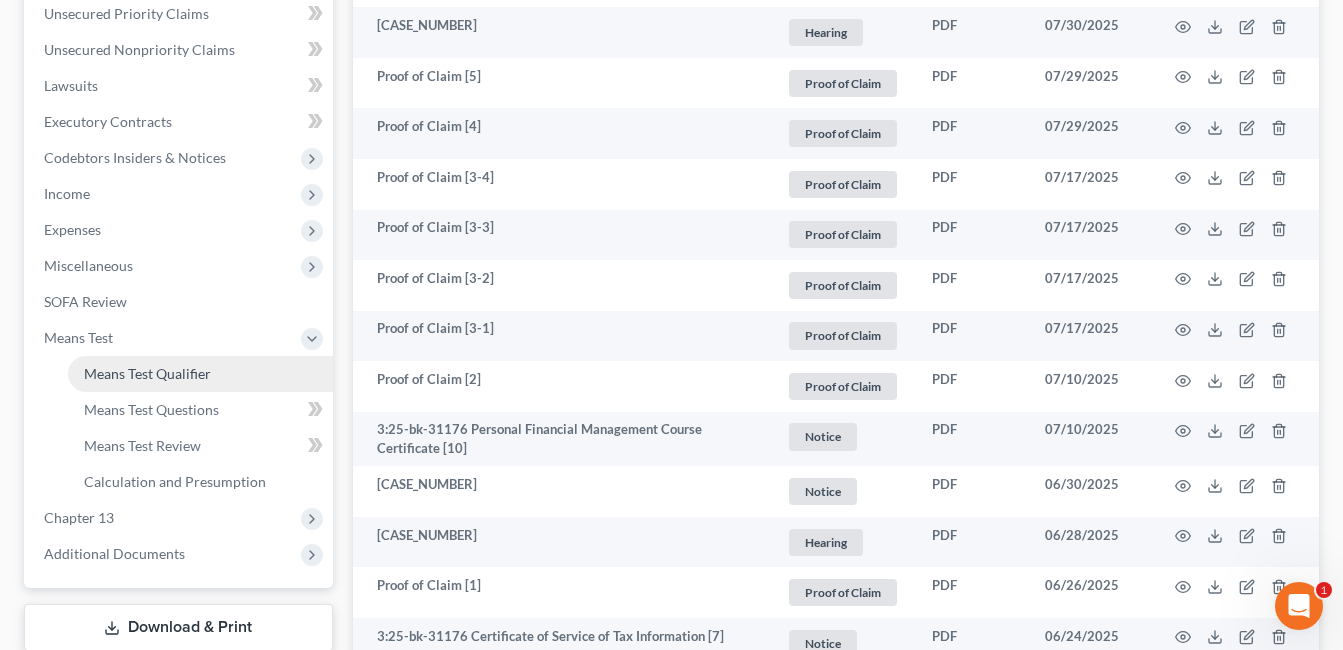 click on "Means Test Qualifier" at bounding box center (147, 373) 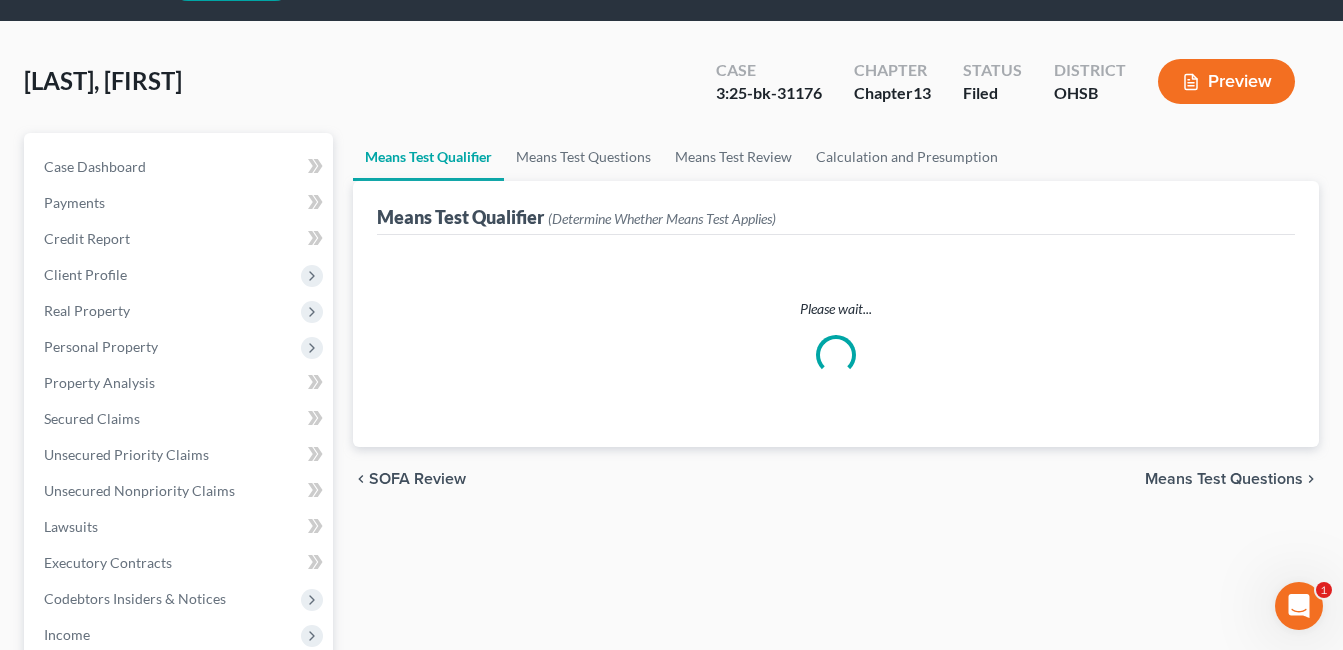 scroll, scrollTop: 0, scrollLeft: 0, axis: both 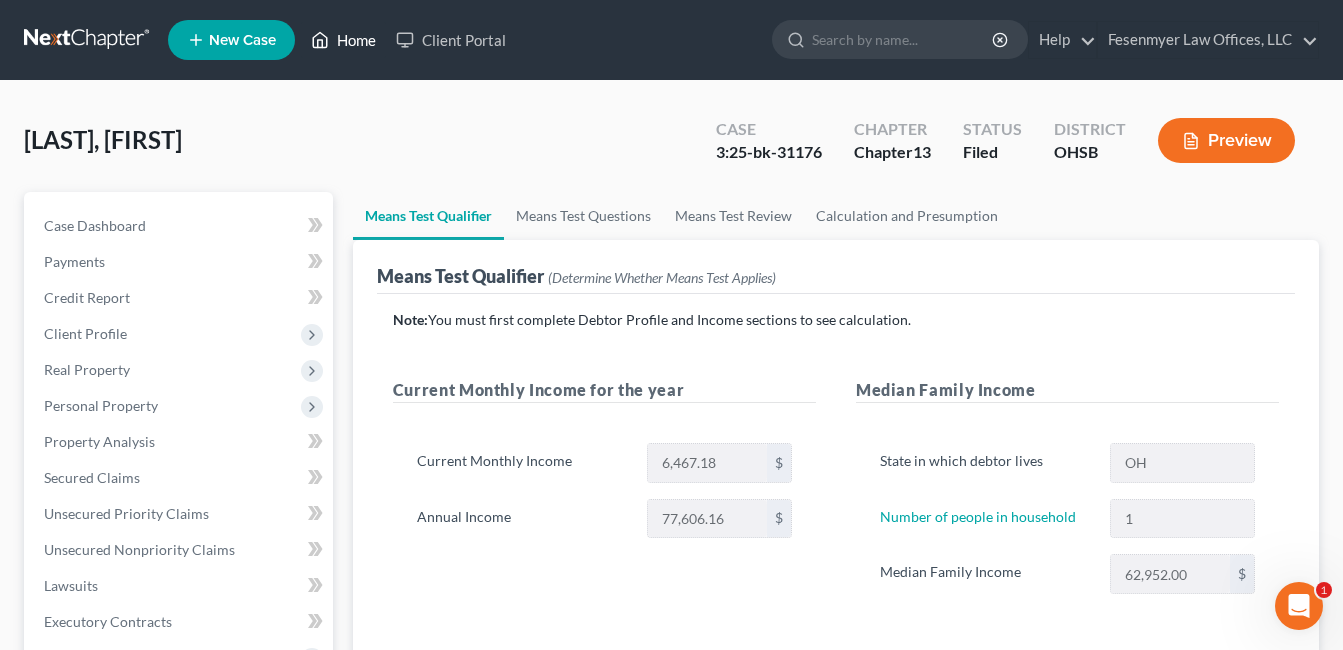 click on "Home" at bounding box center (343, 40) 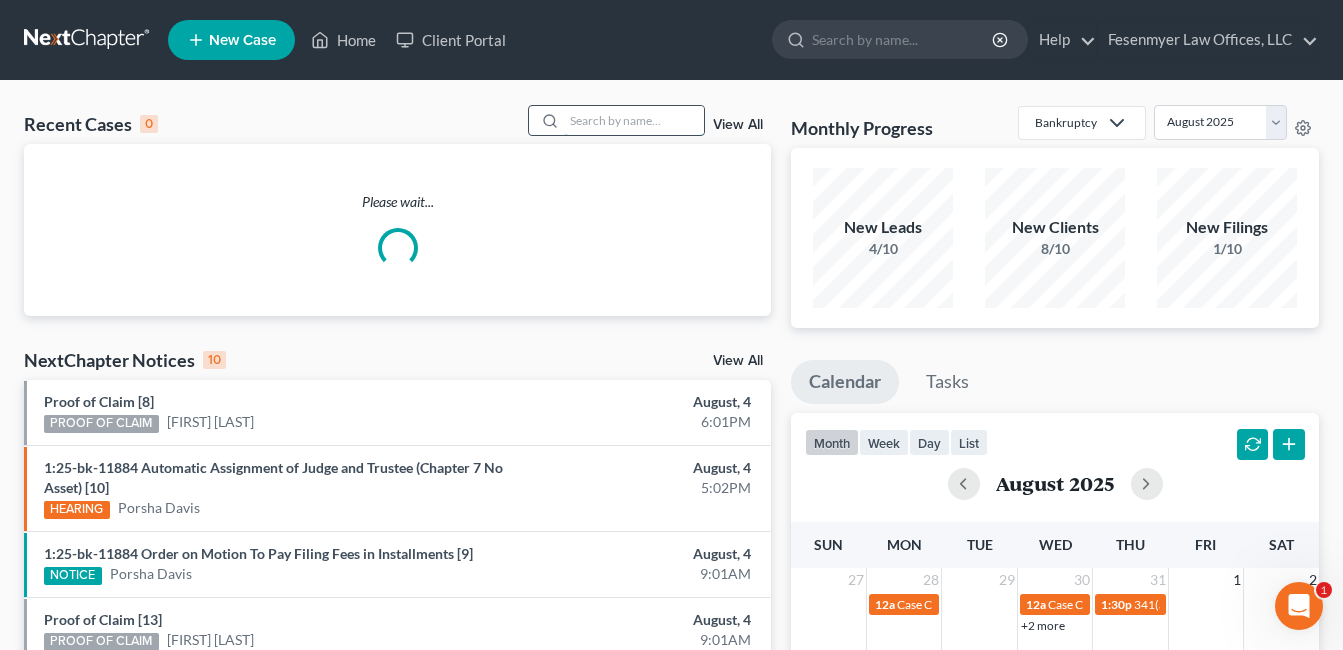 click at bounding box center [634, 120] 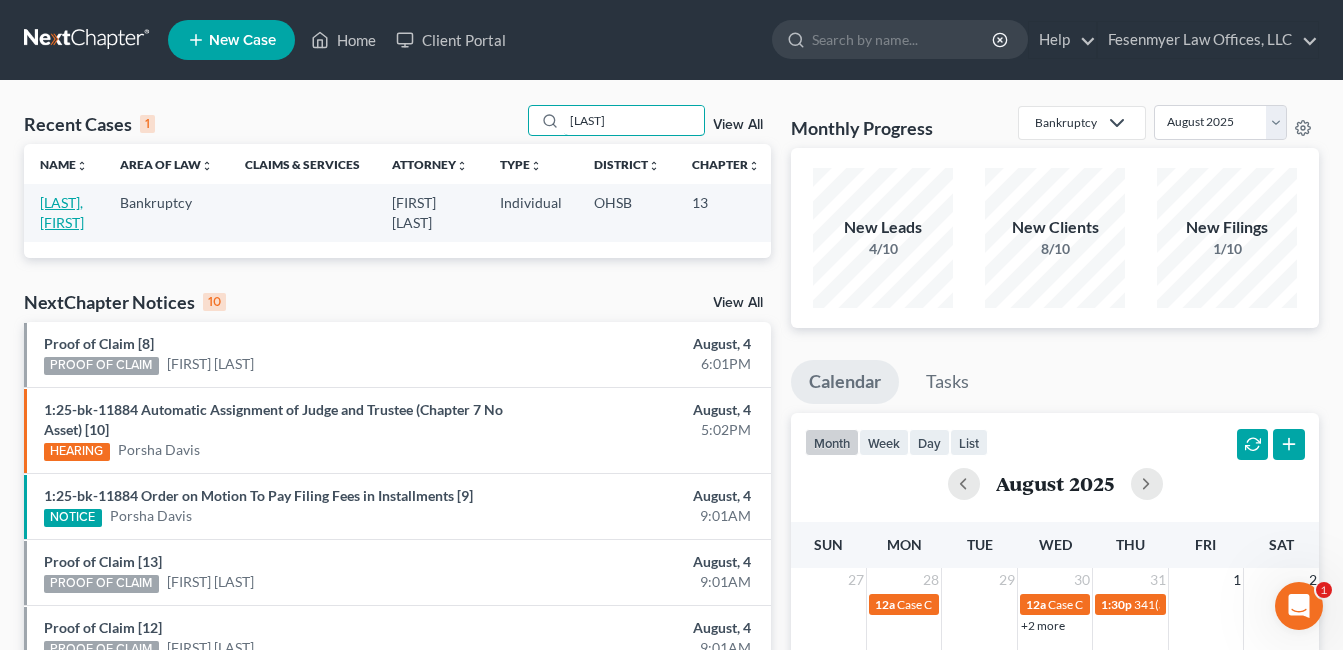 type on "grigsby" 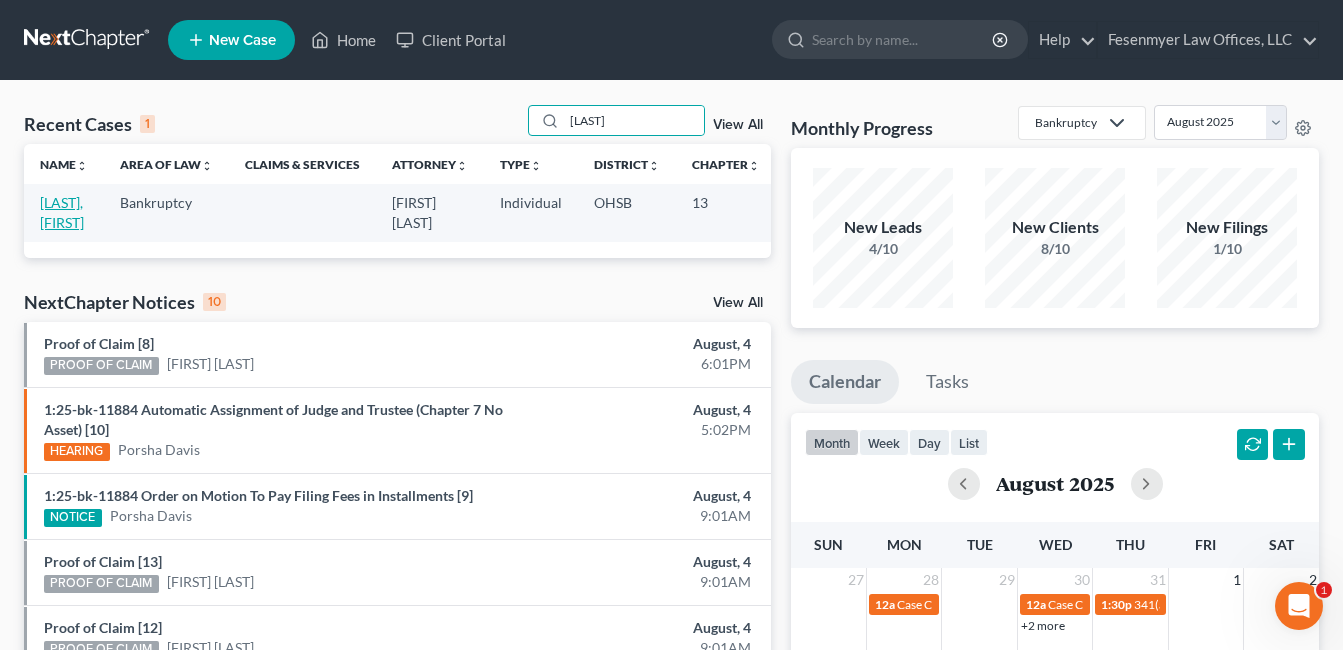 click on "[LAST], [FIRST]" at bounding box center [62, 212] 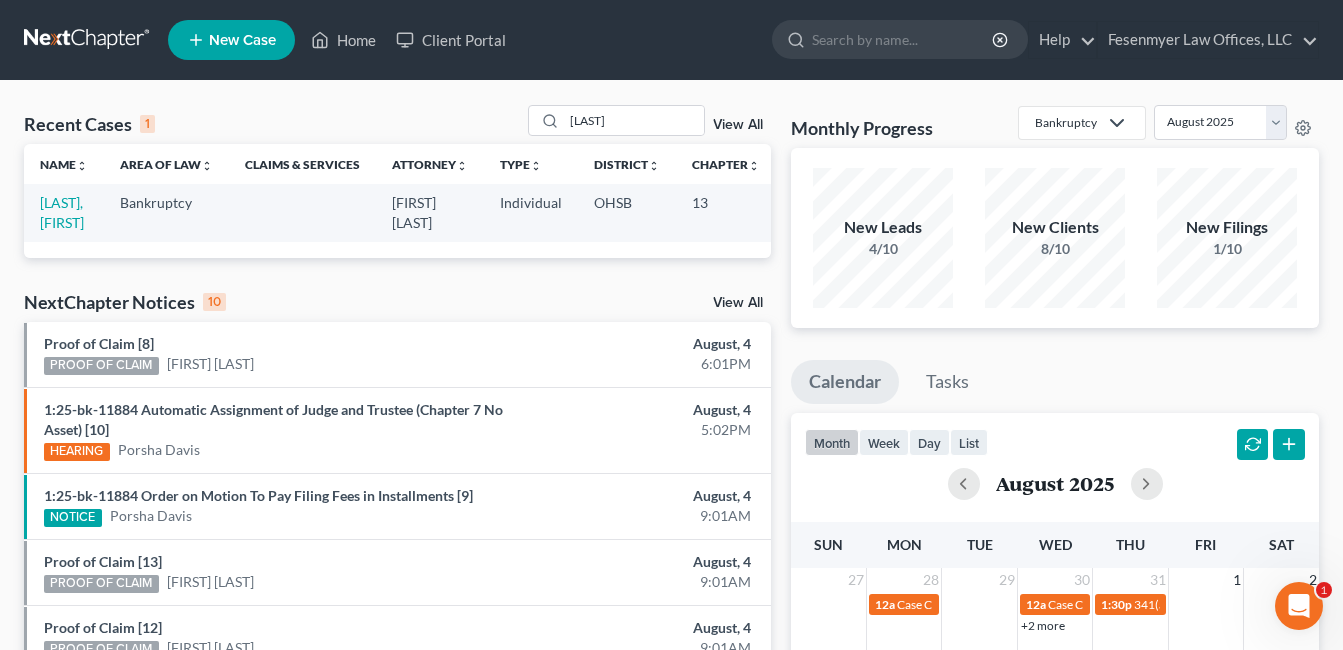 select on "0" 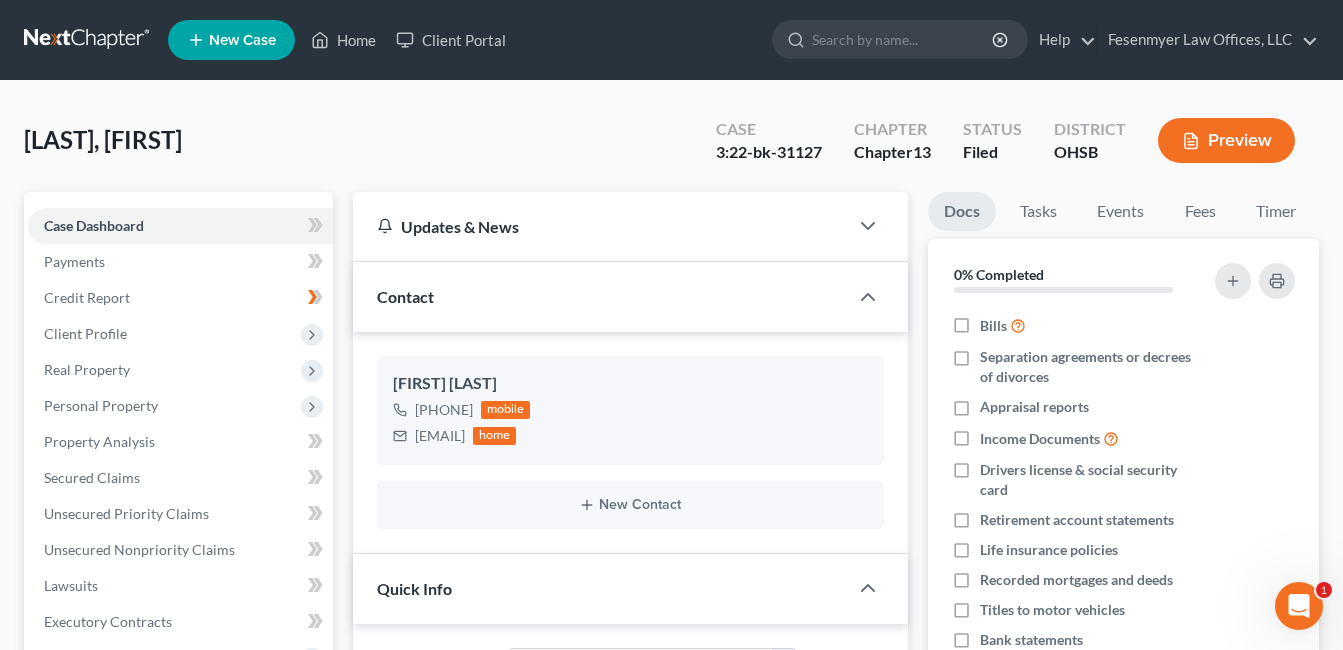 scroll, scrollTop: 400, scrollLeft: 0, axis: vertical 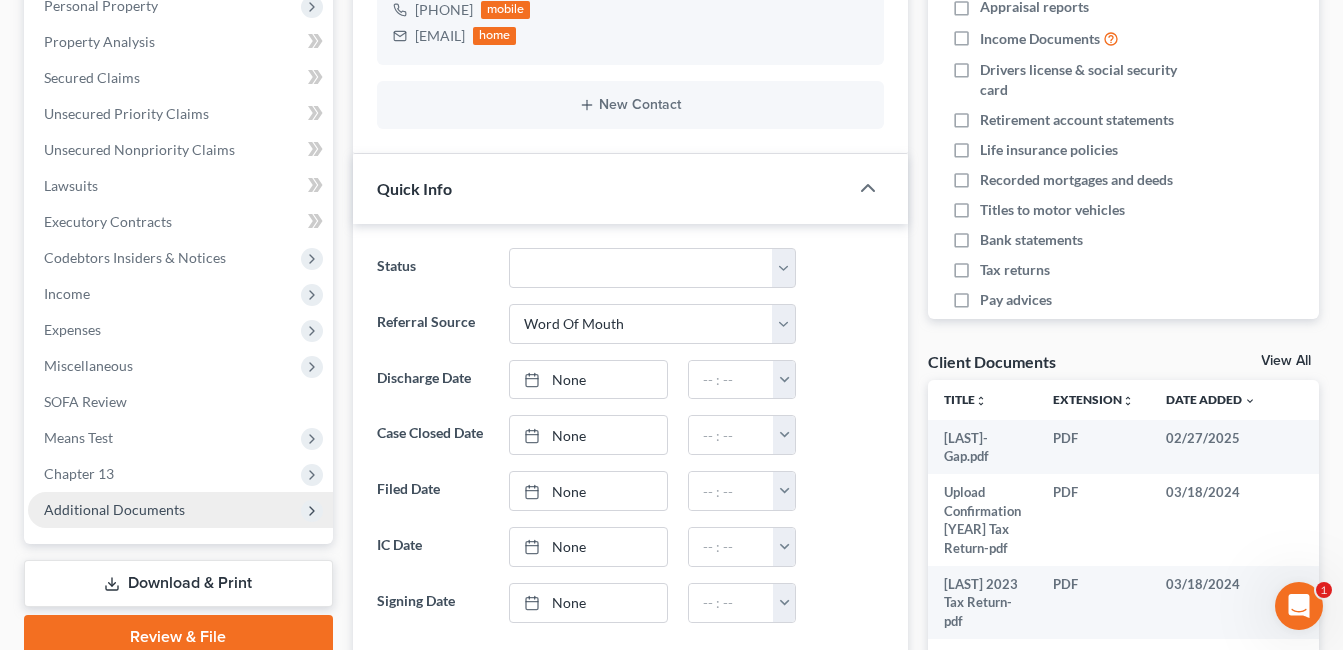 click on "Additional Documents" at bounding box center [114, 509] 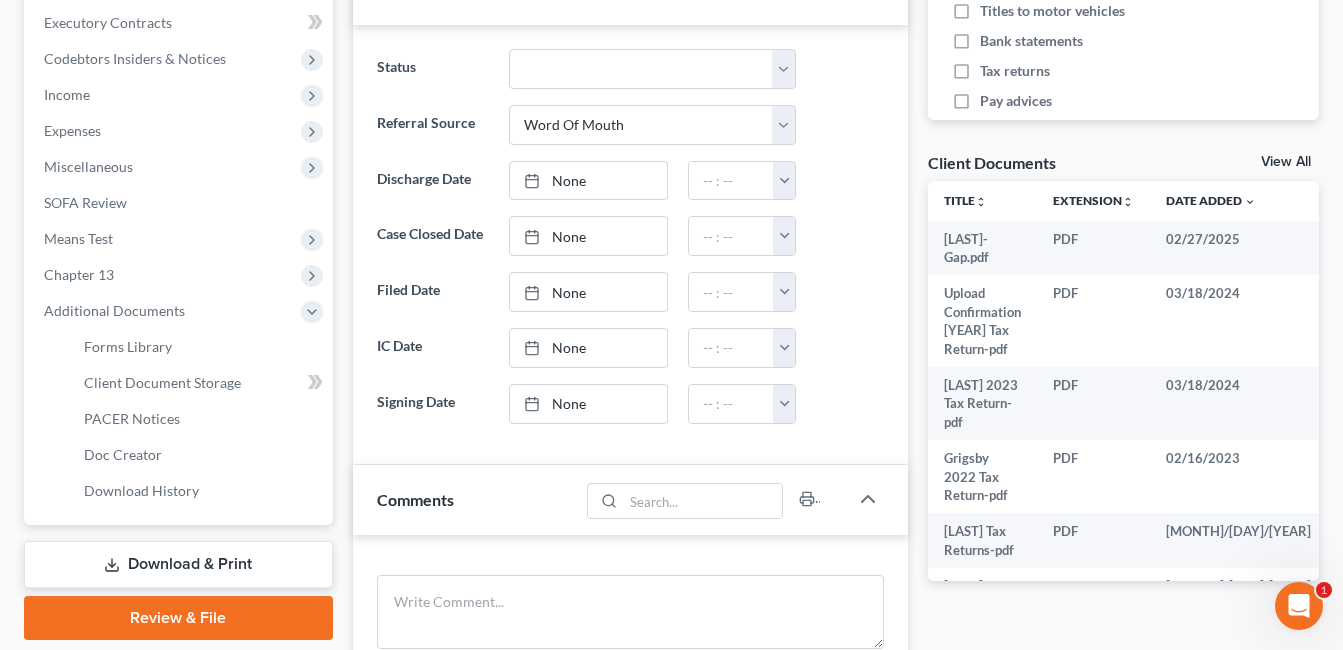scroll, scrollTop: 600, scrollLeft: 0, axis: vertical 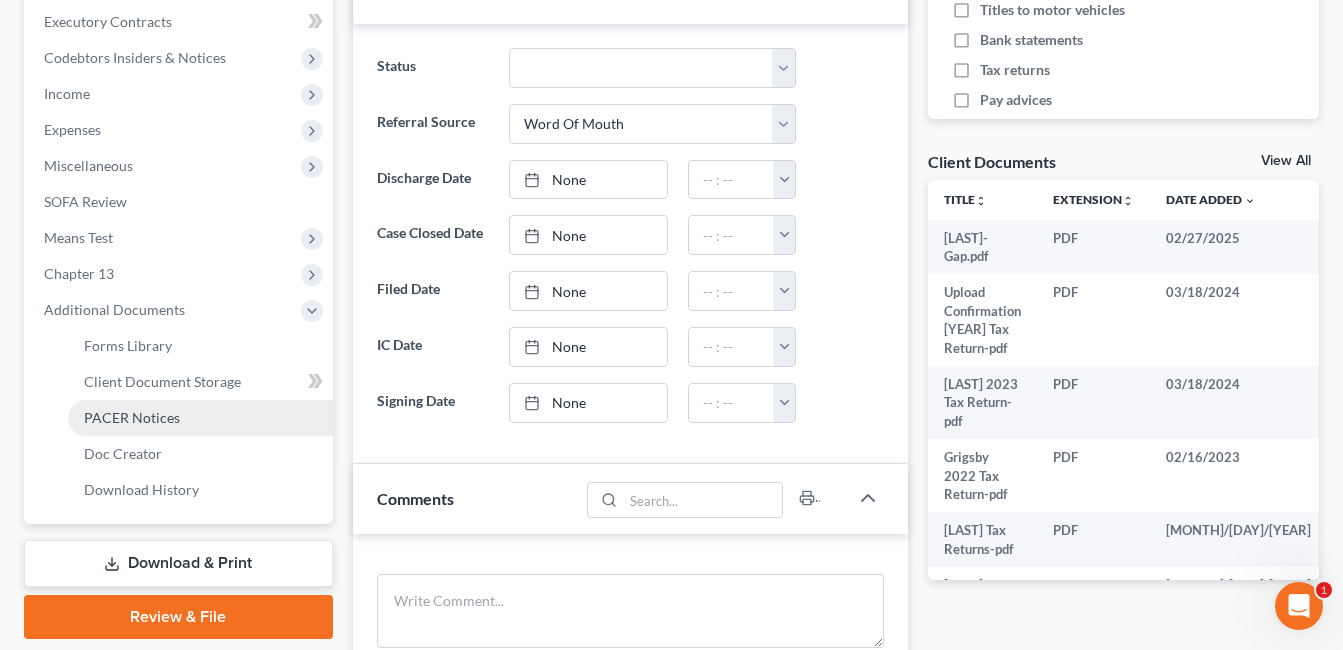 click on "PACER Notices" at bounding box center (200, 418) 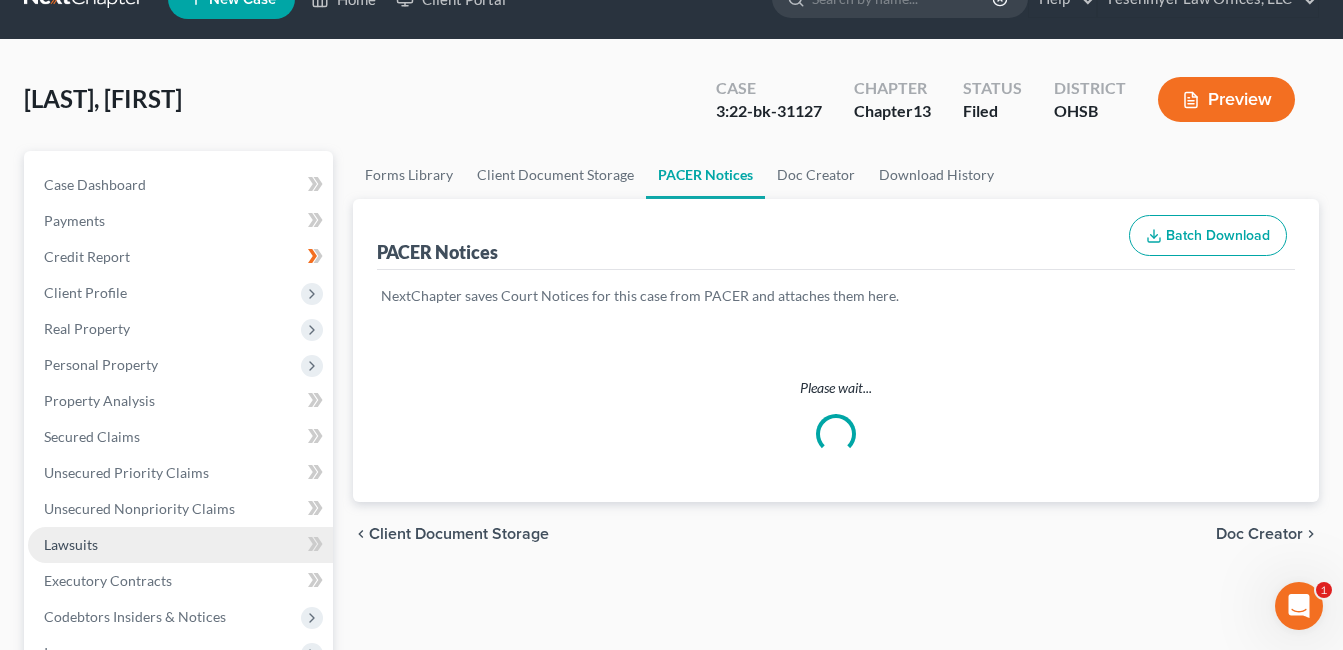 scroll, scrollTop: 0, scrollLeft: 0, axis: both 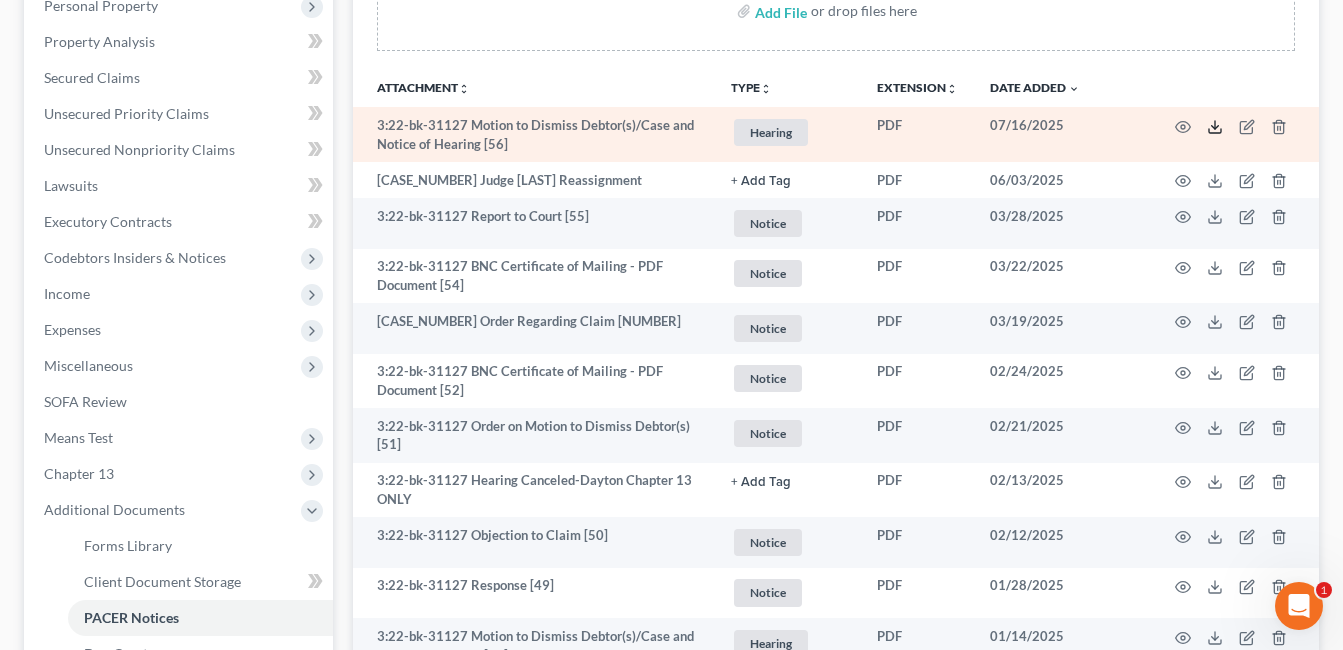 click 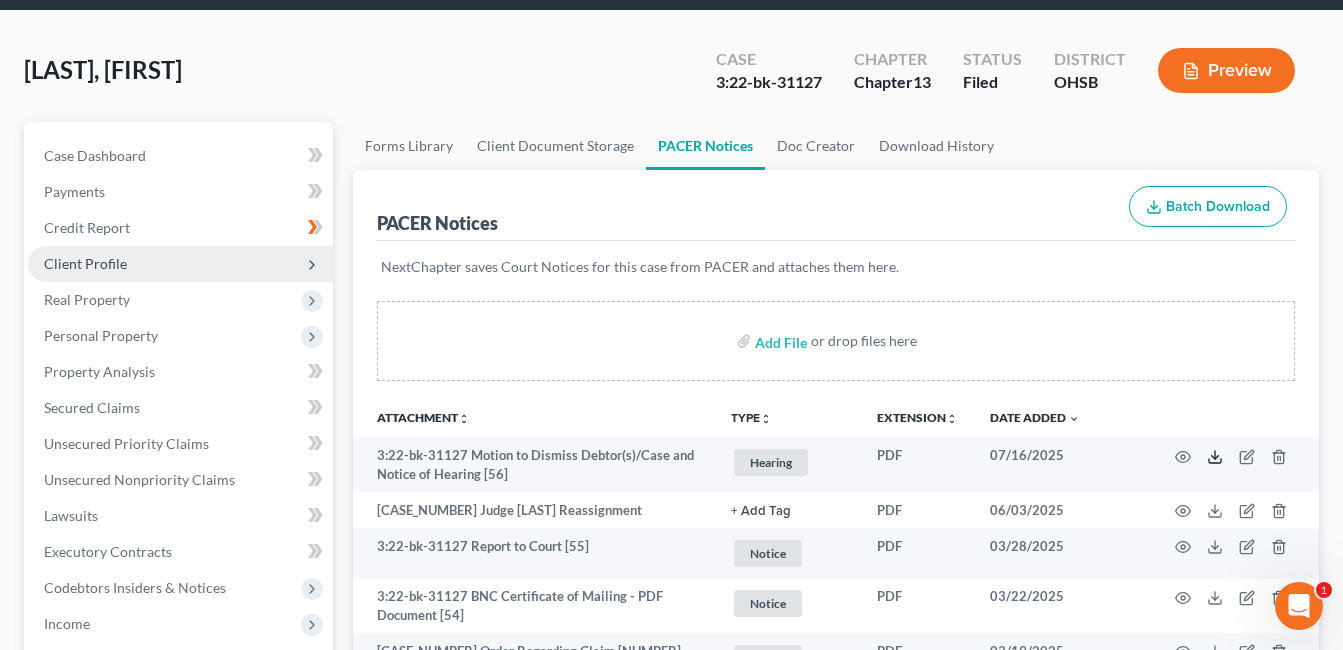scroll, scrollTop: 0, scrollLeft: 0, axis: both 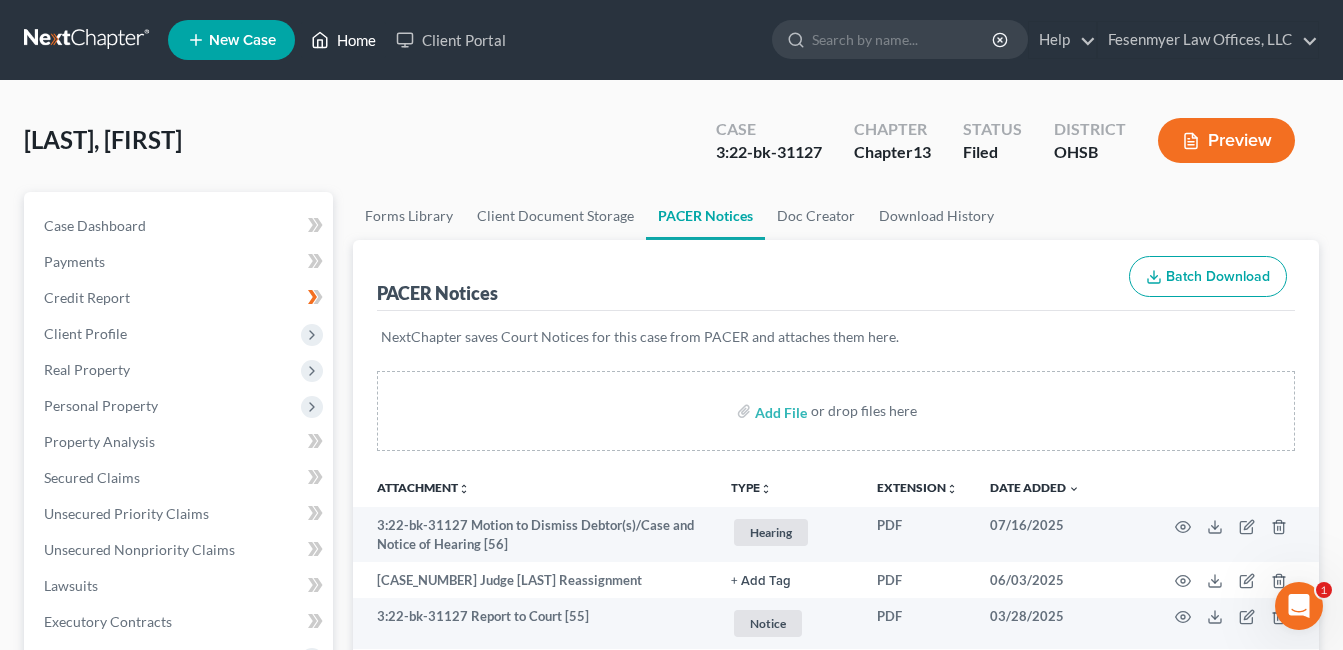 click on "Home" at bounding box center [343, 40] 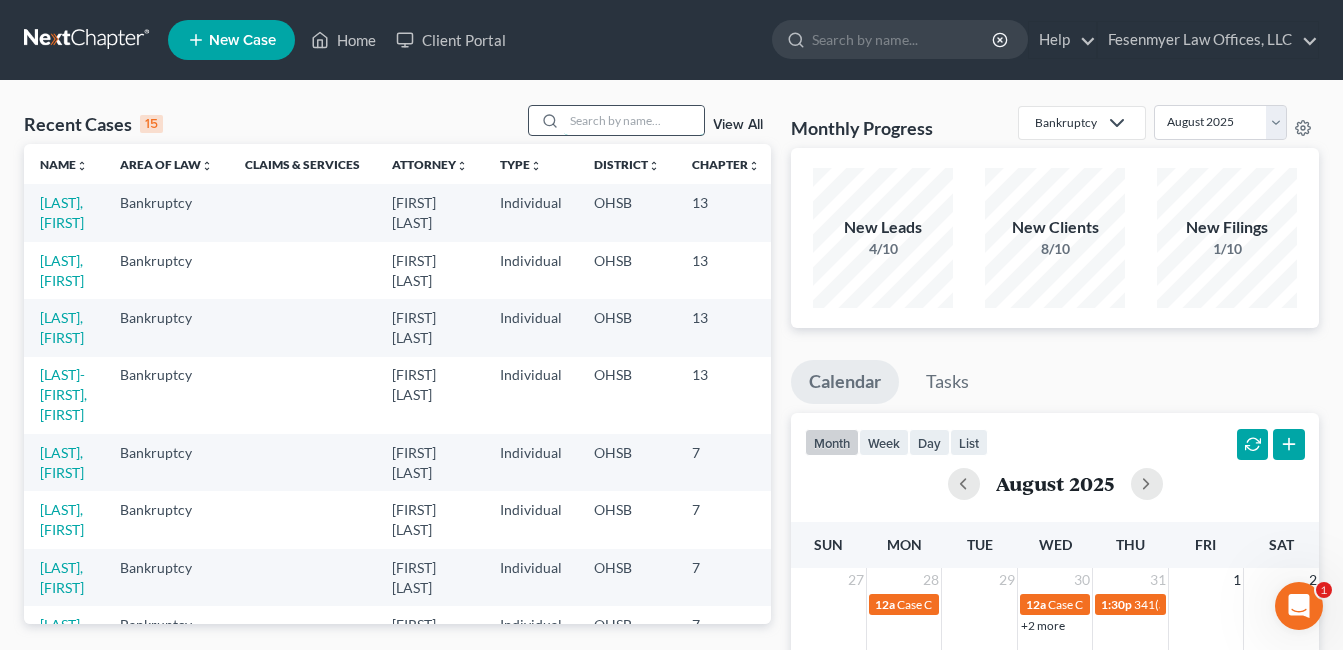 click at bounding box center [634, 120] 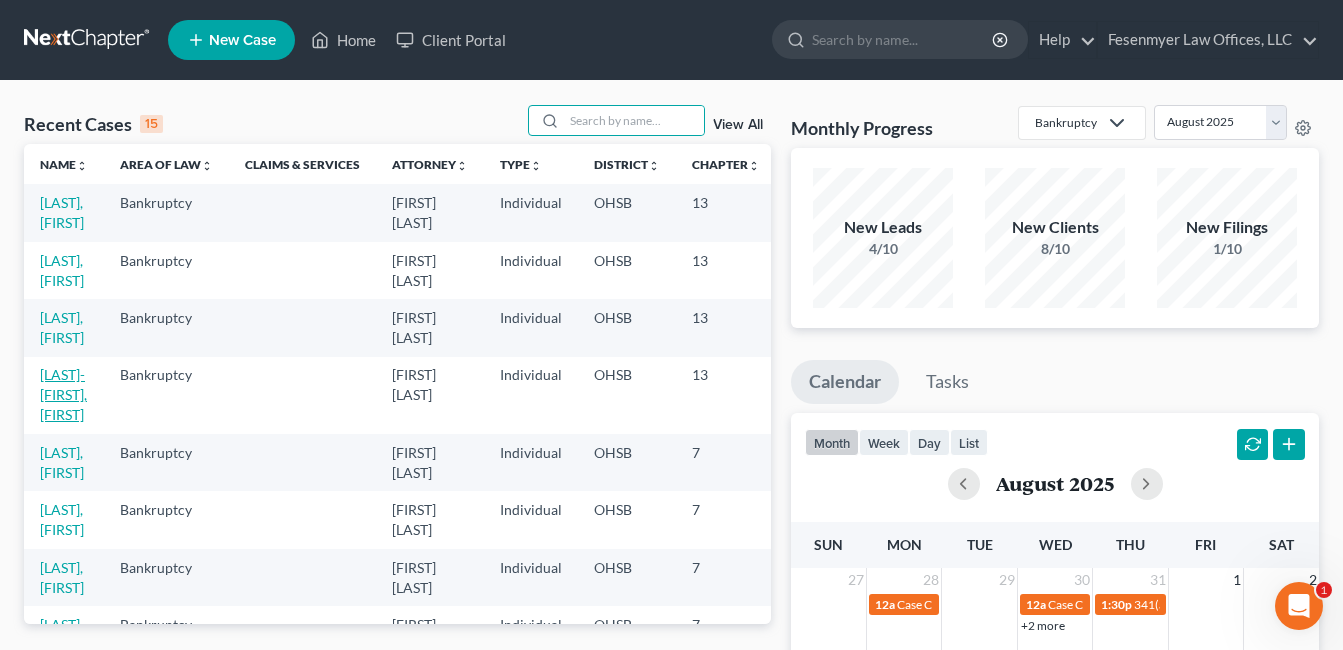 click on "[LAST], [FIRST] & [LAST], [FIRST]" at bounding box center (63, 394) 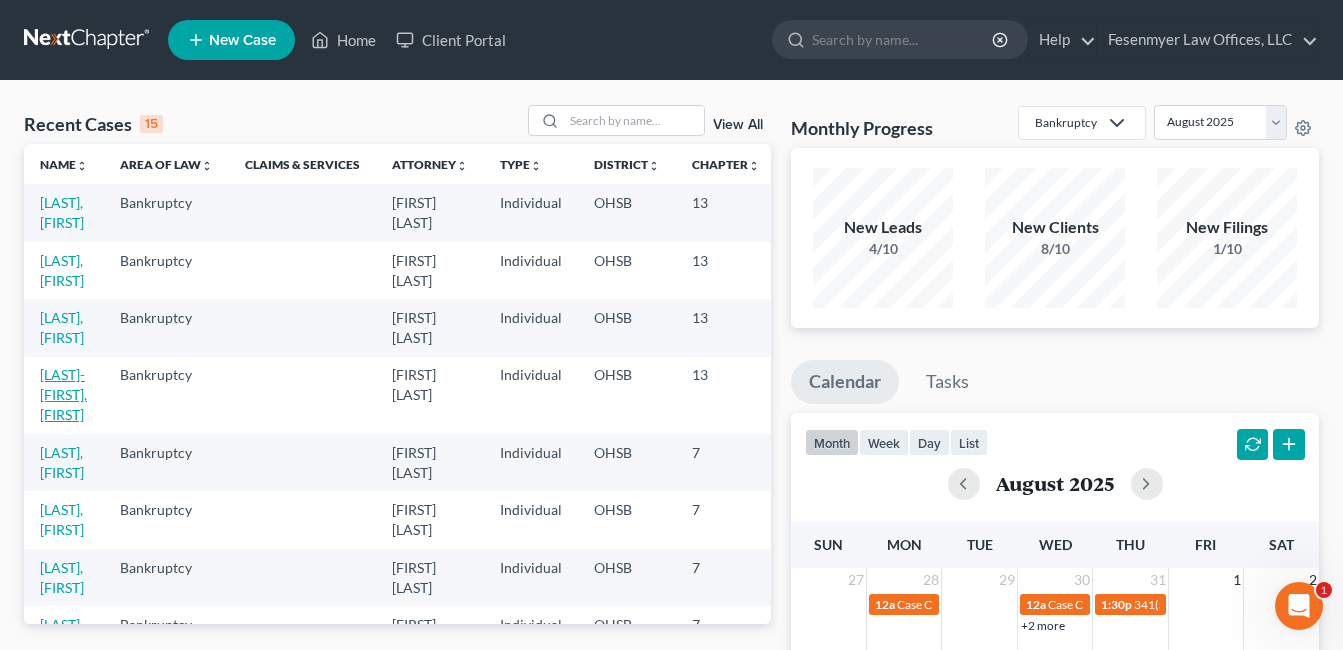 select on "4" 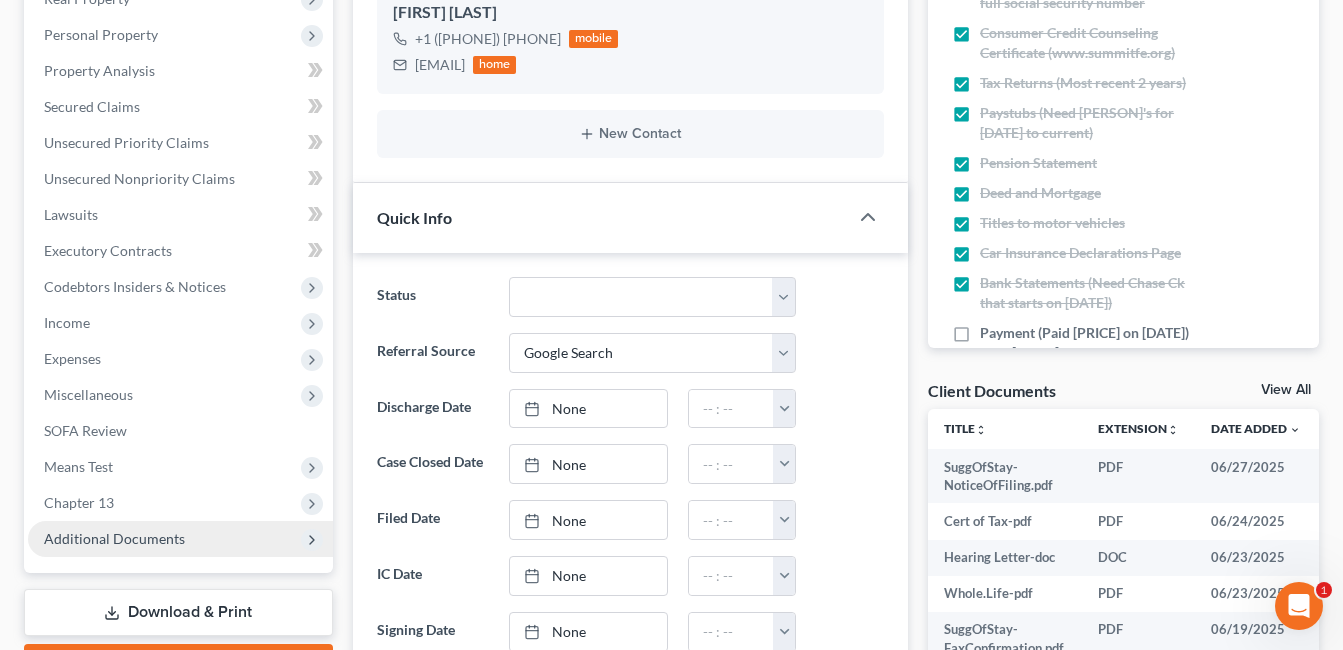 scroll, scrollTop: 500, scrollLeft: 0, axis: vertical 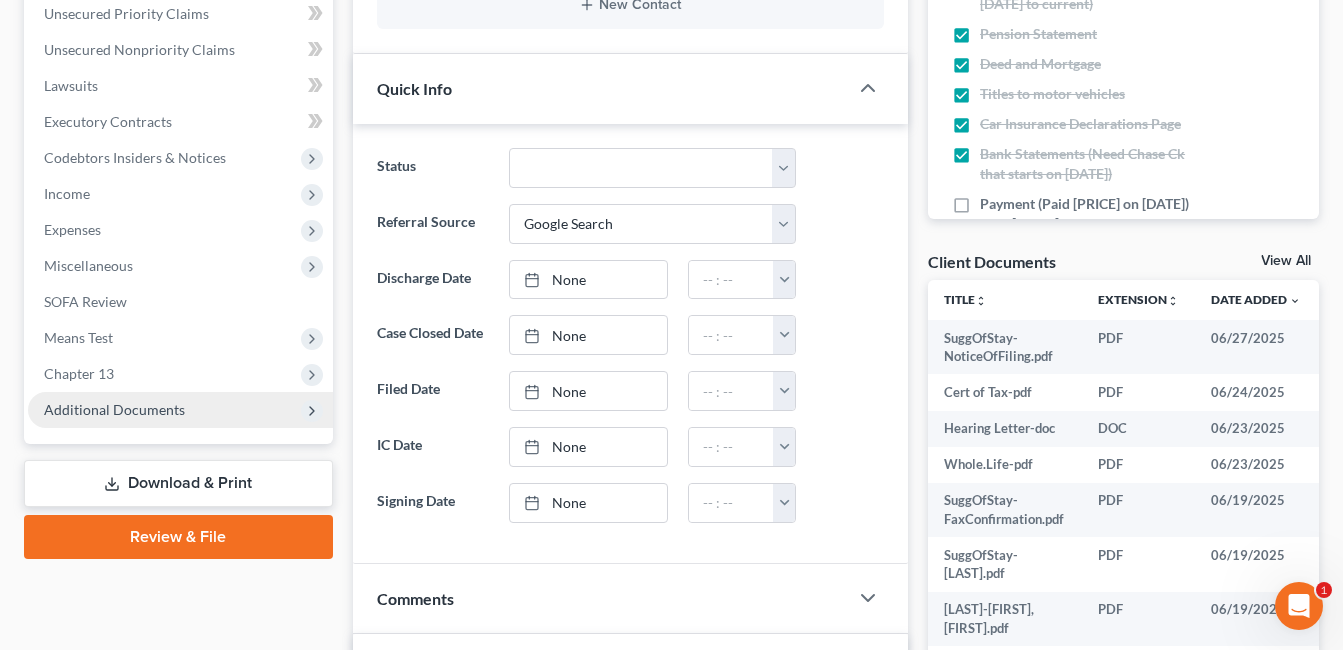 click on "Additional Documents" at bounding box center (114, 409) 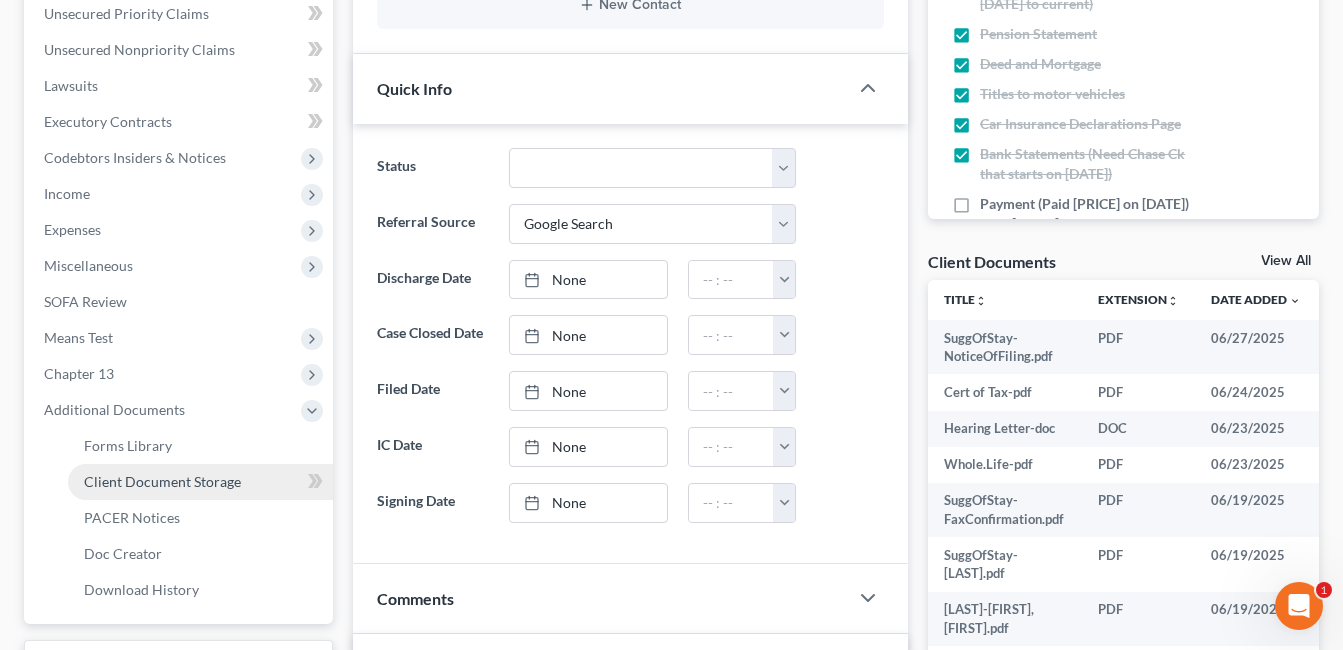 click on "Client Document Storage" at bounding box center (200, 482) 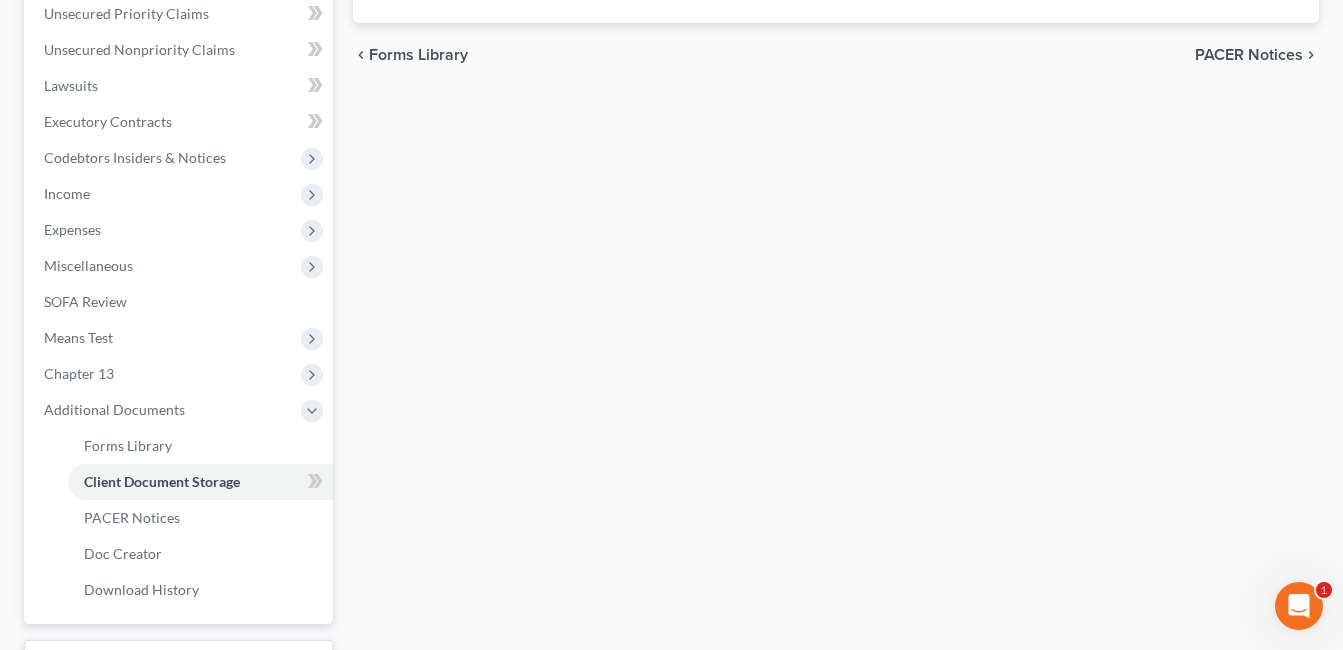 scroll, scrollTop: 367, scrollLeft: 0, axis: vertical 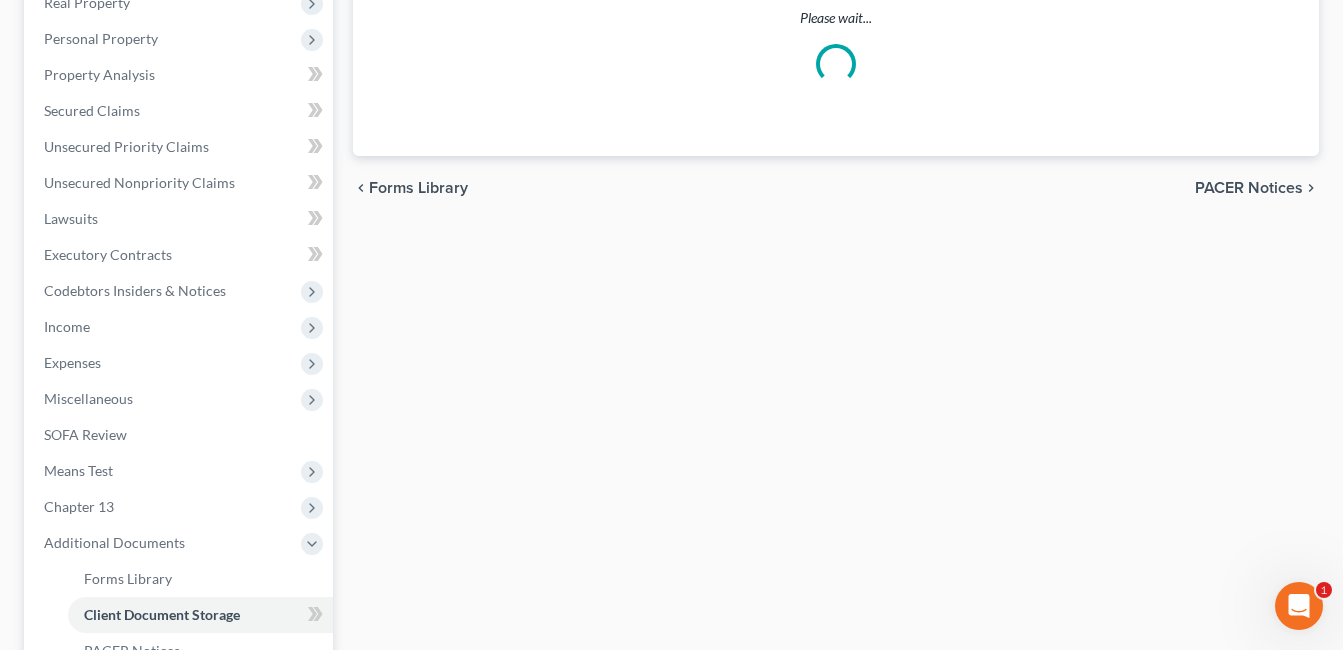 select on "7" 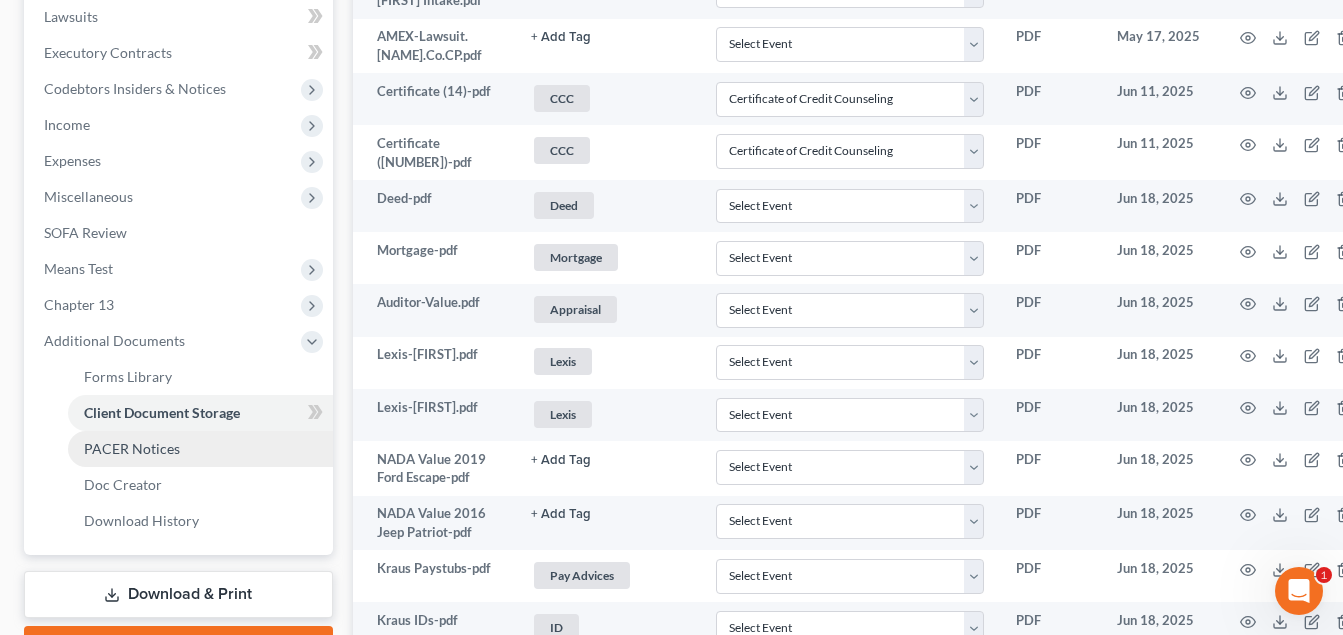 scroll, scrollTop: 600, scrollLeft: 0, axis: vertical 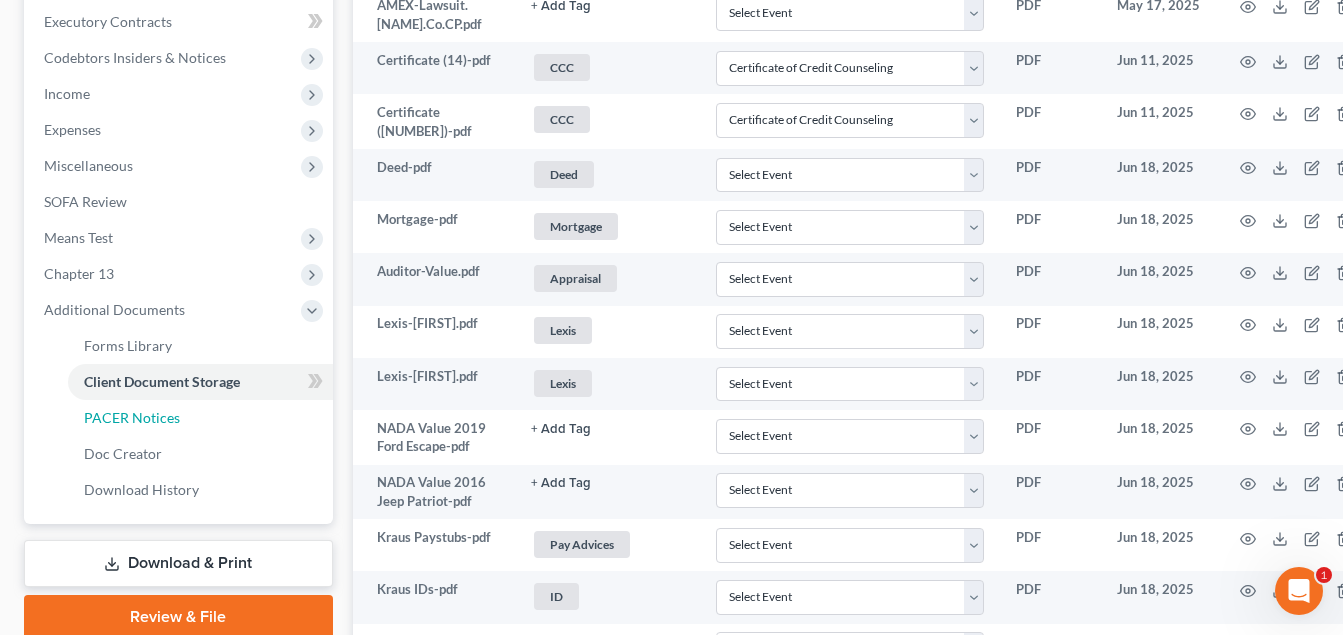 drag, startPoint x: 176, startPoint y: 427, endPoint x: 627, endPoint y: 331, distance: 461.1041 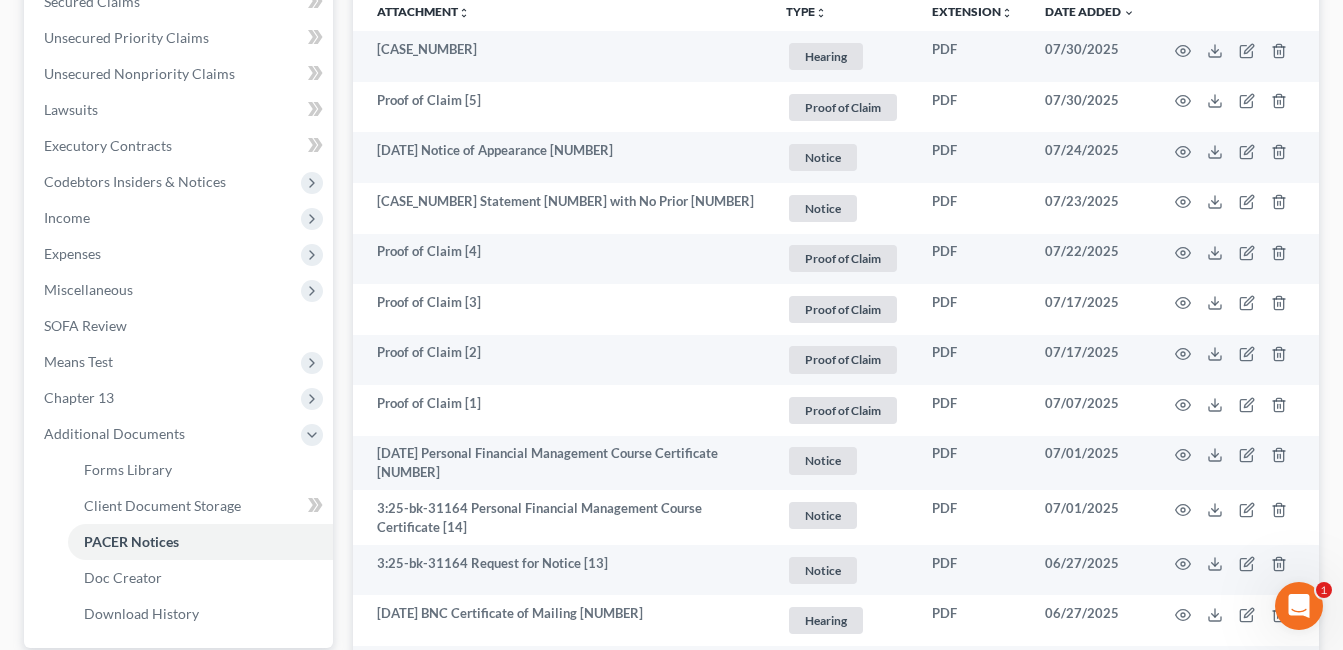 scroll, scrollTop: 500, scrollLeft: 0, axis: vertical 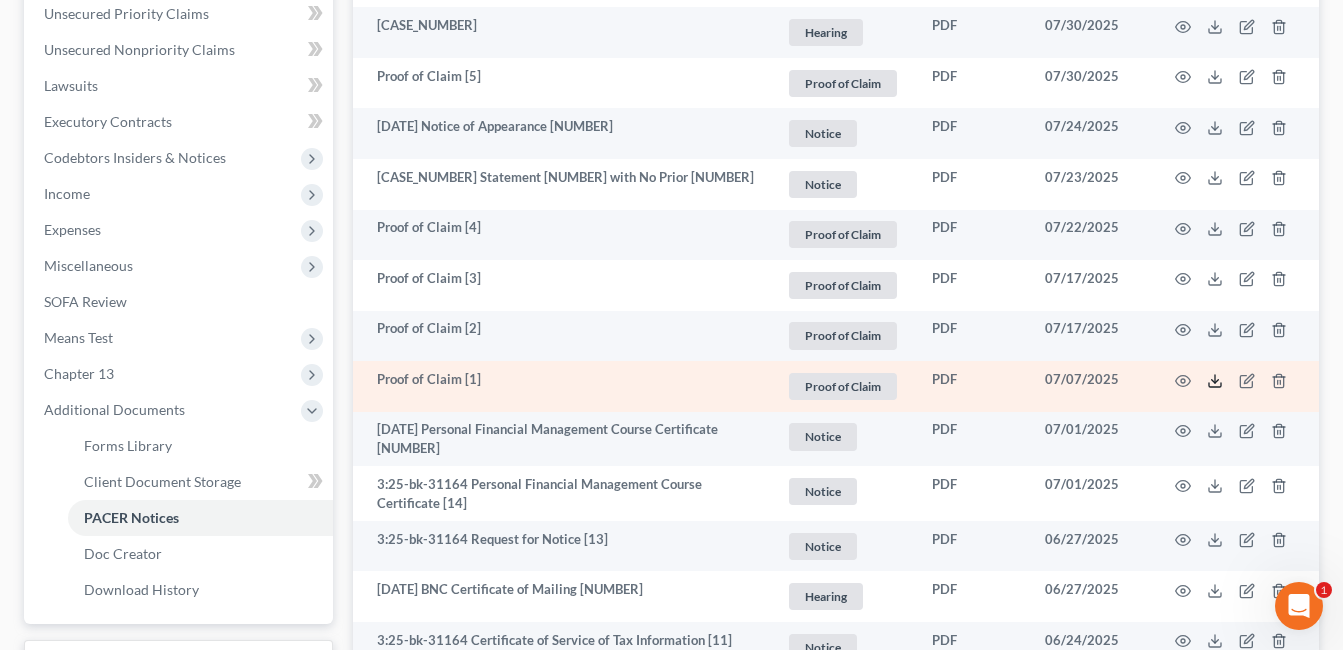 click 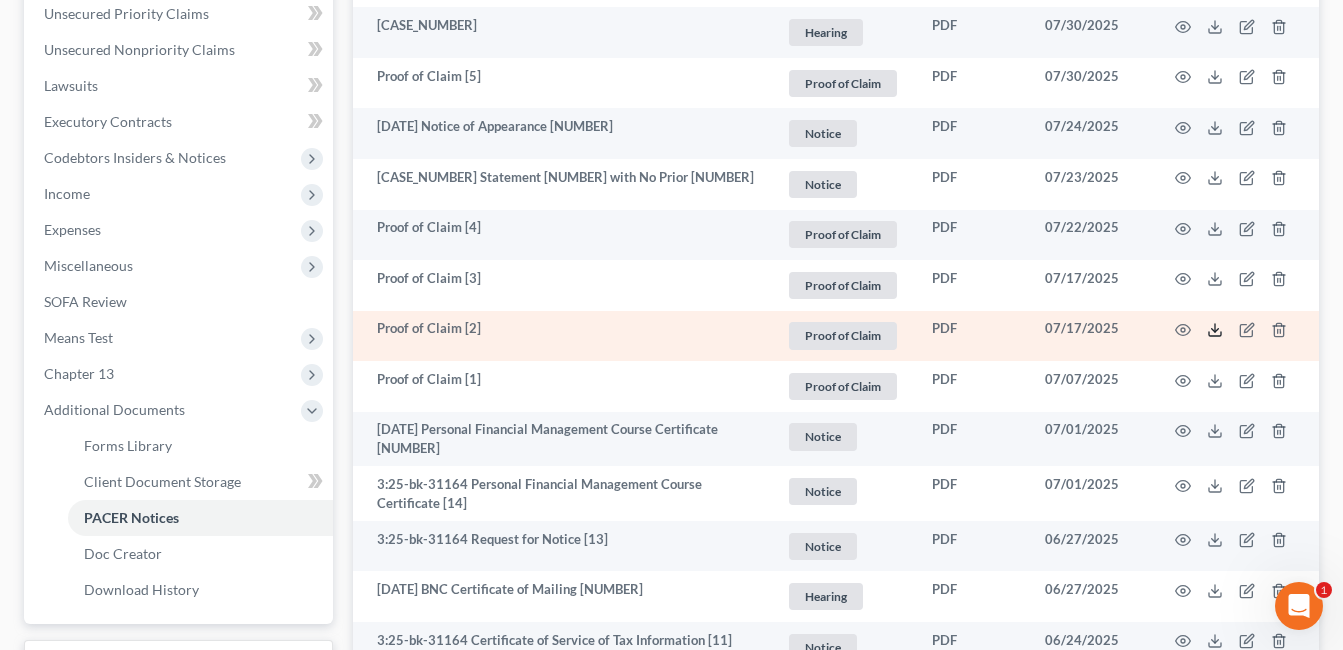click 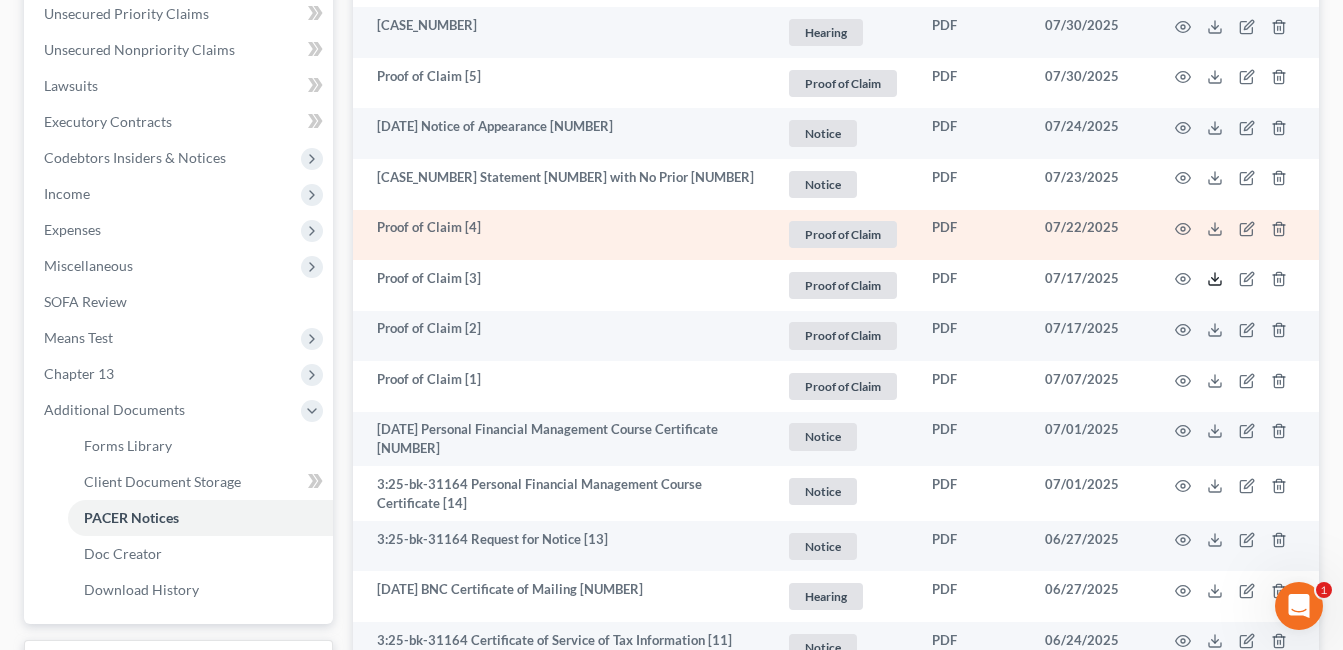 drag, startPoint x: 1213, startPoint y: 282, endPoint x: 1169, endPoint y: 262, distance: 48.332184 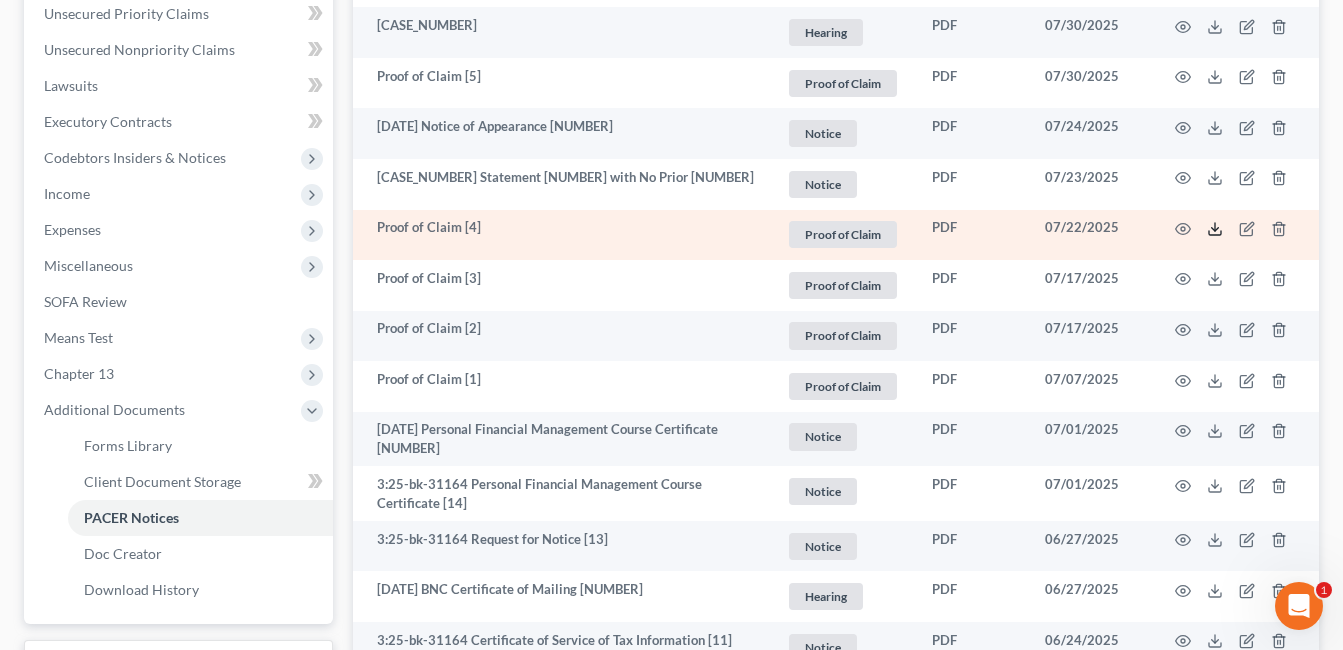 click 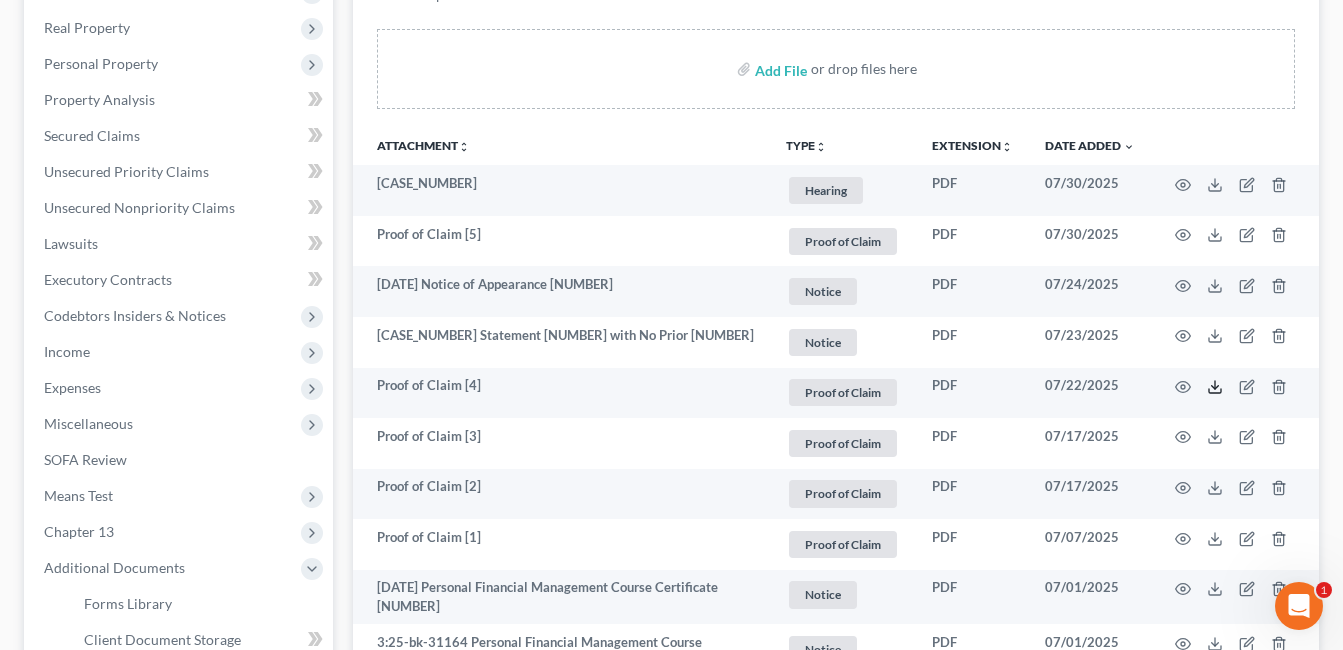 scroll, scrollTop: 200, scrollLeft: 0, axis: vertical 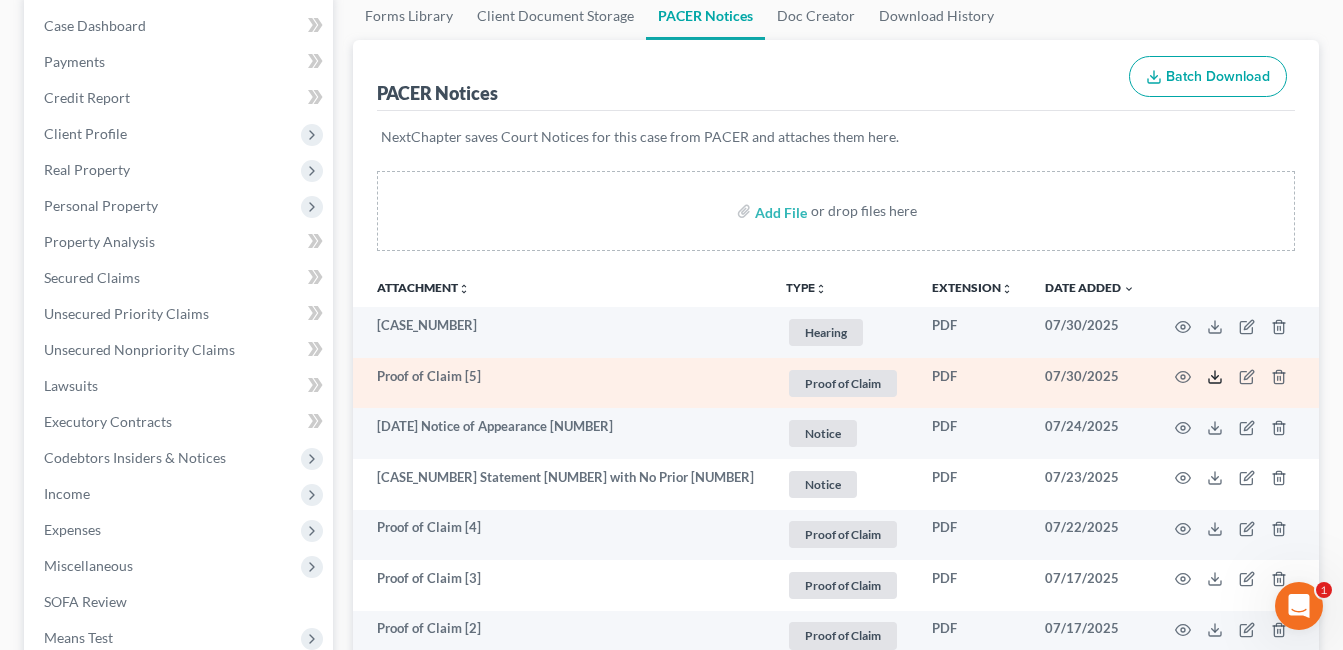 drag, startPoint x: 1218, startPoint y: 377, endPoint x: 1207, endPoint y: 369, distance: 13.601471 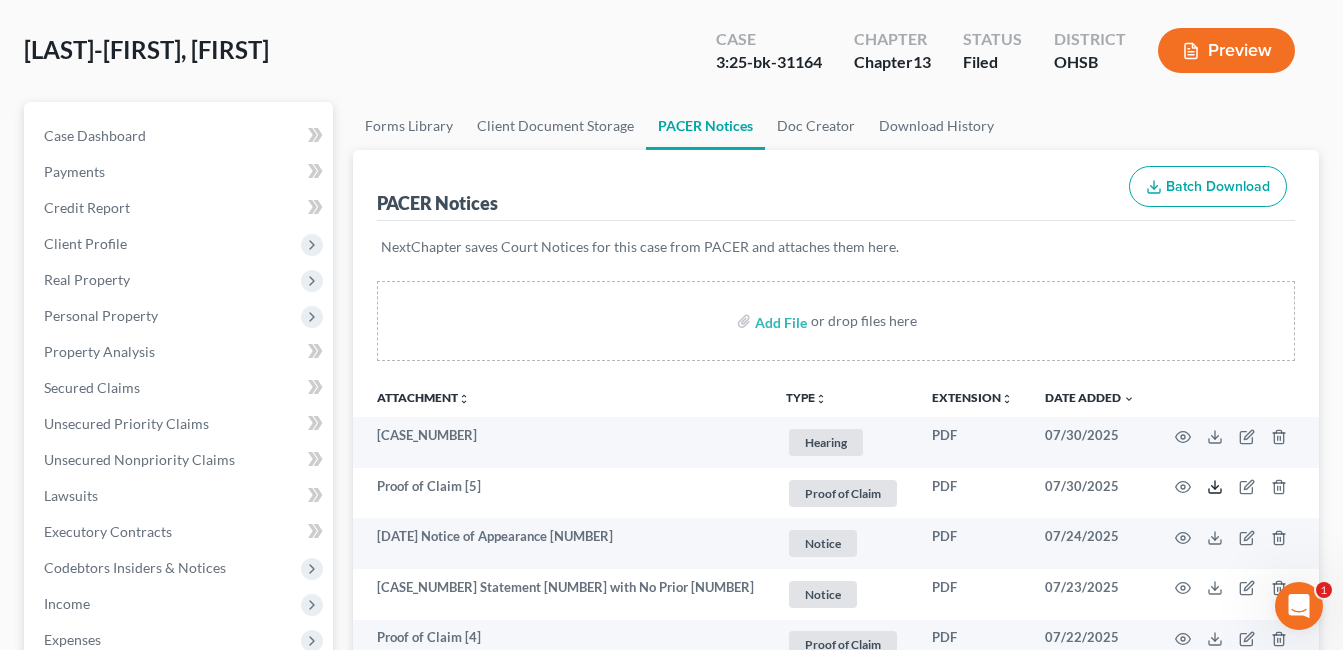 scroll, scrollTop: 0, scrollLeft: 0, axis: both 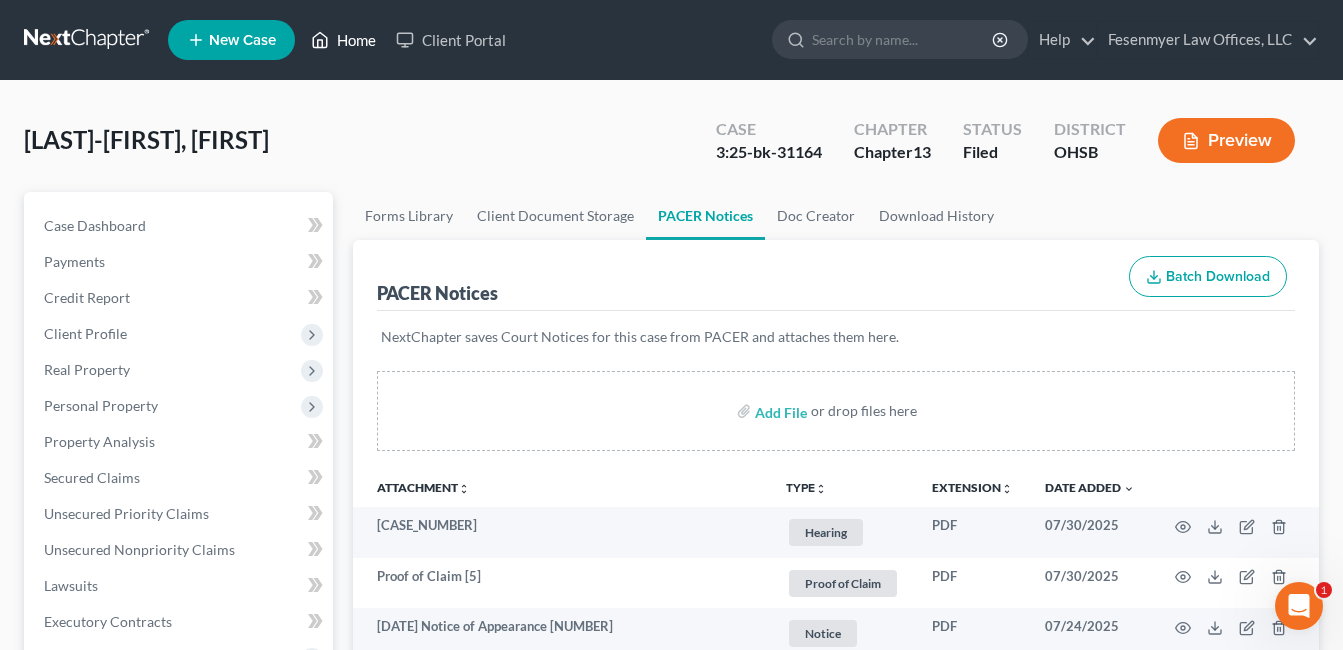 click on "Home" at bounding box center (343, 40) 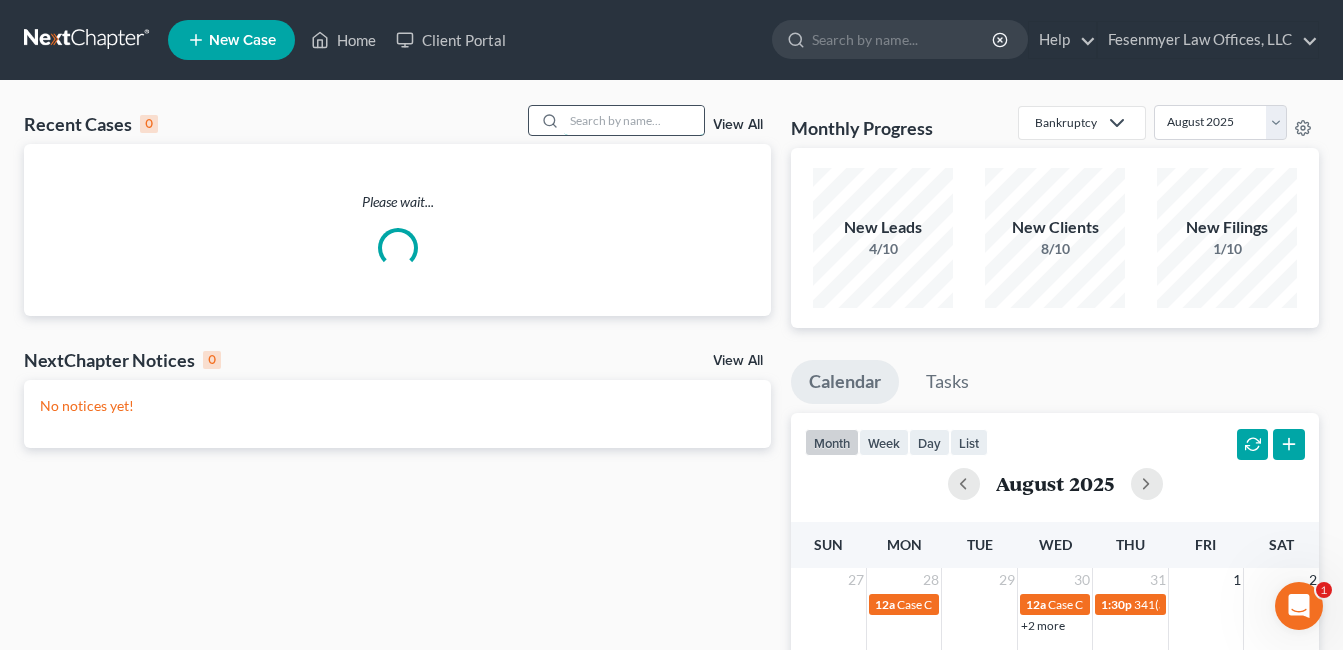 click at bounding box center (634, 120) 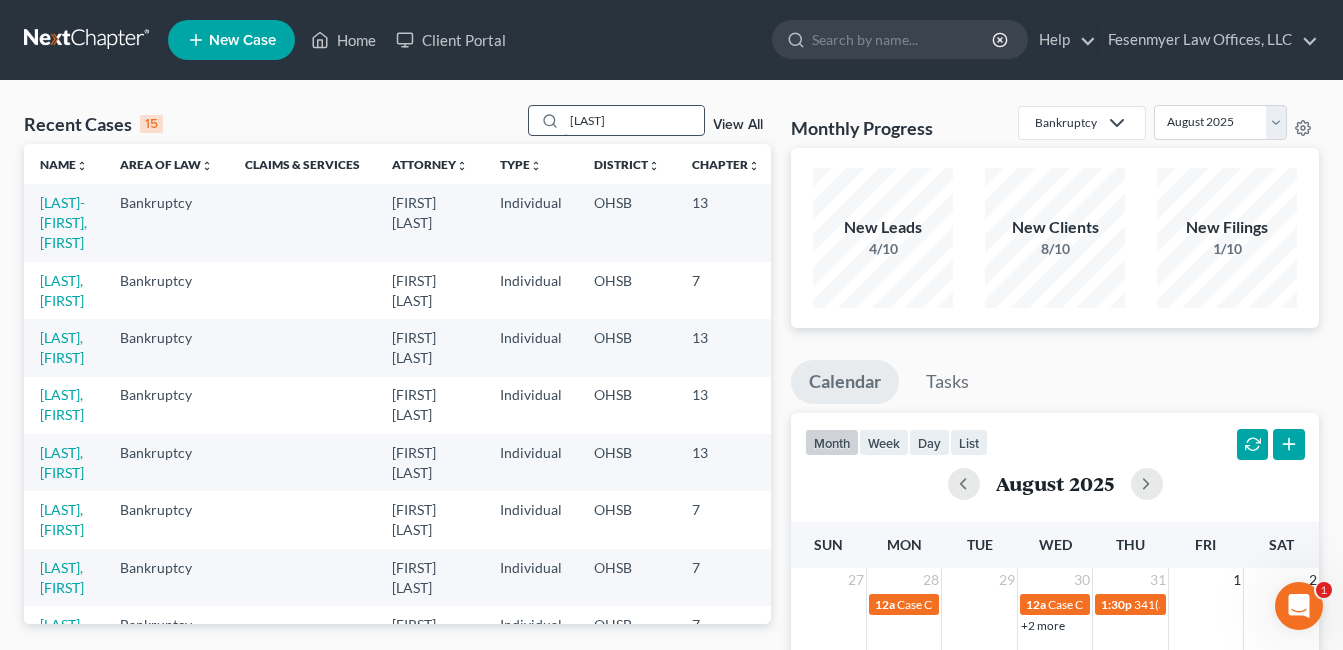 type on "elliott" 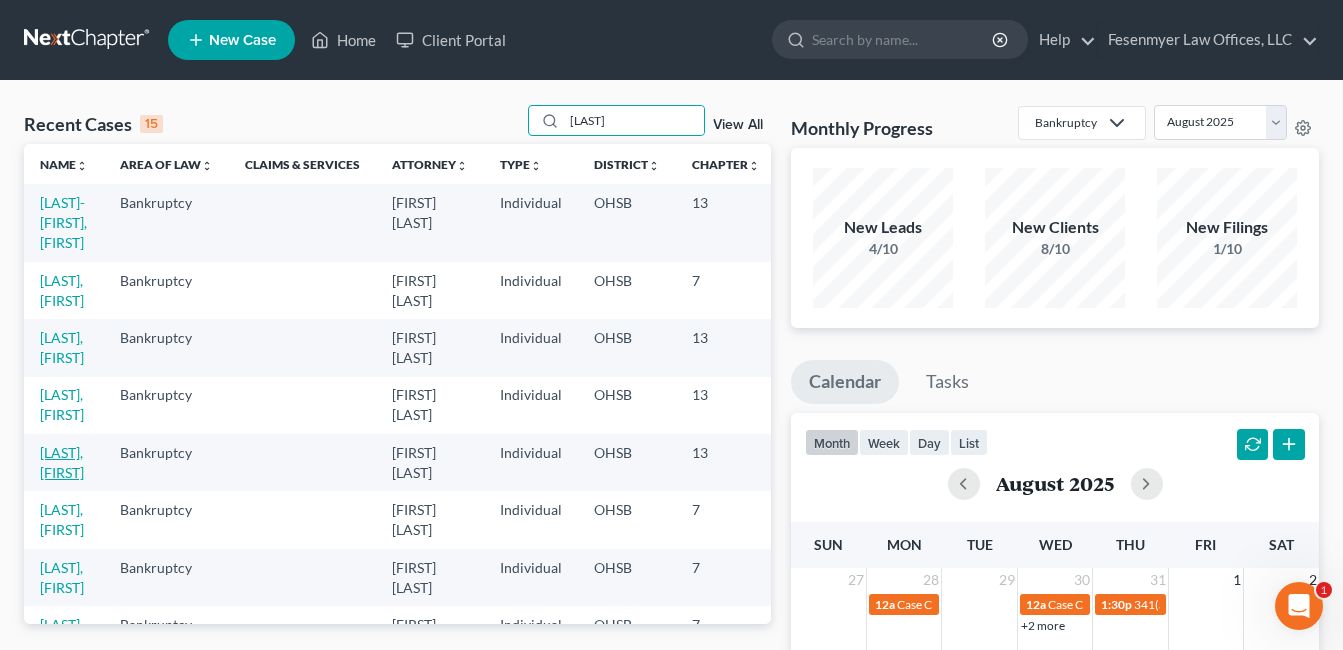 click on "[LAST], [FIRST]" at bounding box center (62, 462) 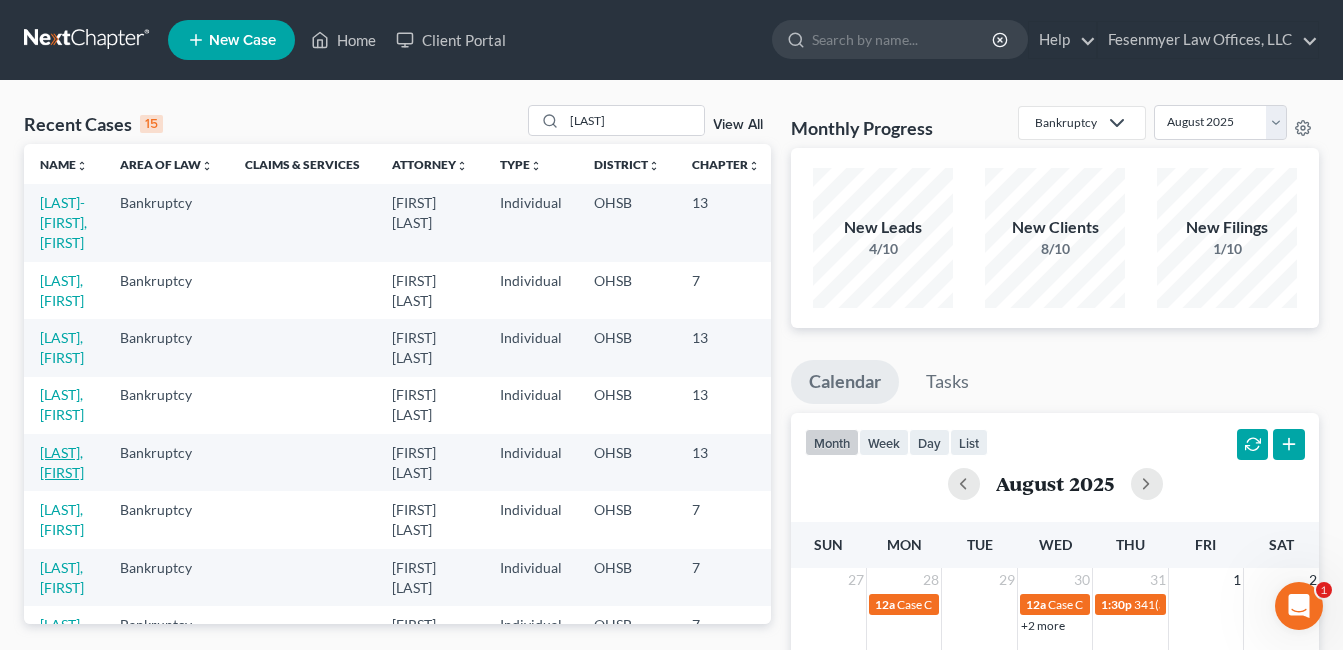 select on "4" 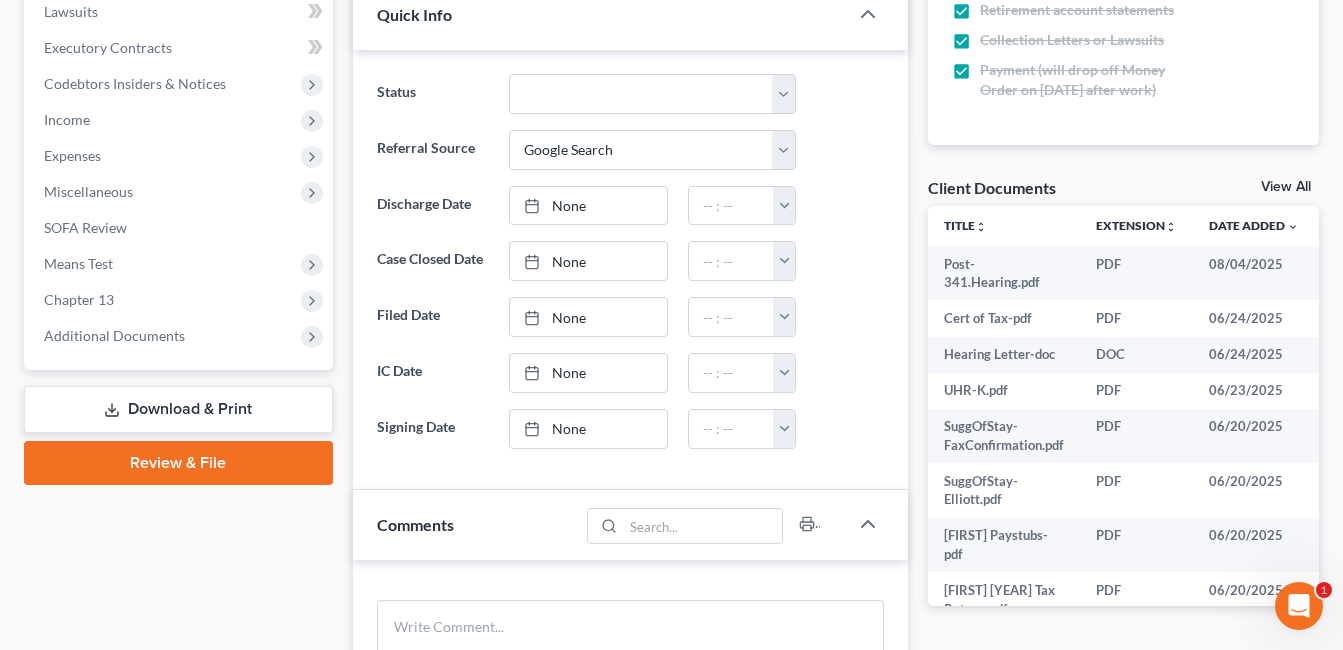 scroll, scrollTop: 600, scrollLeft: 0, axis: vertical 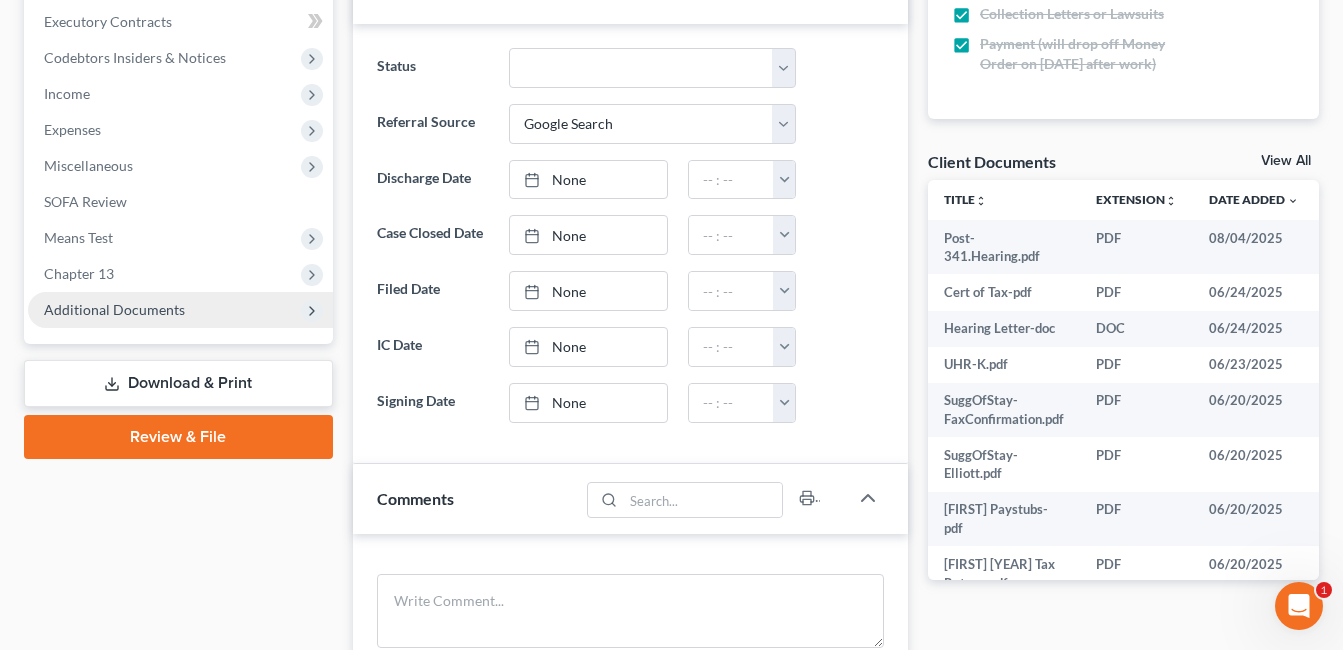 click on "Additional Documents" at bounding box center [180, 310] 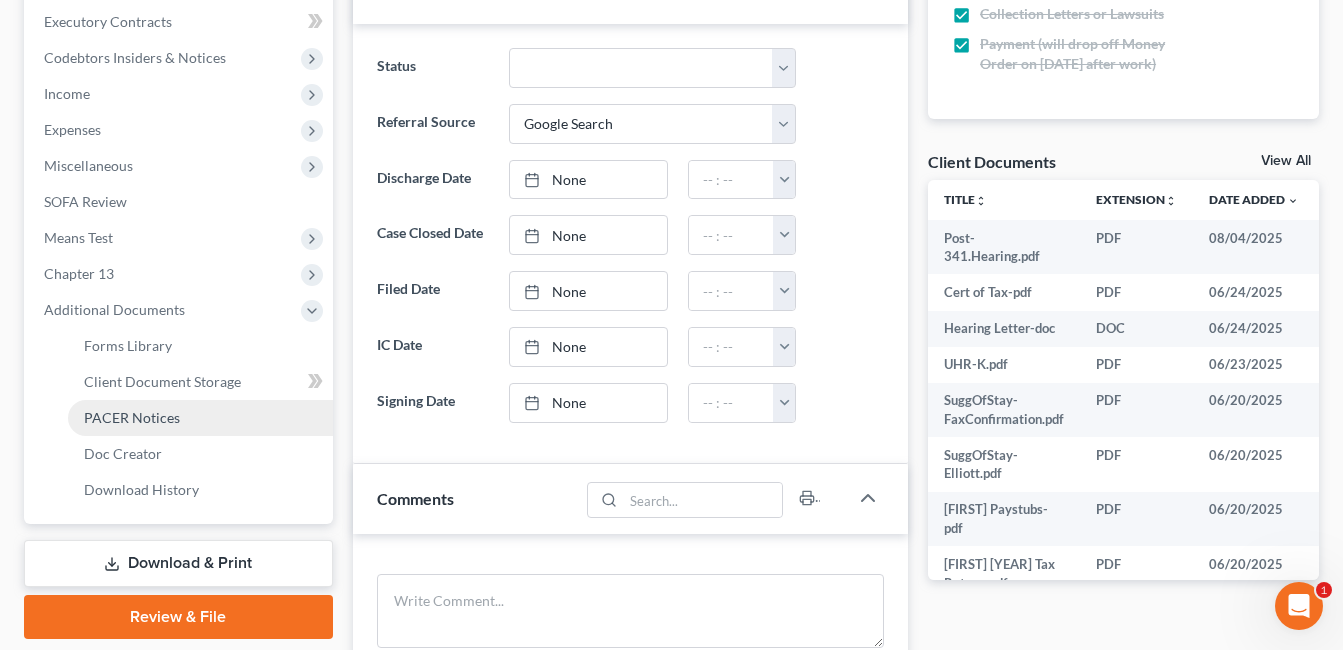 click on "PACER Notices" at bounding box center [200, 418] 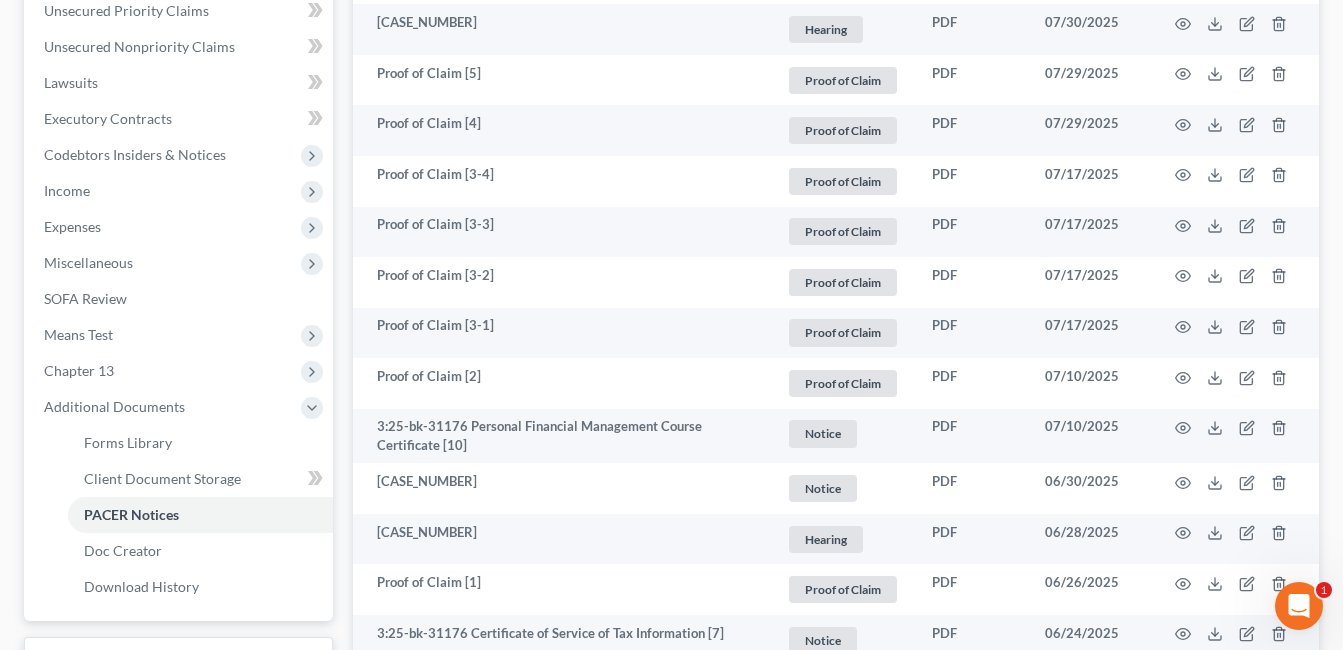 scroll, scrollTop: 500, scrollLeft: 0, axis: vertical 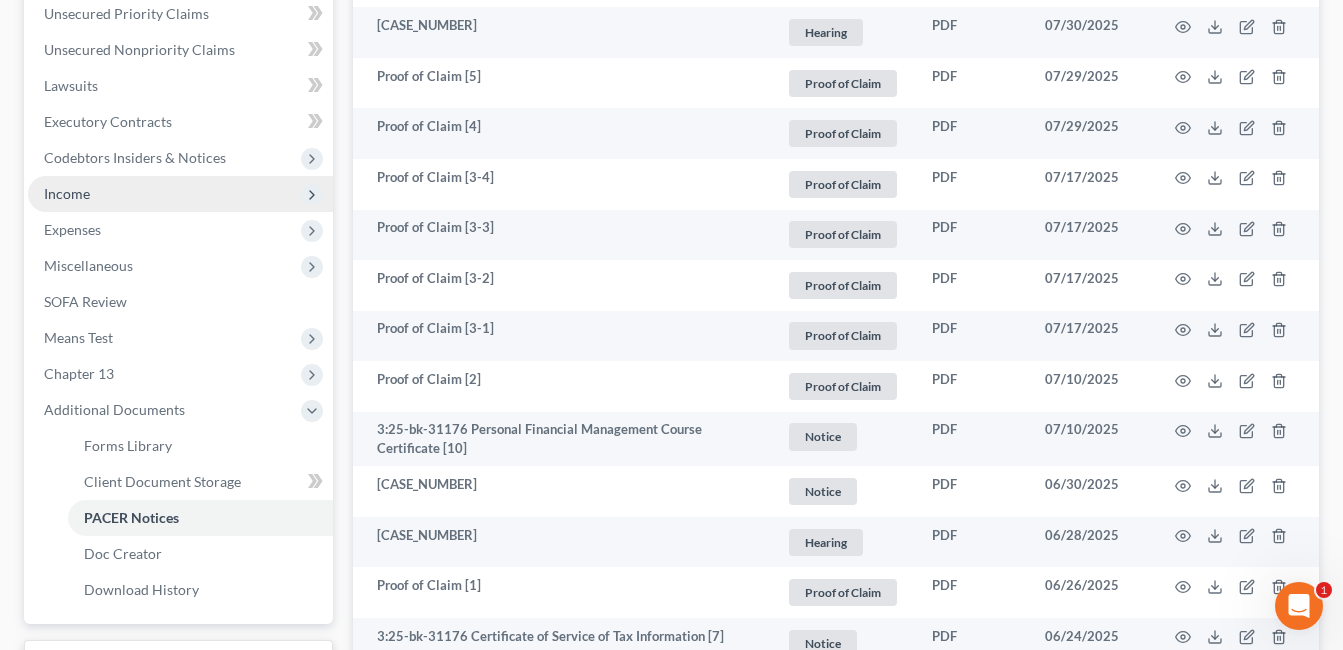 click on "Income" at bounding box center [180, 194] 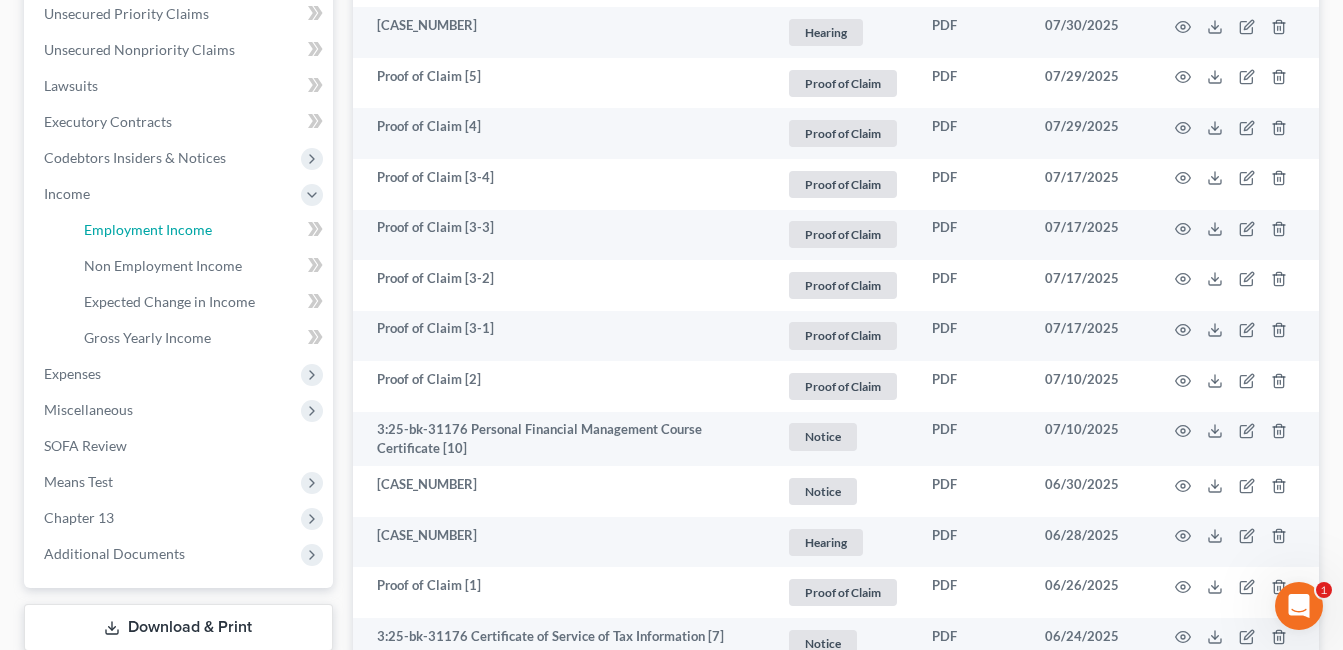 click on "Employment Income" at bounding box center [148, 229] 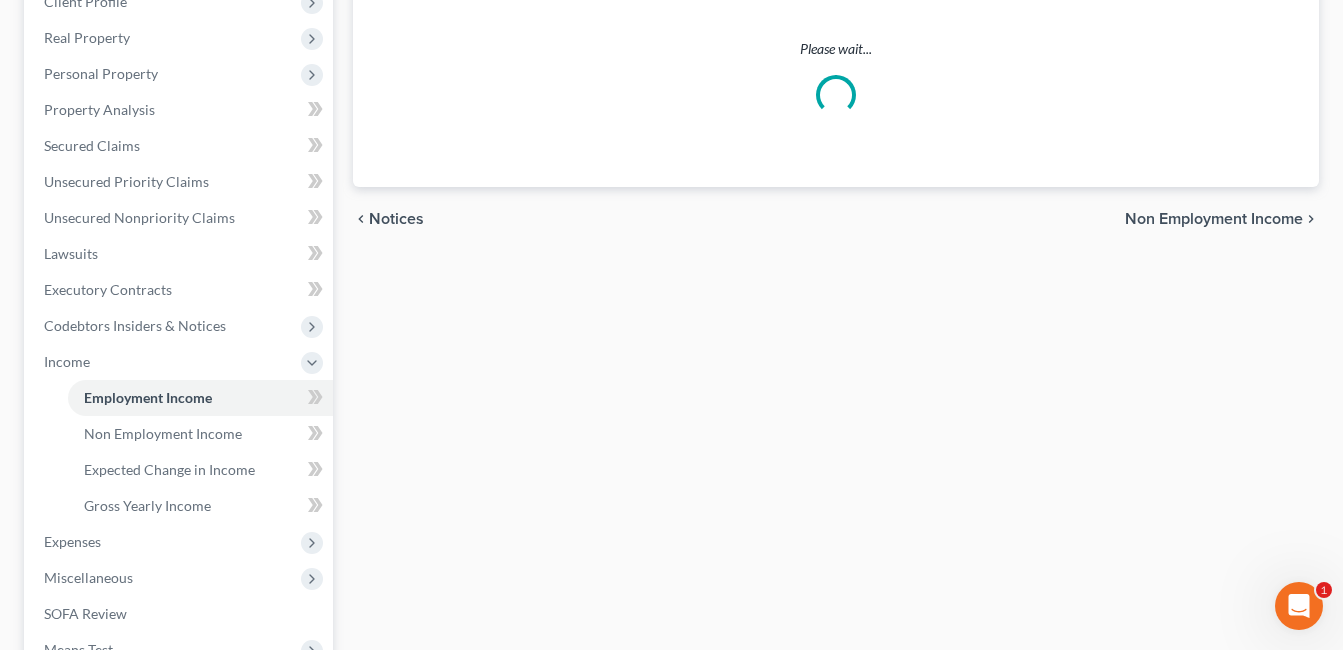 scroll, scrollTop: 0, scrollLeft: 0, axis: both 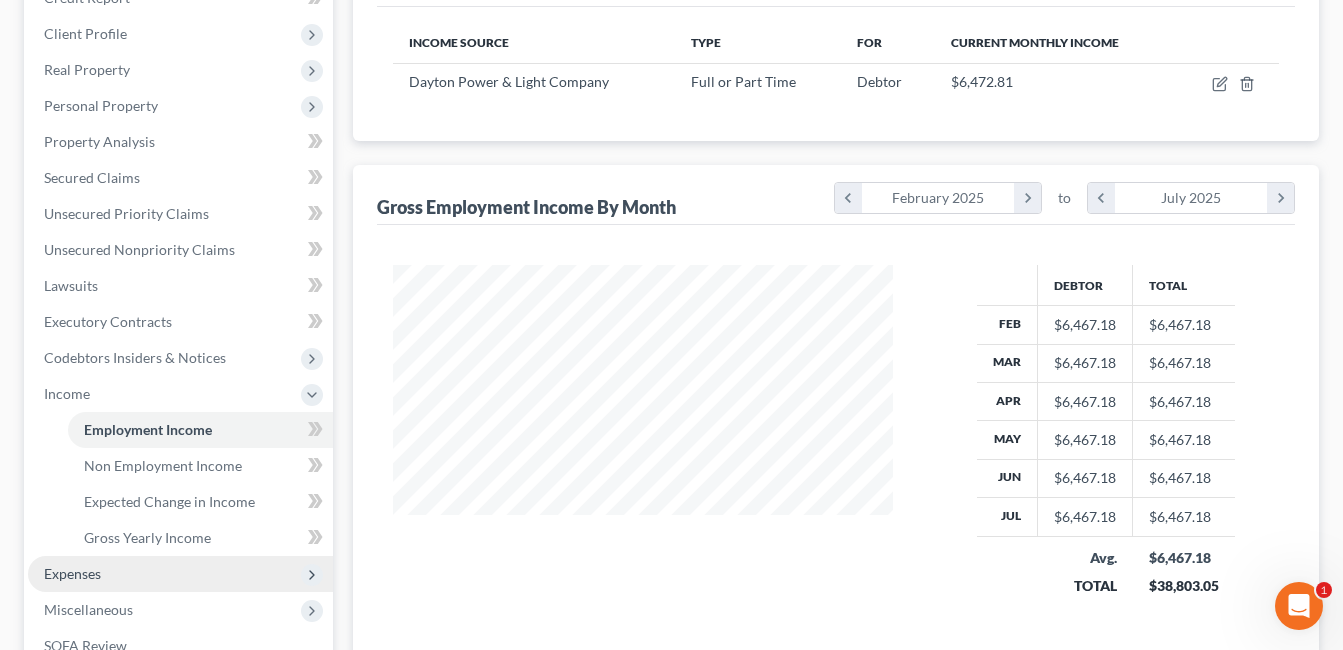 click on "Expenses" at bounding box center (72, 573) 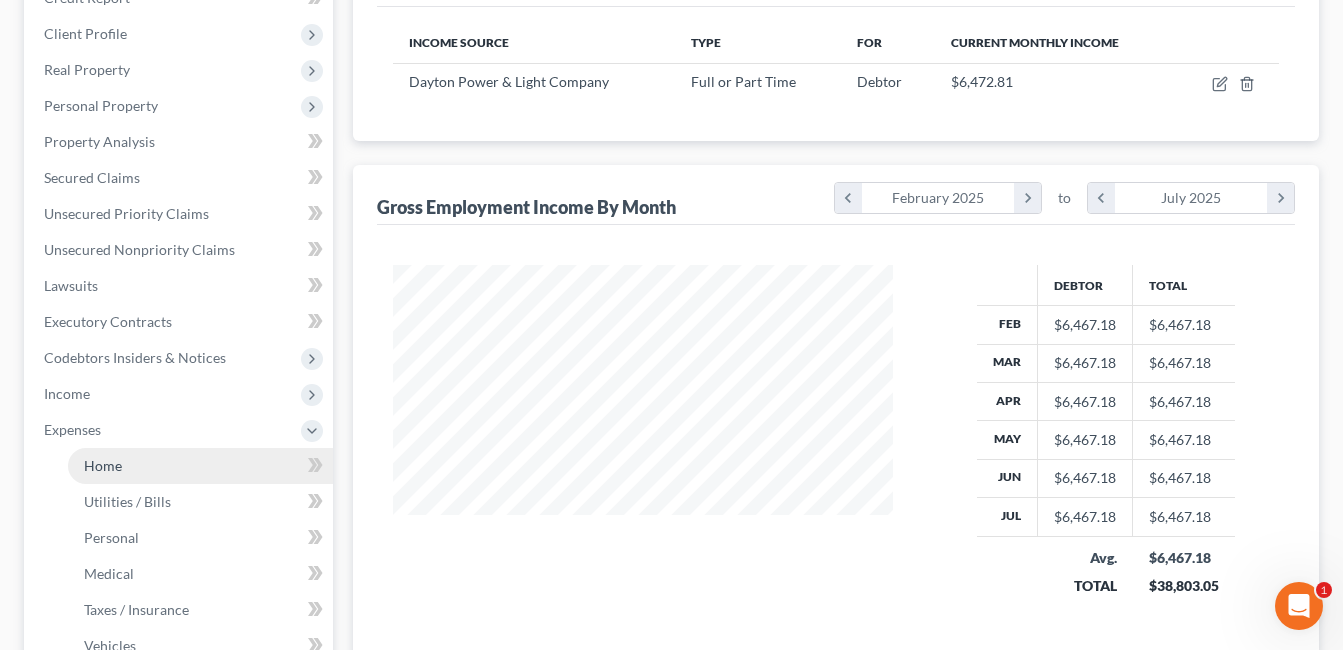 click on "Home" at bounding box center (200, 466) 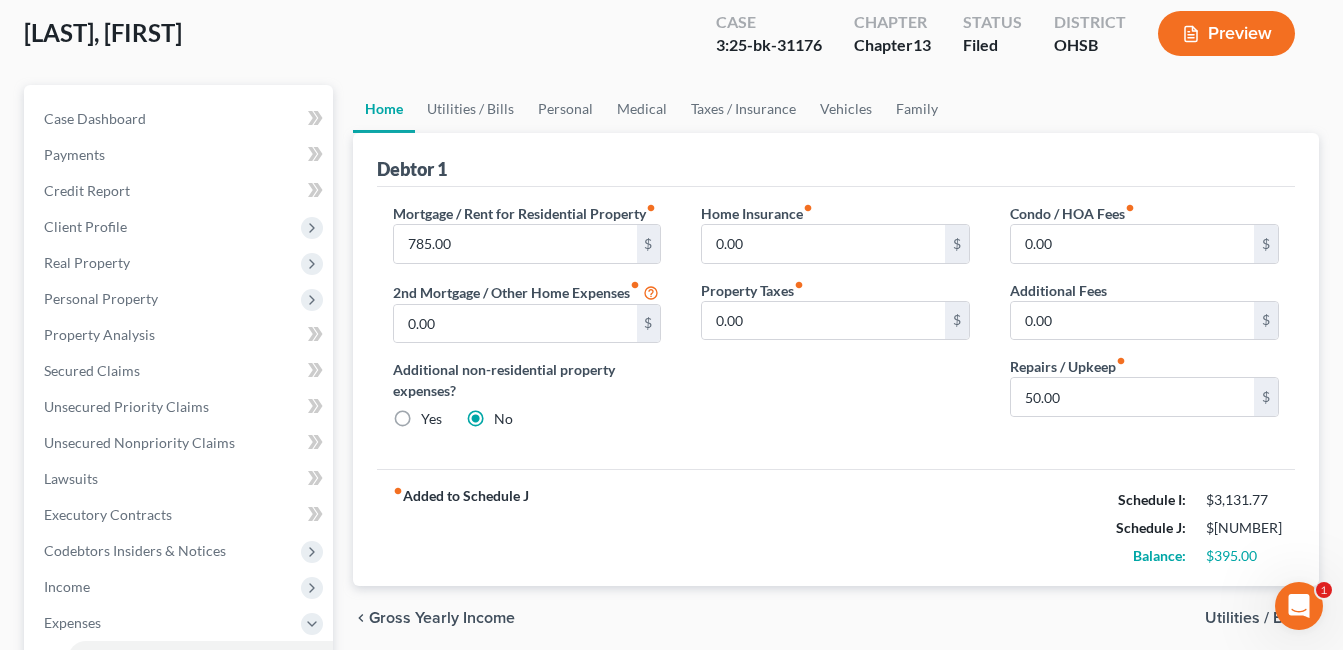 scroll, scrollTop: 200, scrollLeft: 0, axis: vertical 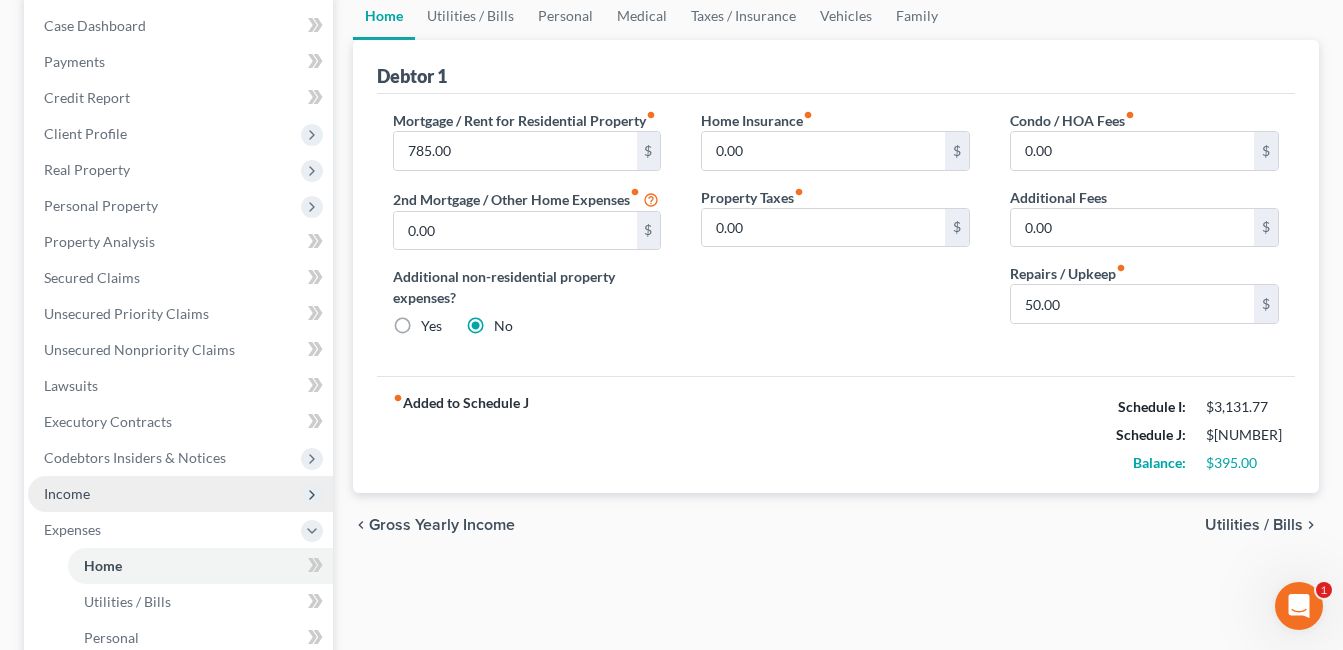 click on "Income" at bounding box center [180, 494] 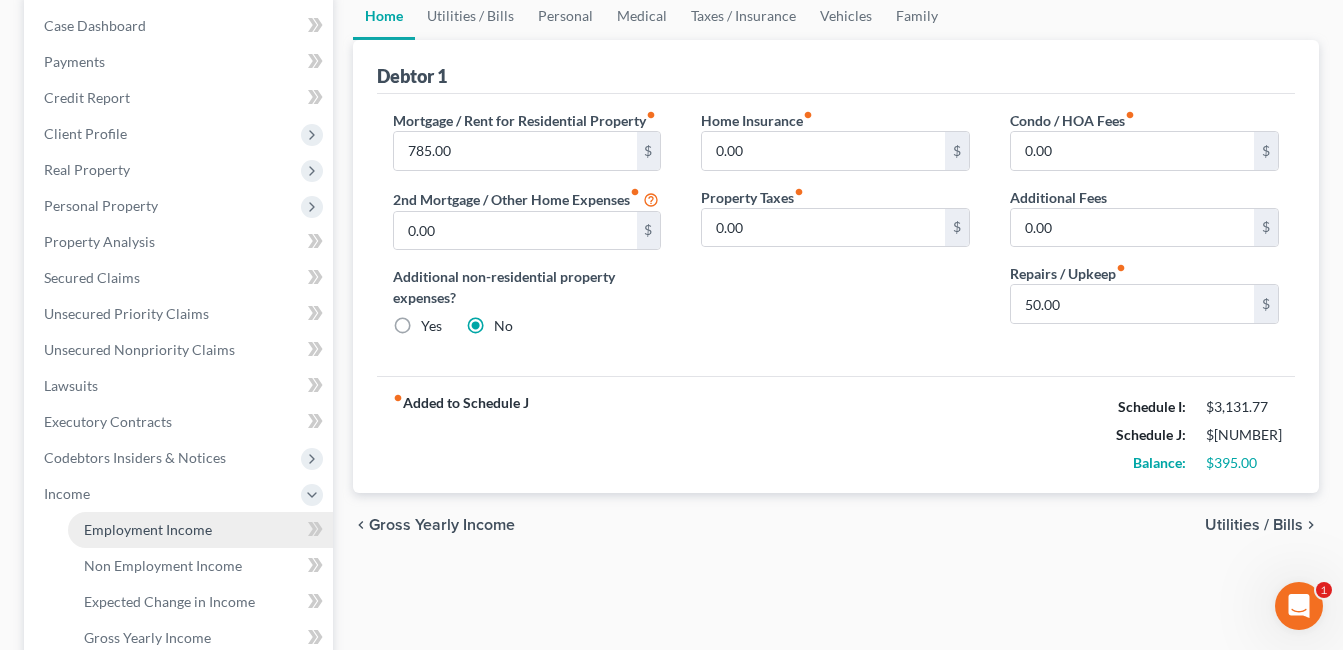 click on "Employment Income" at bounding box center [148, 529] 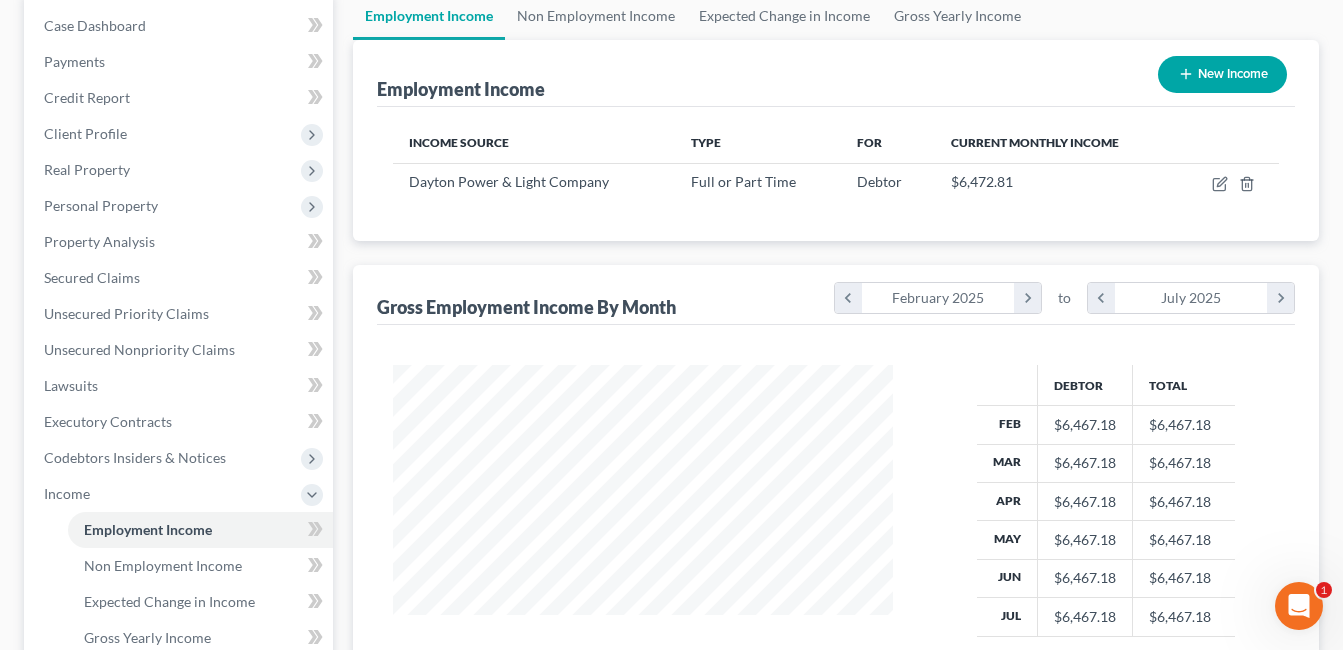 scroll, scrollTop: 0, scrollLeft: 0, axis: both 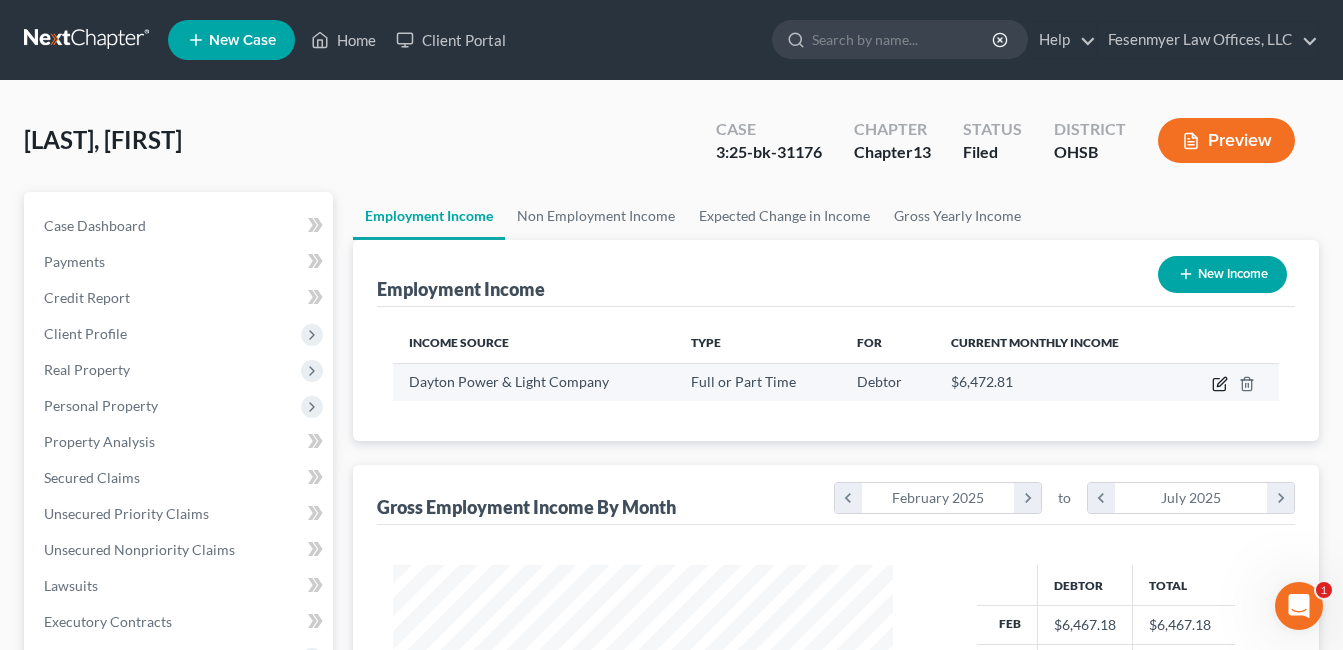 click 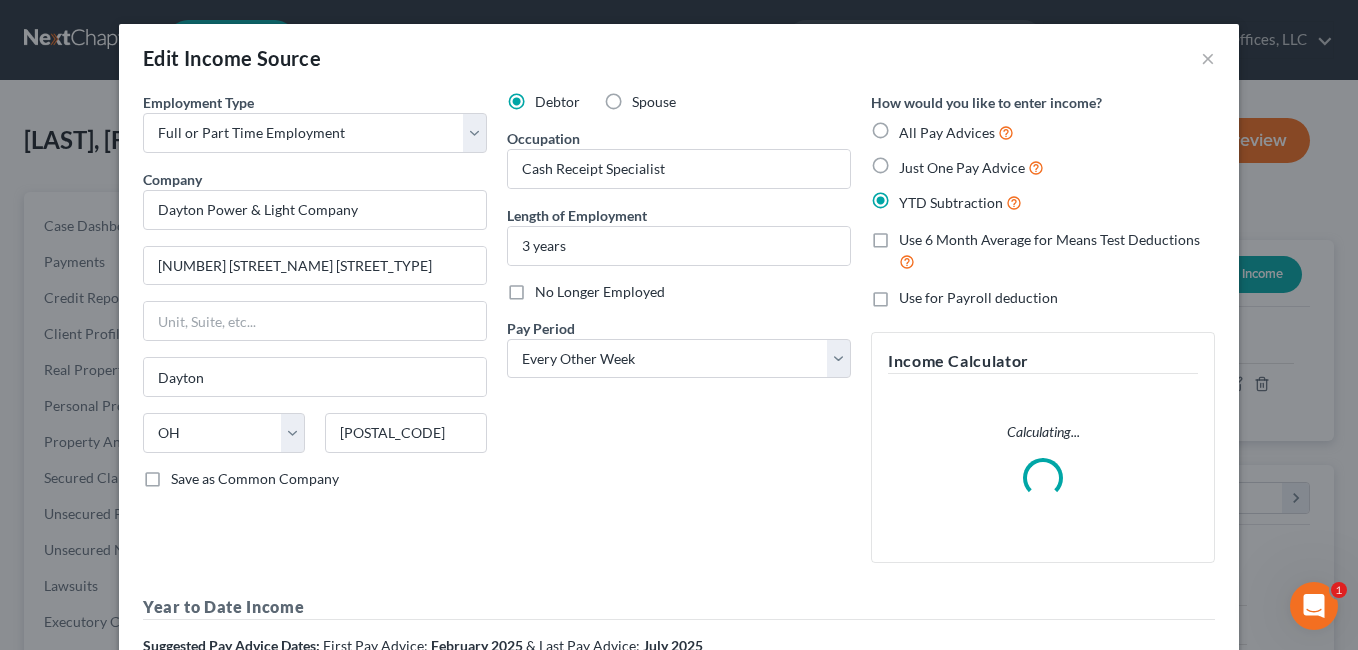scroll, scrollTop: 999642, scrollLeft: 999453, axis: both 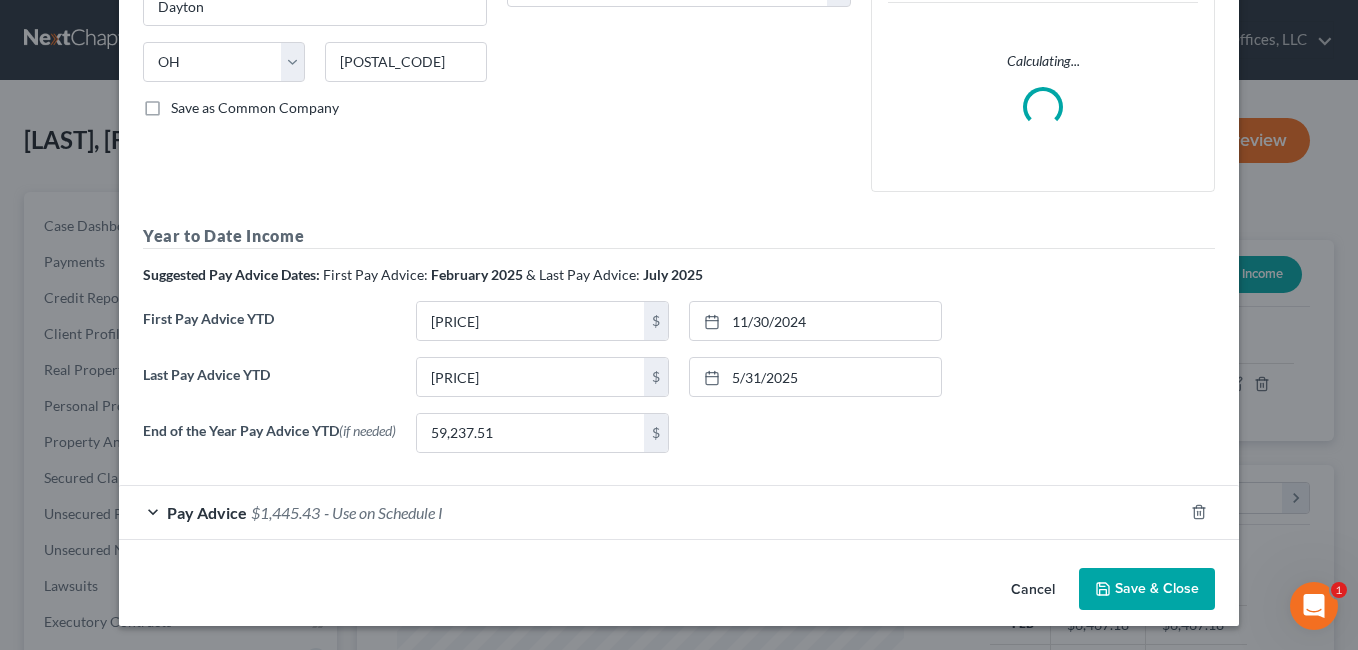 click on "Pay Advice $1,445.43 - Use on Schedule I" at bounding box center (651, 512) 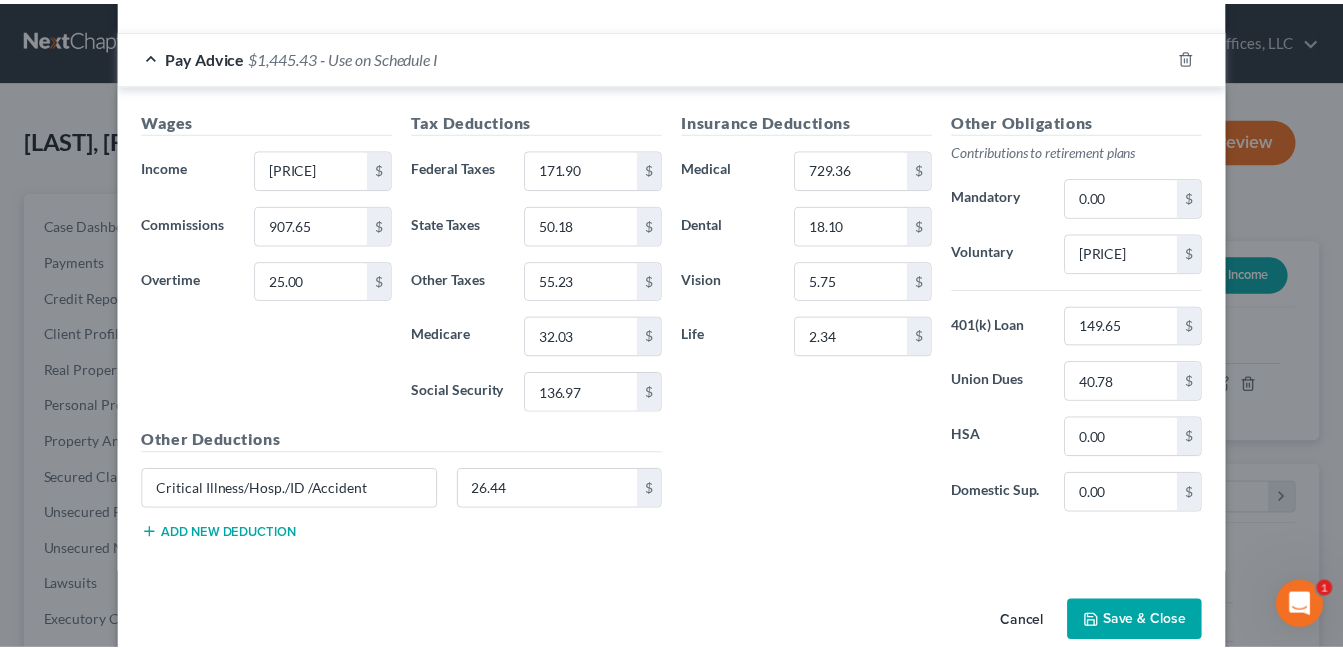 scroll, scrollTop: 1020, scrollLeft: 0, axis: vertical 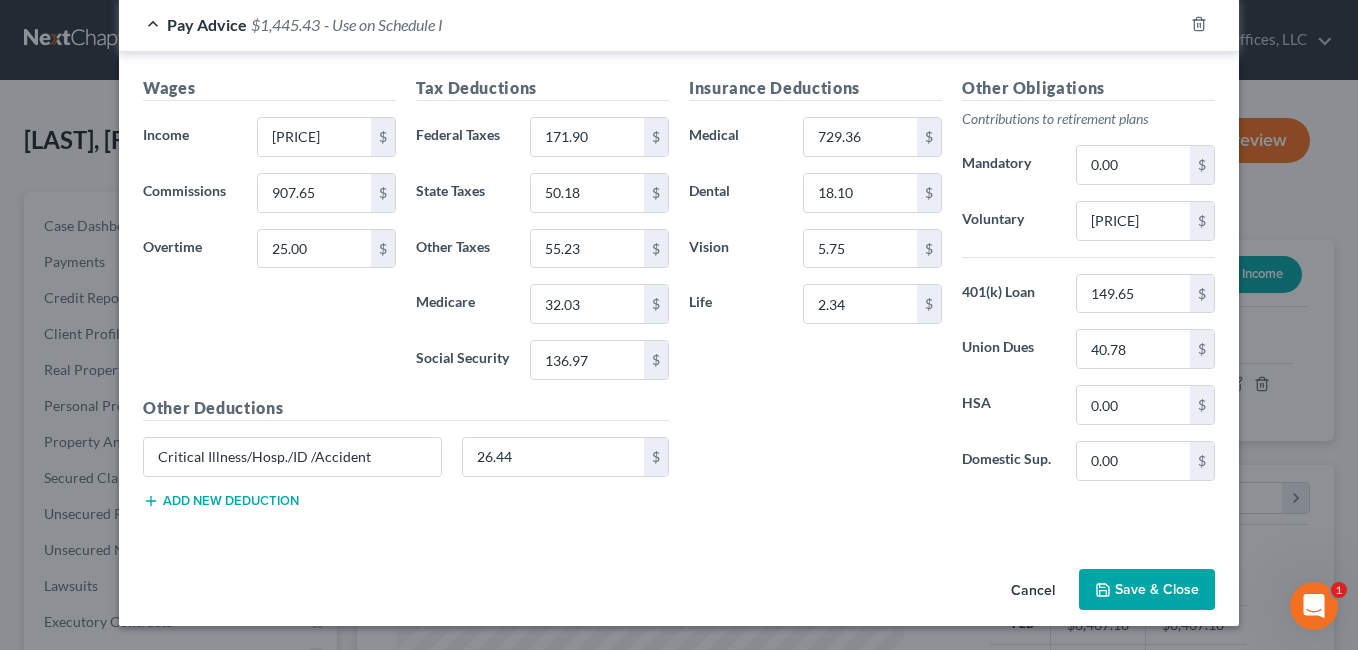 click on "Save & Close" at bounding box center [1147, 590] 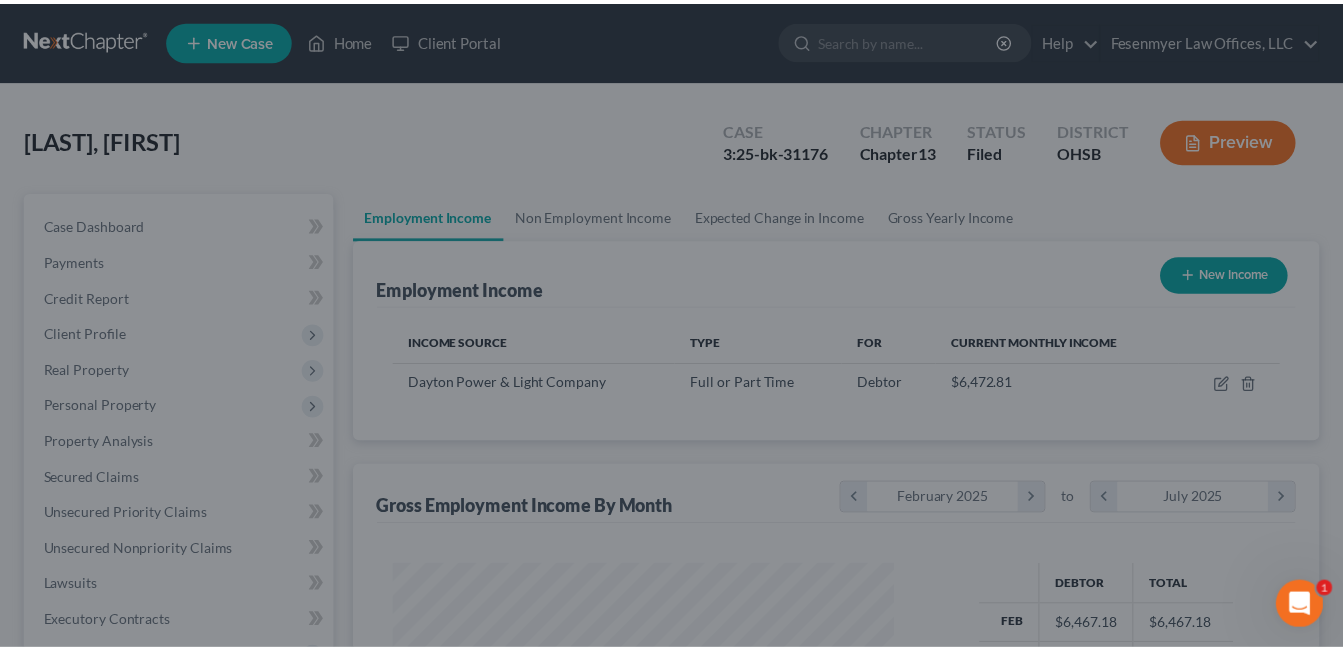 scroll, scrollTop: 359, scrollLeft: 541, axis: both 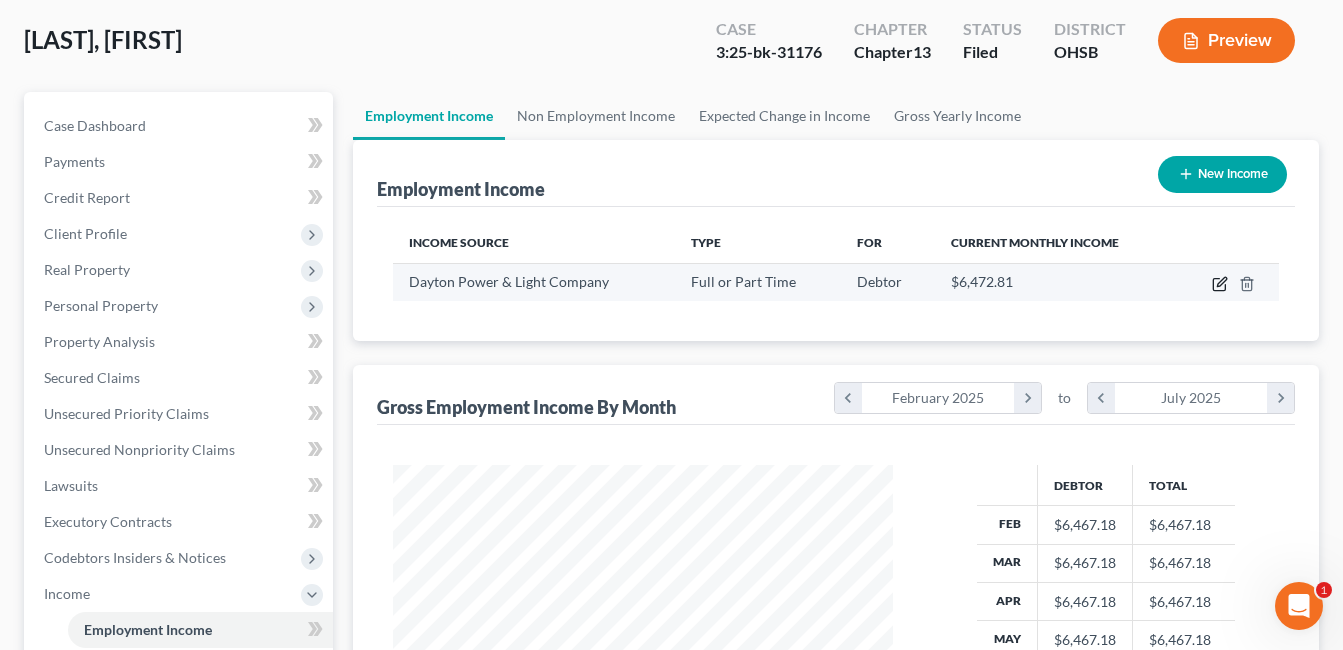 click 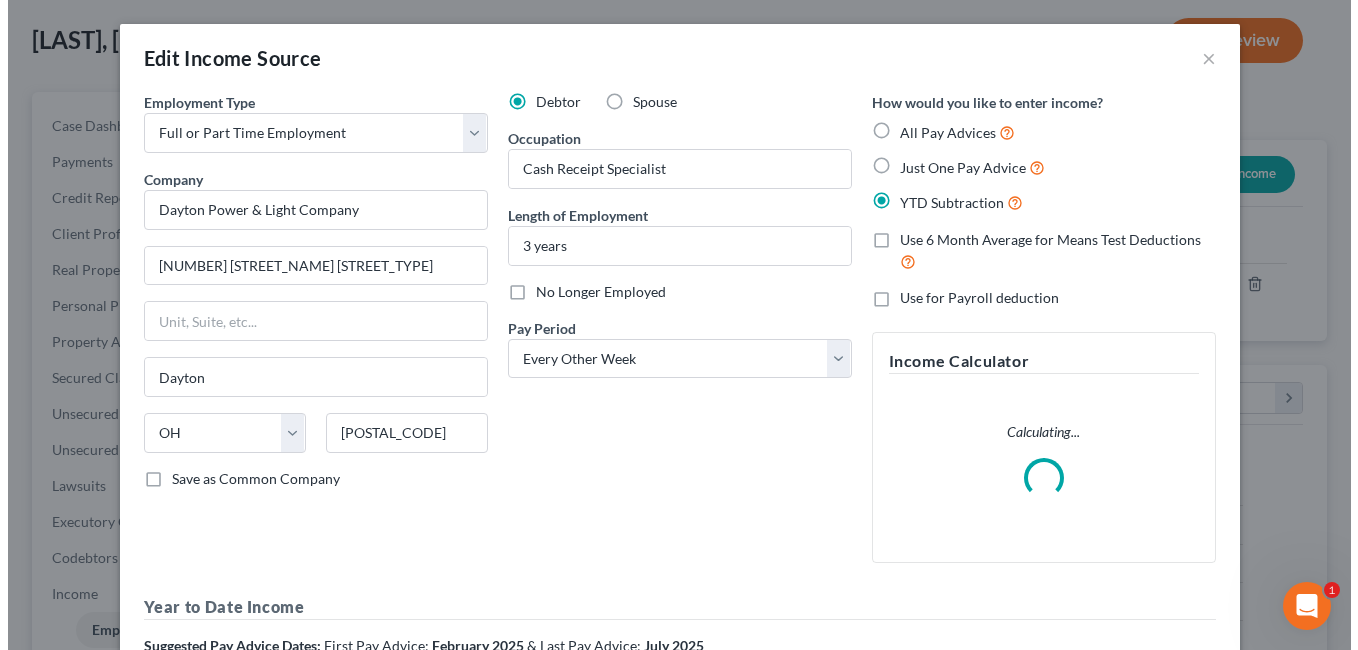 scroll, scrollTop: 999642, scrollLeft: 999453, axis: both 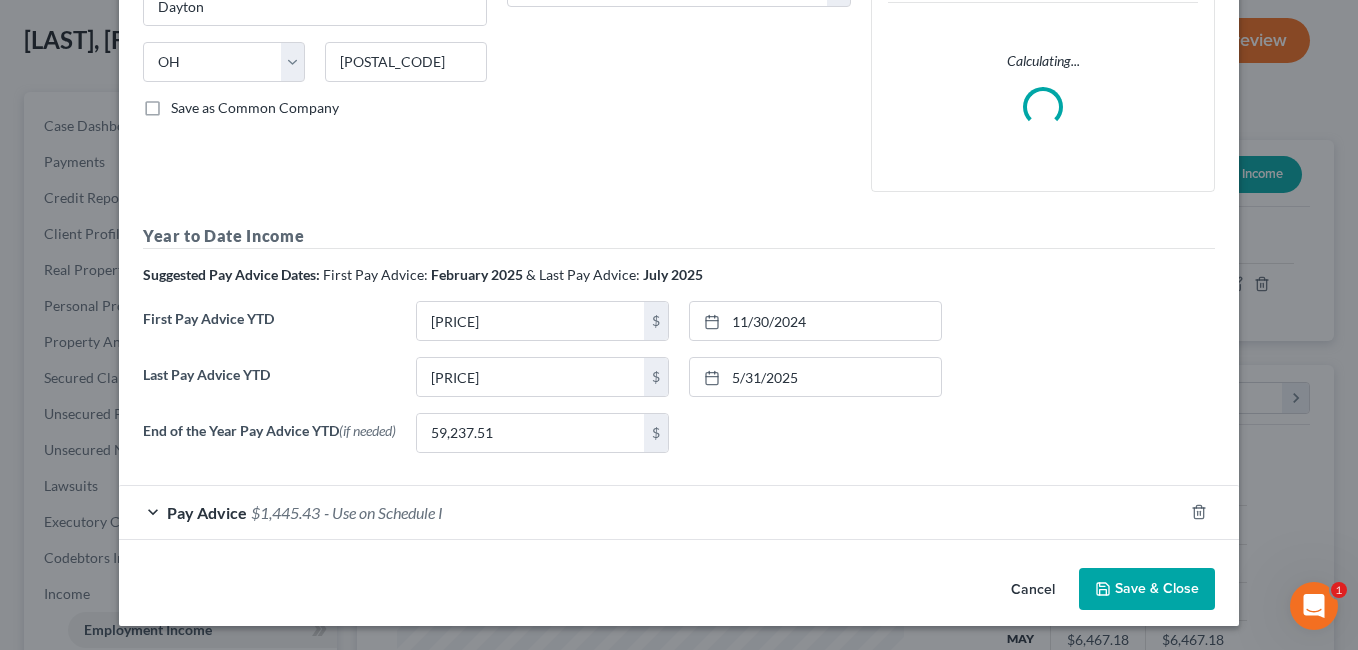 click on "Pay Advice $1,445.43 - Use on Schedule I" at bounding box center (651, 512) 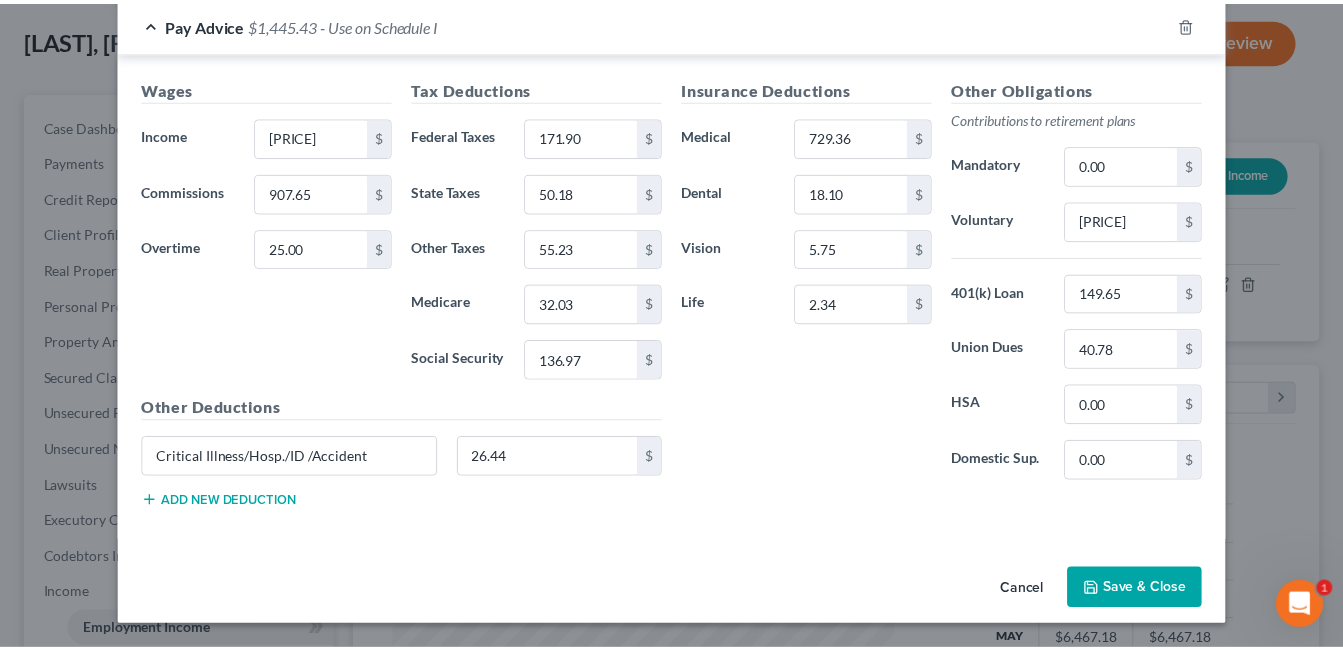 scroll, scrollTop: 1020, scrollLeft: 0, axis: vertical 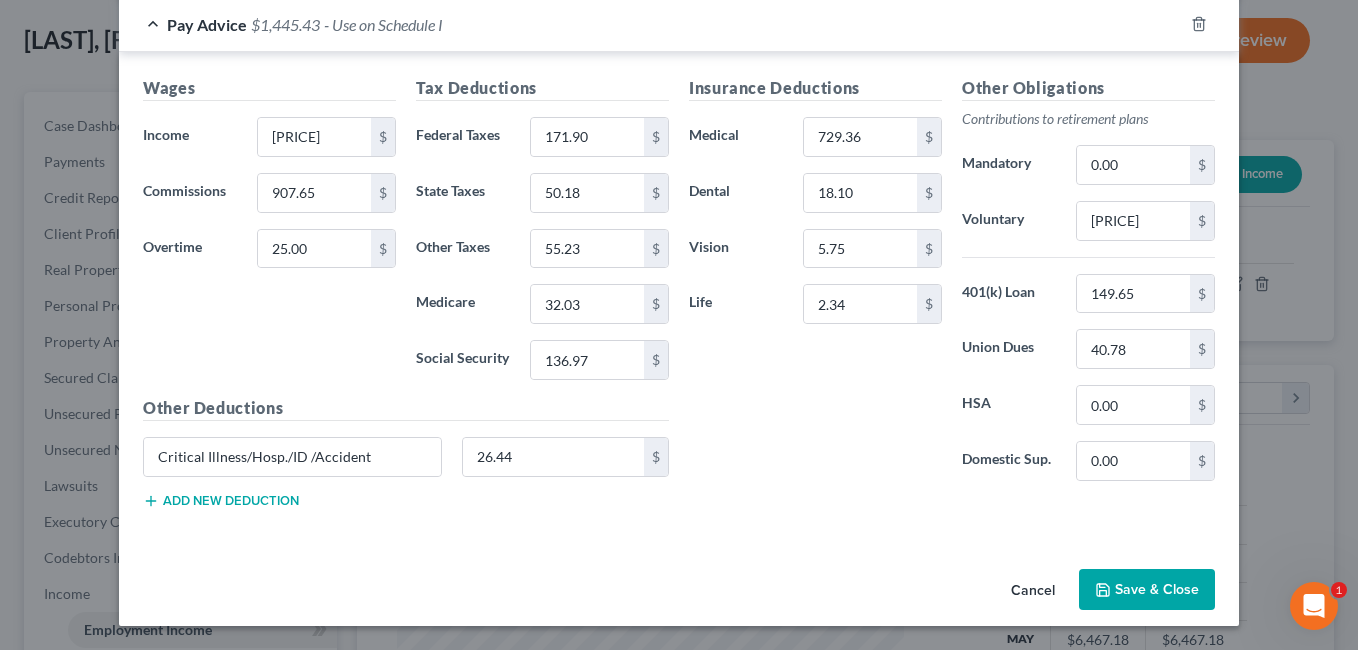 drag, startPoint x: 1142, startPoint y: 588, endPoint x: 973, endPoint y: 509, distance: 186.55295 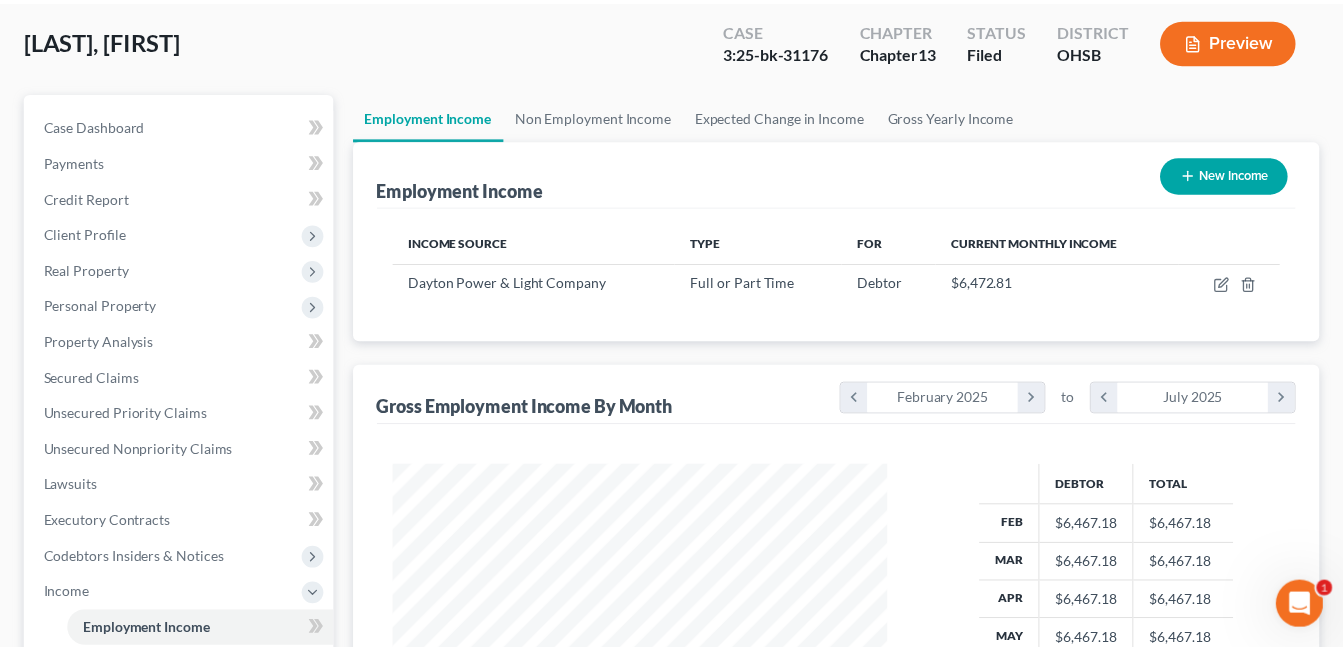 scroll, scrollTop: 359, scrollLeft: 541, axis: both 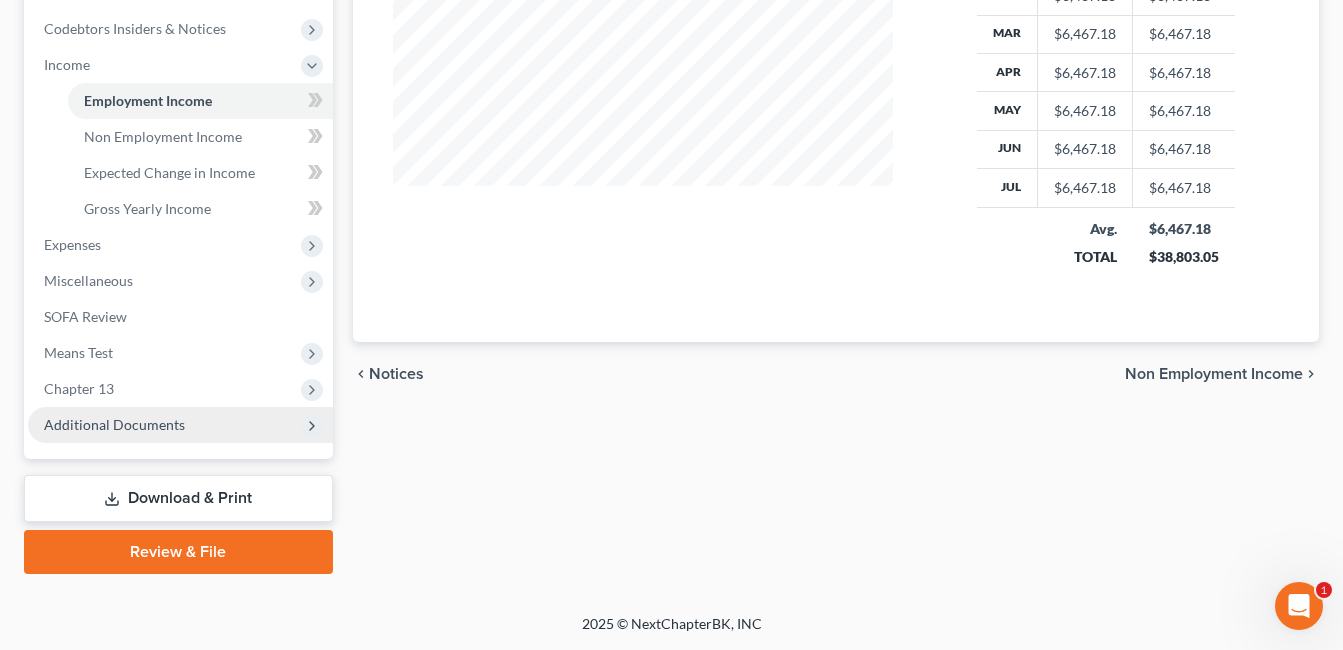 click on "Additional Documents" at bounding box center [180, 425] 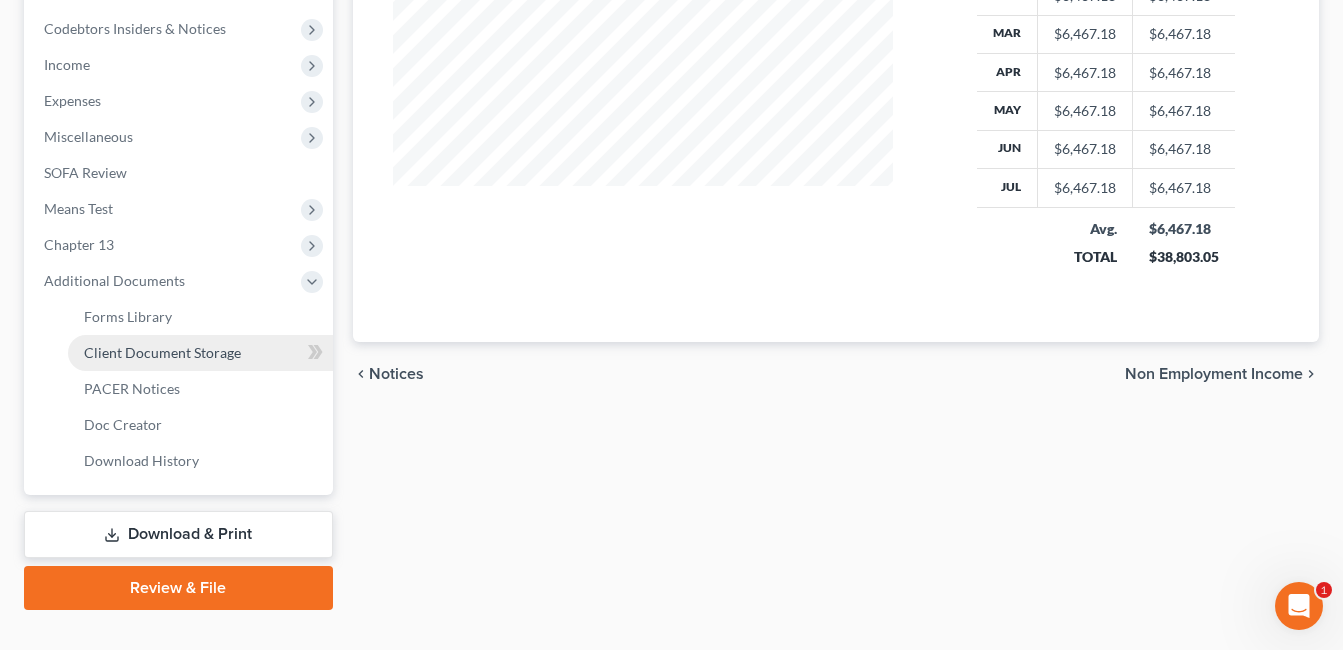 click on "Client Document Storage" at bounding box center (200, 353) 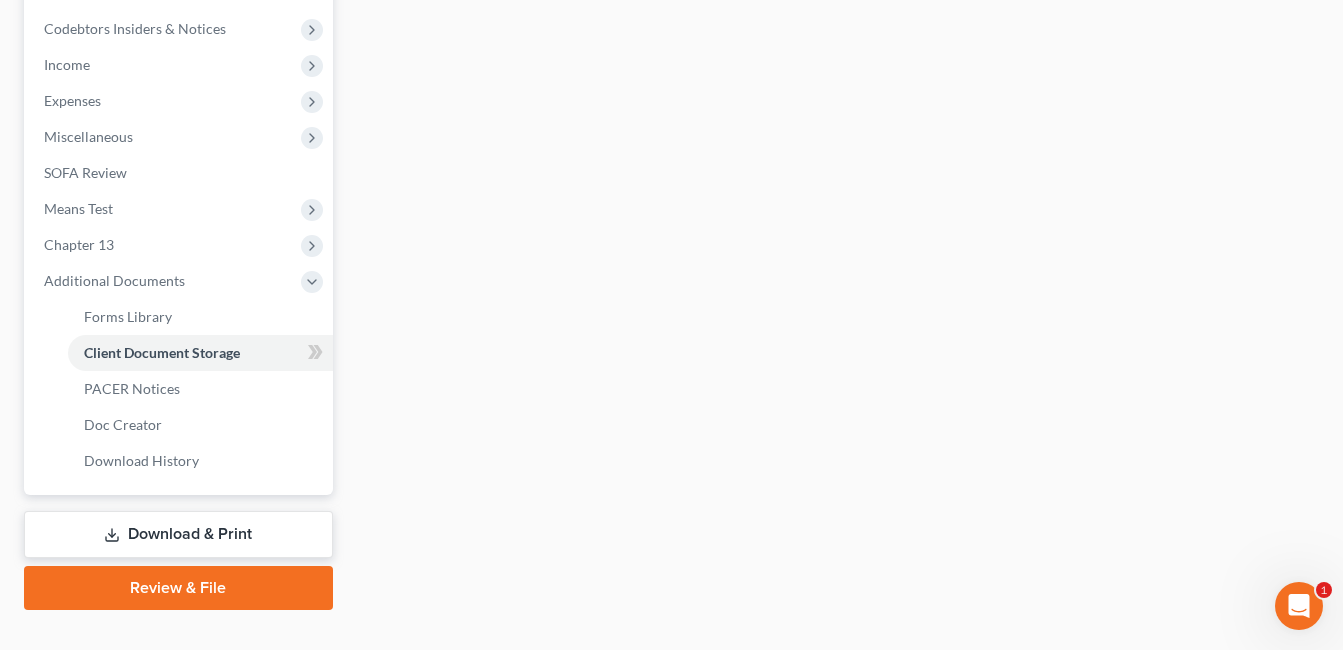 select on "7" 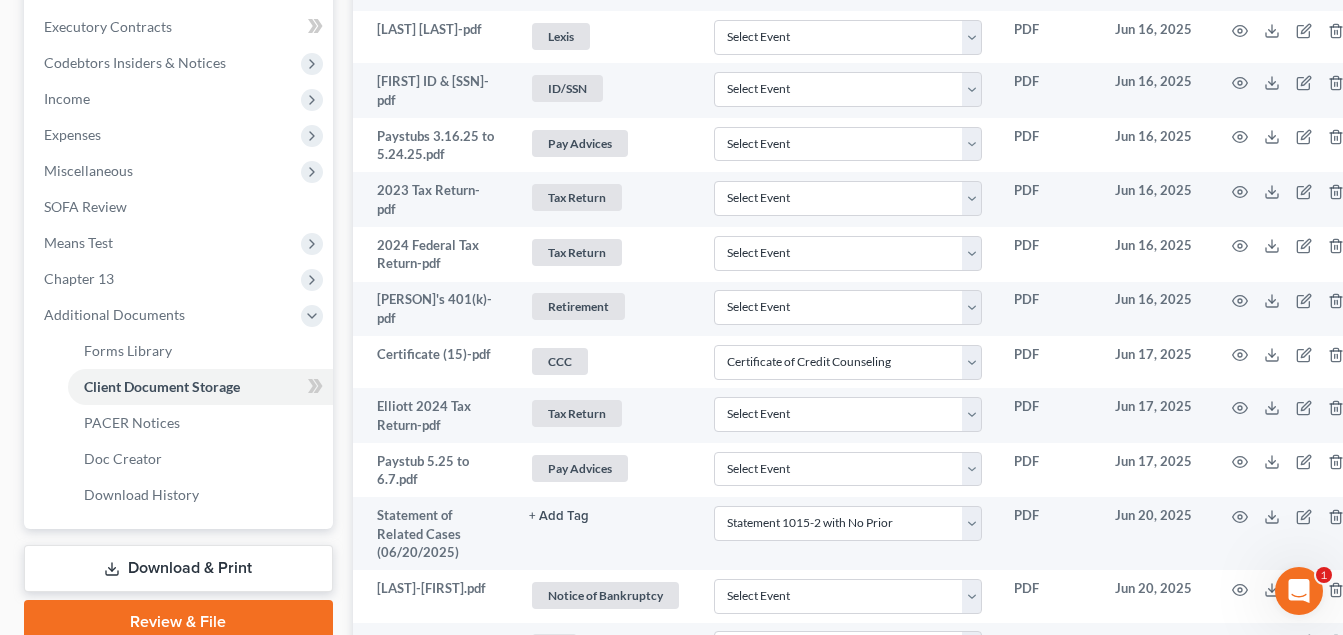 scroll, scrollTop: 600, scrollLeft: 0, axis: vertical 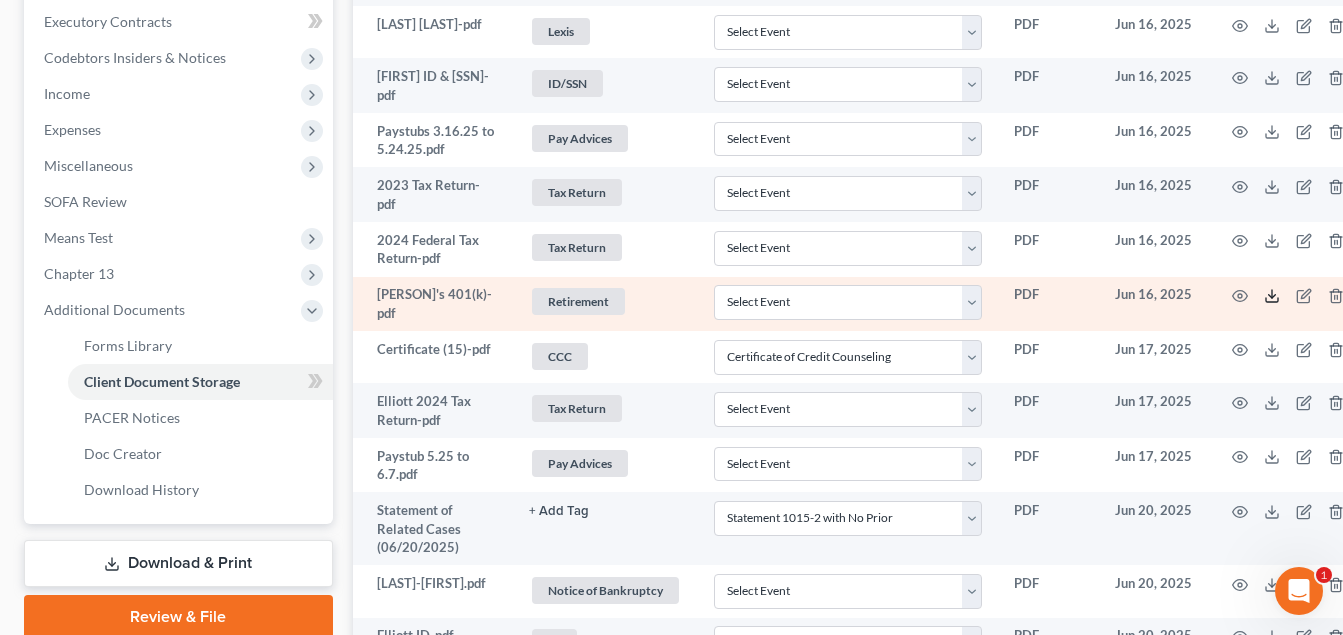 click 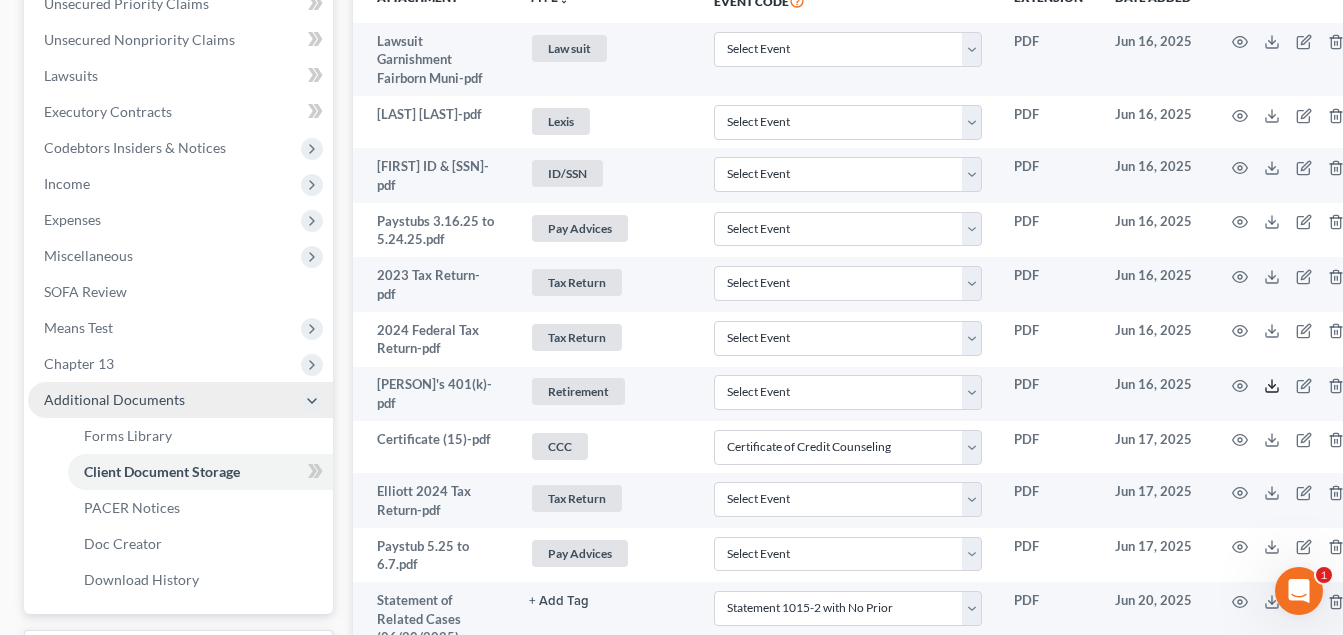 scroll, scrollTop: 400, scrollLeft: 0, axis: vertical 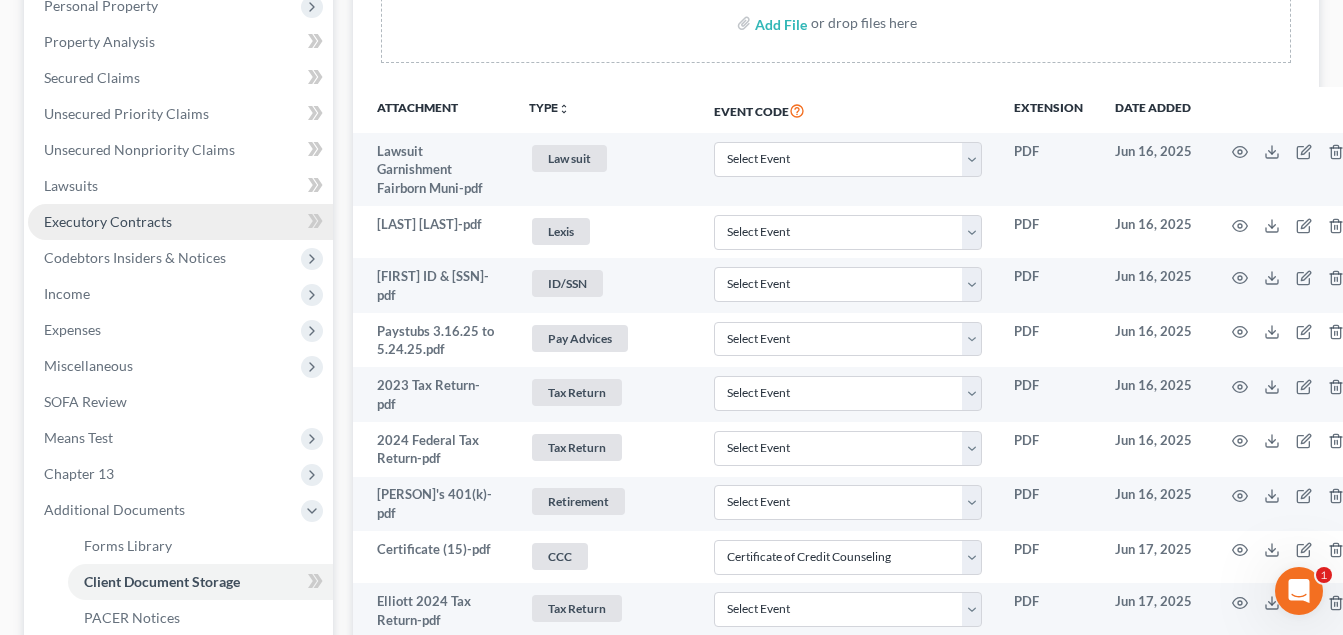 click on "Executory Contracts" at bounding box center [108, 221] 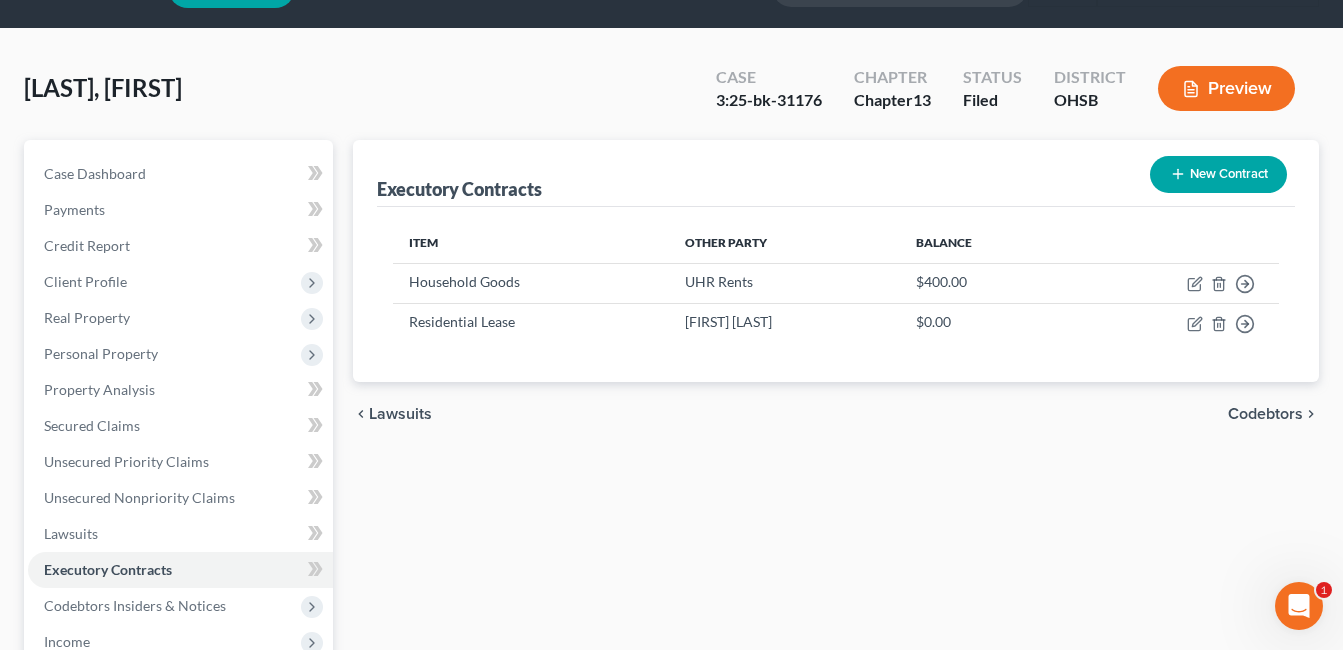 scroll, scrollTop: 0, scrollLeft: 0, axis: both 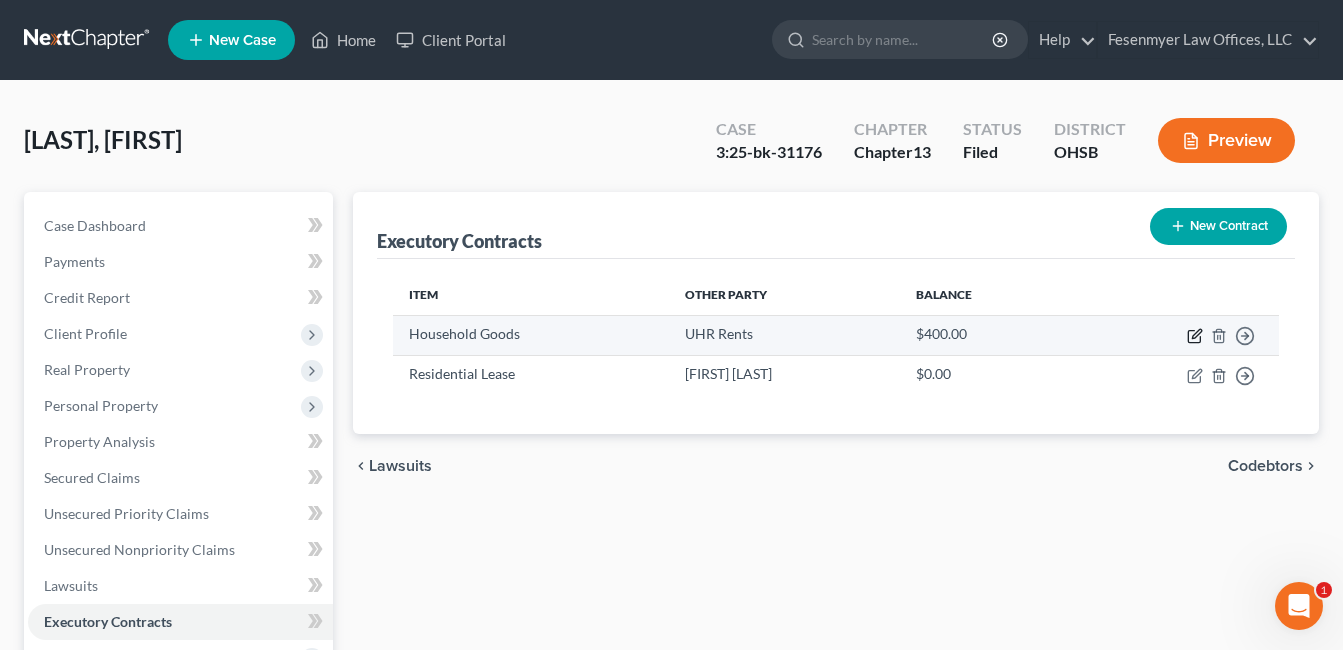click 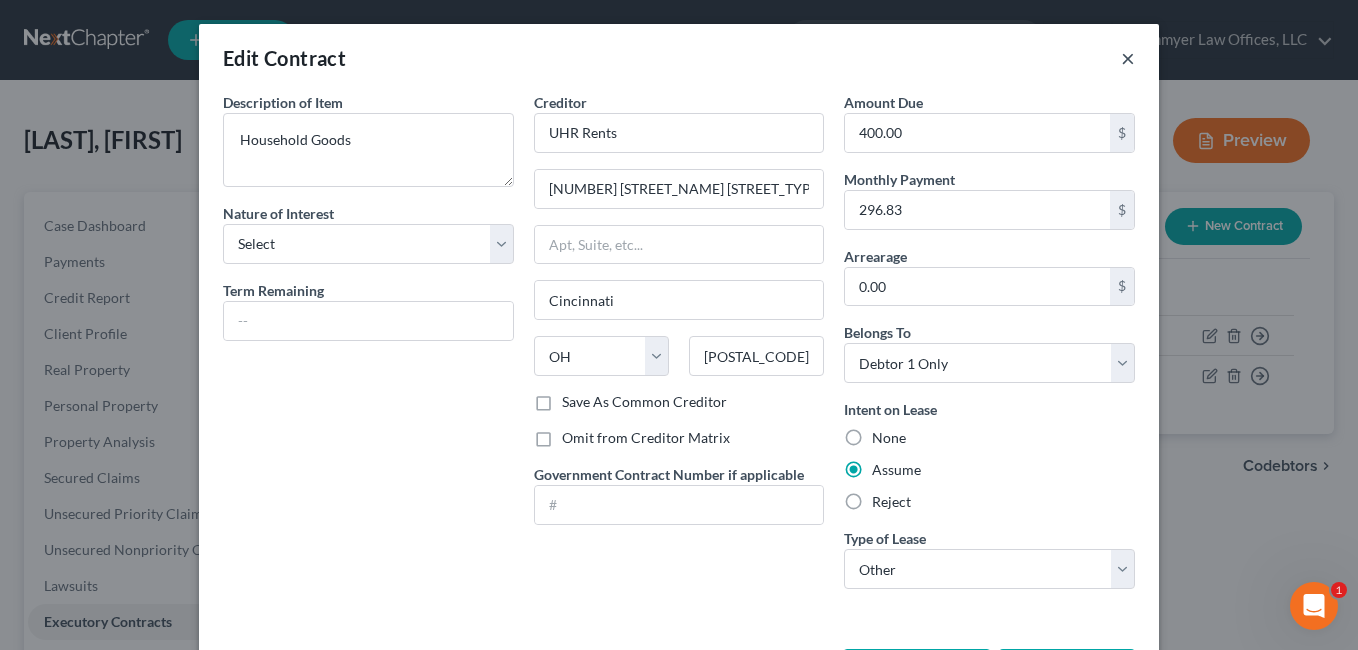 click on "×" at bounding box center [1128, 58] 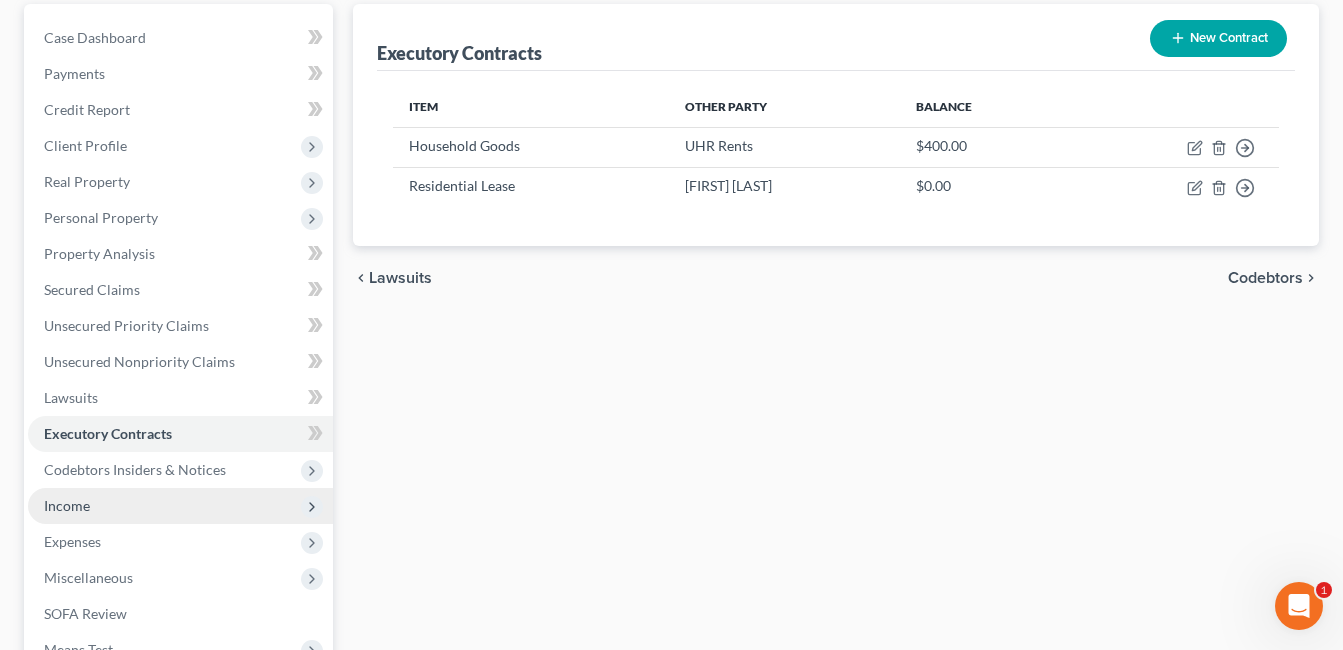 scroll, scrollTop: 200, scrollLeft: 0, axis: vertical 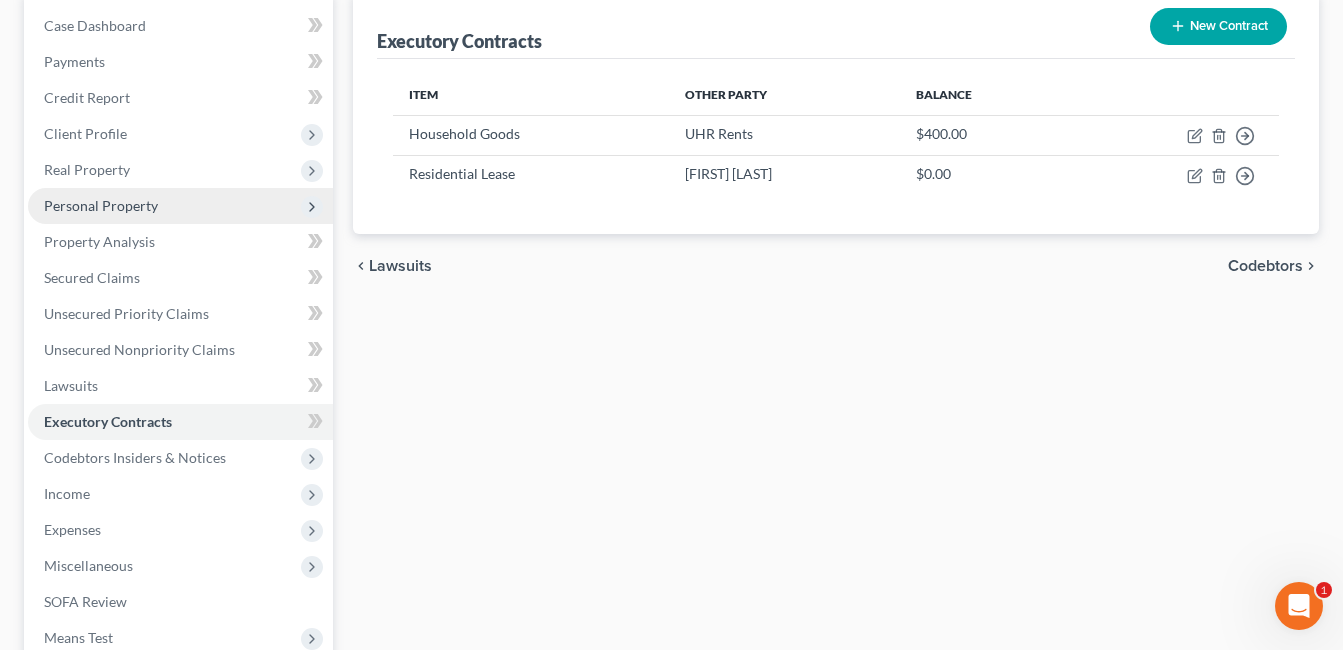 click on "Personal Property" at bounding box center (180, 206) 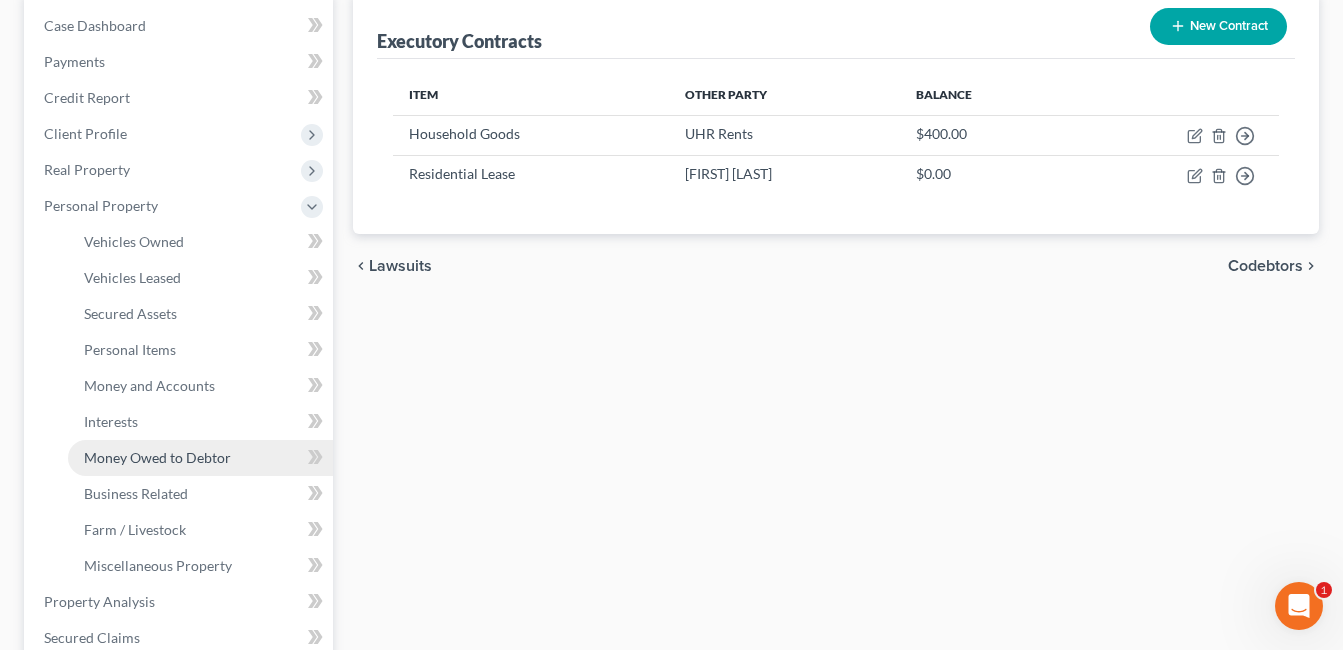 click on "Money Owed to Debtor" at bounding box center (157, 457) 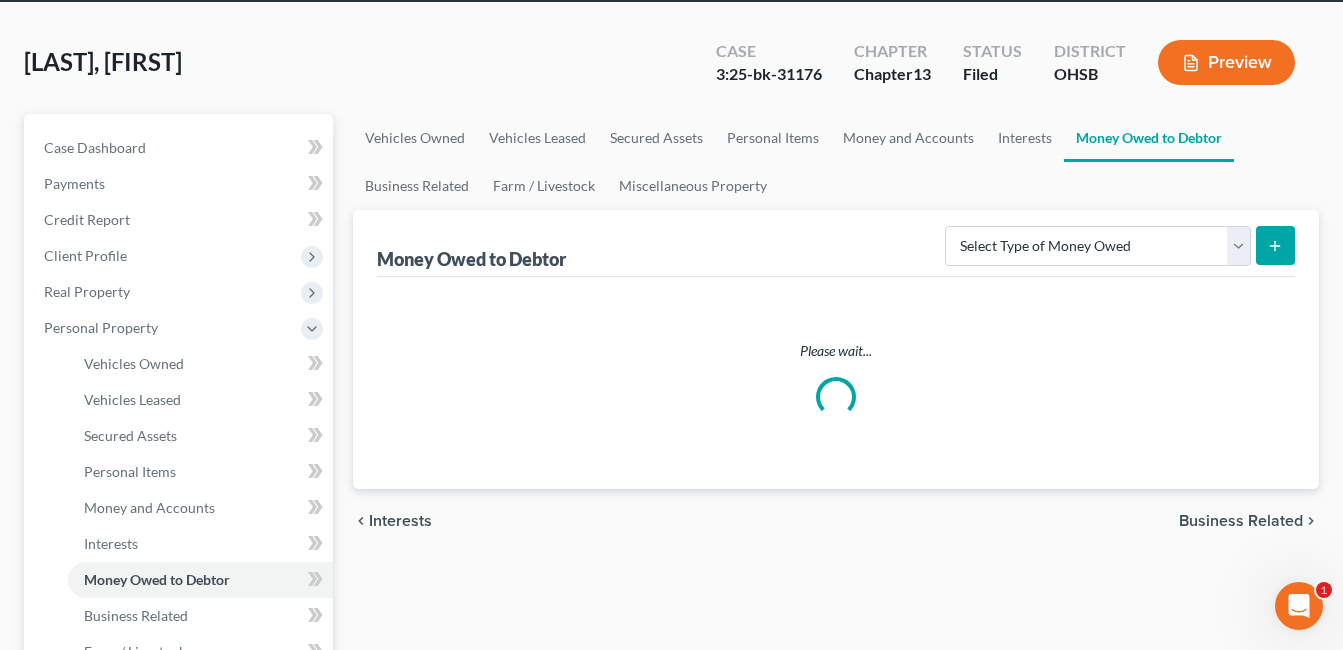 scroll, scrollTop: 0, scrollLeft: 0, axis: both 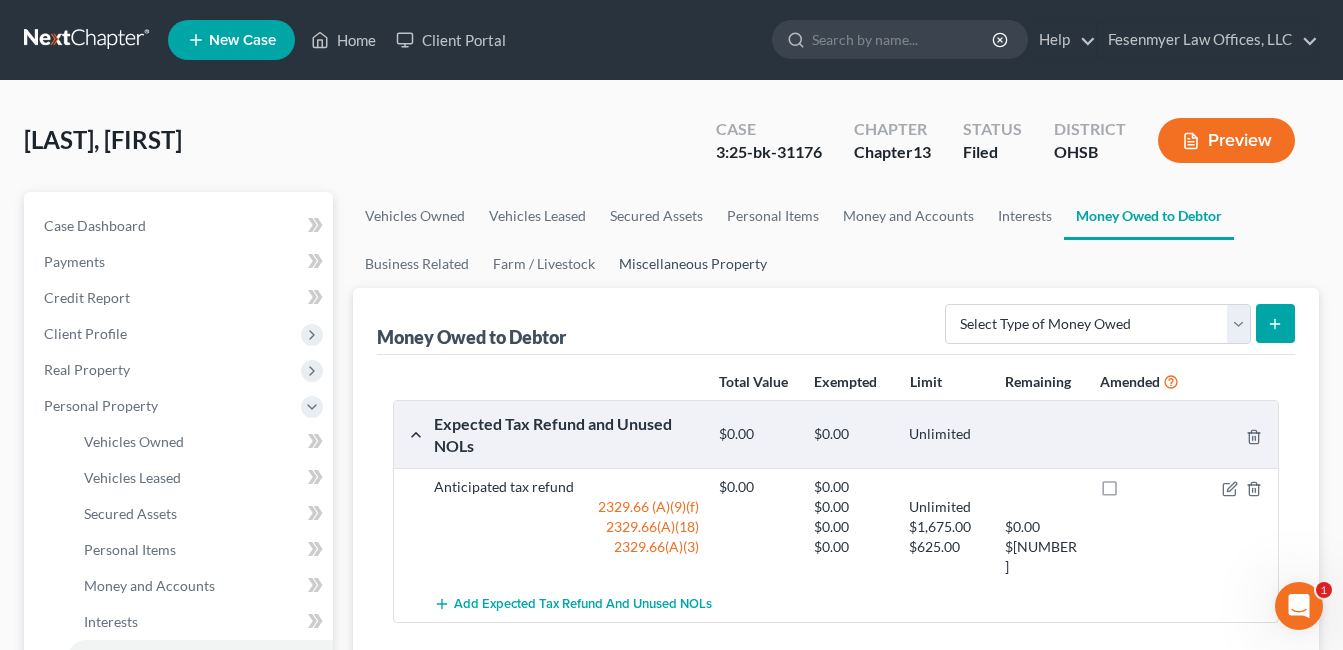 click on "Miscellaneous Property" at bounding box center (693, 264) 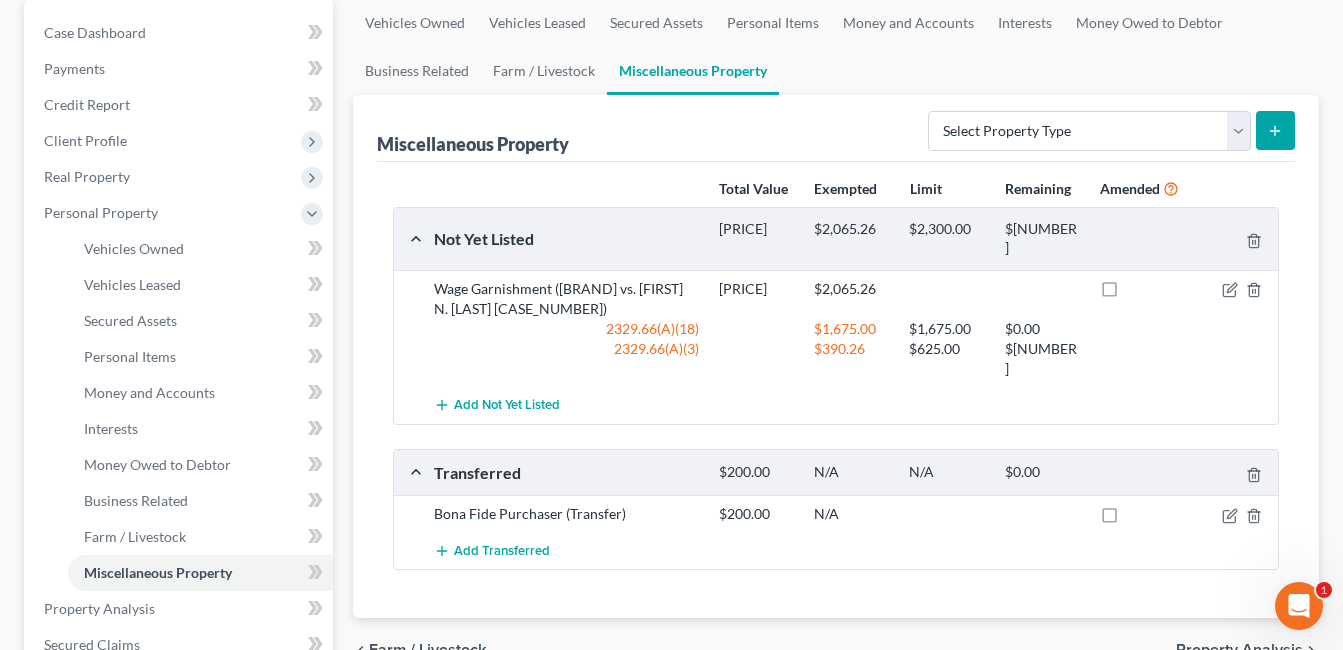 scroll, scrollTop: 200, scrollLeft: 0, axis: vertical 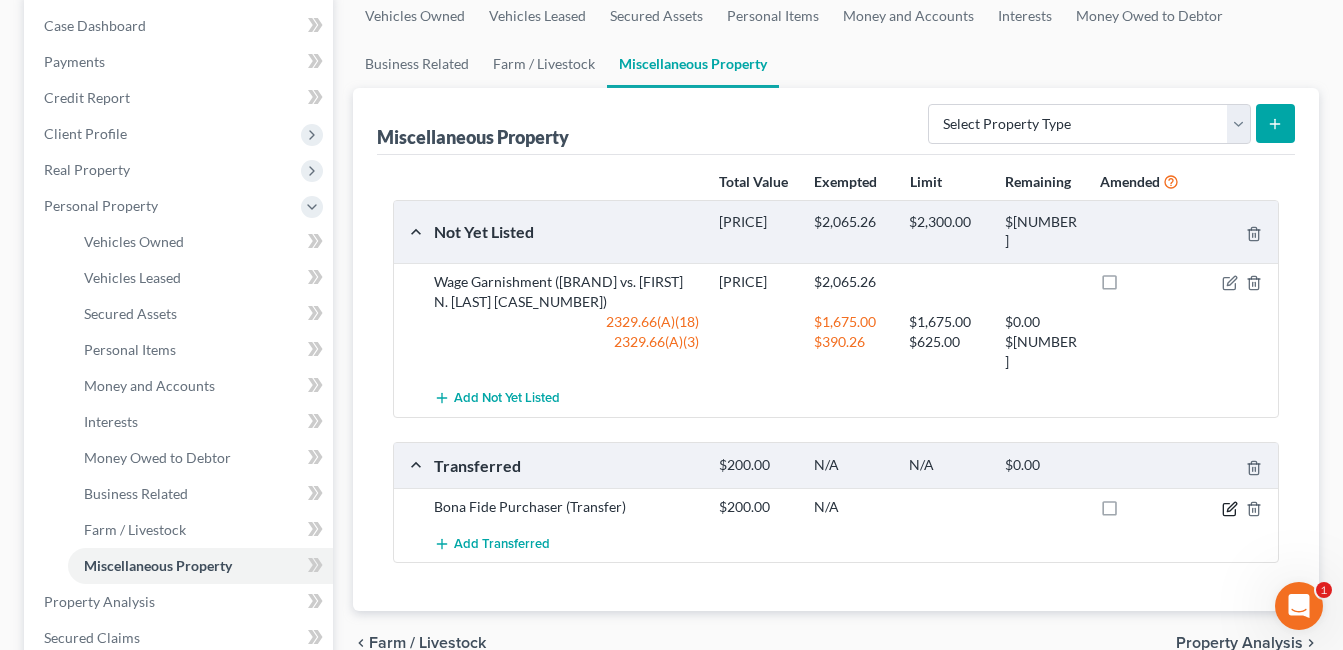 click 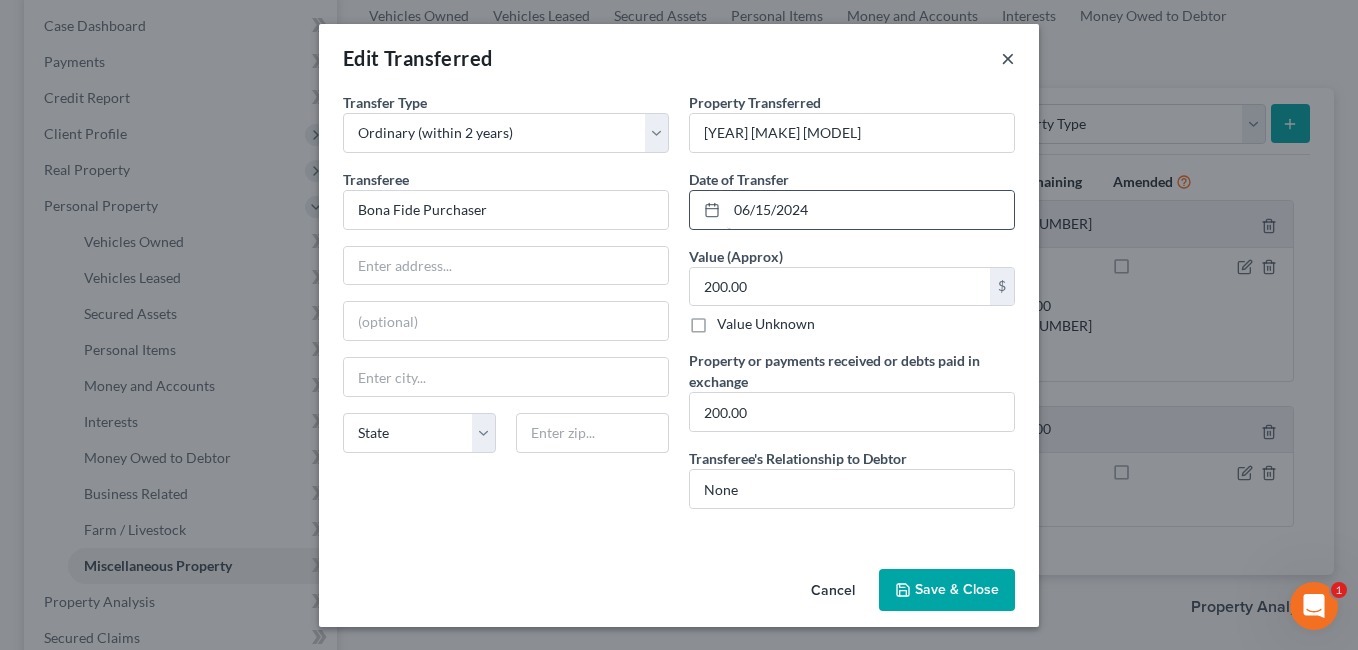 click on "×" at bounding box center [1008, 58] 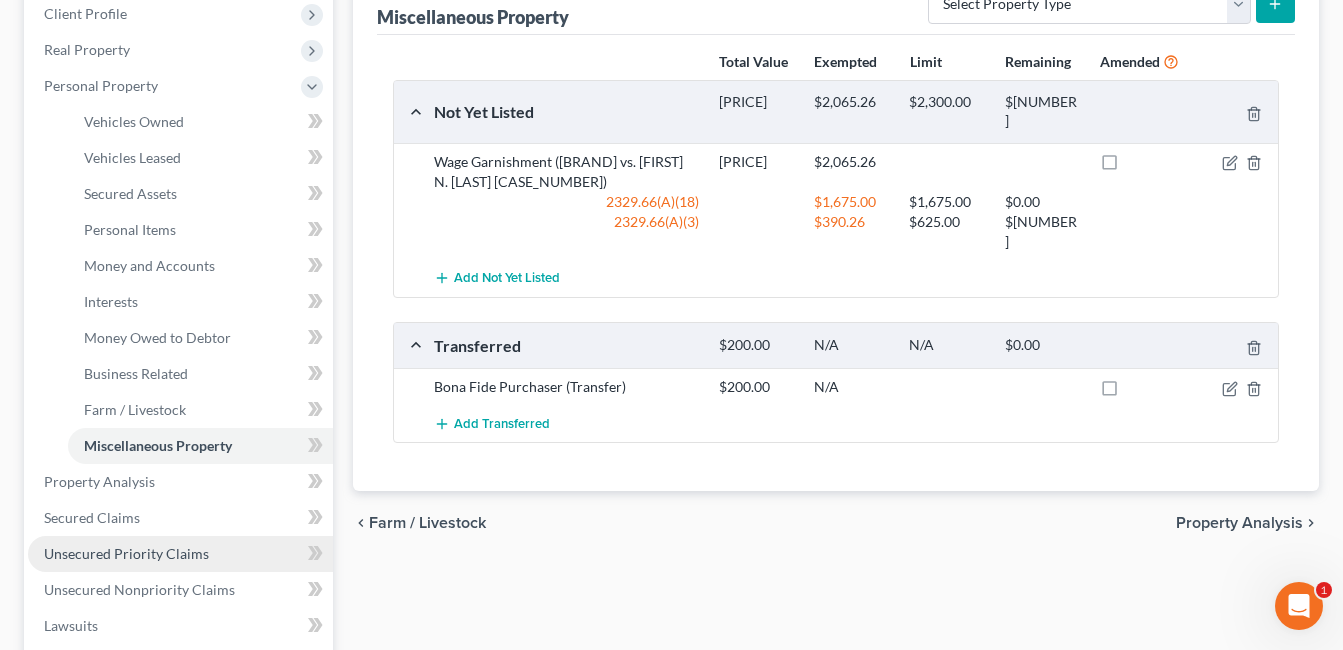 scroll, scrollTop: 500, scrollLeft: 0, axis: vertical 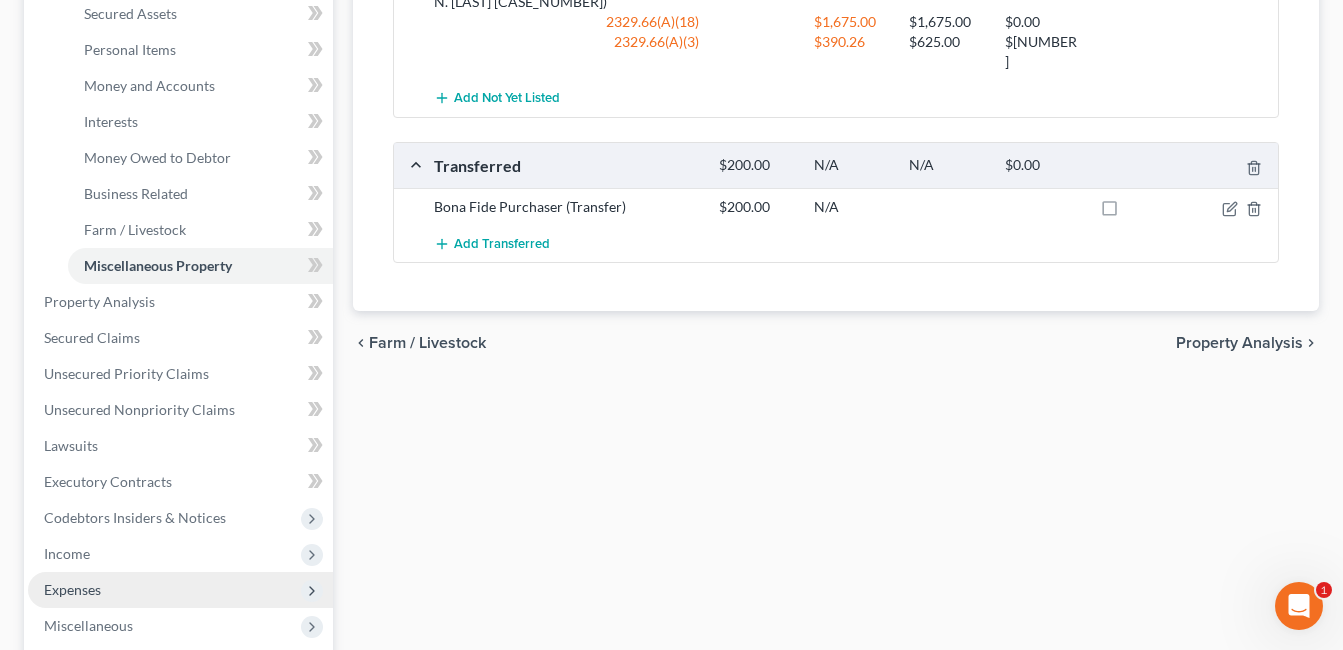 click on "Expenses" at bounding box center (72, 589) 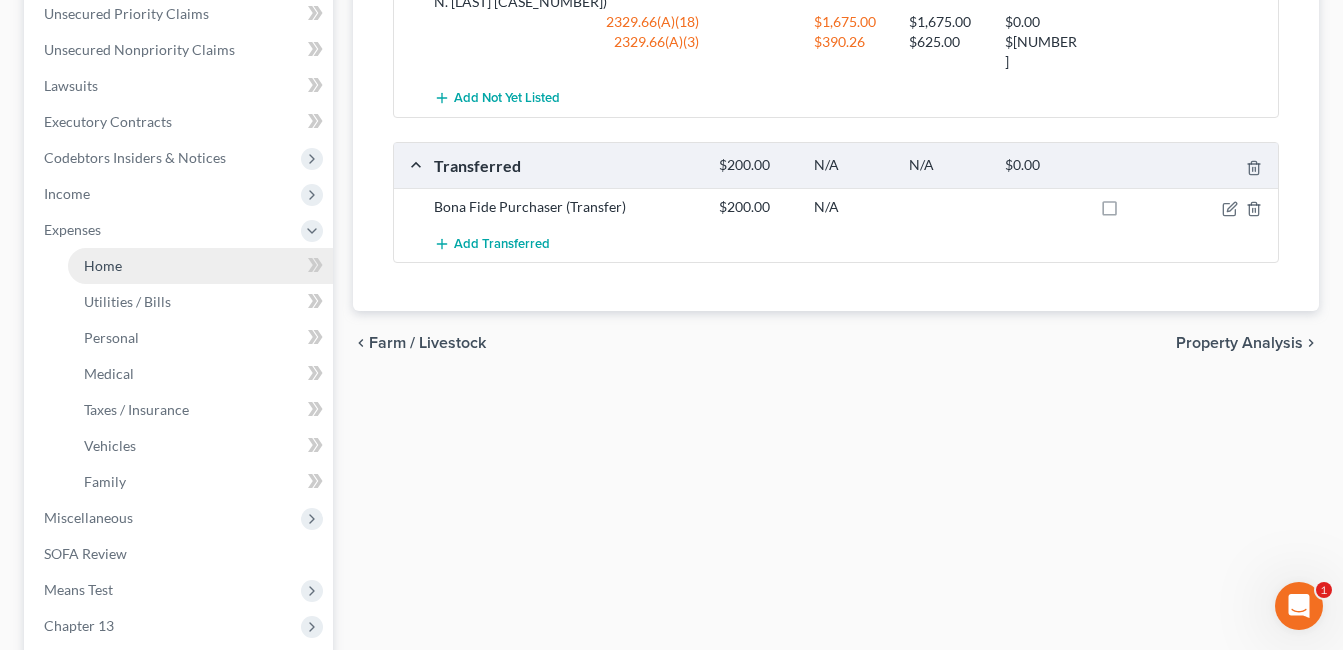 click on "Home" at bounding box center [103, 265] 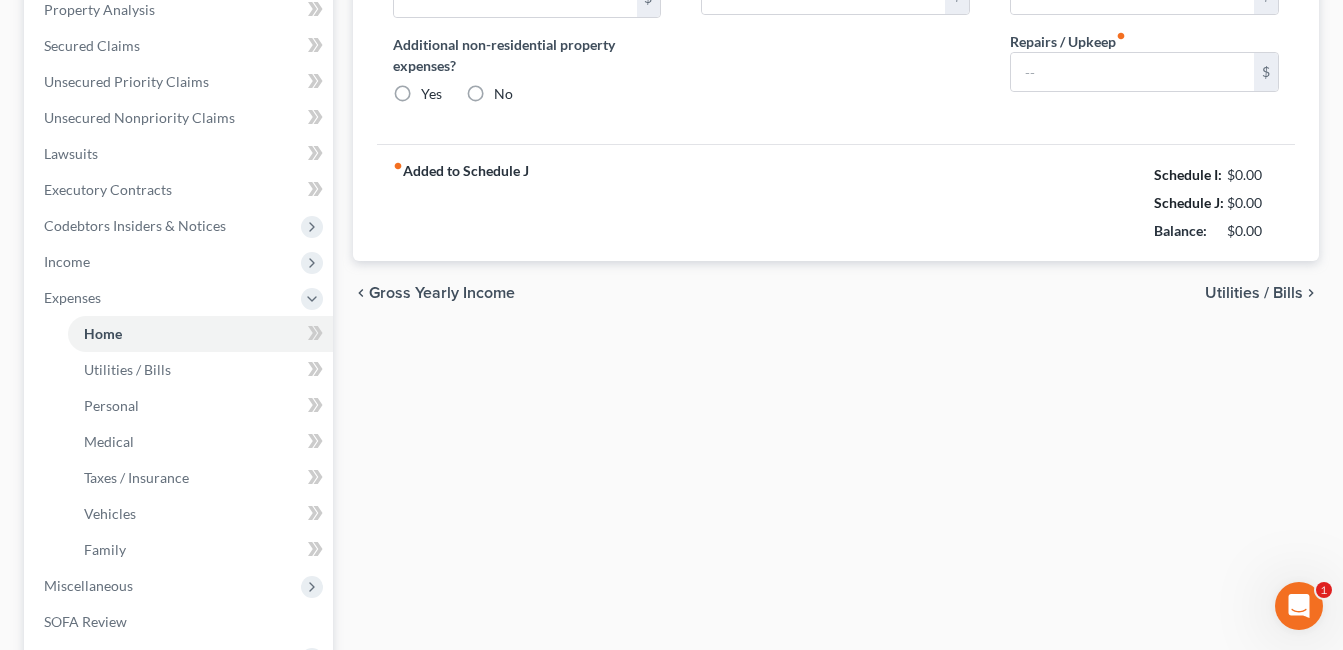 type on "785.00" 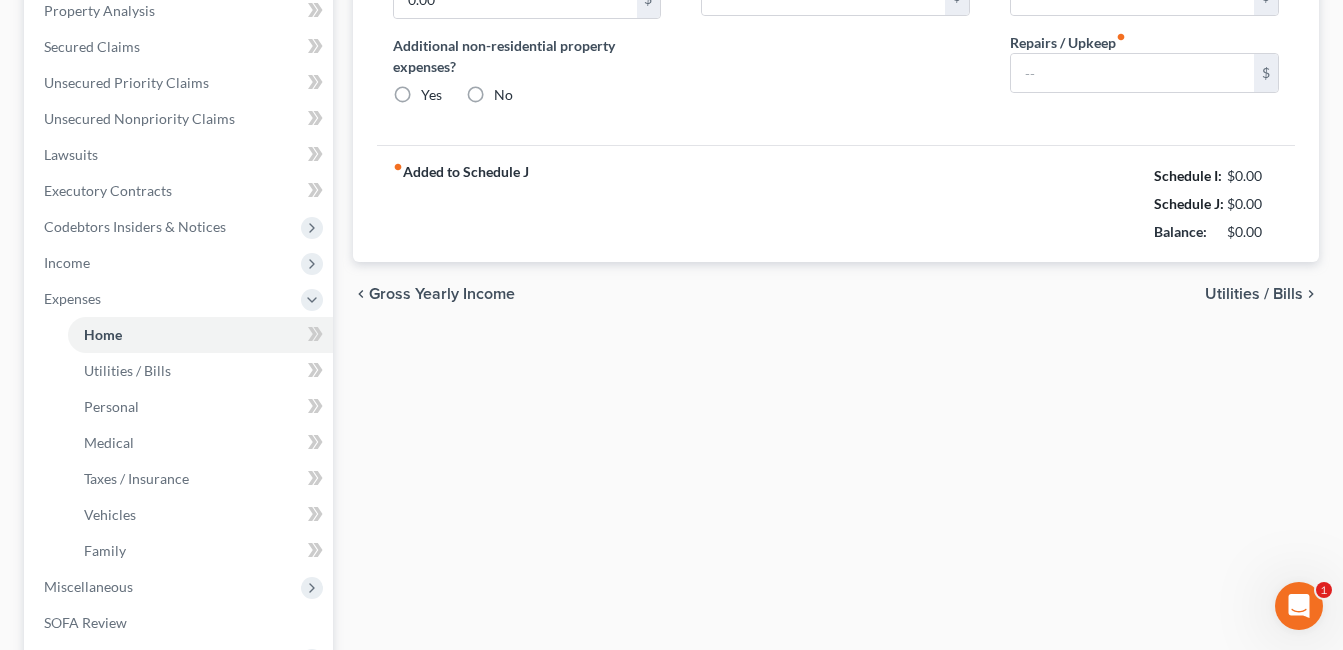 radio on "true" 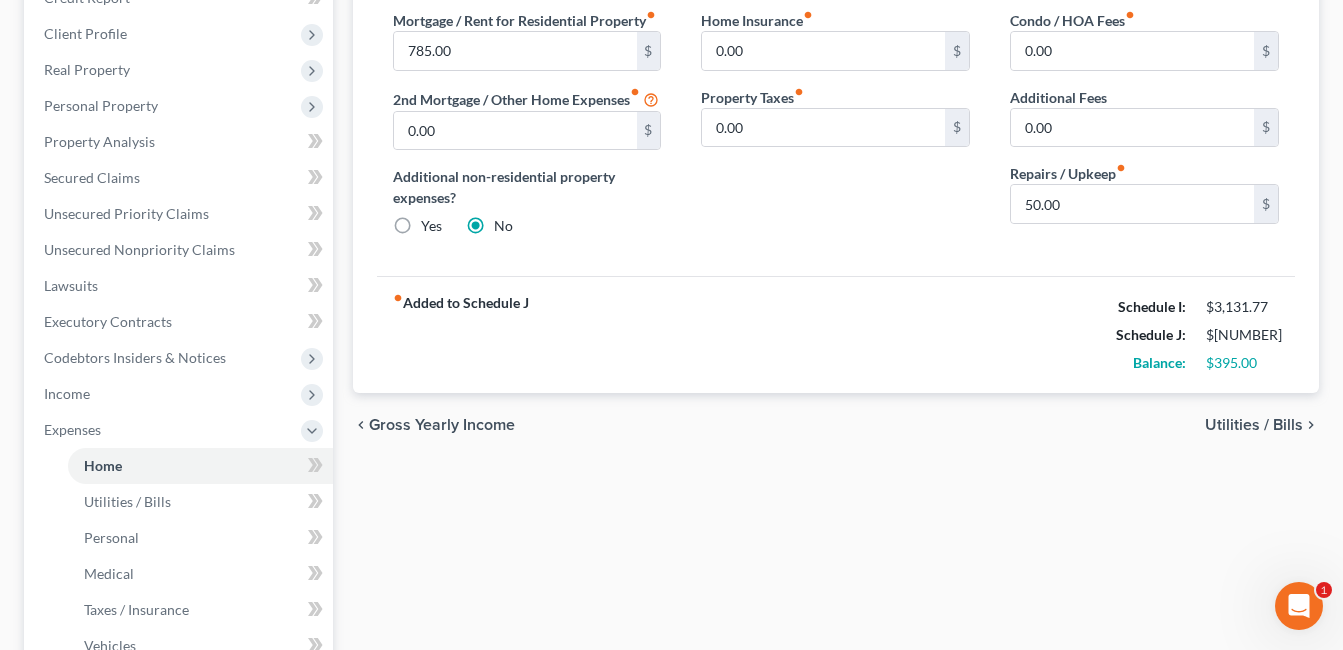 scroll, scrollTop: 200, scrollLeft: 0, axis: vertical 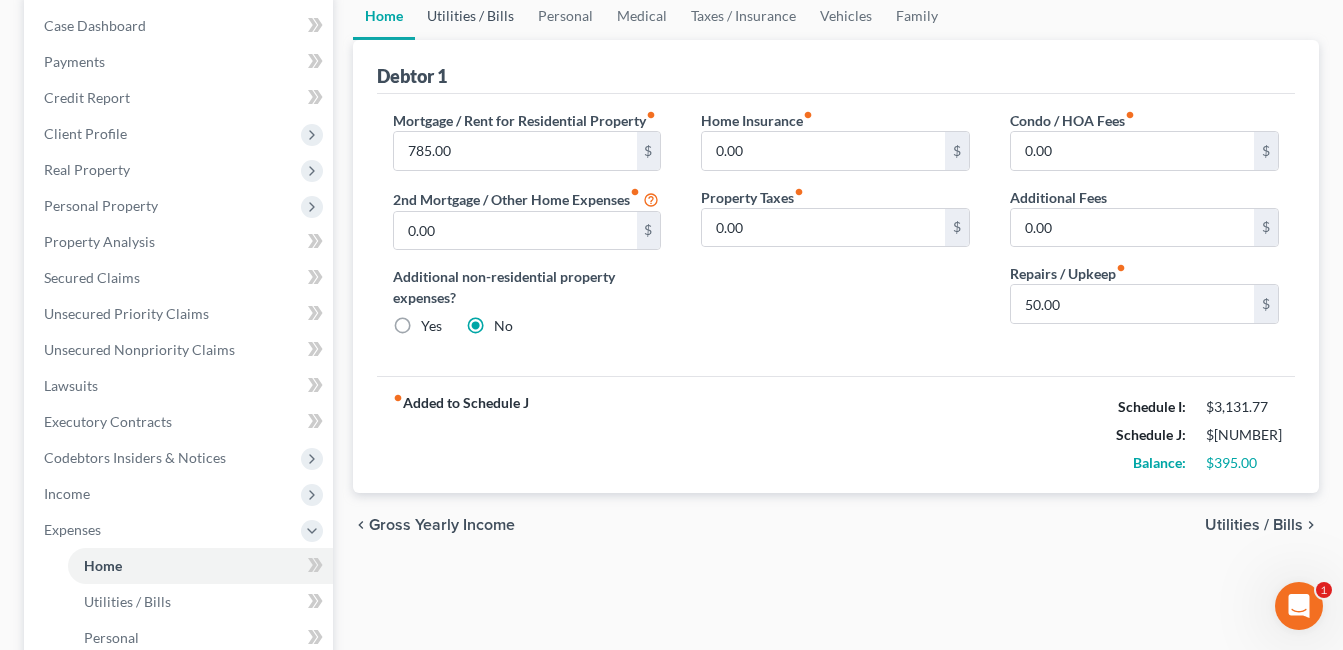 click on "Utilities / Bills" at bounding box center (470, 16) 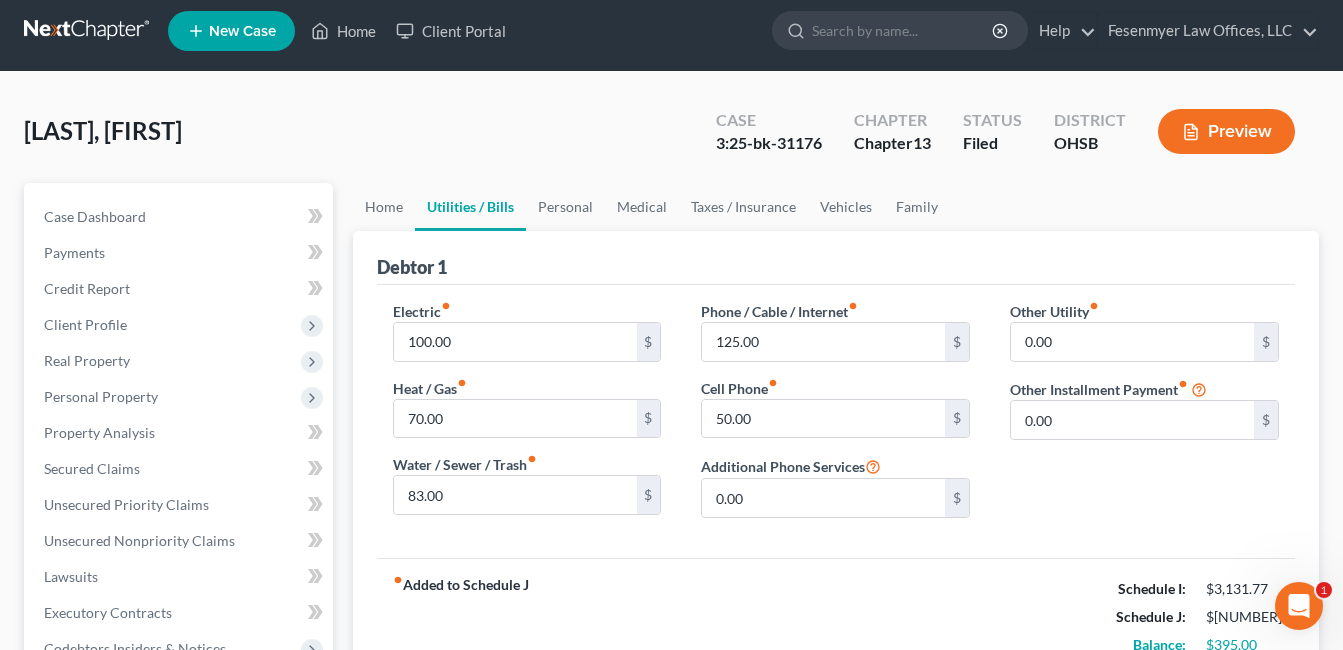 scroll, scrollTop: 0, scrollLeft: 0, axis: both 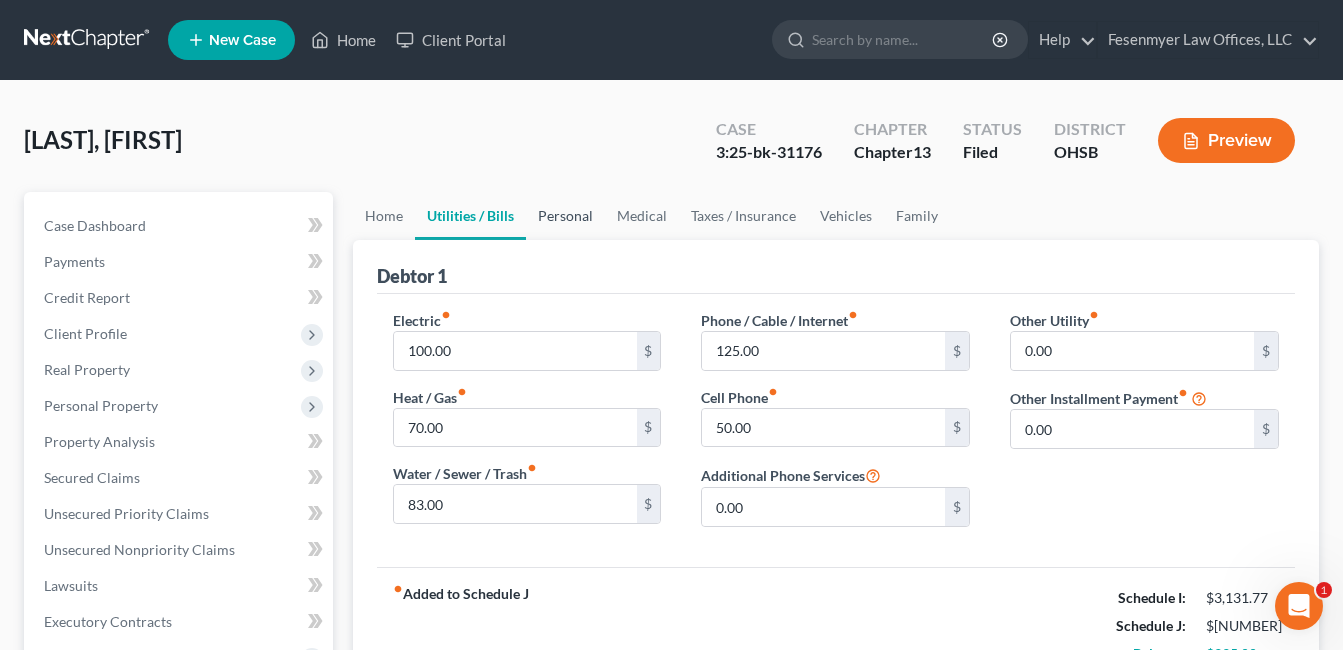 click on "Personal" at bounding box center (565, 216) 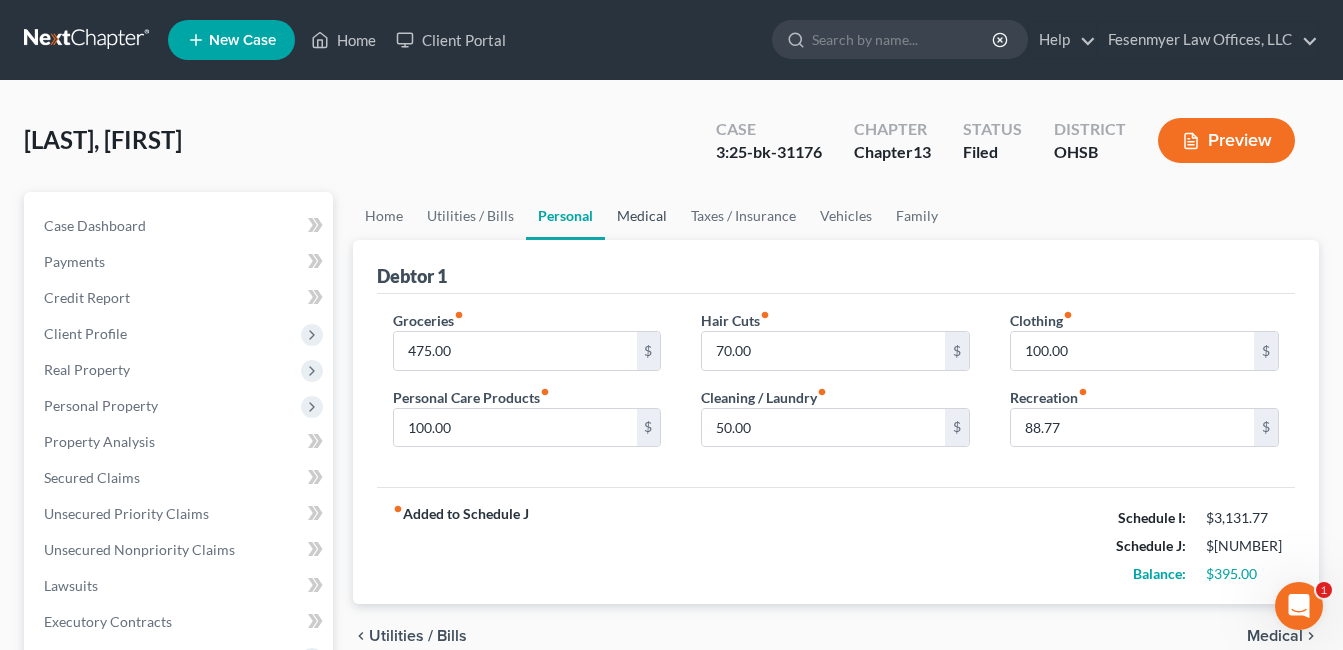 click on "Medical" at bounding box center [642, 216] 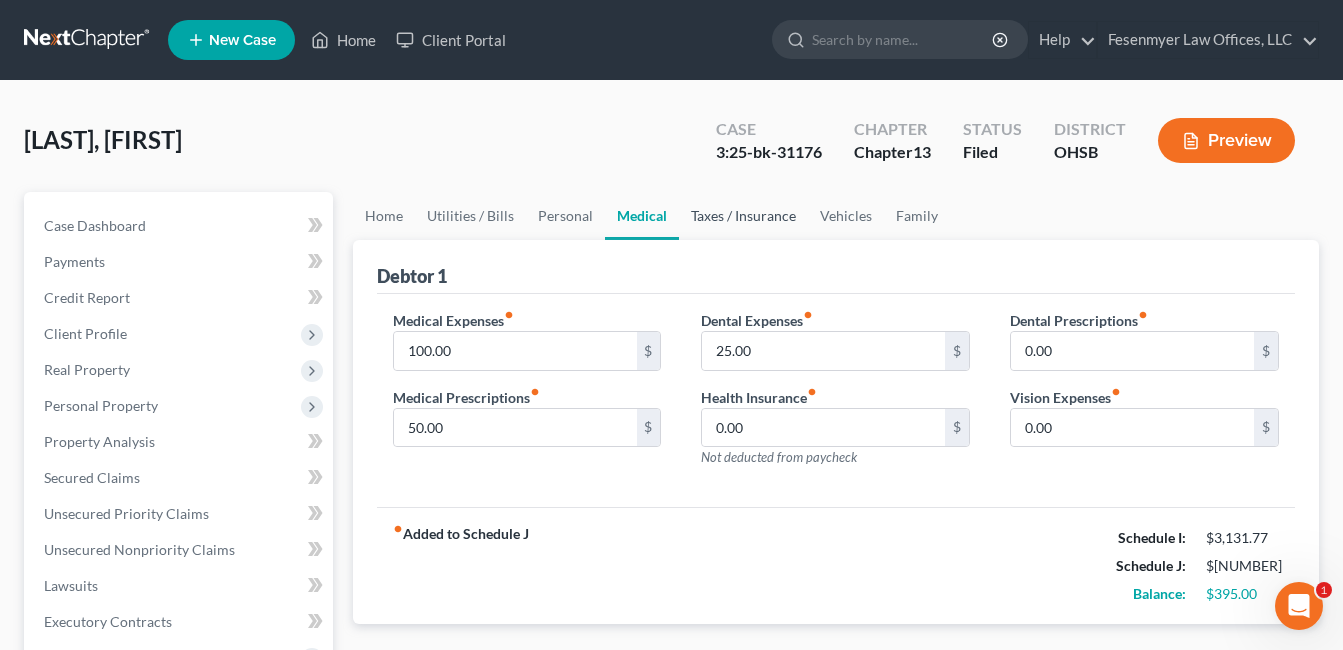 click on "Taxes / Insurance" at bounding box center [743, 216] 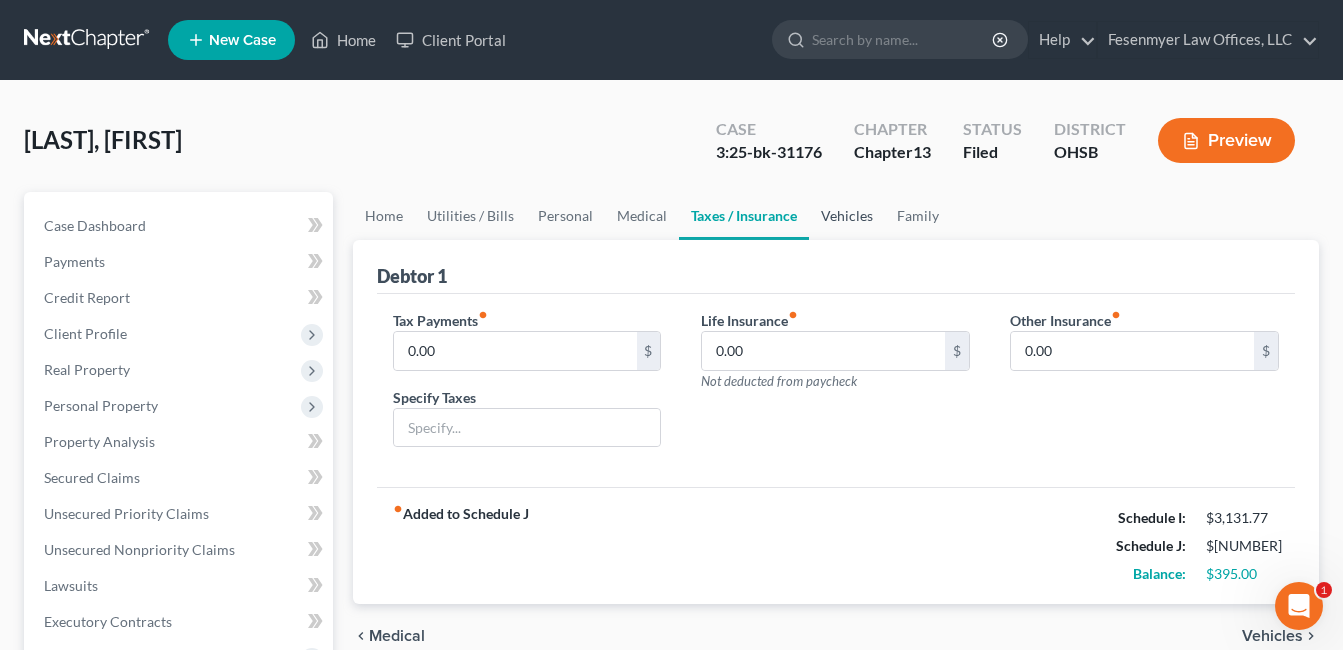 click on "Vehicles" at bounding box center [847, 216] 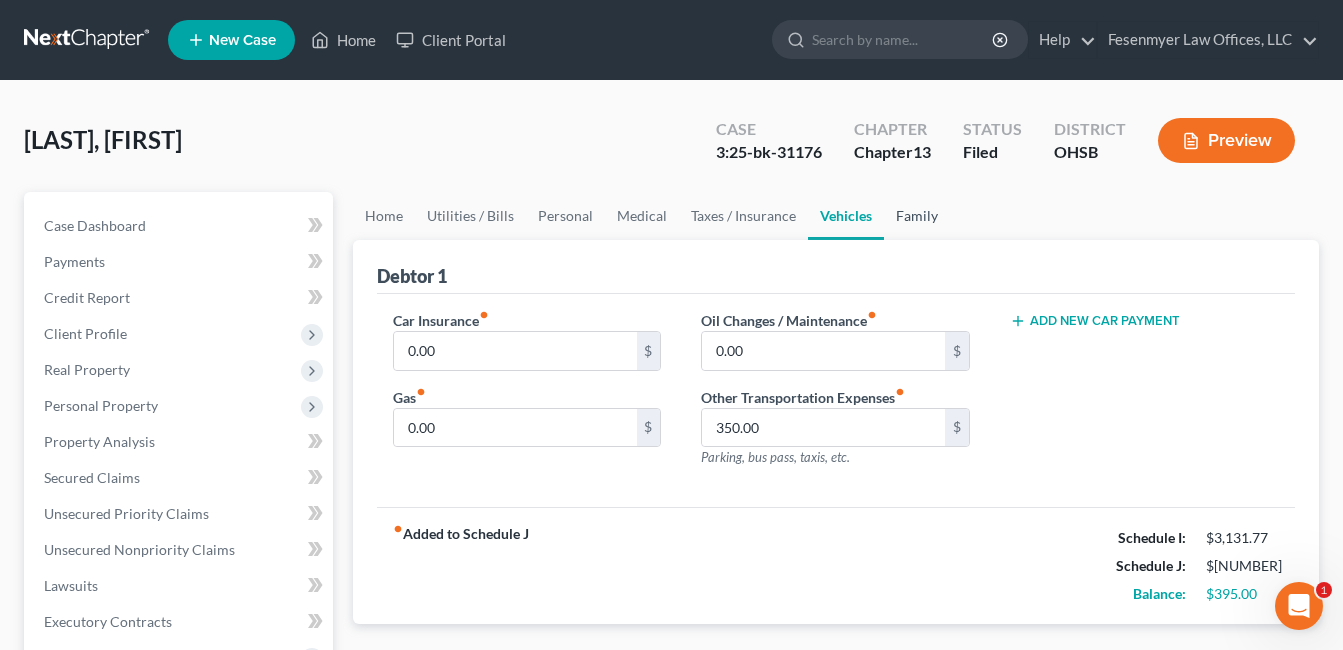 click on "Family" at bounding box center (917, 216) 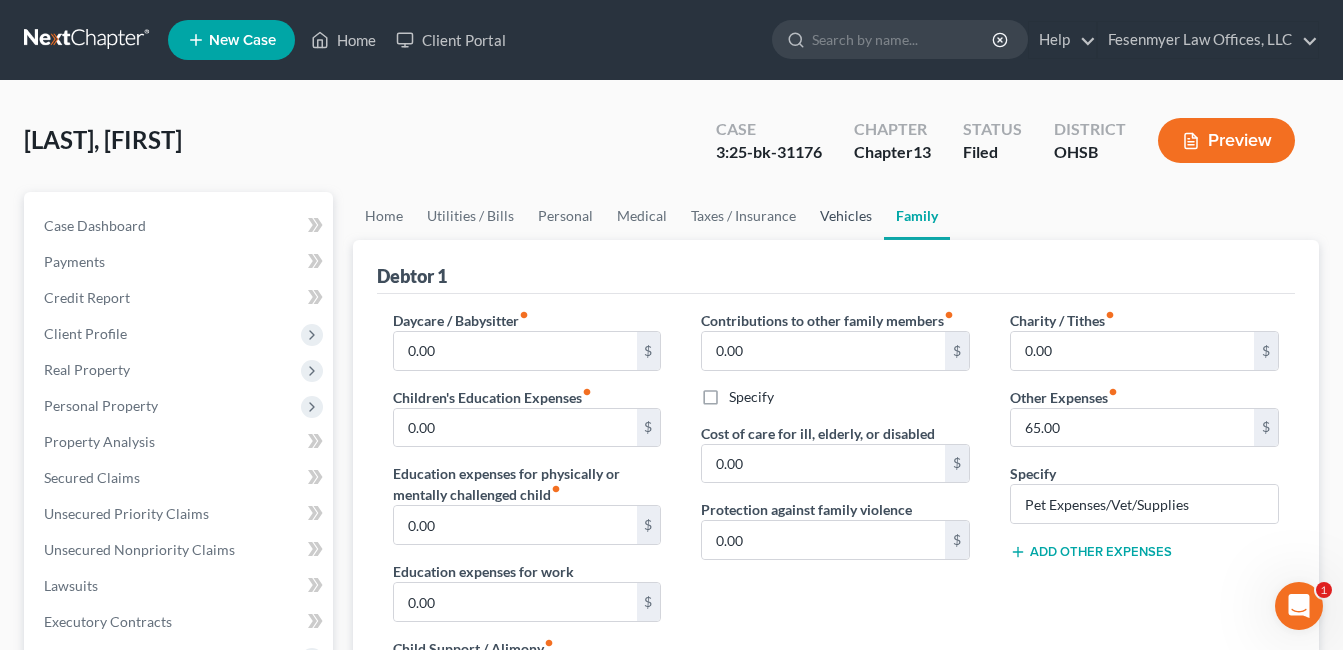 click on "Vehicles" at bounding box center [846, 216] 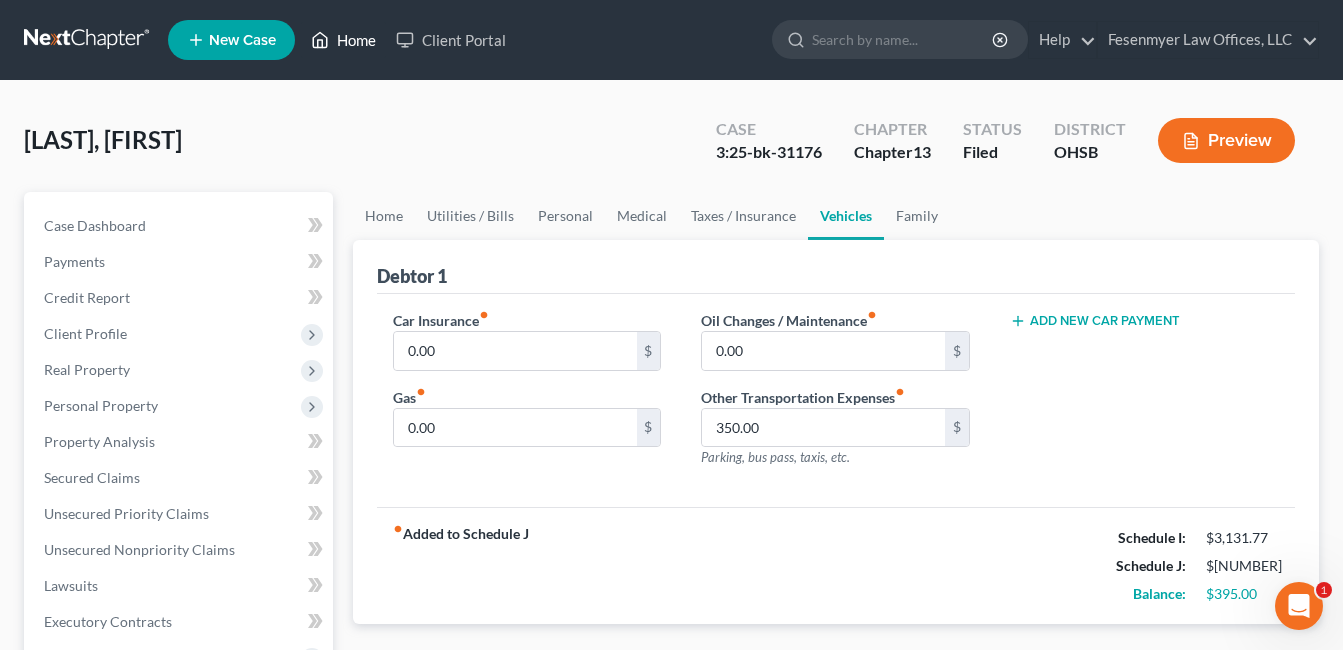 click 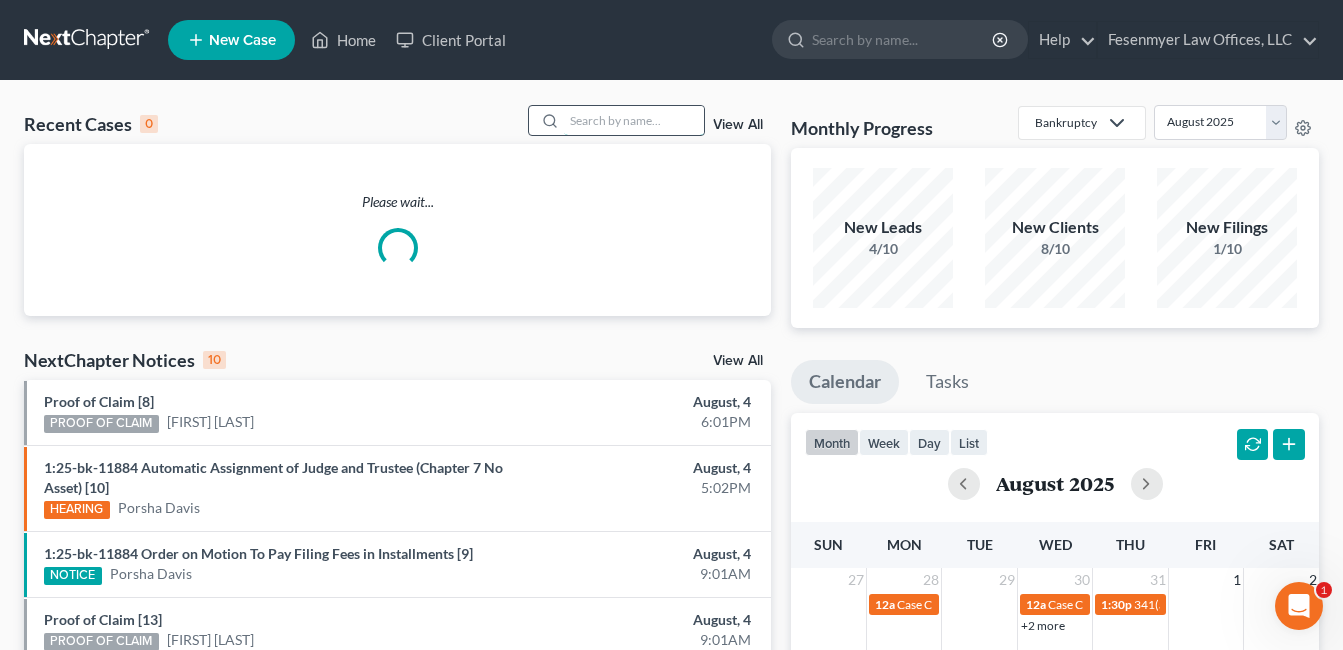 click at bounding box center (634, 120) 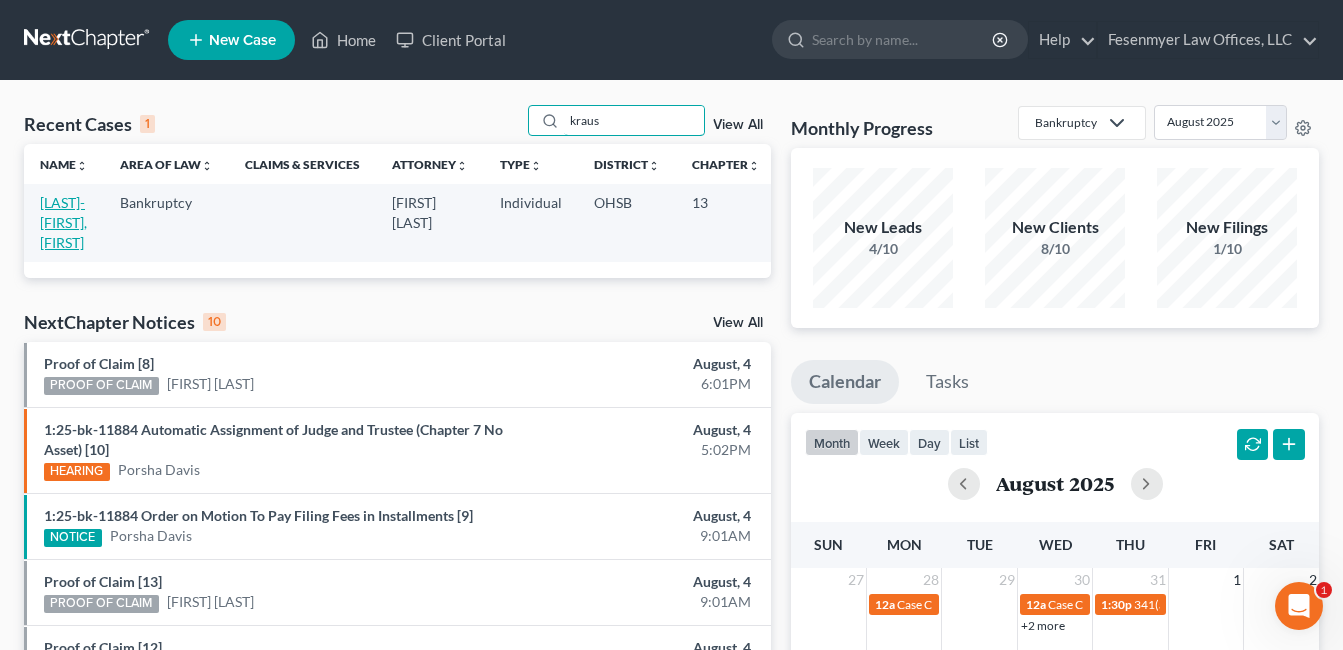 type on "kraus" 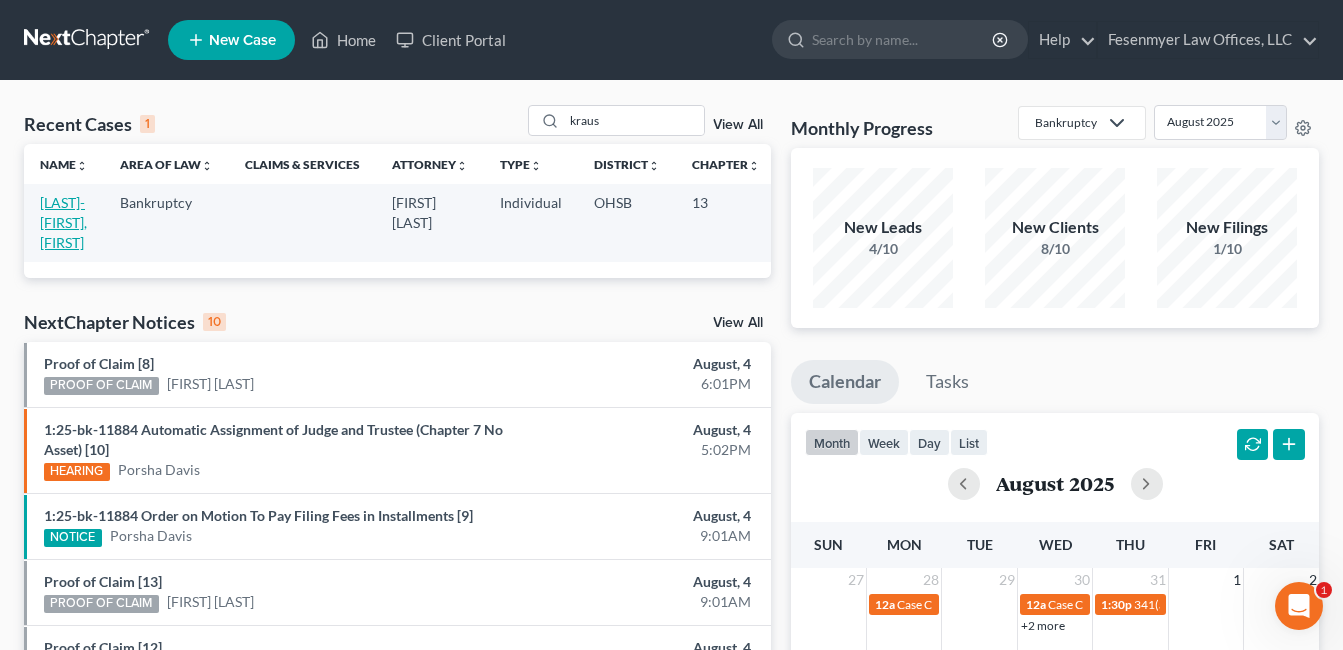 click on "[LAST], [FIRST] & [LAST], [FIRST]" at bounding box center (63, 222) 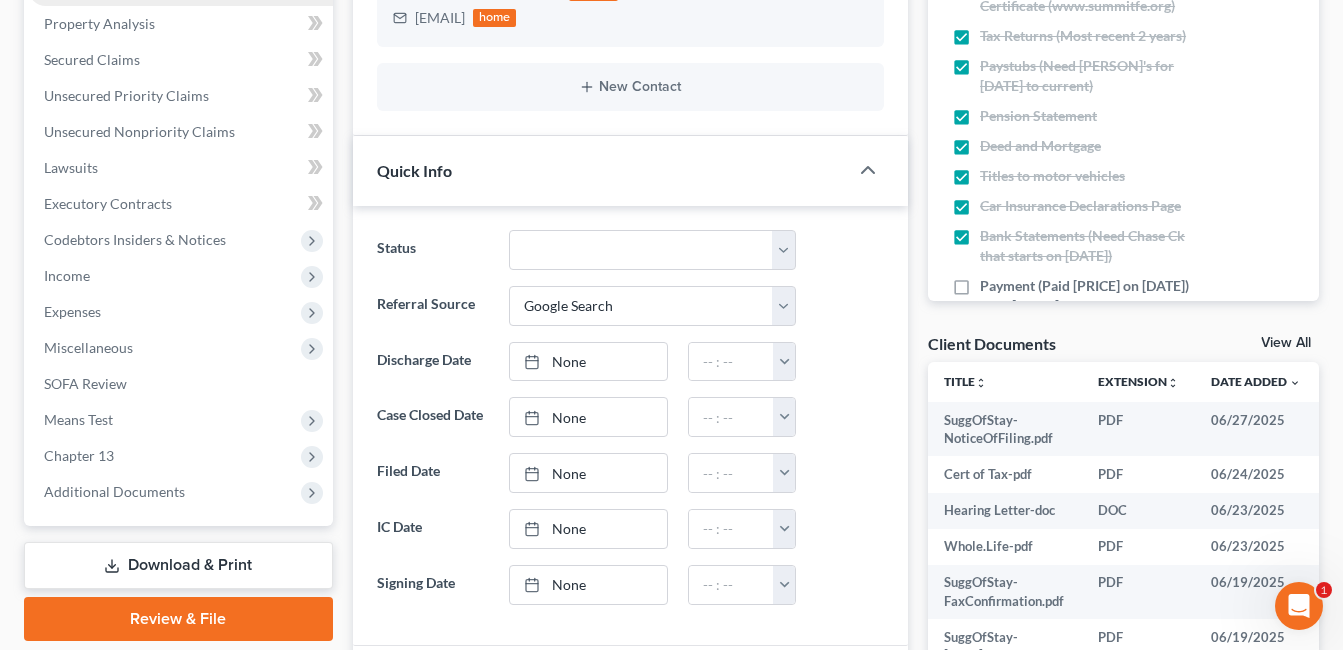 scroll, scrollTop: 500, scrollLeft: 0, axis: vertical 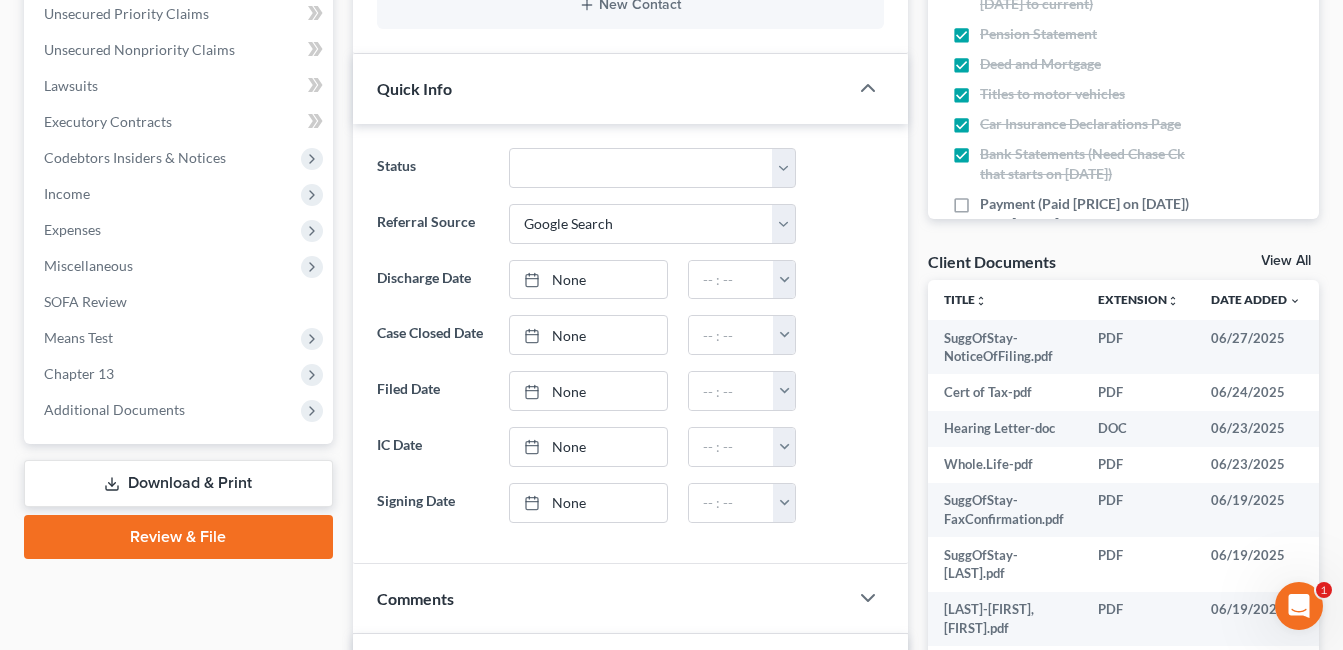 click on "Additional Documents" at bounding box center (114, 409) 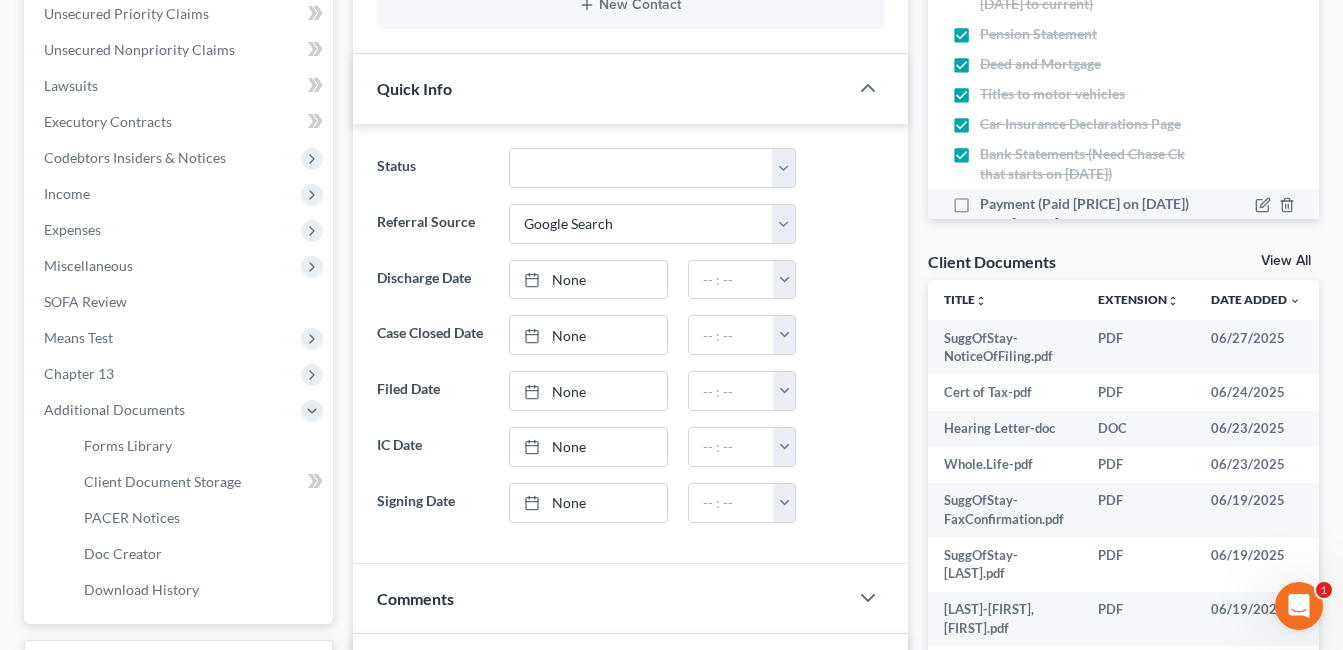click on "Payment (Paid $100 on 4/3/25) Owe $773" at bounding box center (1092, 214) 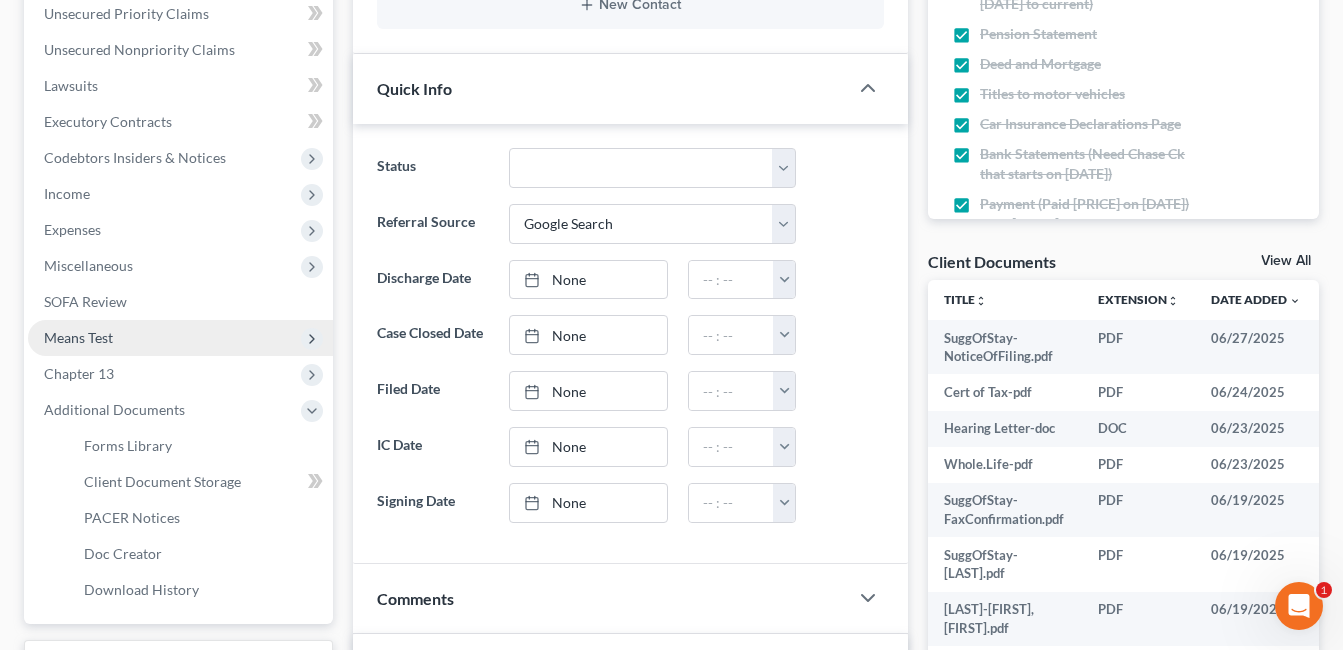 click on "Means Test" at bounding box center [180, 338] 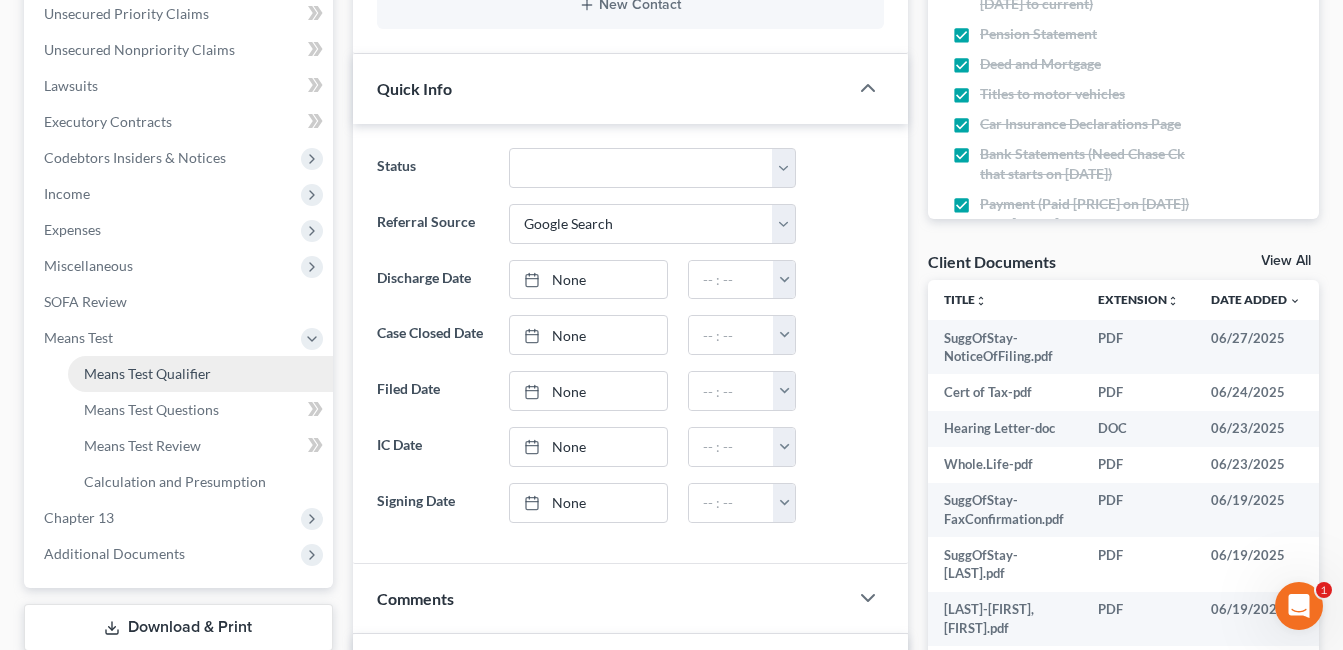 click on "Means Test Qualifier" at bounding box center (147, 373) 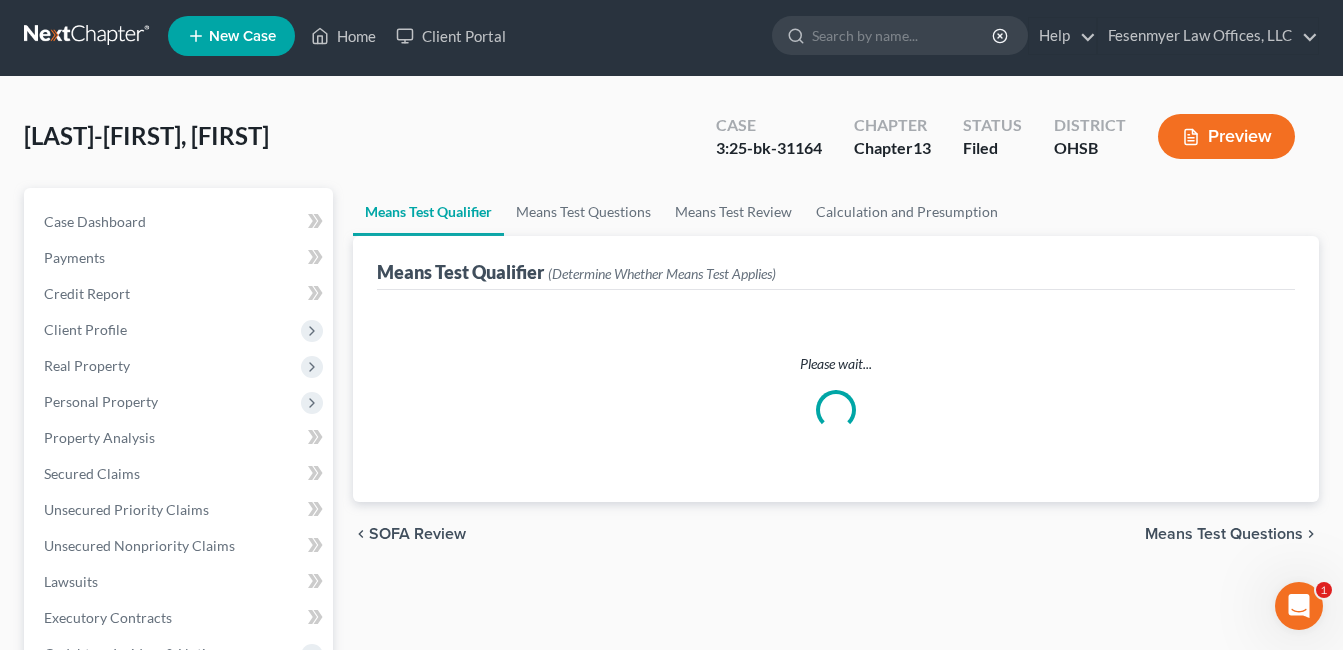 scroll, scrollTop: 0, scrollLeft: 0, axis: both 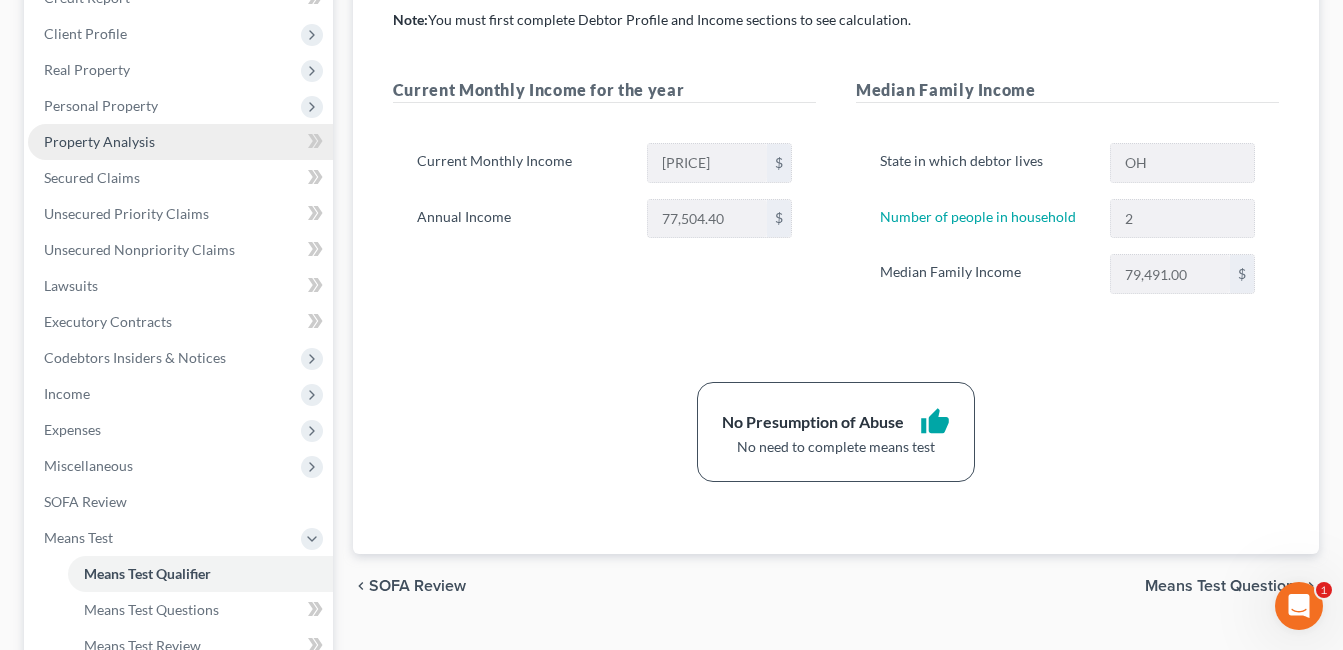 click on "Property Analysis" at bounding box center [180, 142] 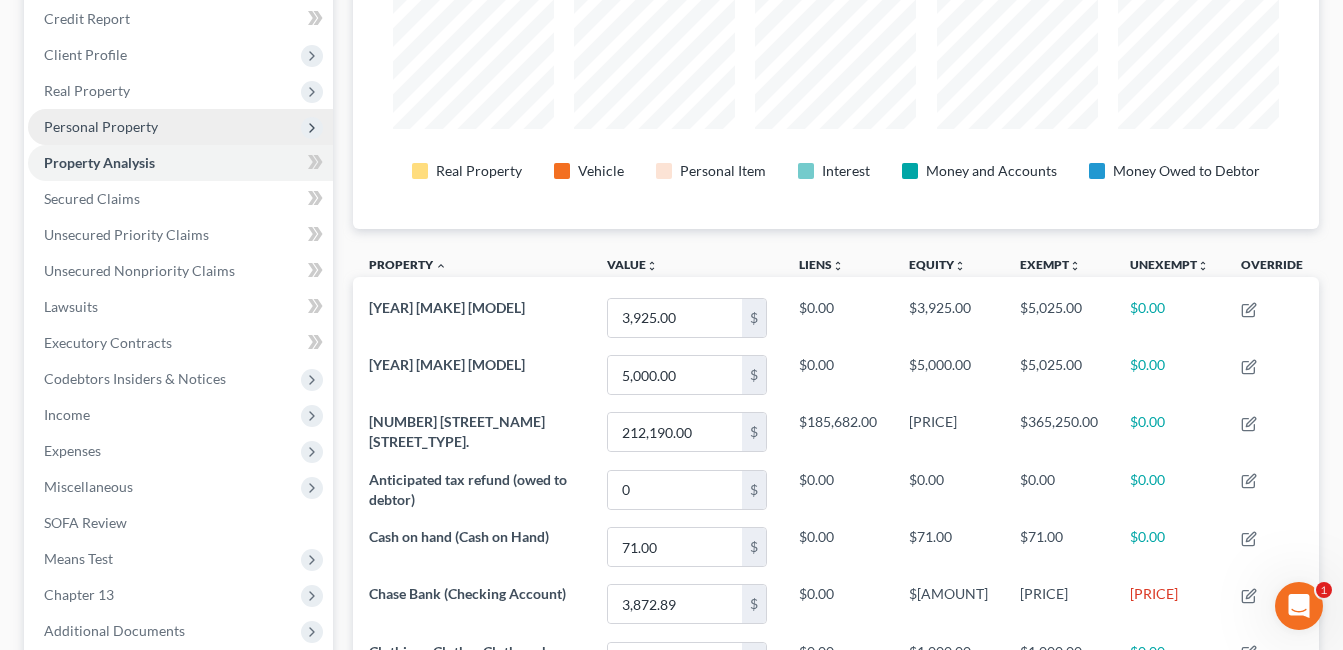 scroll, scrollTop: 300, scrollLeft: 0, axis: vertical 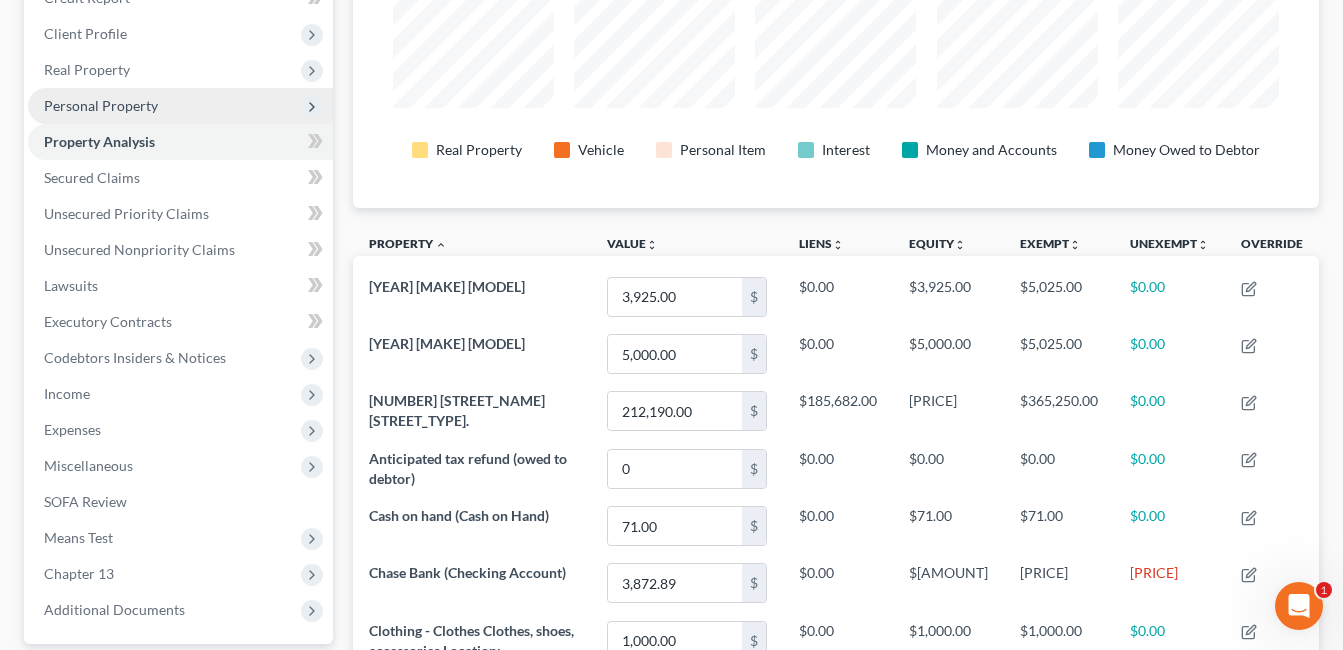 click on "Personal Property" at bounding box center [180, 106] 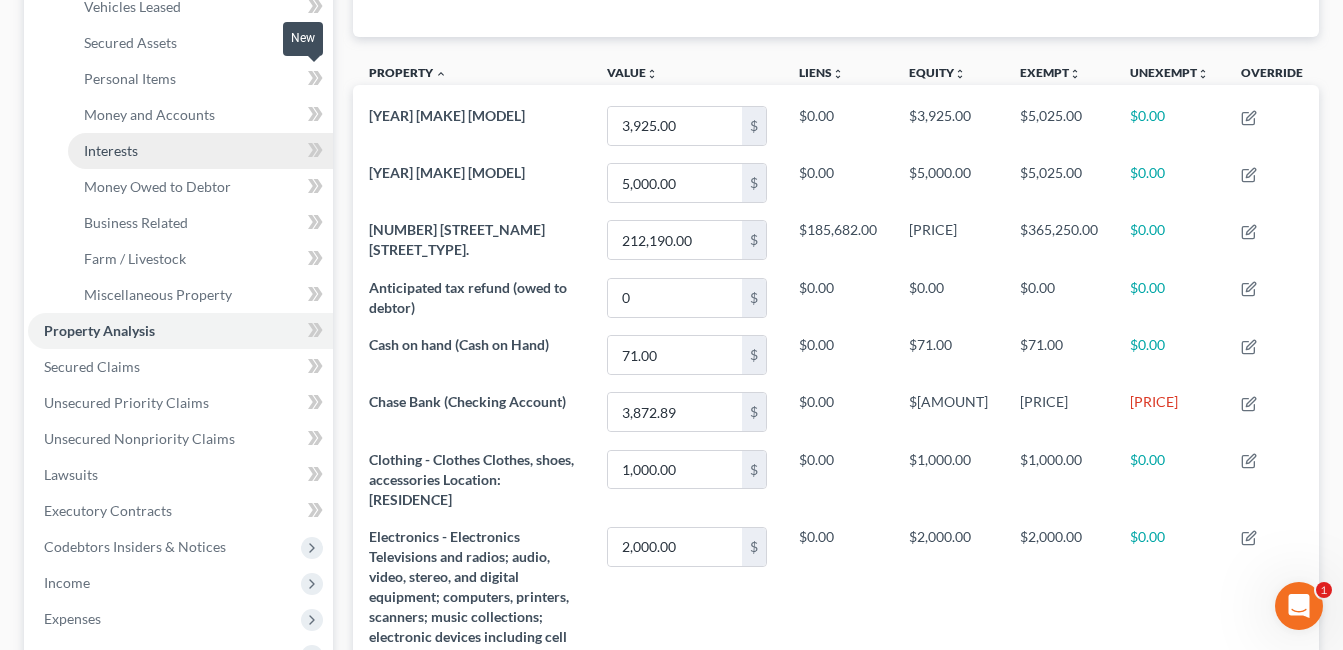 scroll, scrollTop: 500, scrollLeft: 0, axis: vertical 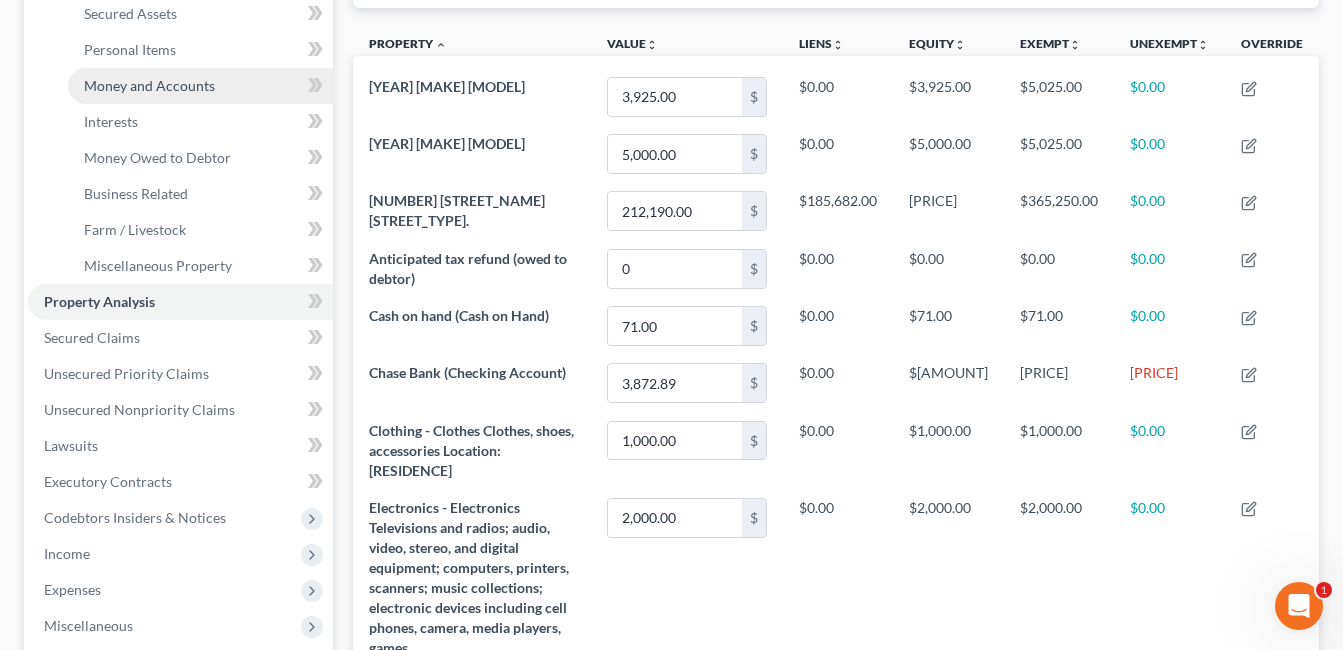 click on "Money and Accounts" at bounding box center [200, 86] 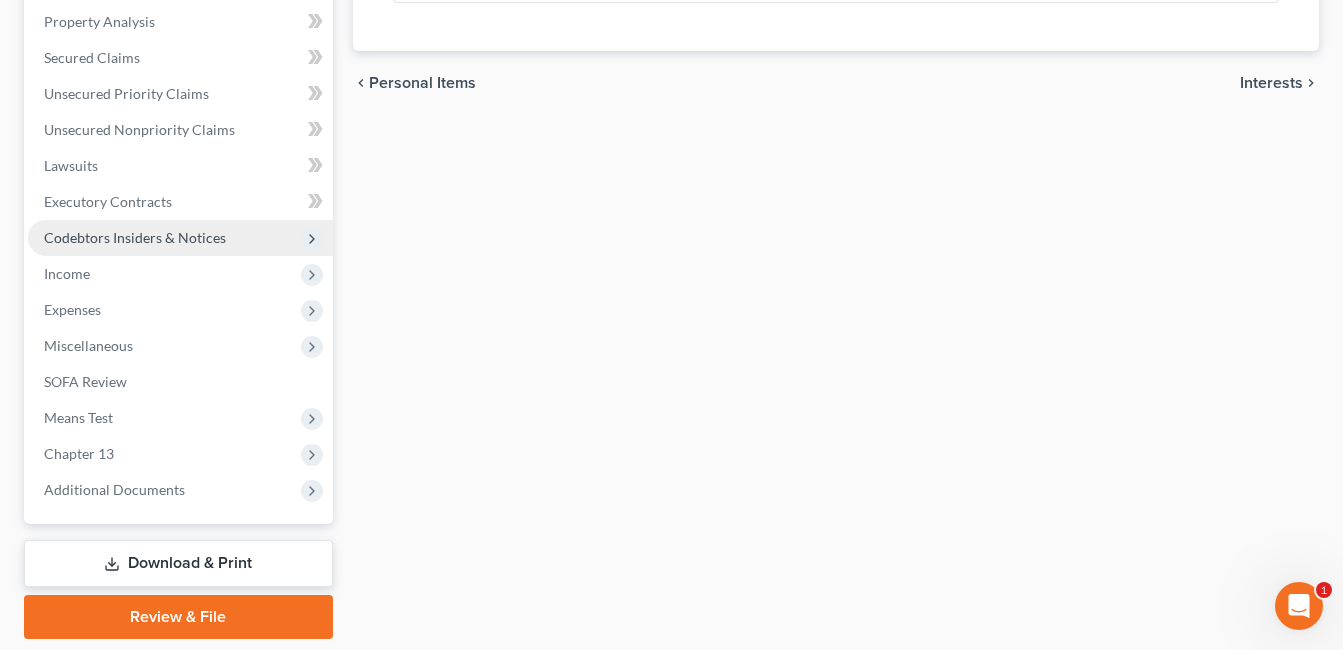 scroll, scrollTop: 745, scrollLeft: 0, axis: vertical 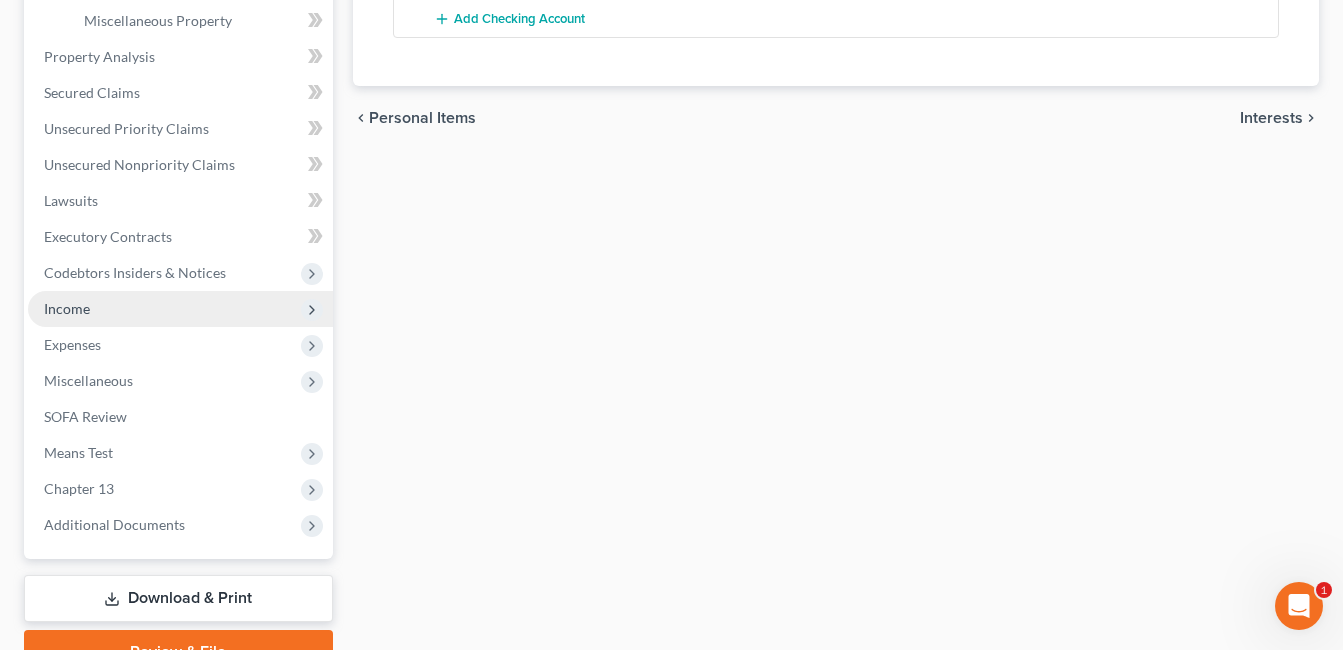 click on "Income" at bounding box center [180, 309] 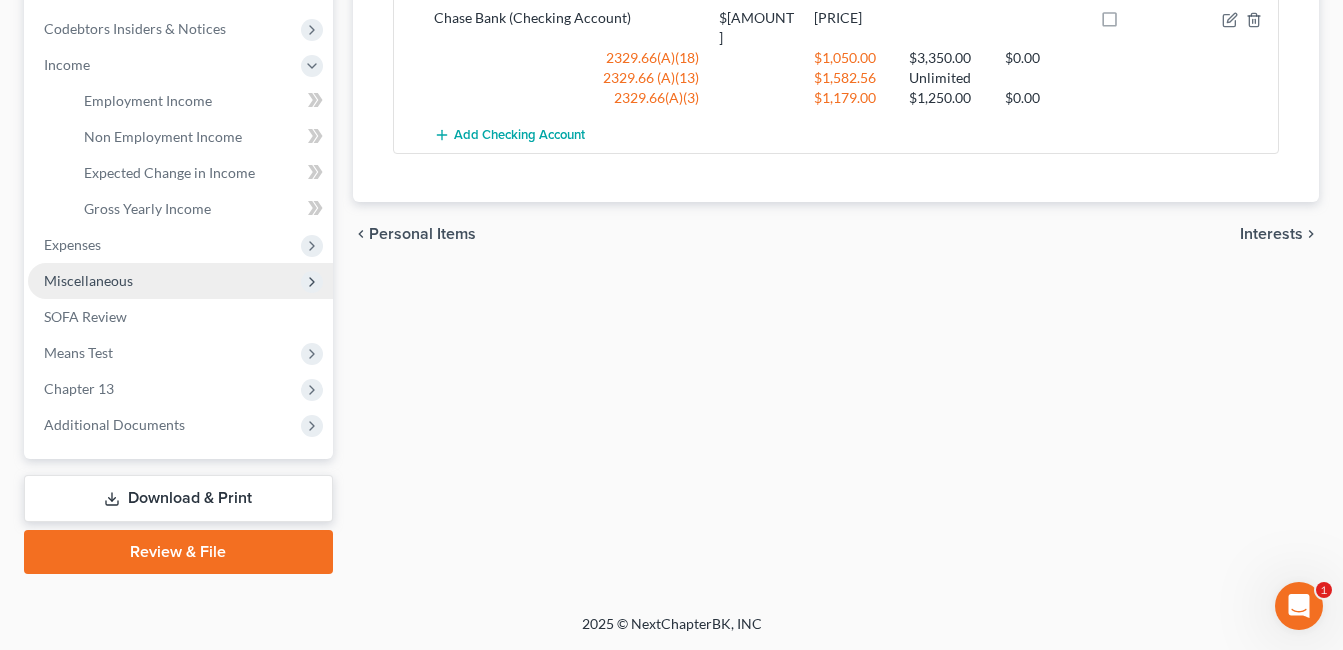 scroll, scrollTop: 529, scrollLeft: 0, axis: vertical 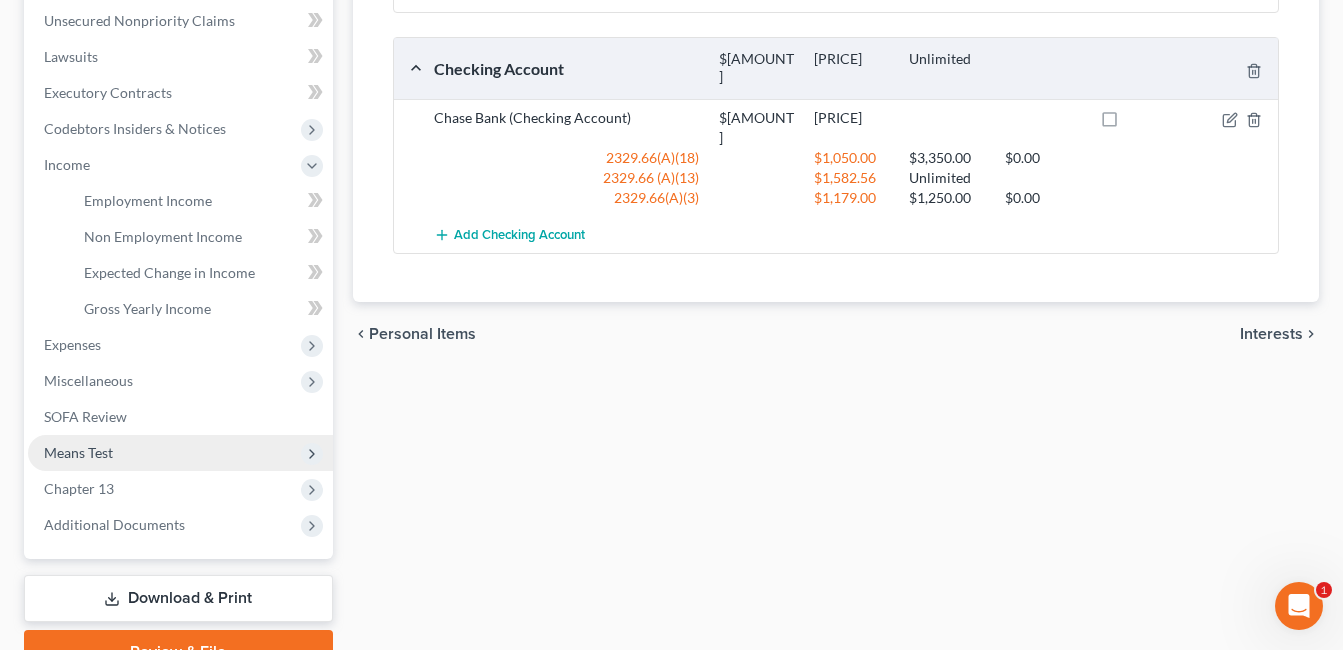 click on "Means Test" at bounding box center [180, 453] 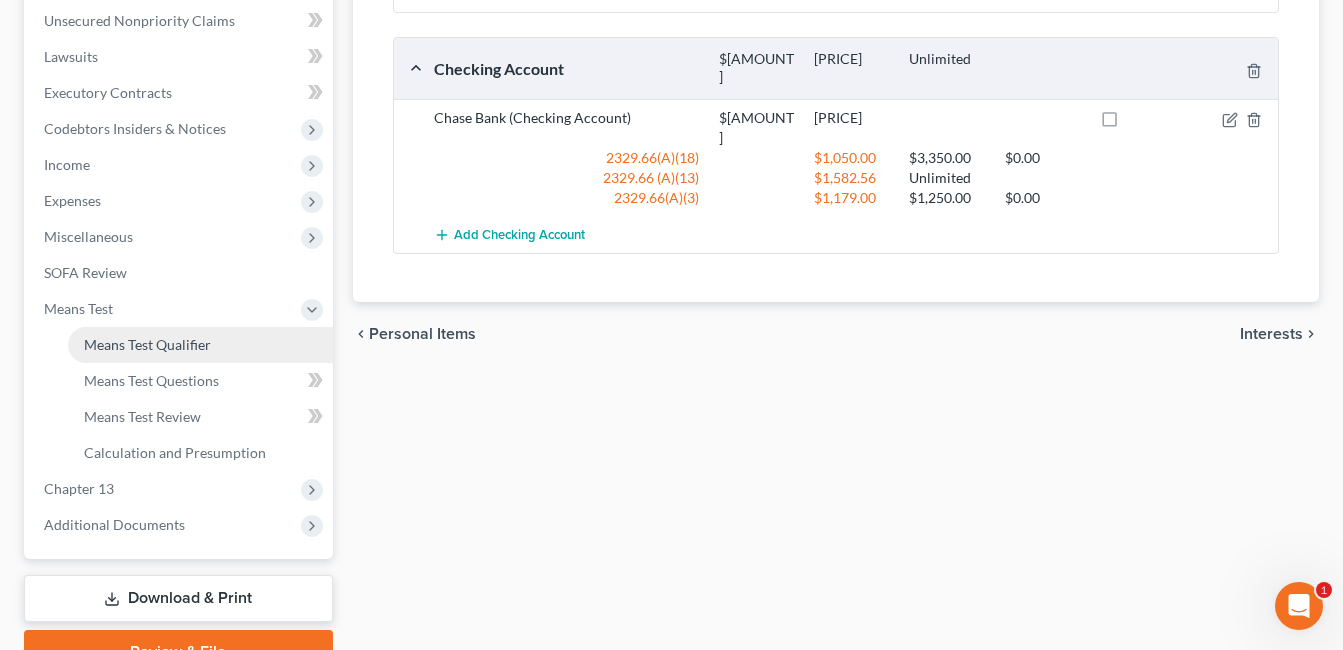 click on "Means Test Qualifier" at bounding box center (147, 344) 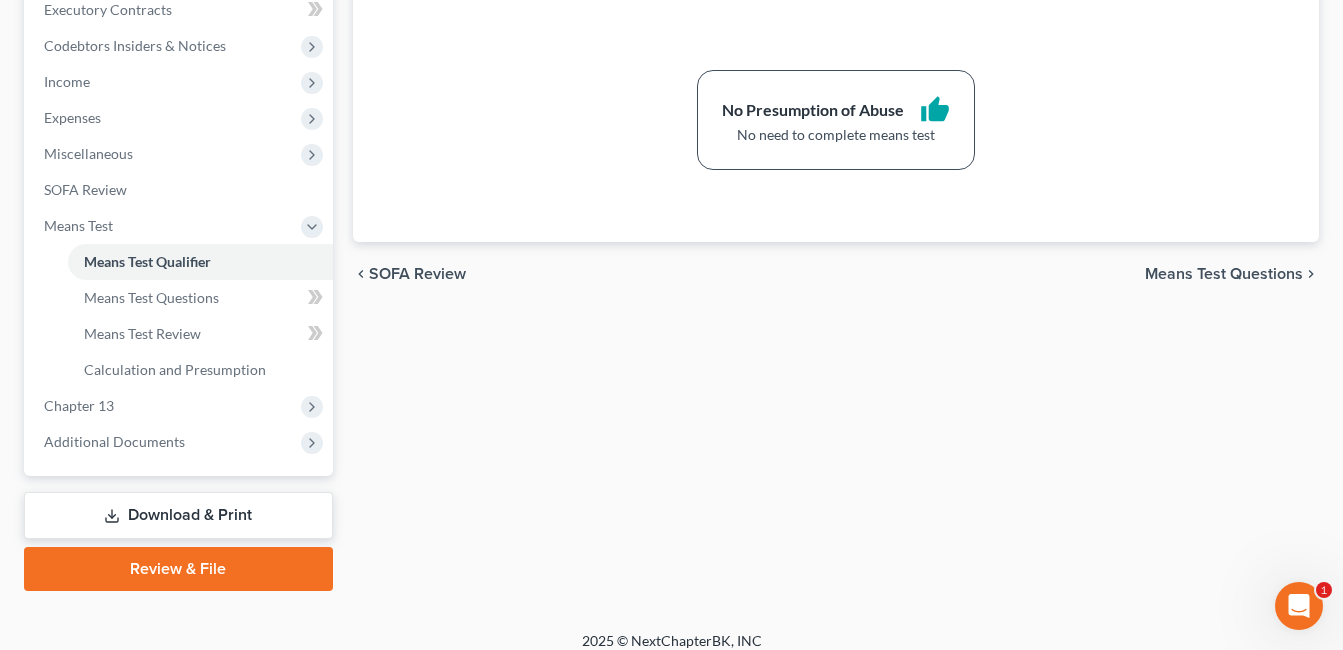 scroll, scrollTop: 629, scrollLeft: 0, axis: vertical 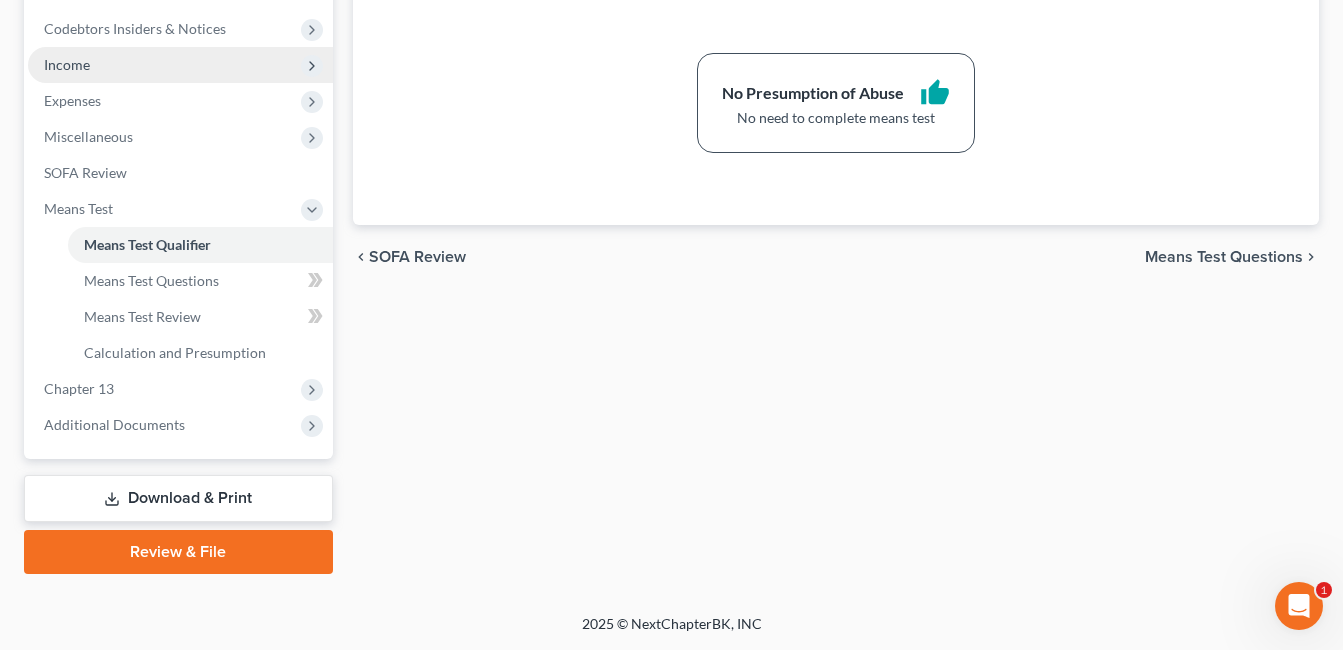 click on "Income" at bounding box center [180, 65] 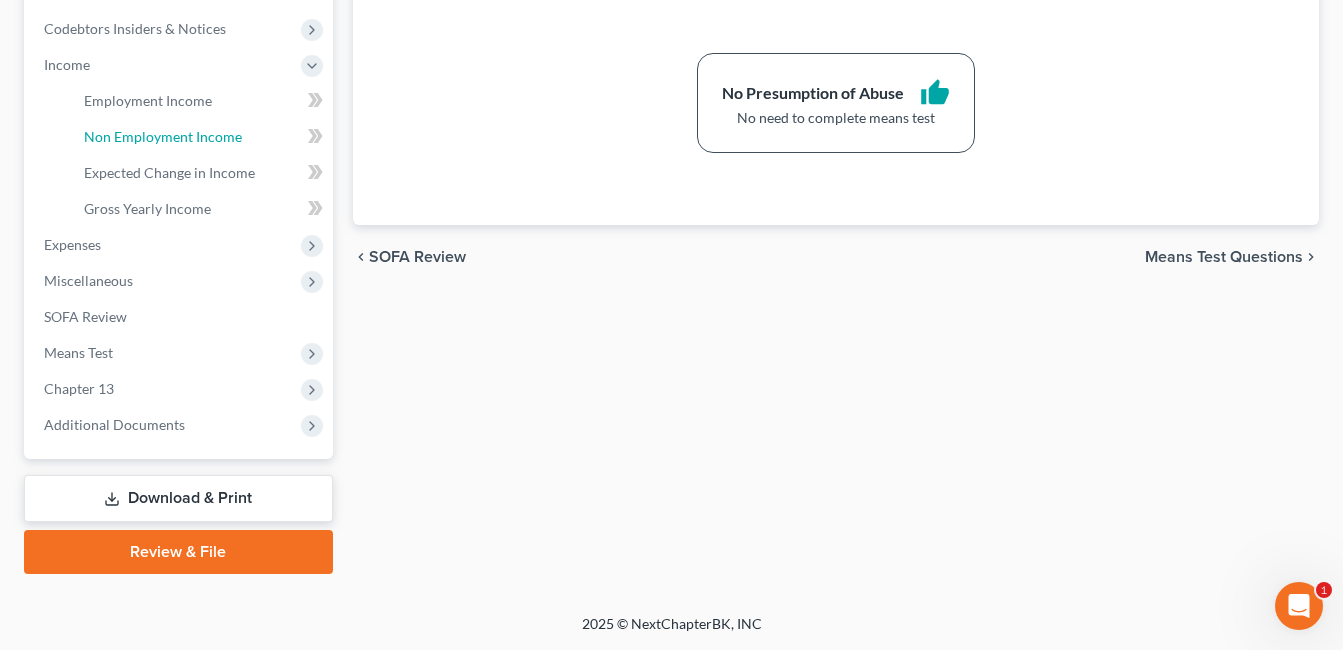 drag, startPoint x: 228, startPoint y: 136, endPoint x: 558, endPoint y: 144, distance: 330.09695 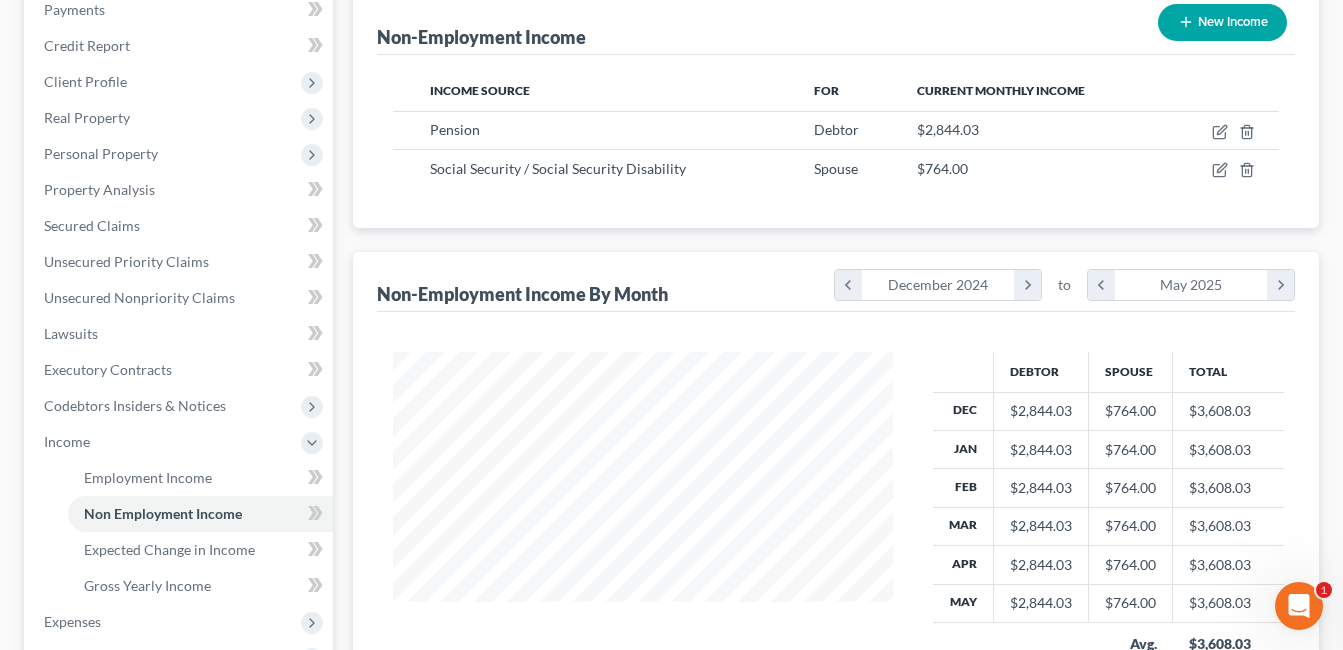 scroll, scrollTop: 0, scrollLeft: 0, axis: both 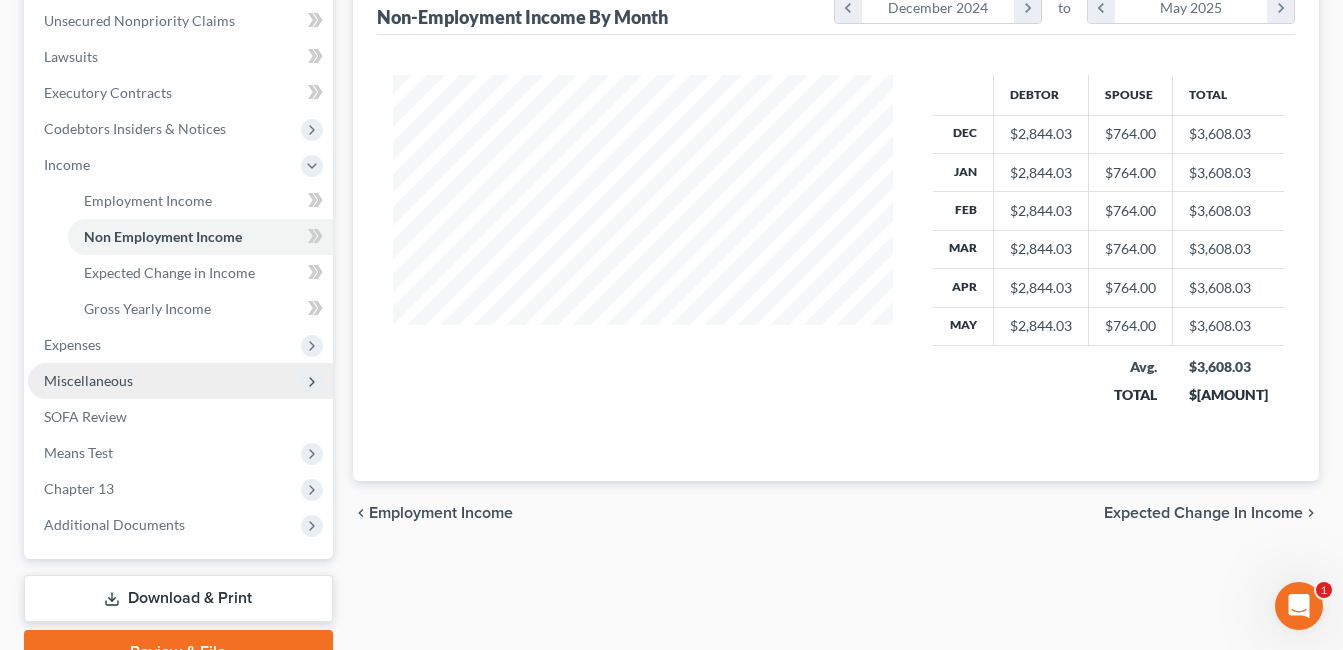 click on "Miscellaneous" at bounding box center (180, 381) 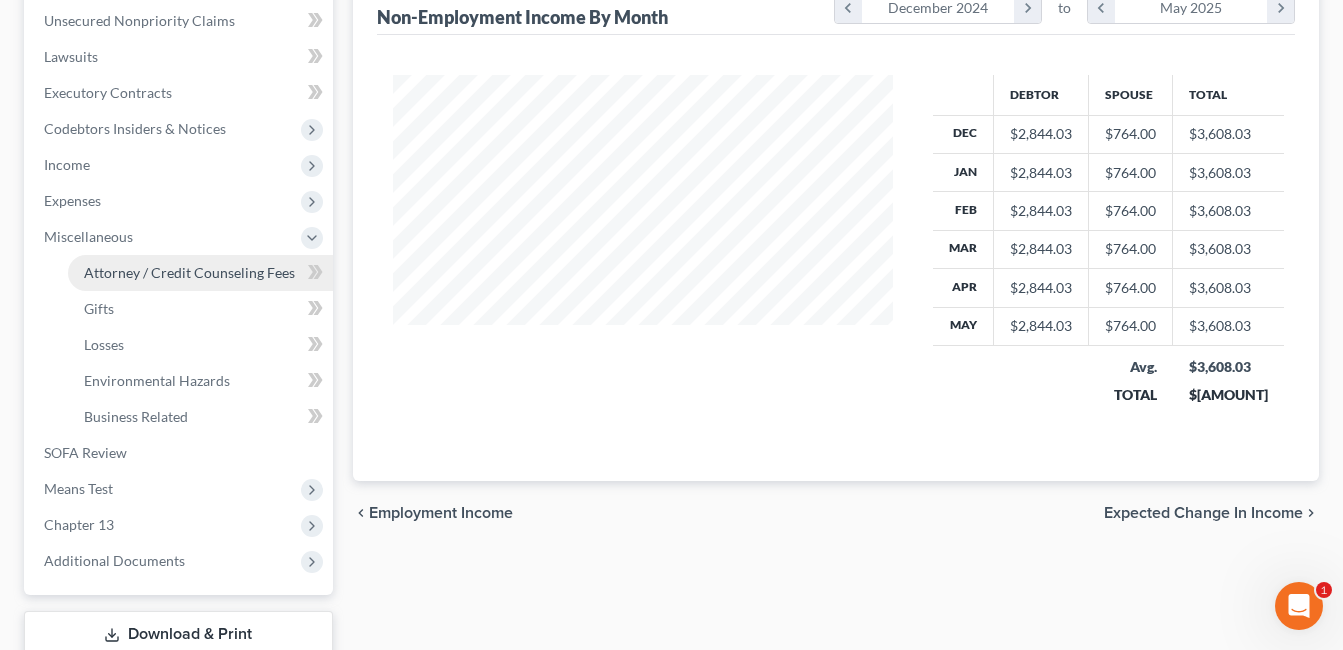 click on "Attorney / Credit Counseling Fees" at bounding box center (189, 272) 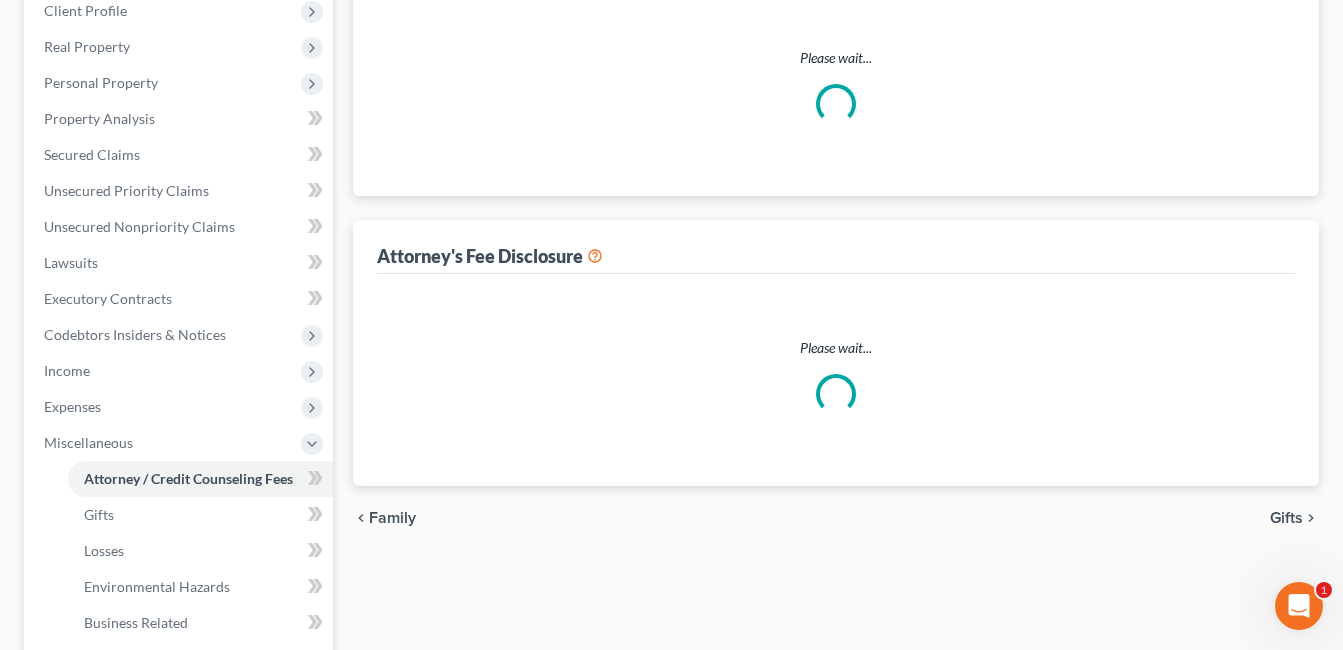 scroll, scrollTop: 51, scrollLeft: 0, axis: vertical 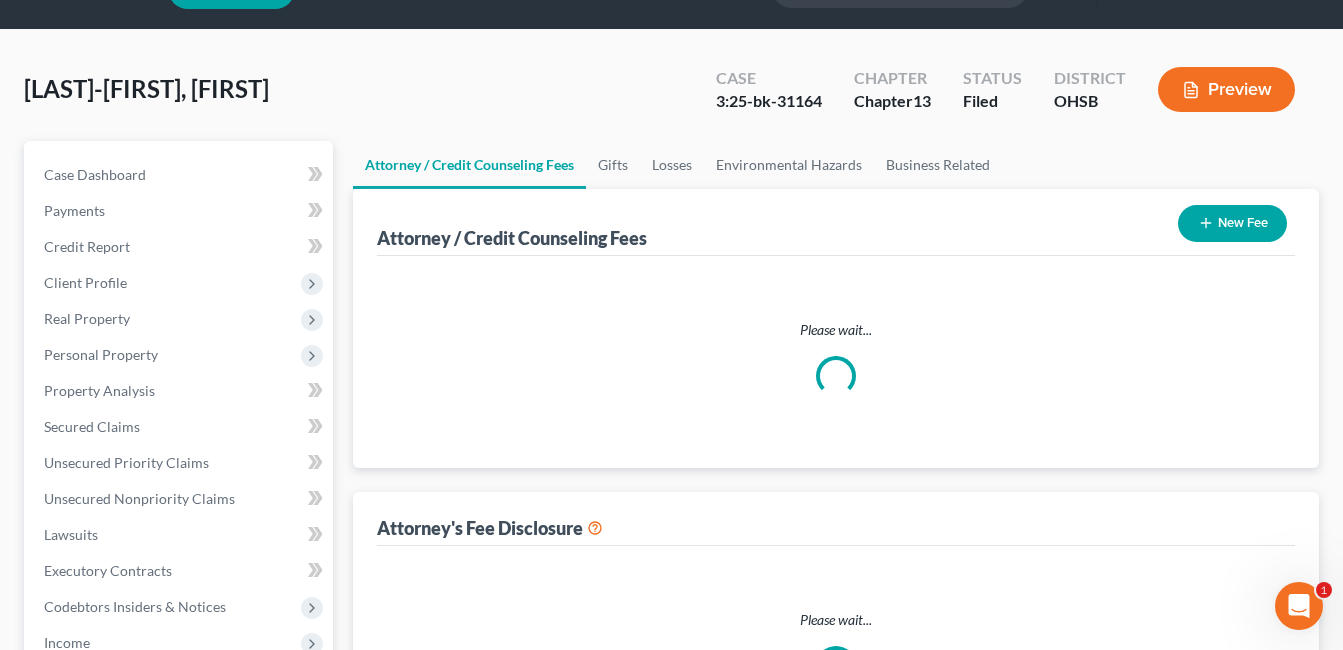 select on "1" 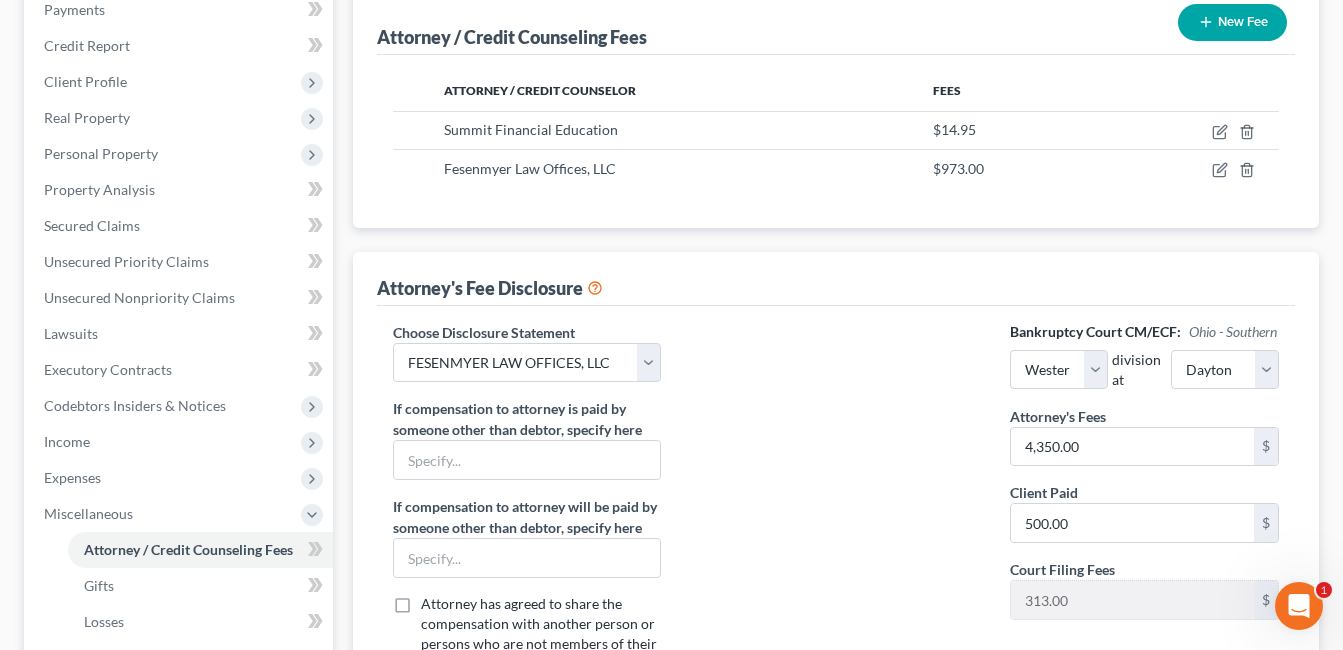 scroll, scrollTop: 300, scrollLeft: 0, axis: vertical 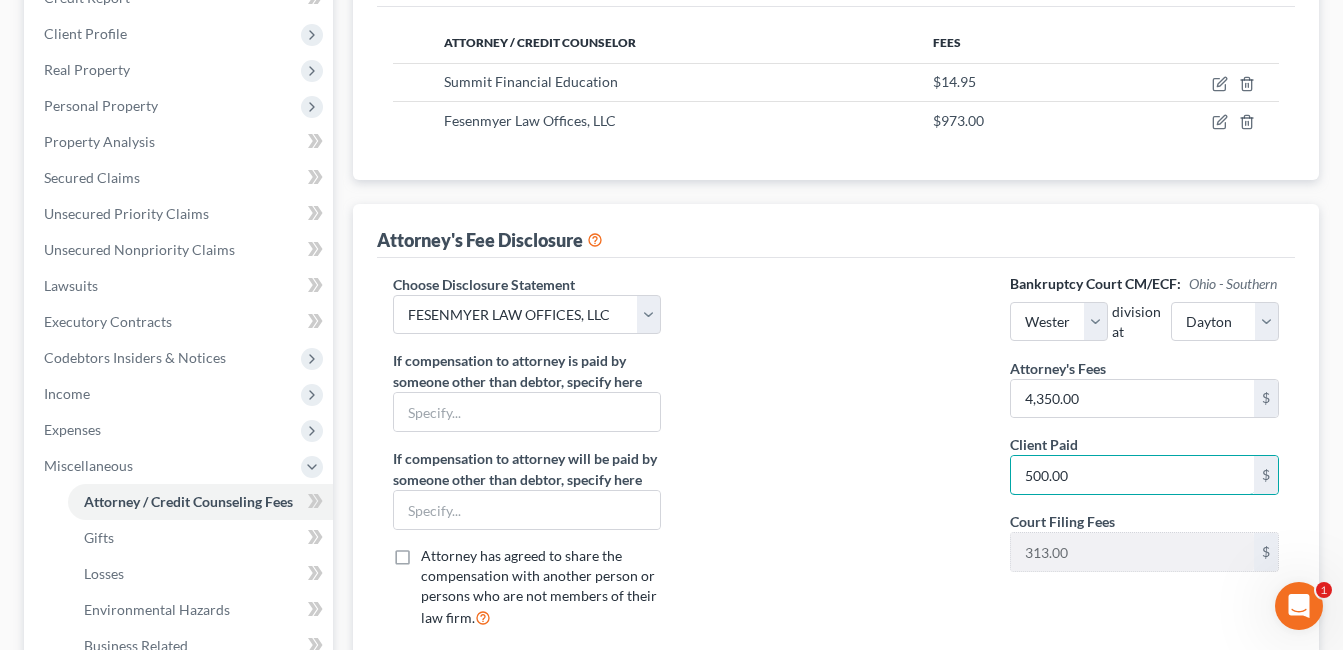 drag, startPoint x: 1095, startPoint y: 492, endPoint x: 1007, endPoint y: 499, distance: 88.27797 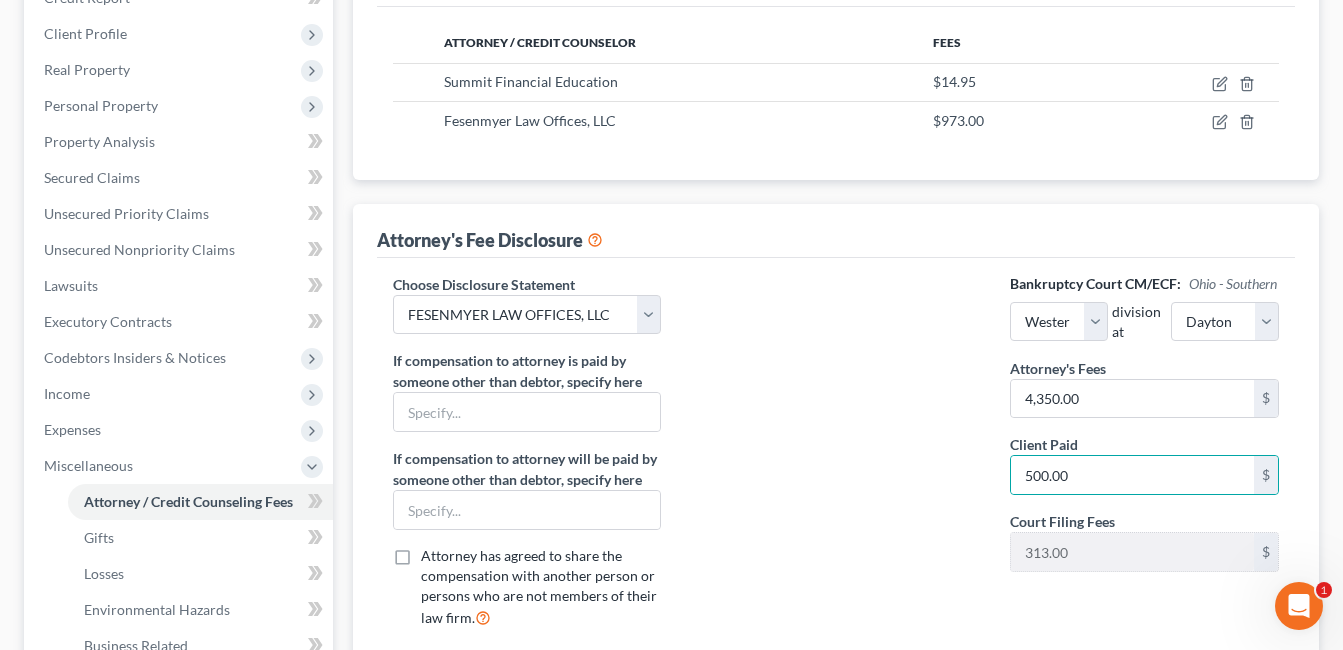 type 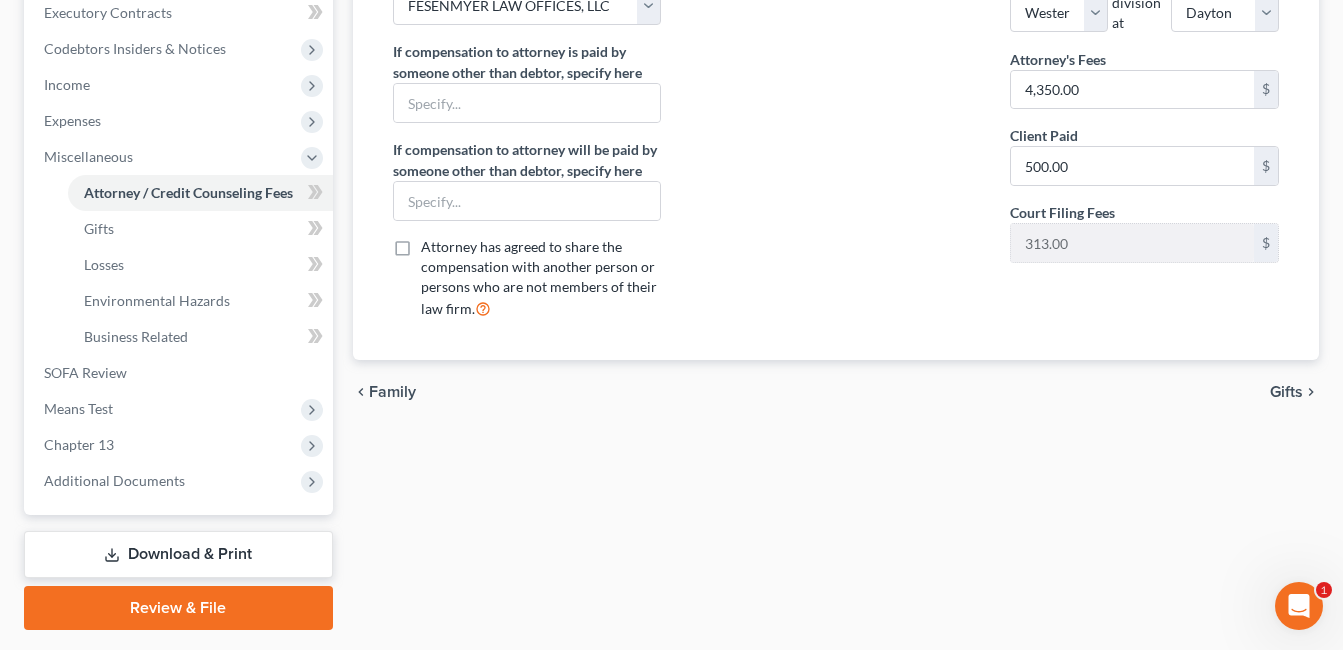 scroll, scrollTop: 565, scrollLeft: 0, axis: vertical 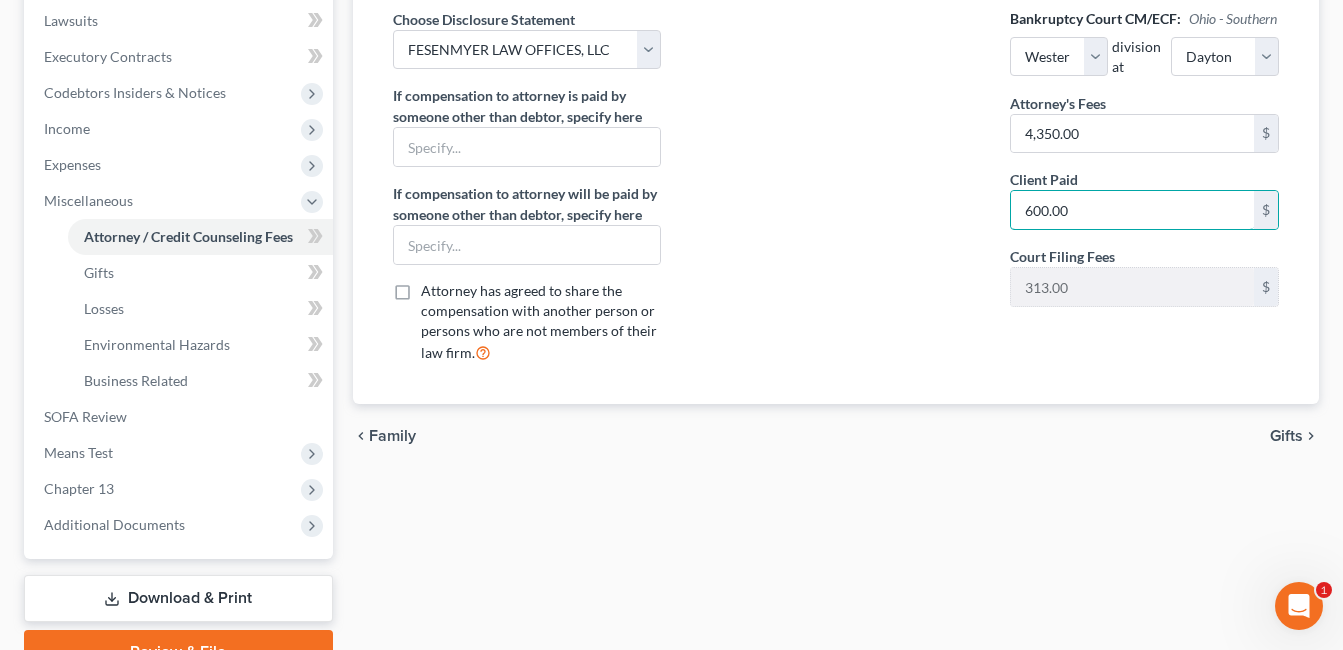 type on "600.00" 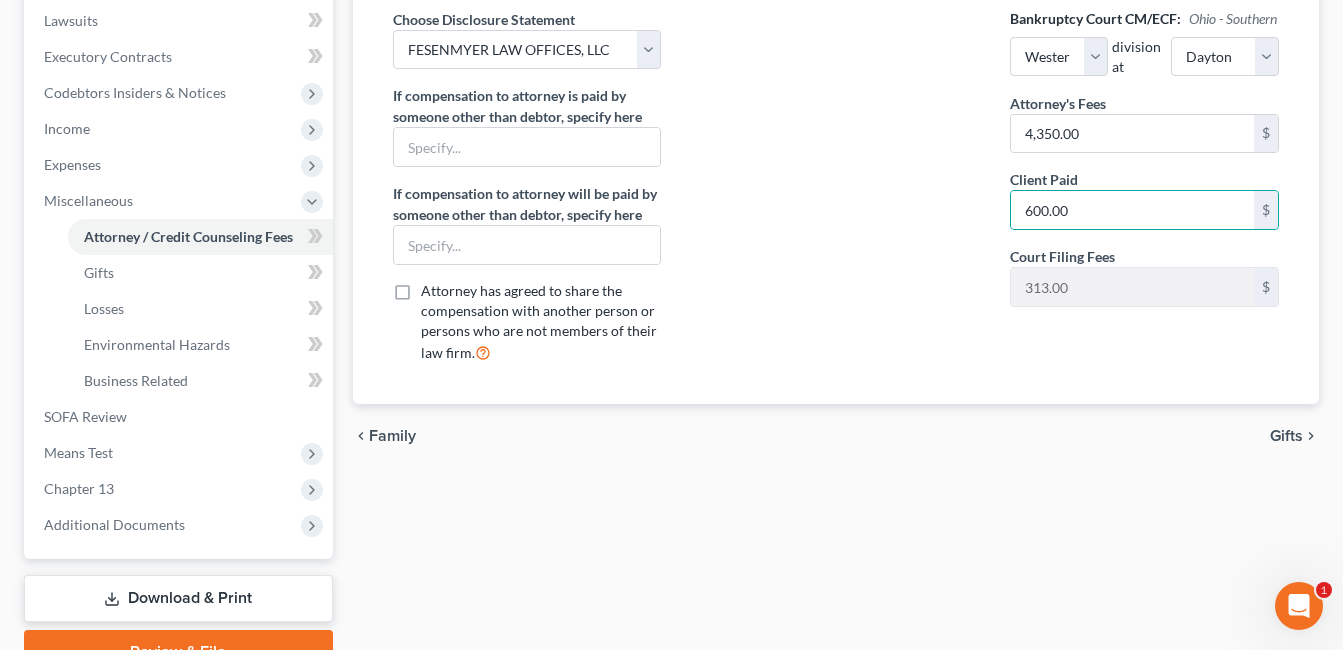 click on "chevron_left
Family
Gifts
chevron_right" at bounding box center [836, 436] 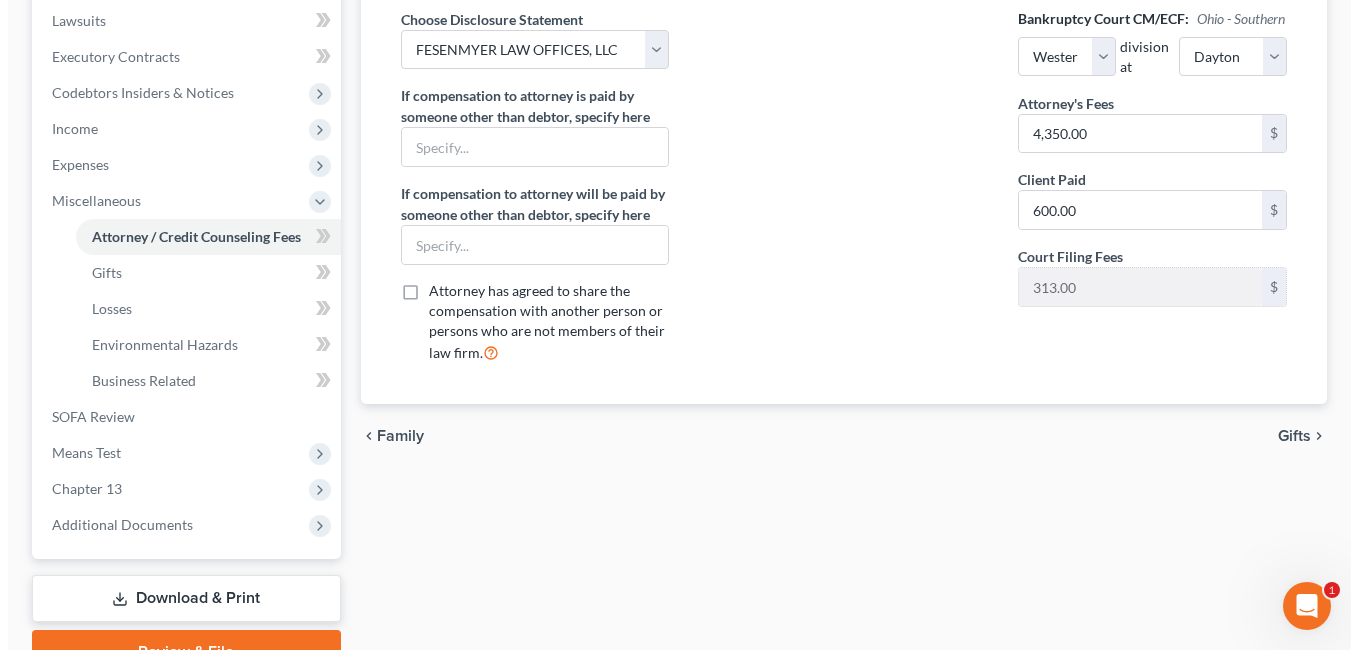 scroll, scrollTop: 0, scrollLeft: 0, axis: both 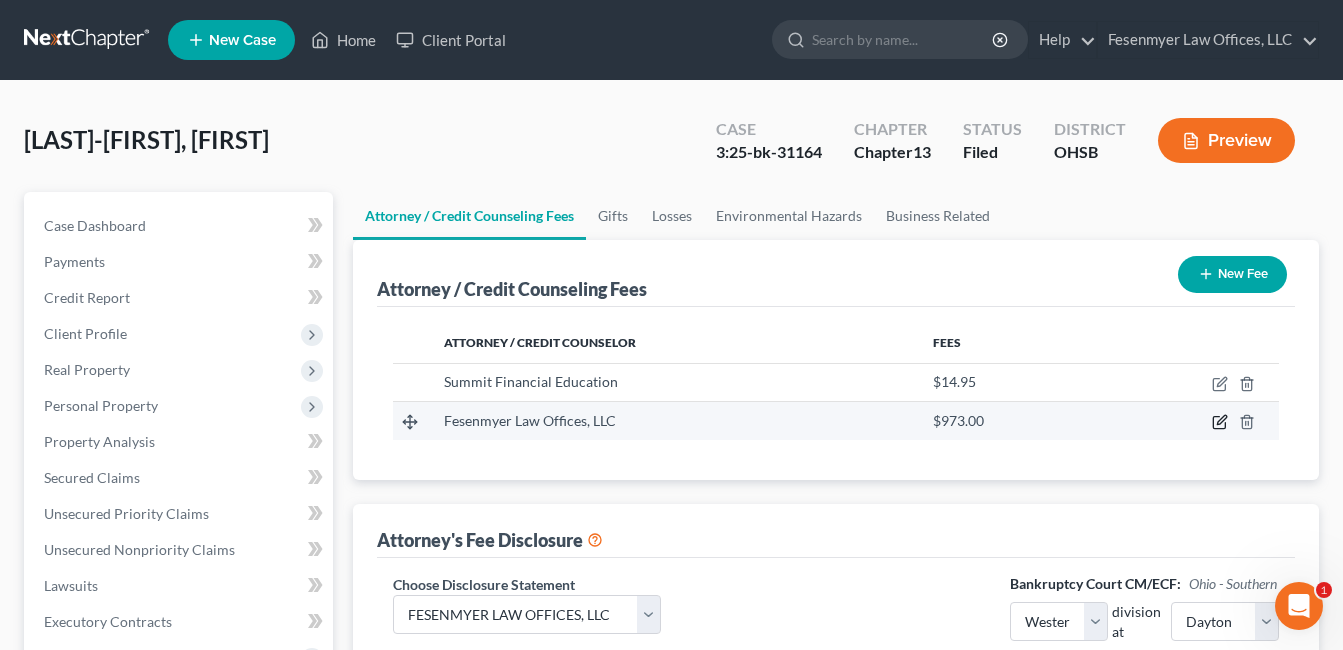 click 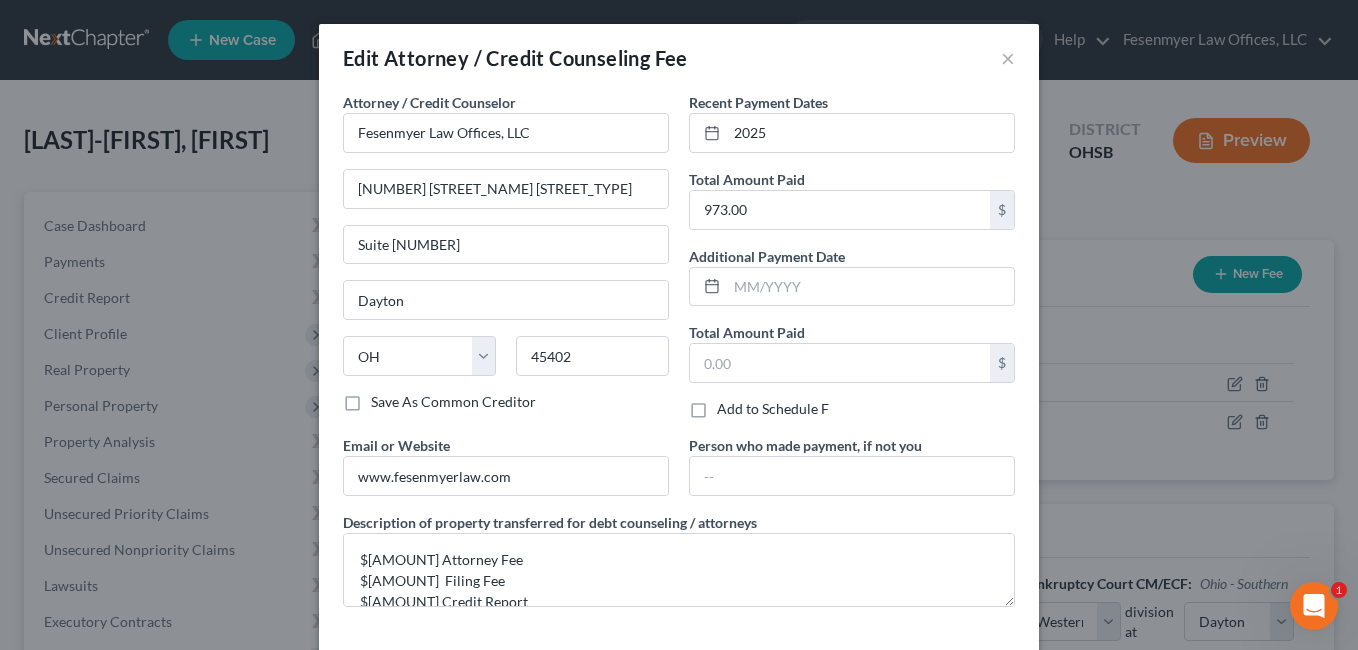 click on "Add to Schedule F" at bounding box center (852, 409) 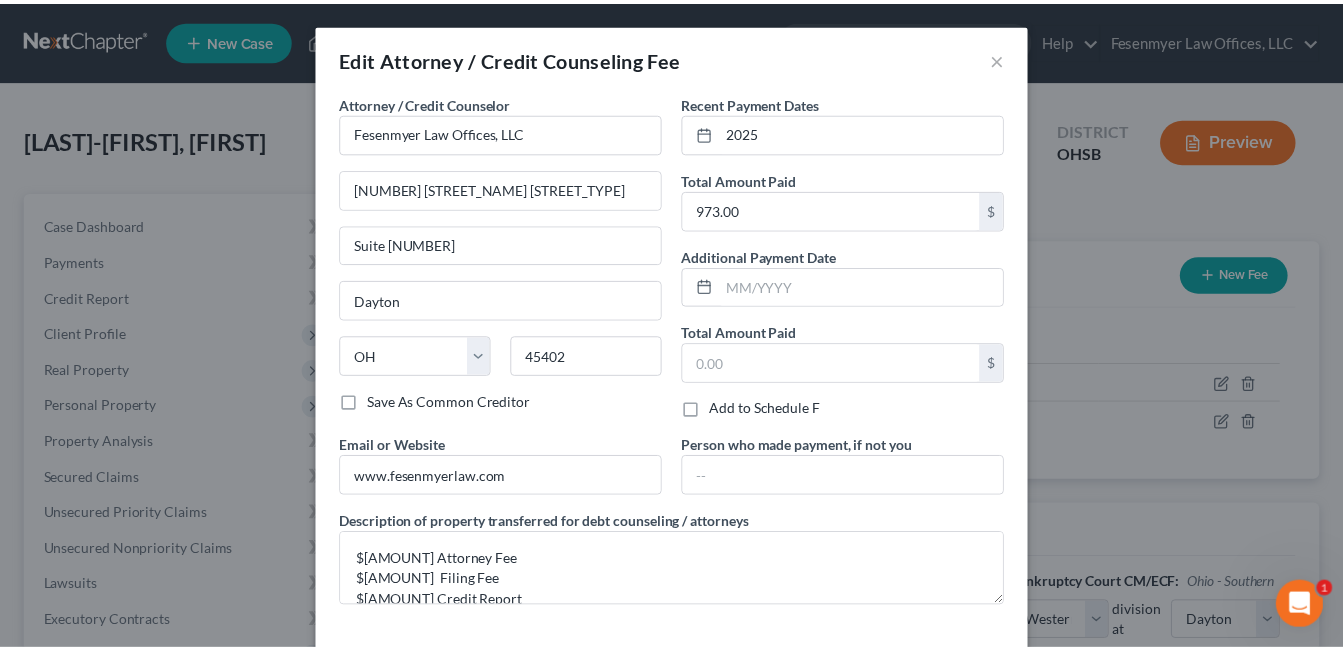 scroll, scrollTop: 83, scrollLeft: 0, axis: vertical 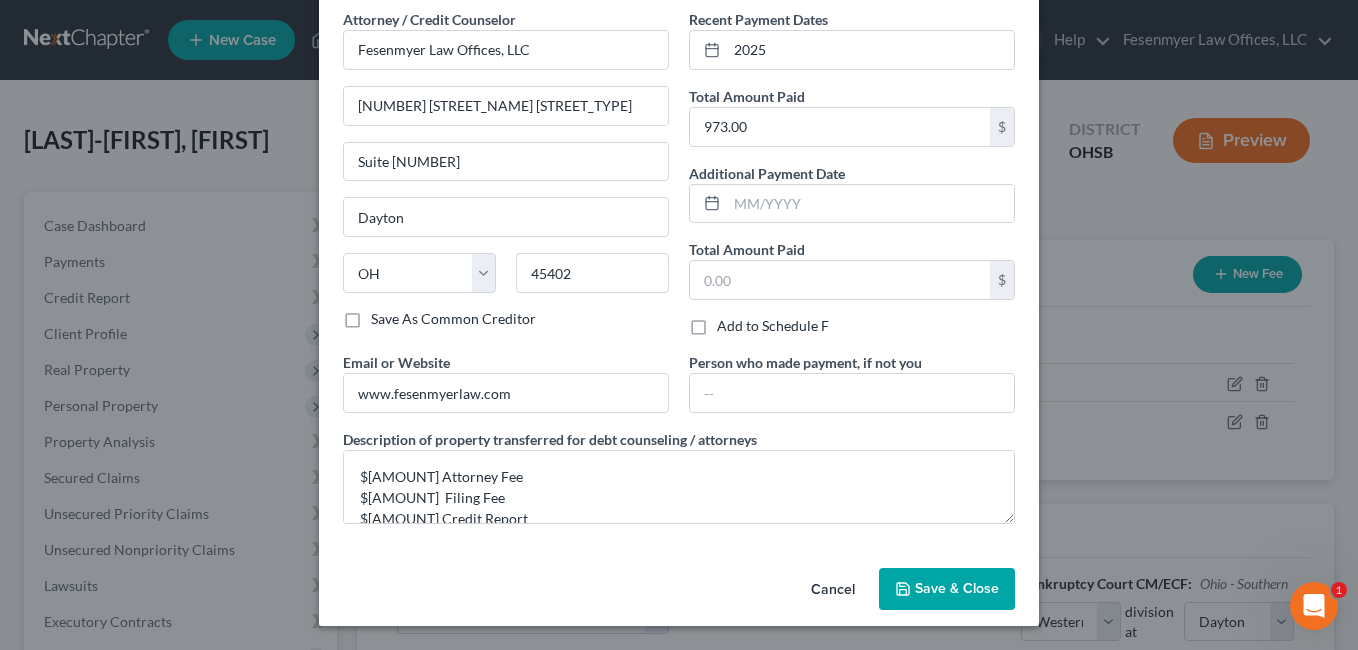 click on "Save & Close" at bounding box center [957, 588] 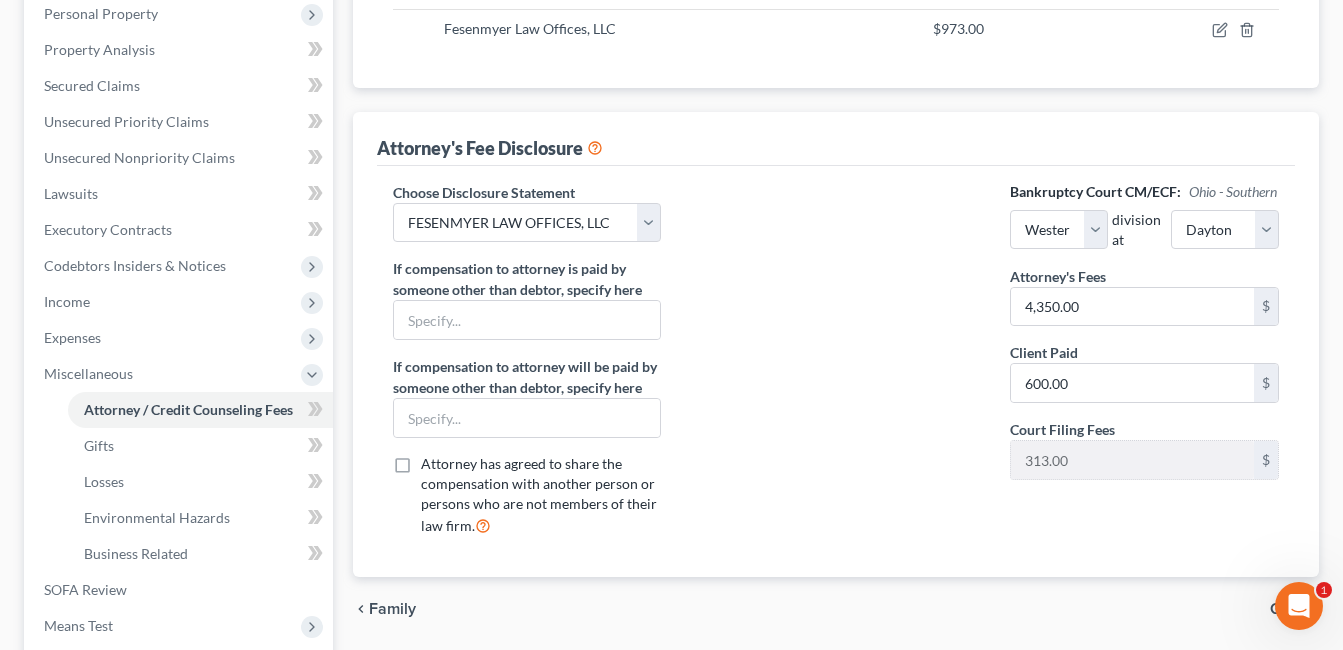 scroll, scrollTop: 482, scrollLeft: 0, axis: vertical 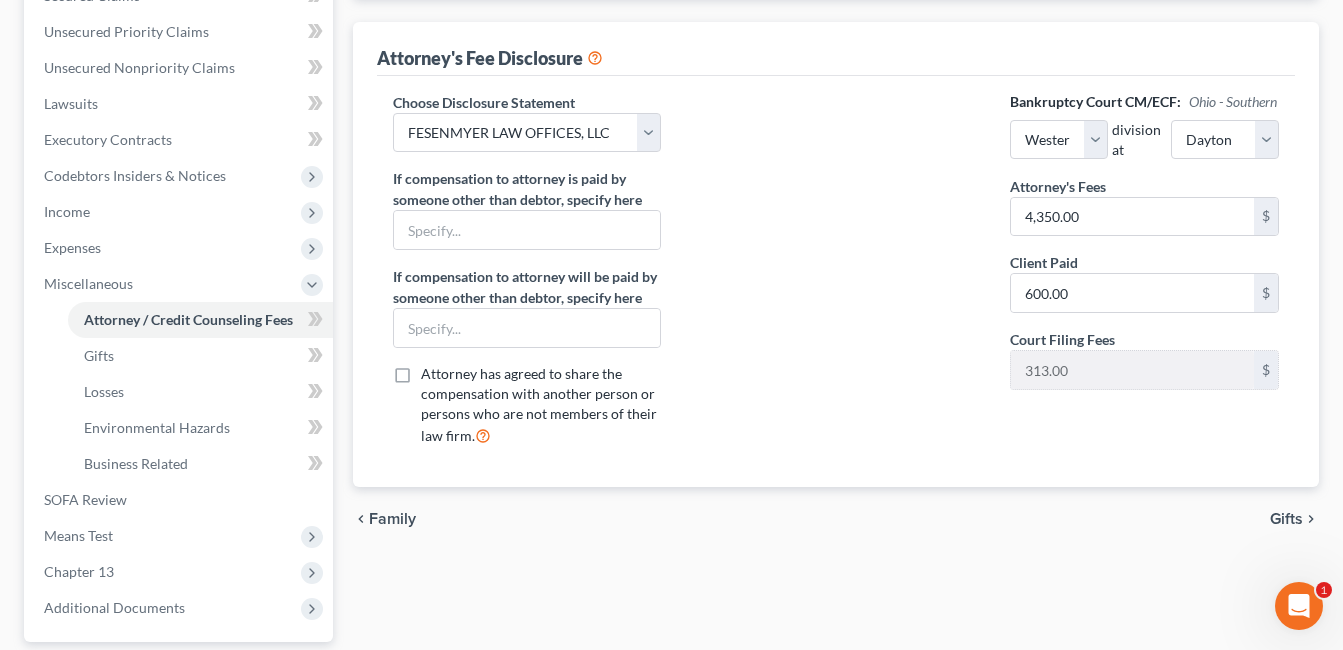 click on "Attorney / Credit Counseling Fees
Gifts
Losses
Environmental Hazards
Business Related
Attorney / Credit Counseling Fees New Fee
Attorney / Credit Counselor
Fees
Summit Financial Education
$14.95
Fesenmyer Law Offices, LLC
$973.00
Attorney's Fee Disclosure
Choose Disclosure Statement Select Including MTAJL Select $ $" at bounding box center [836, 233] 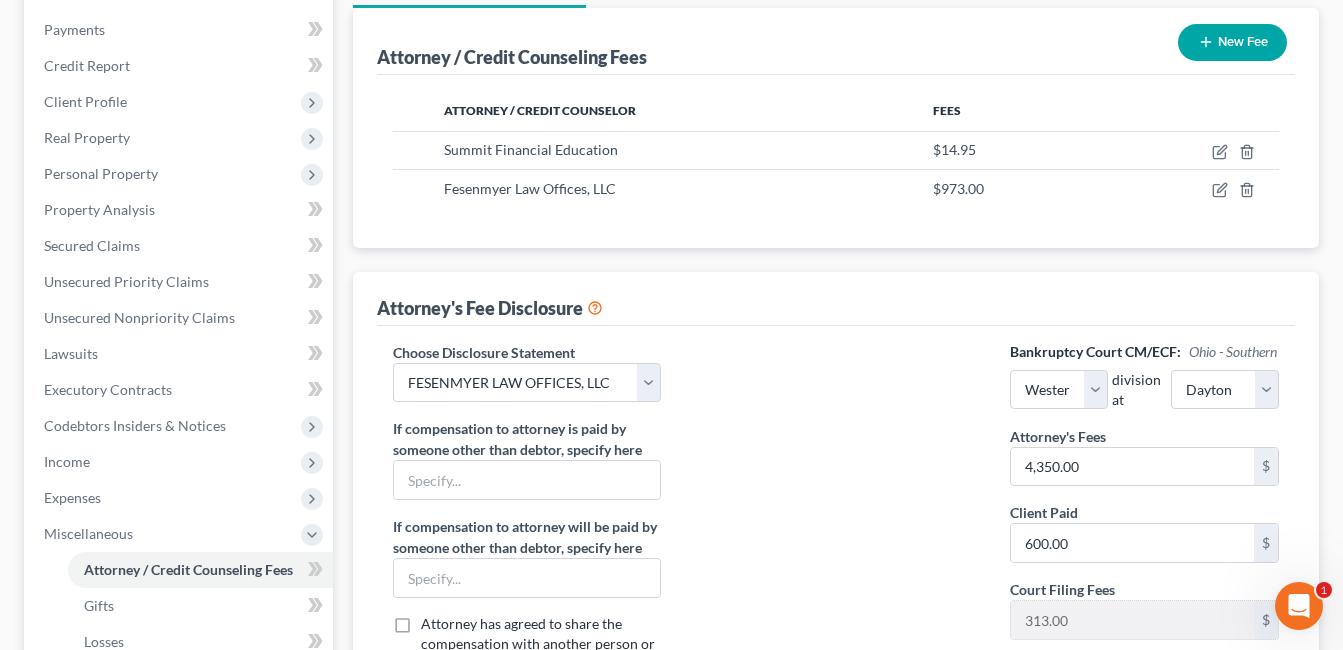 scroll, scrollTop: 0, scrollLeft: 0, axis: both 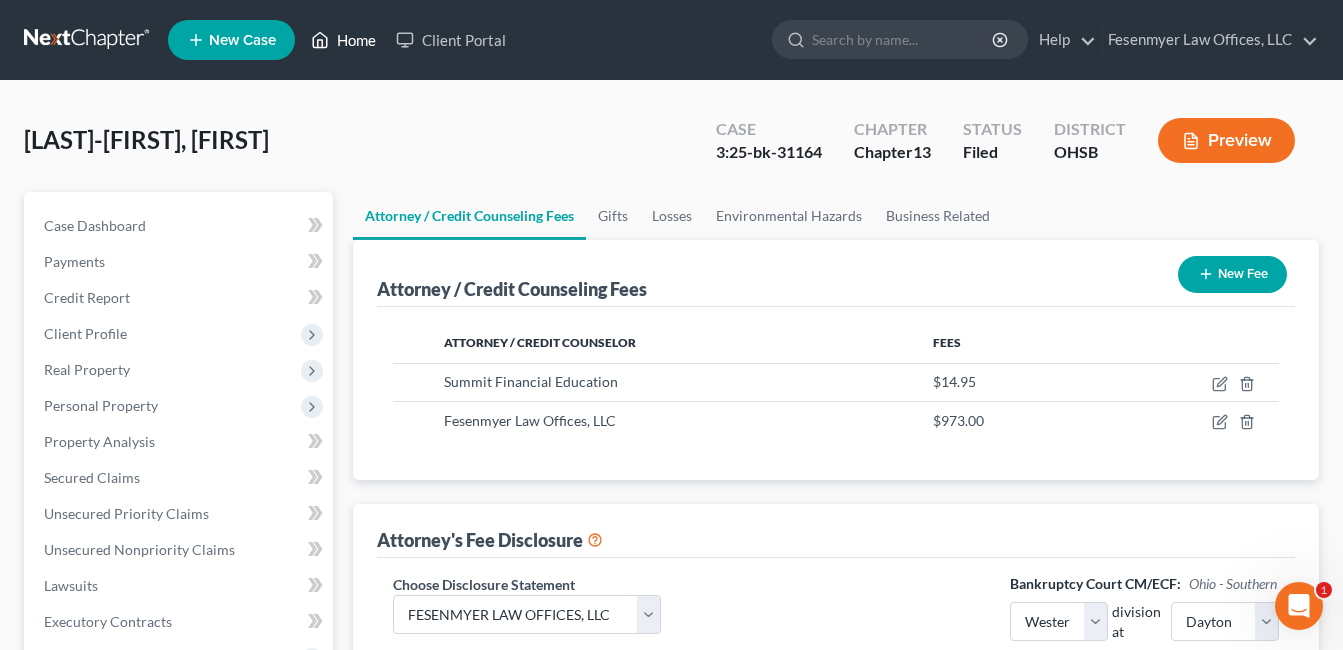 drag, startPoint x: 360, startPoint y: 40, endPoint x: 449, endPoint y: 141, distance: 134.61798 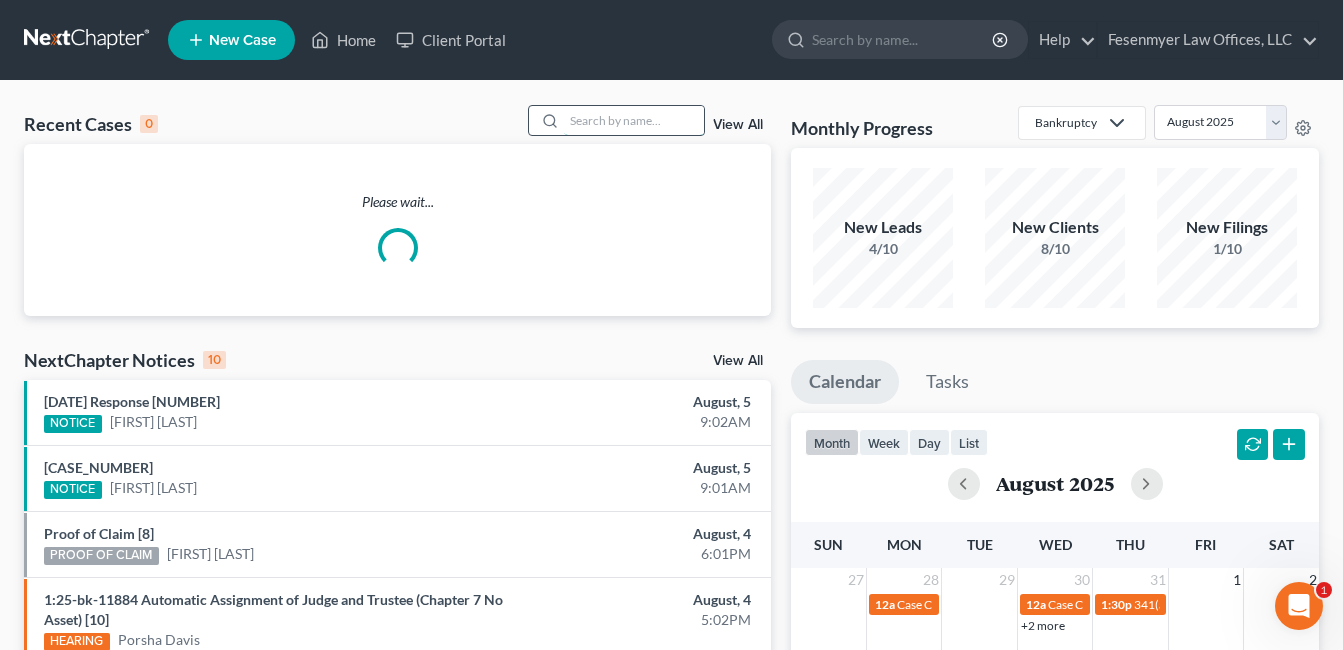 click at bounding box center (634, 120) 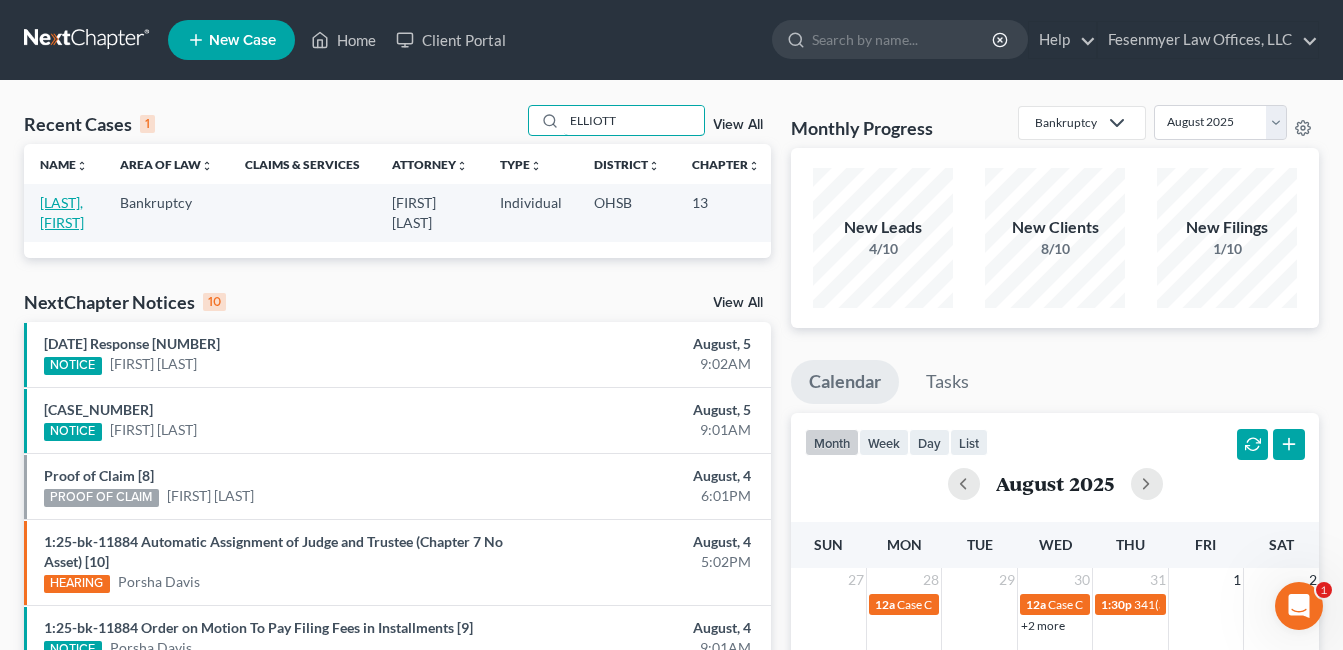 type on "ELLIOTT" 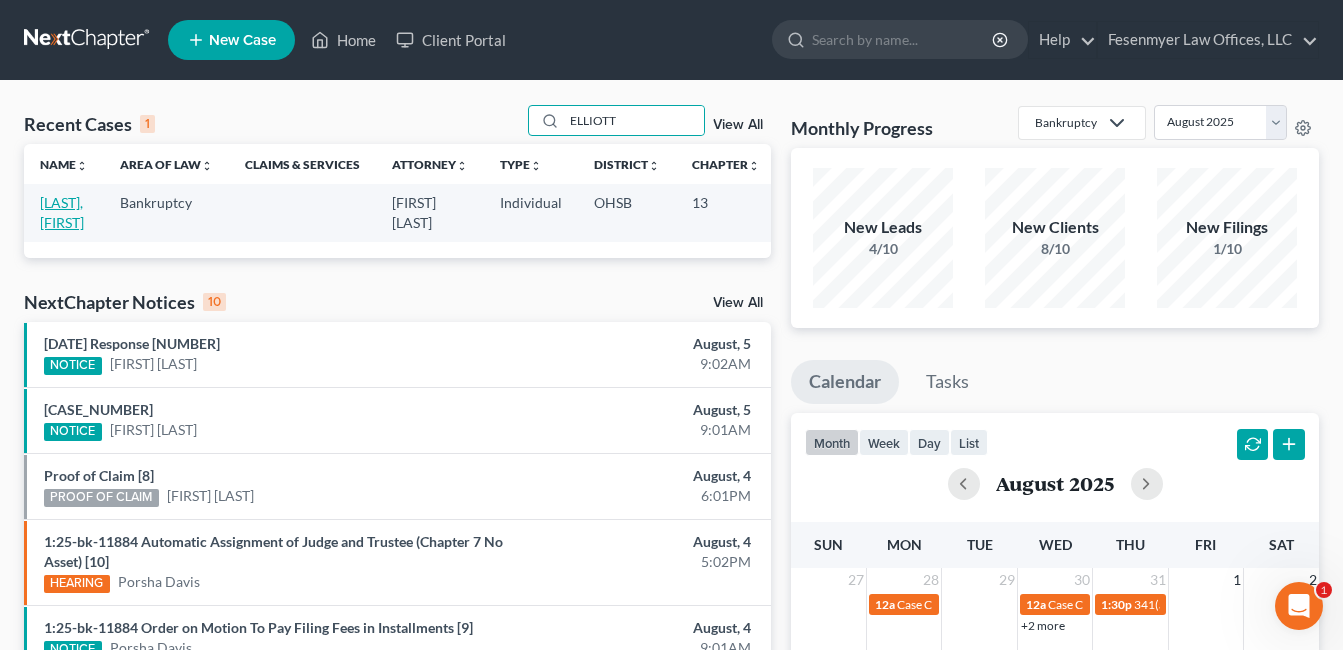 click on "[LAST], [FIRST]" at bounding box center [62, 212] 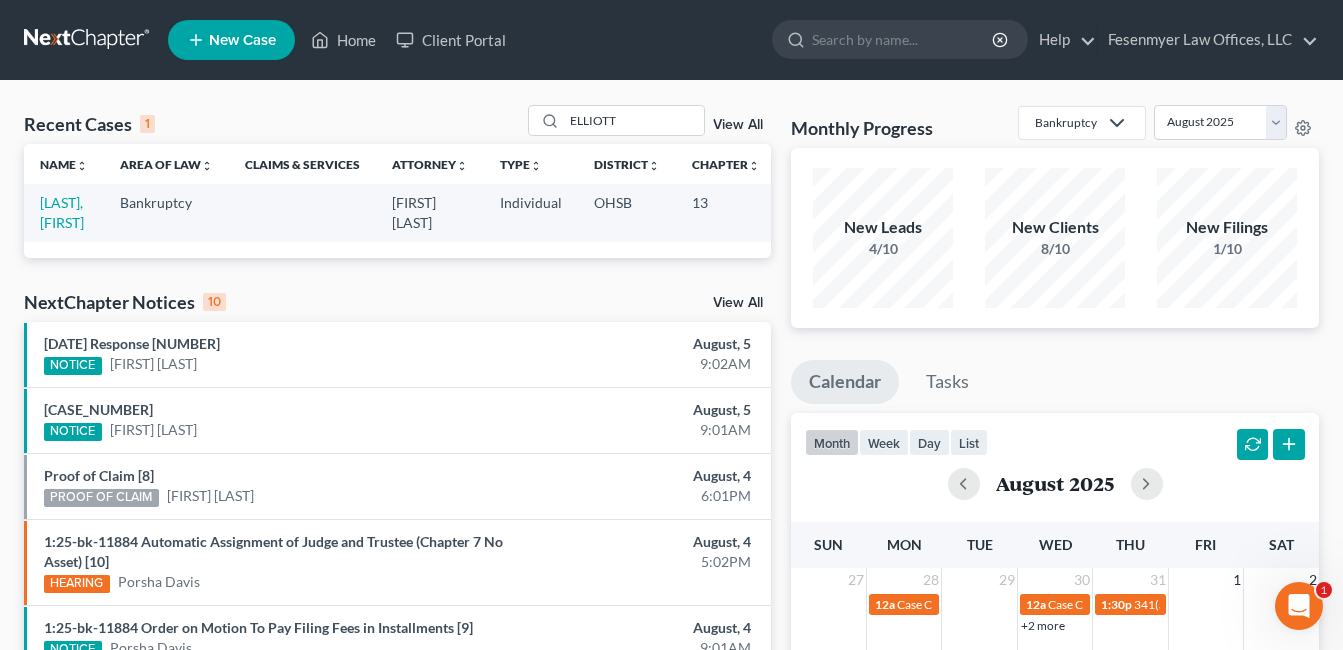 select on "4" 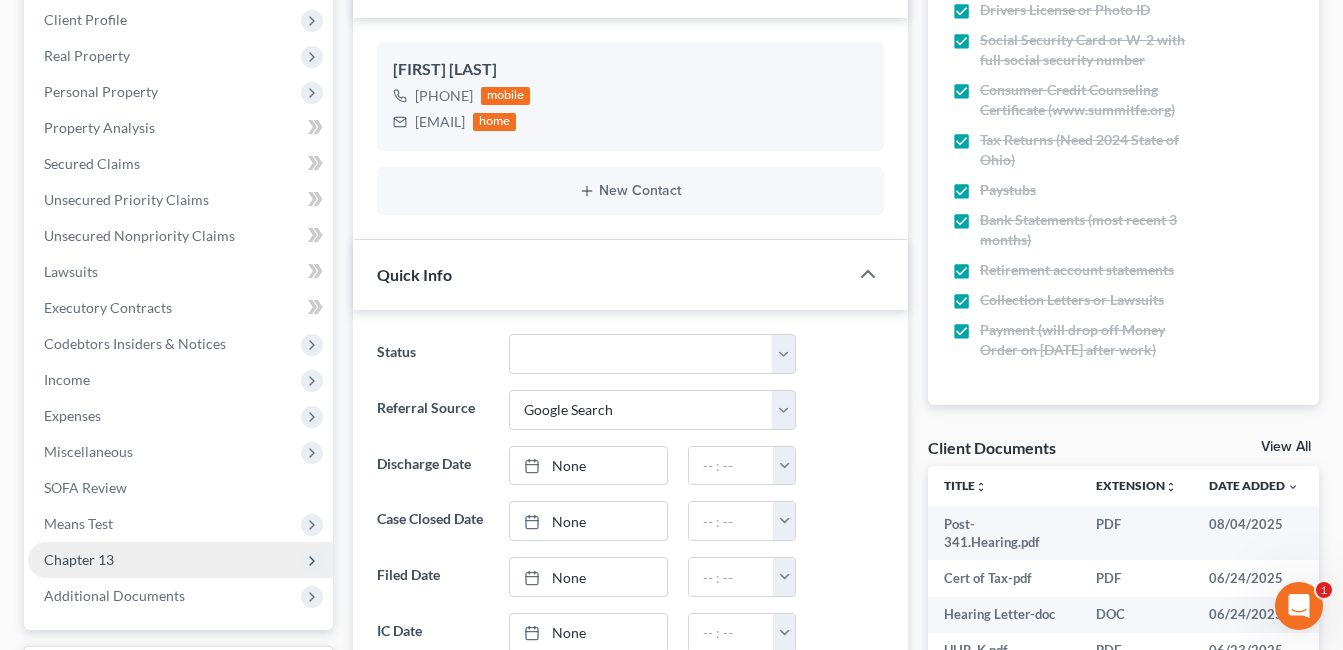 scroll, scrollTop: 500, scrollLeft: 0, axis: vertical 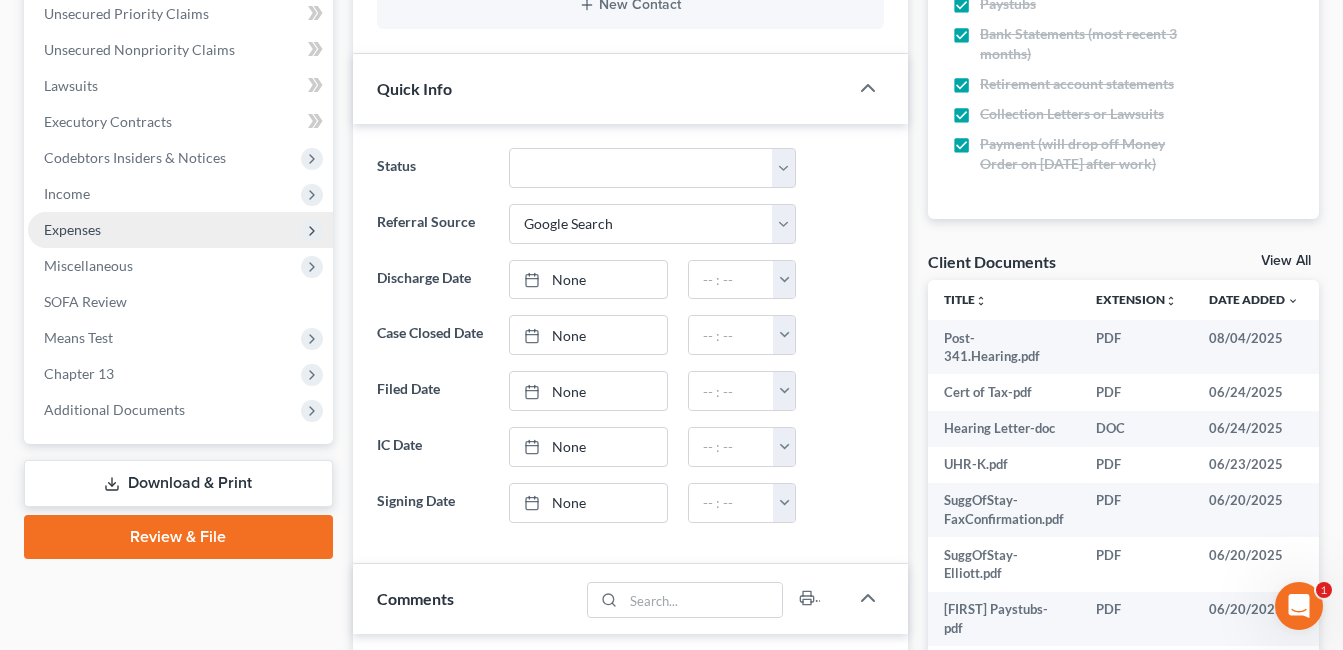 click on "Income" at bounding box center [180, 194] 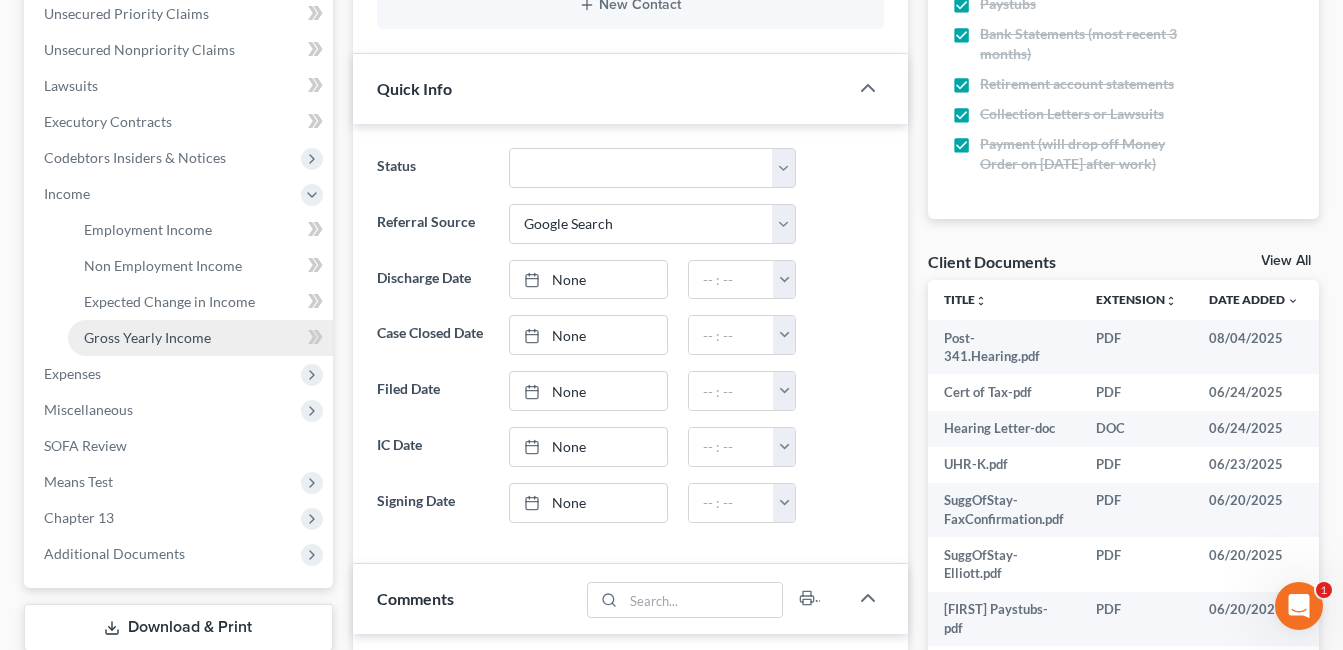 click on "Gross Yearly Income" at bounding box center (147, 337) 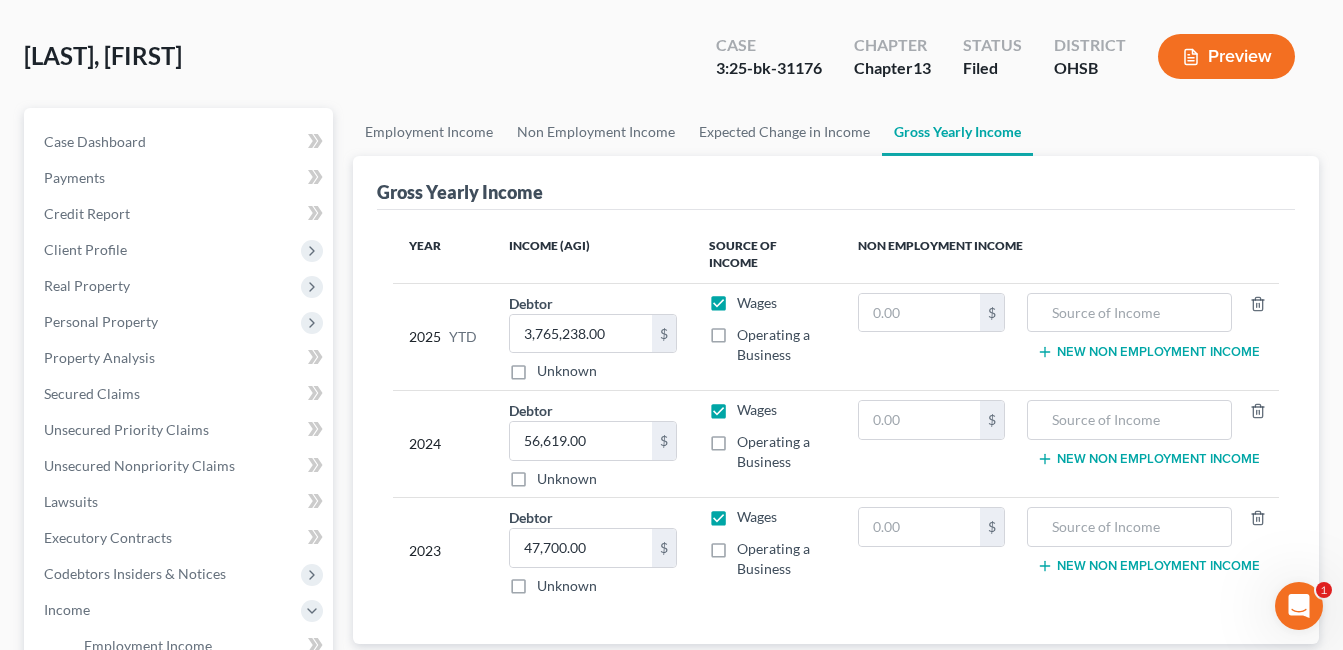 scroll, scrollTop: 0, scrollLeft: 0, axis: both 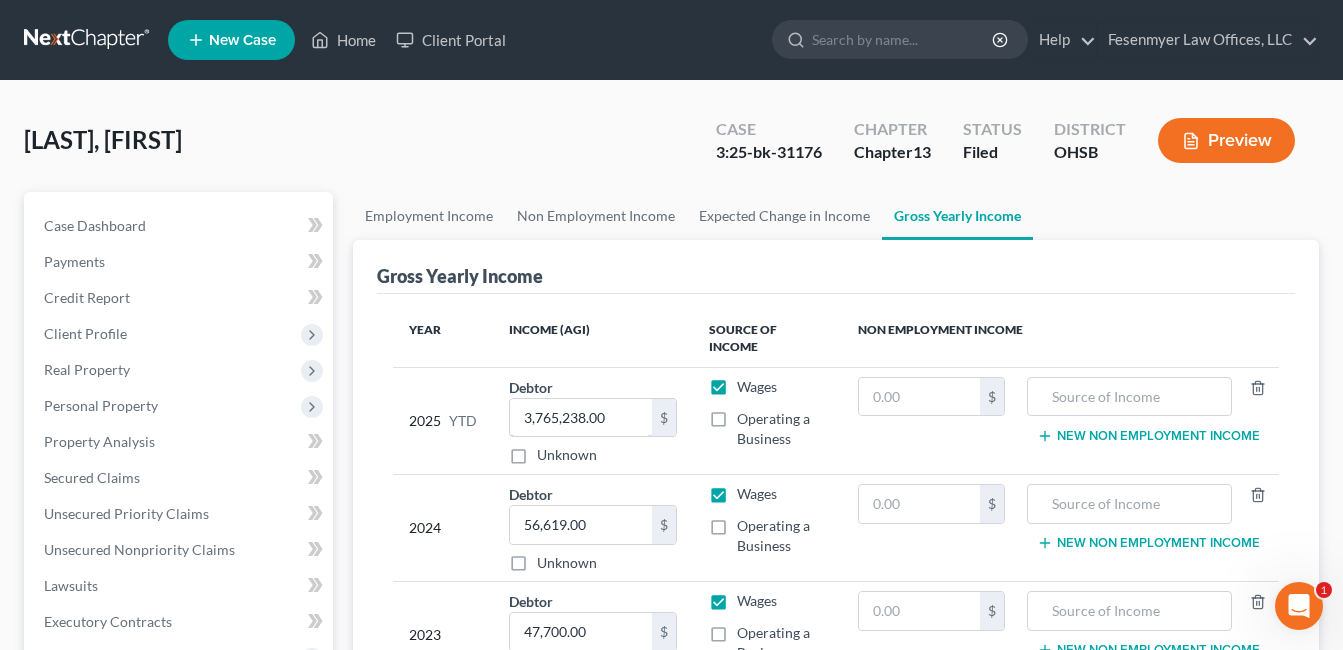 drag, startPoint x: 605, startPoint y: 403, endPoint x: 639, endPoint y: 350, distance: 62.968246 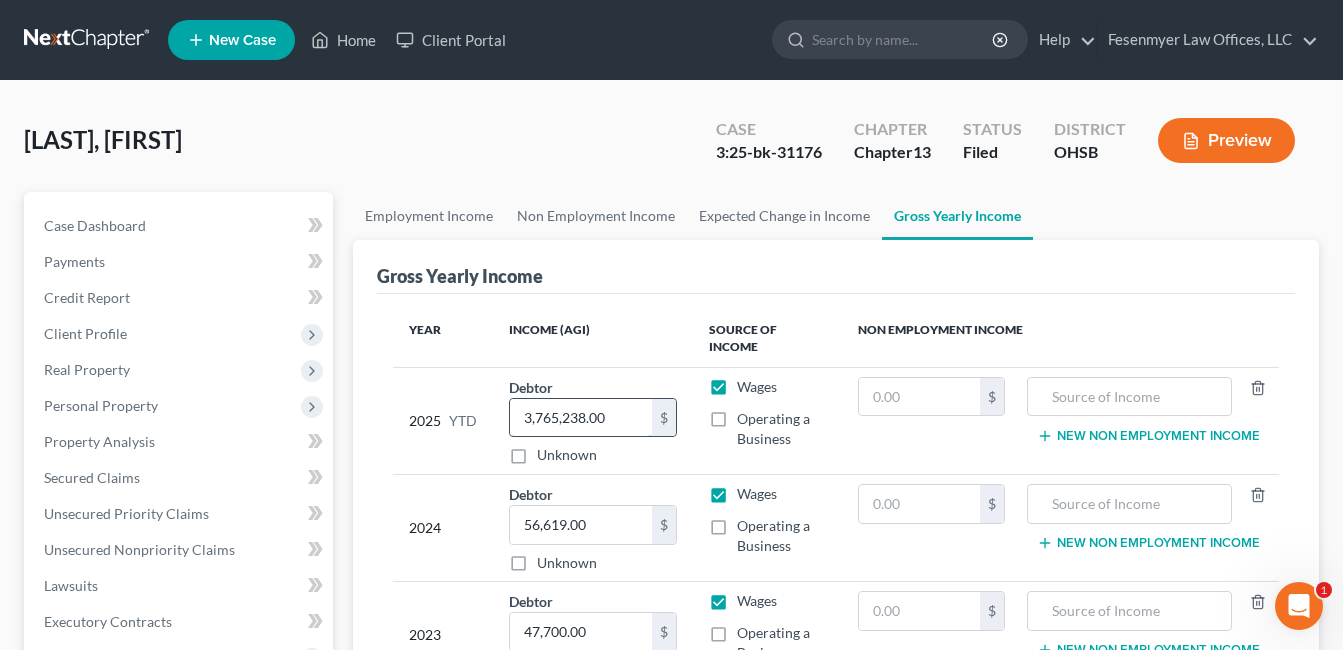 click on "3,765,238.00" at bounding box center (581, 418) 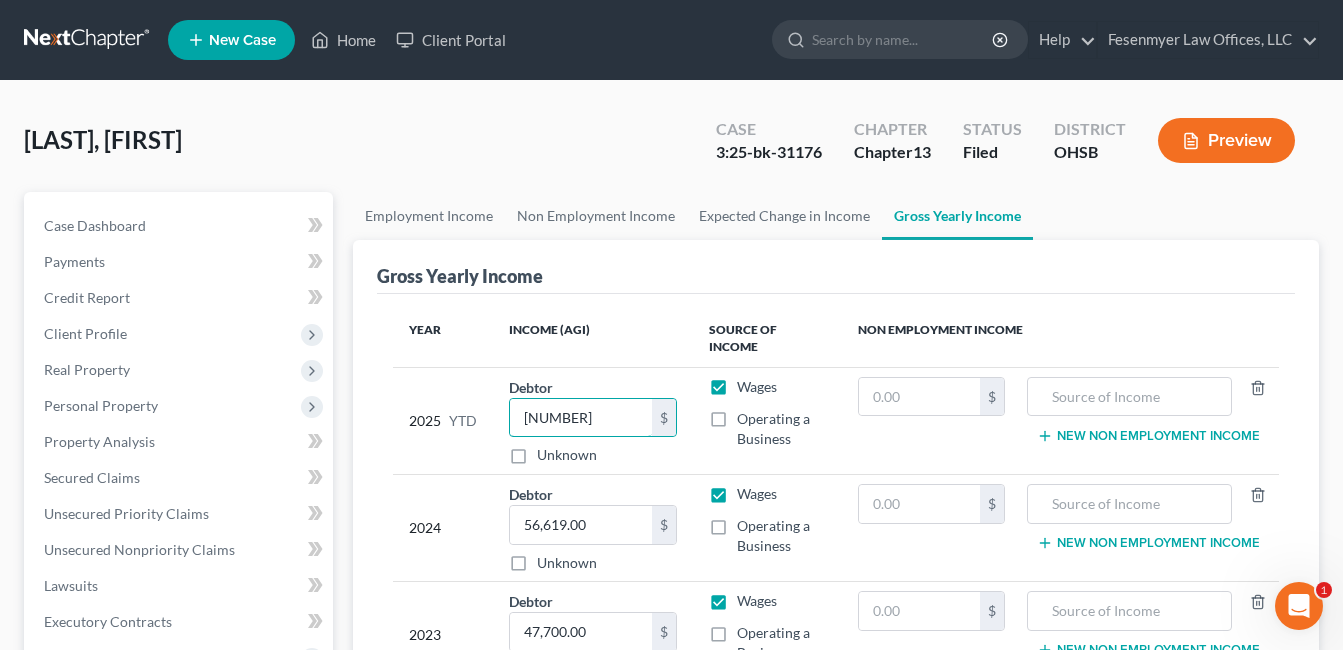 type on "37,652.38" 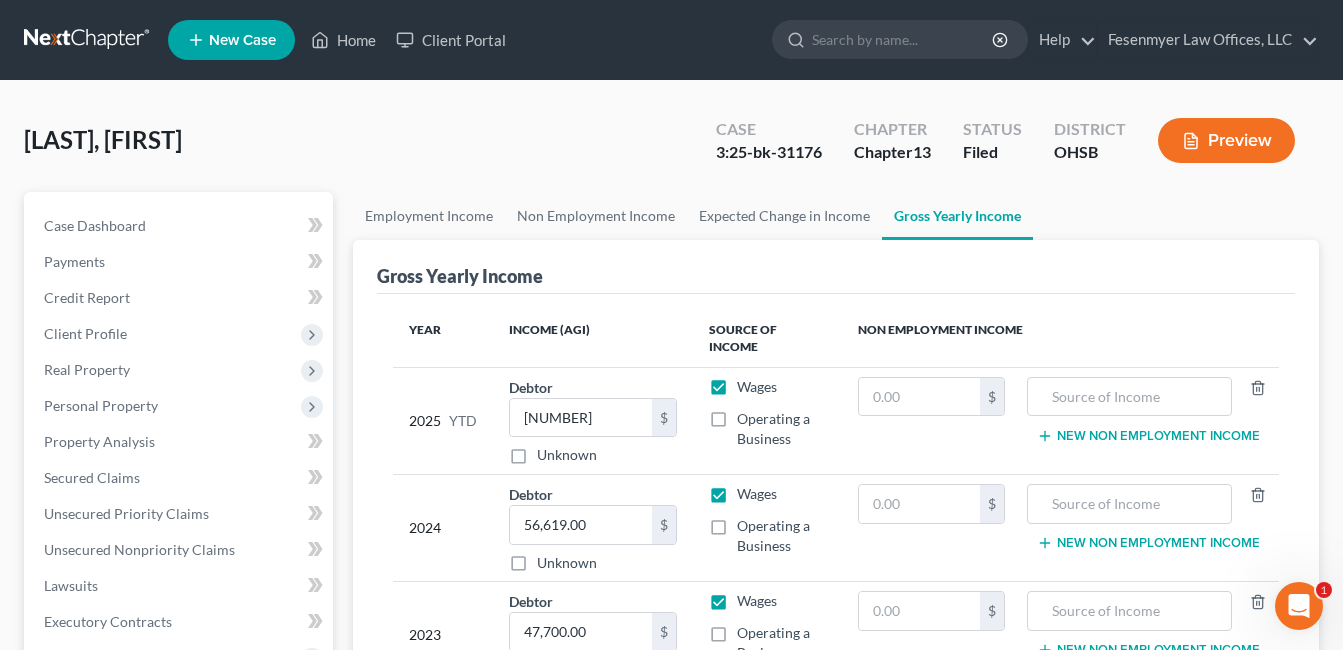 click on "Gross Yearly Income" at bounding box center (836, 267) 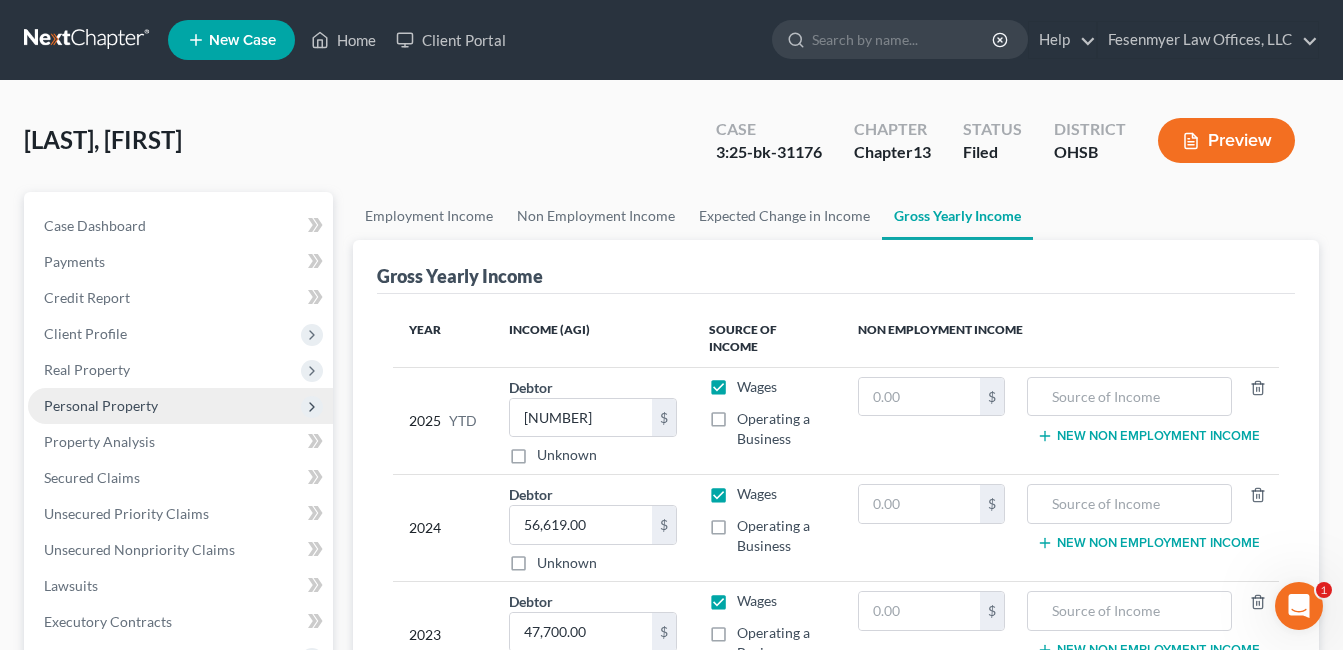 click on "Personal Property" at bounding box center (101, 405) 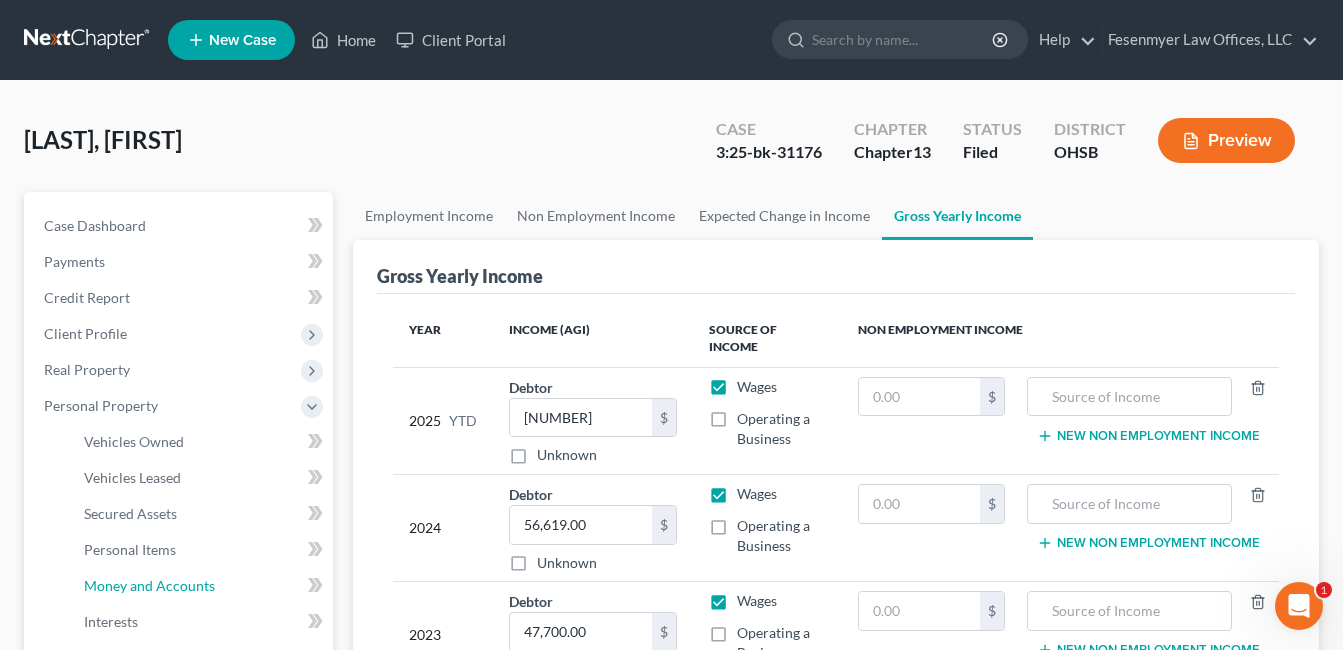 drag, startPoint x: 137, startPoint y: 585, endPoint x: 610, endPoint y: 436, distance: 495.9133 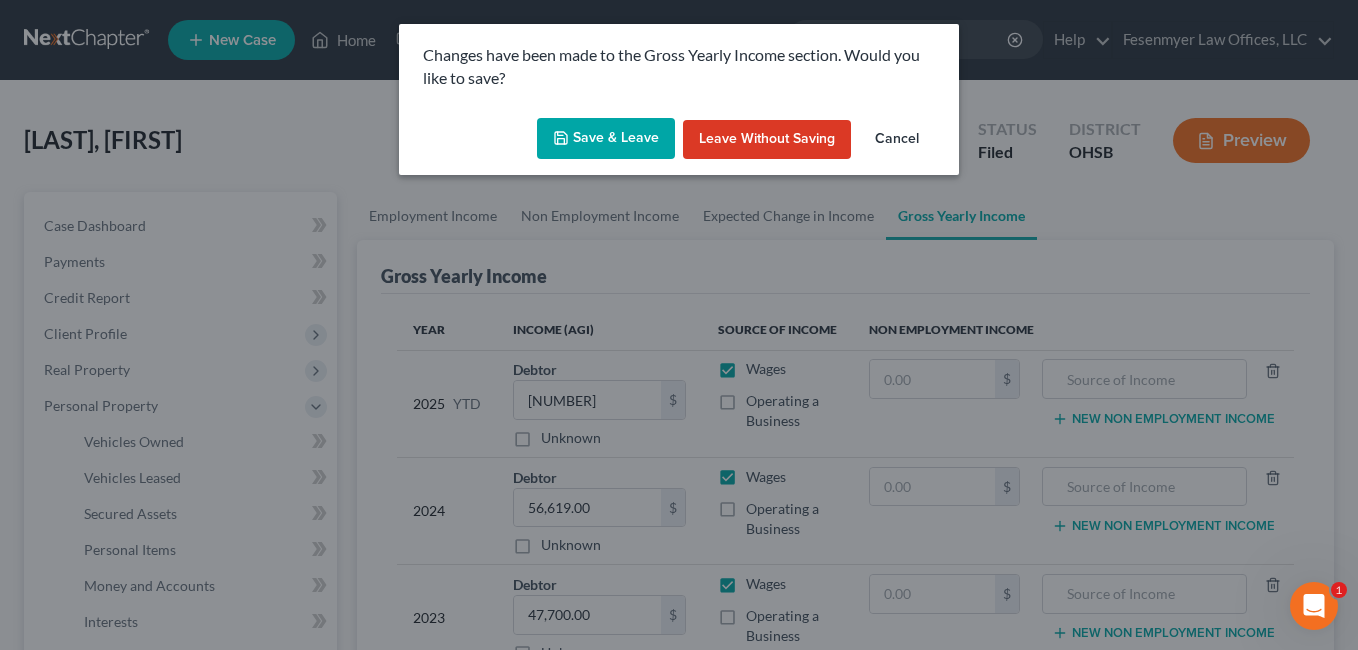 click on "Save & Leave" at bounding box center (606, 139) 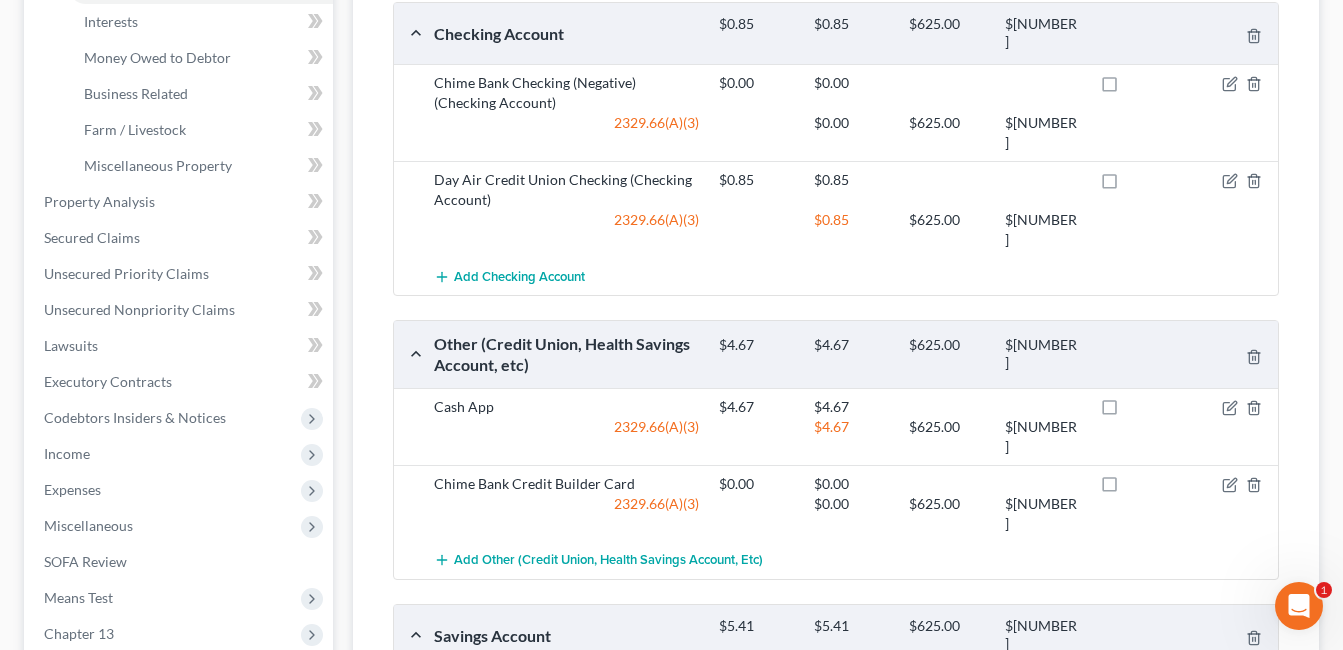 scroll, scrollTop: 700, scrollLeft: 0, axis: vertical 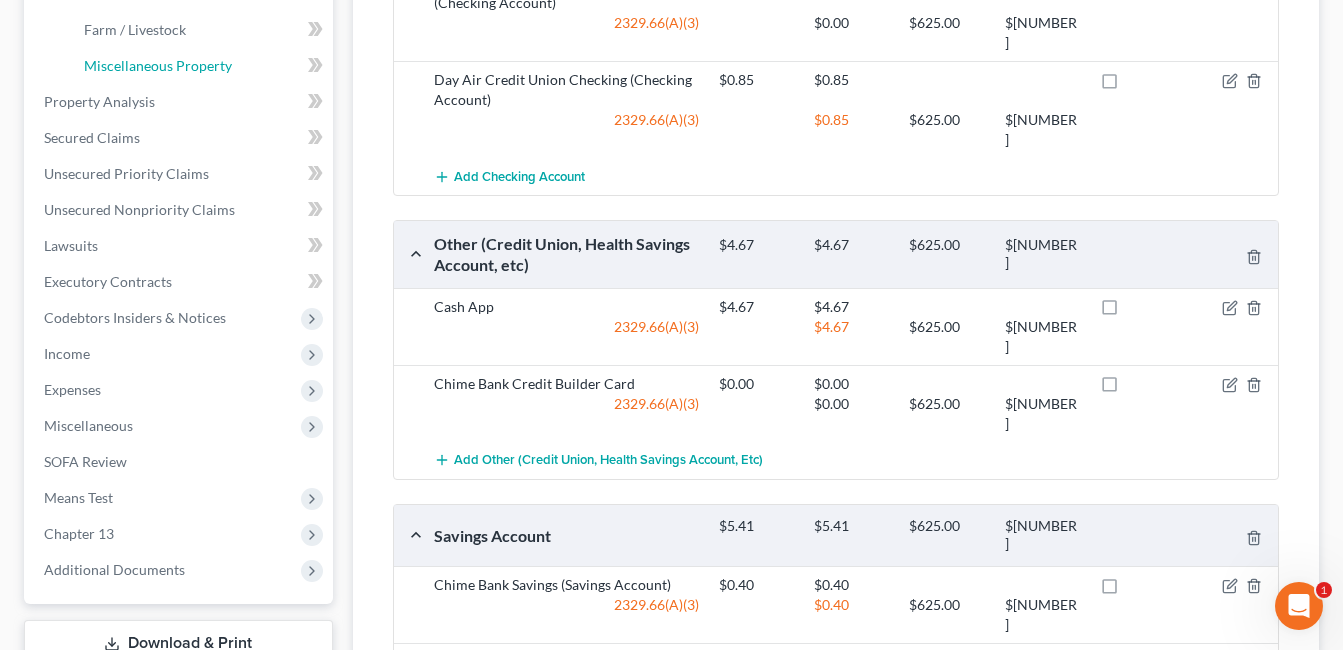 drag, startPoint x: 216, startPoint y: 61, endPoint x: 389, endPoint y: 81, distance: 174.15224 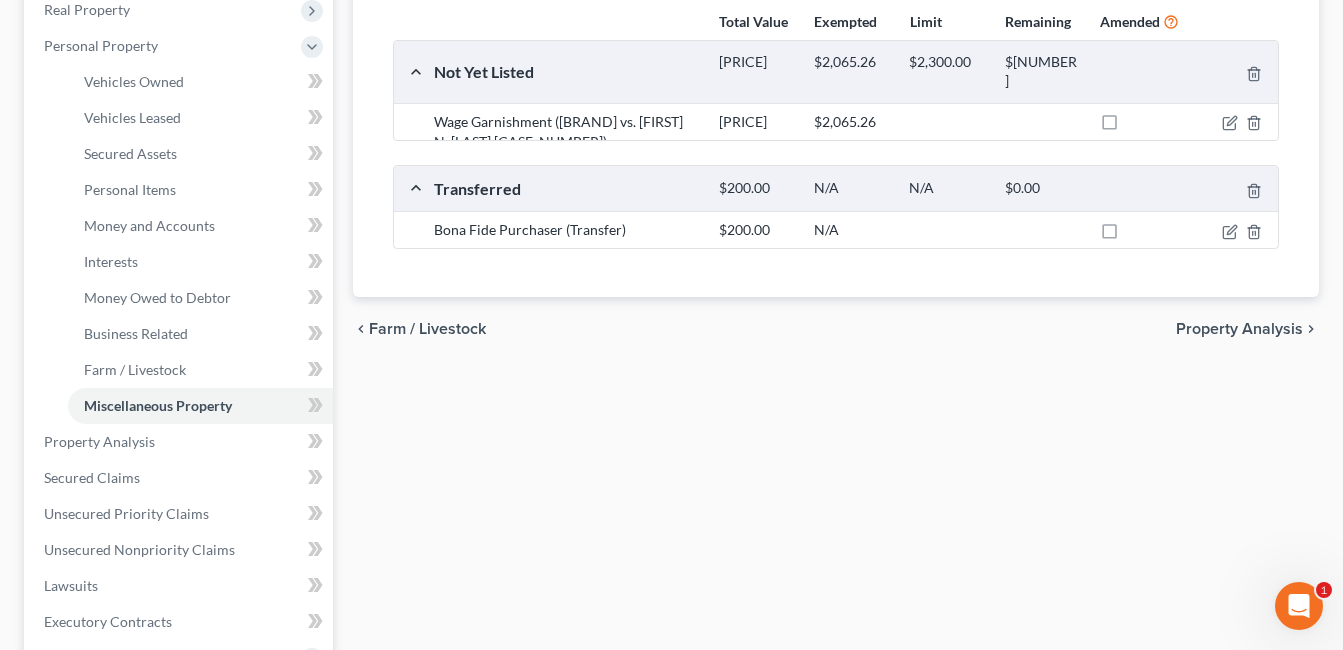scroll, scrollTop: 0, scrollLeft: 0, axis: both 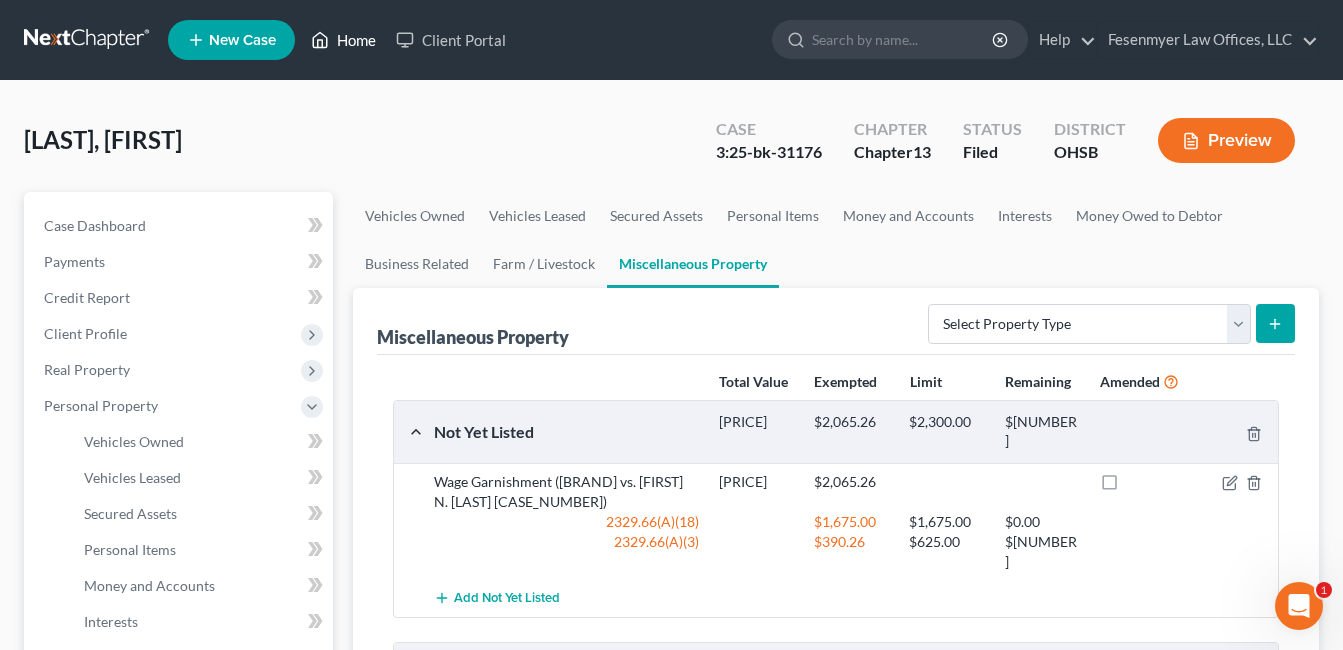 click on "Home" at bounding box center [343, 40] 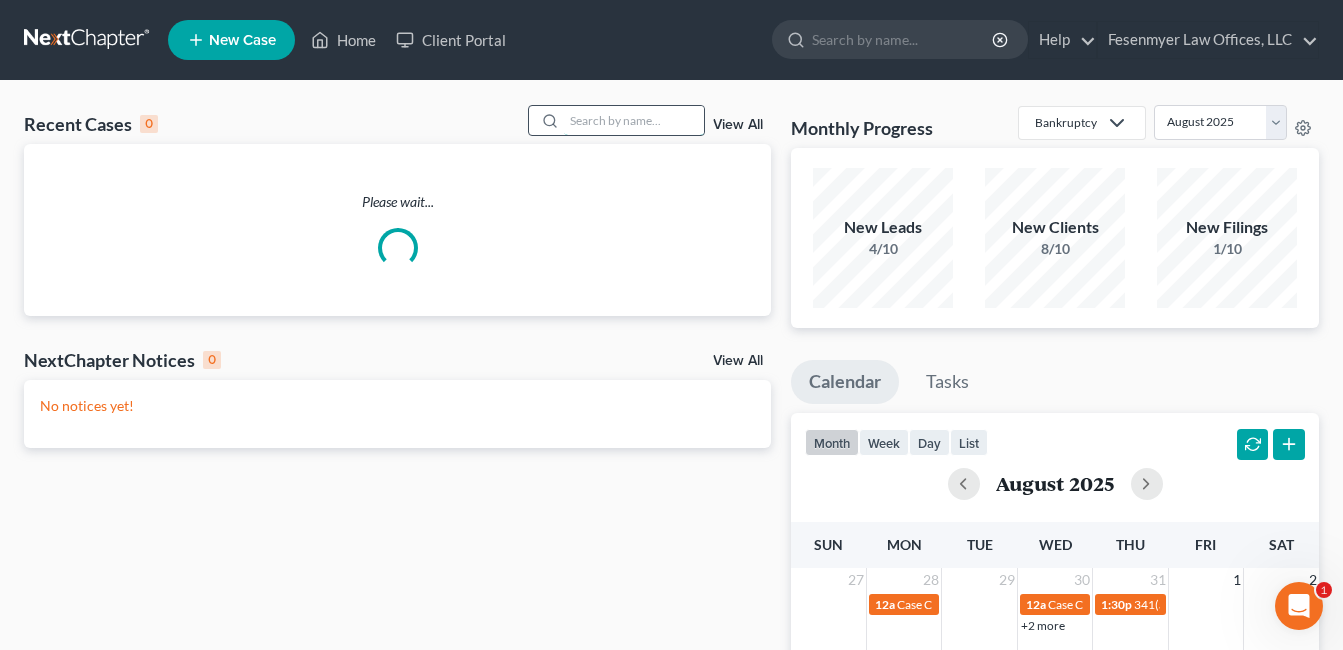 click at bounding box center [634, 120] 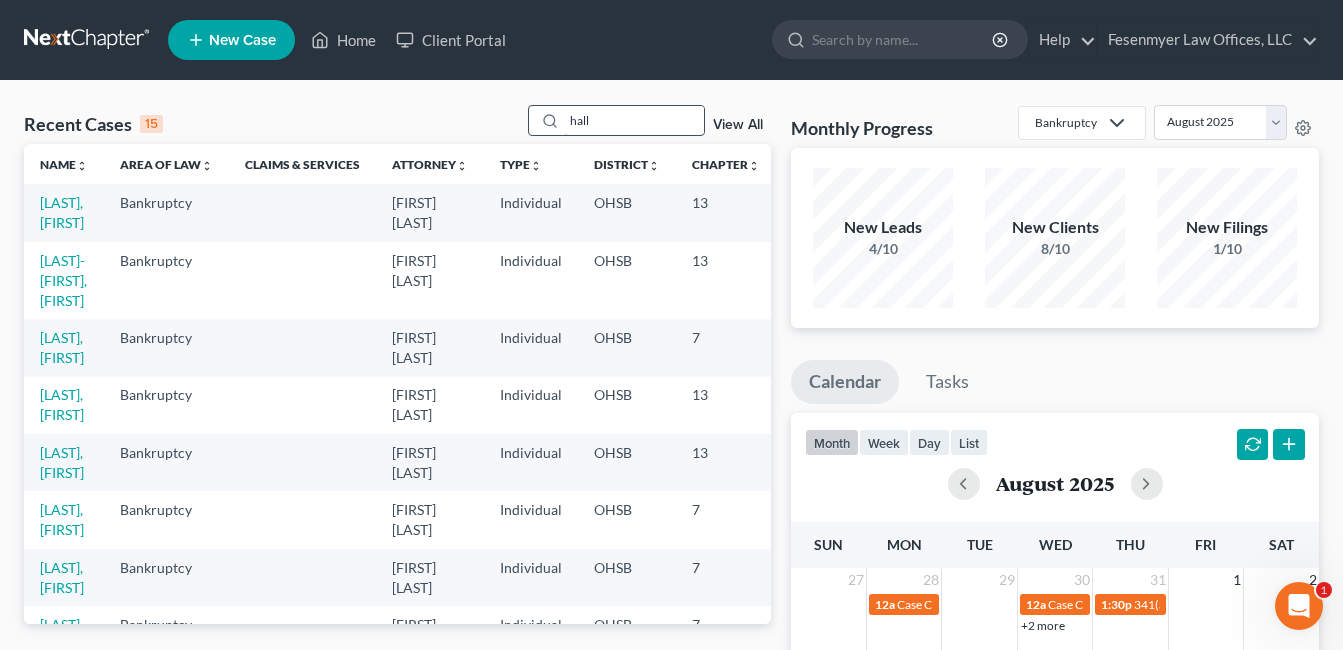 type on "hall" 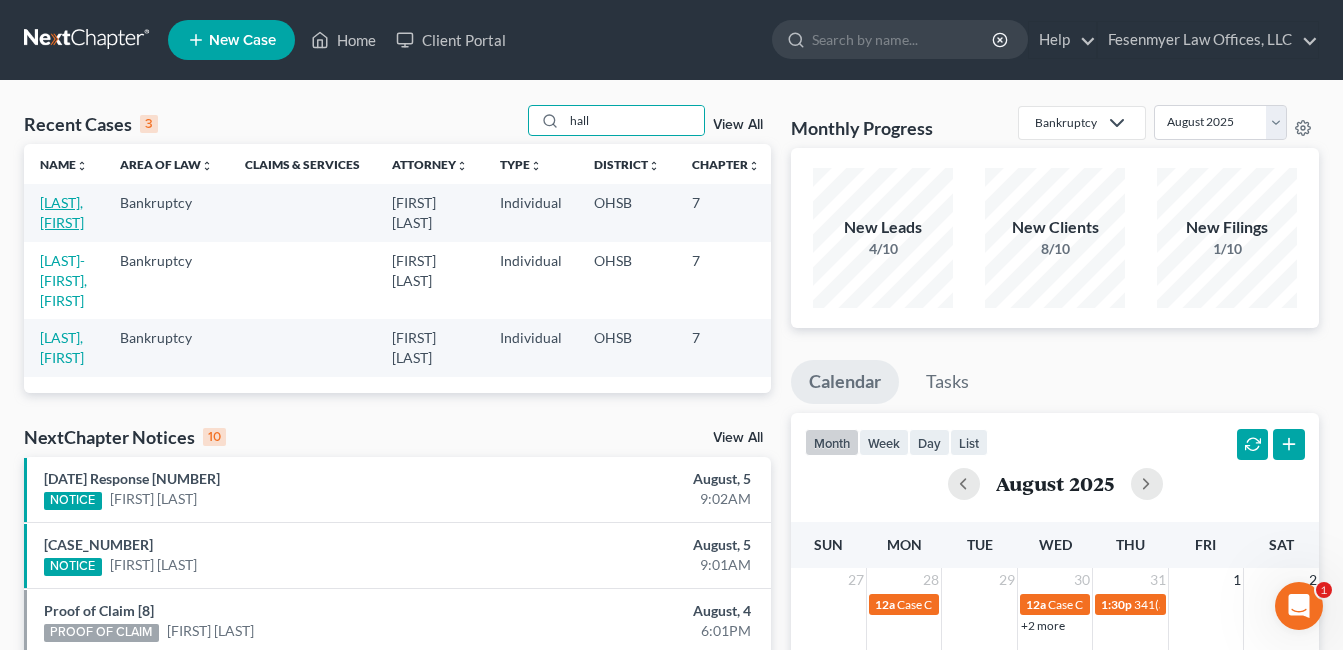 click on "[LAST], [FIRST]" at bounding box center (62, 212) 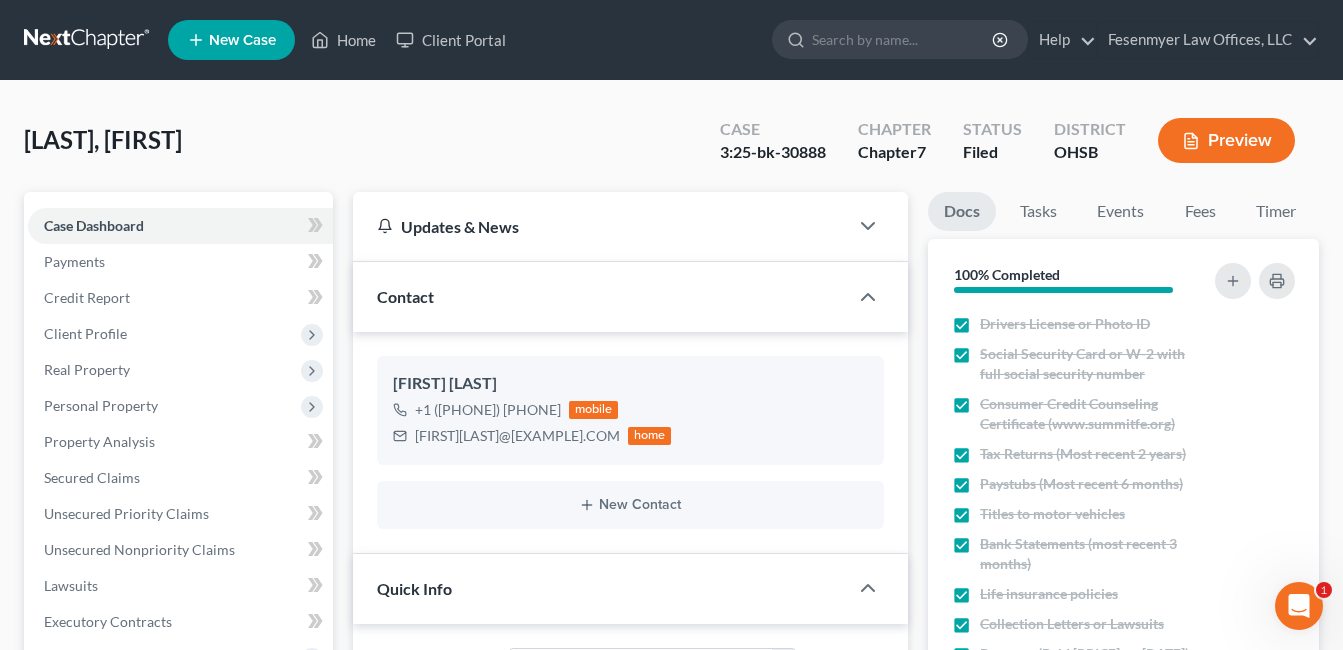 scroll, scrollTop: 400, scrollLeft: 0, axis: vertical 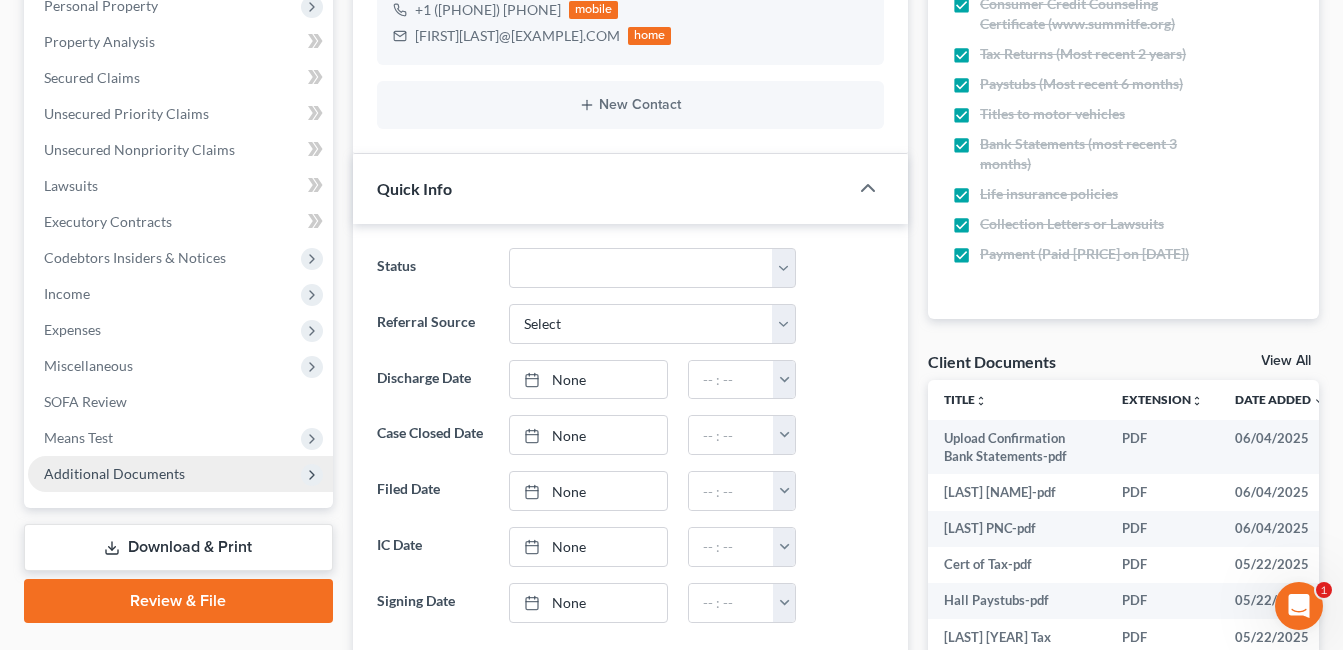 click on "Additional Documents" at bounding box center (114, 473) 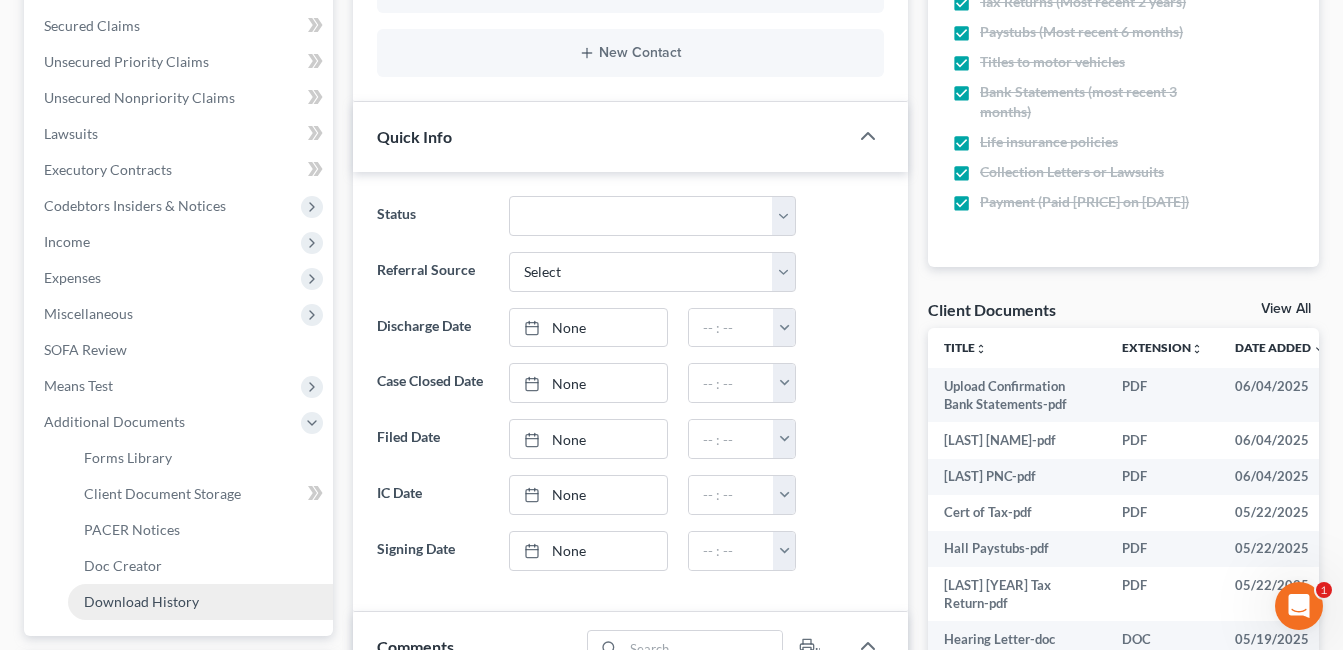 scroll, scrollTop: 500, scrollLeft: 0, axis: vertical 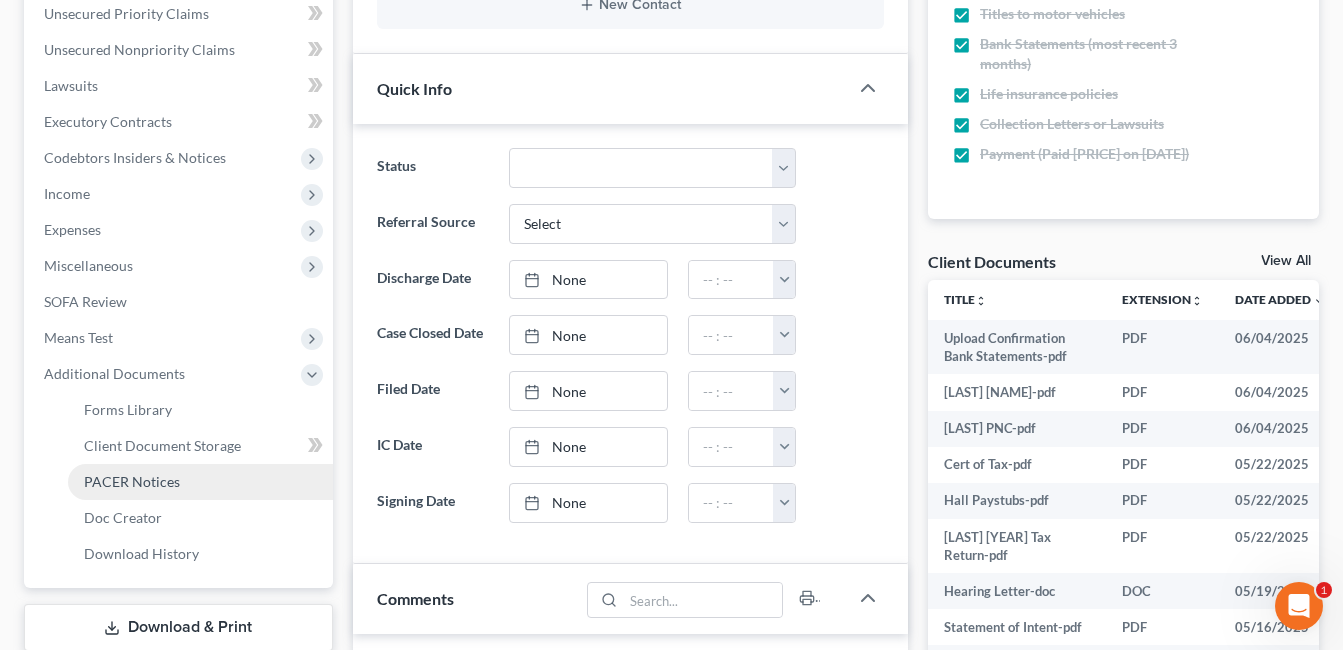 click on "PACER Notices" at bounding box center [200, 482] 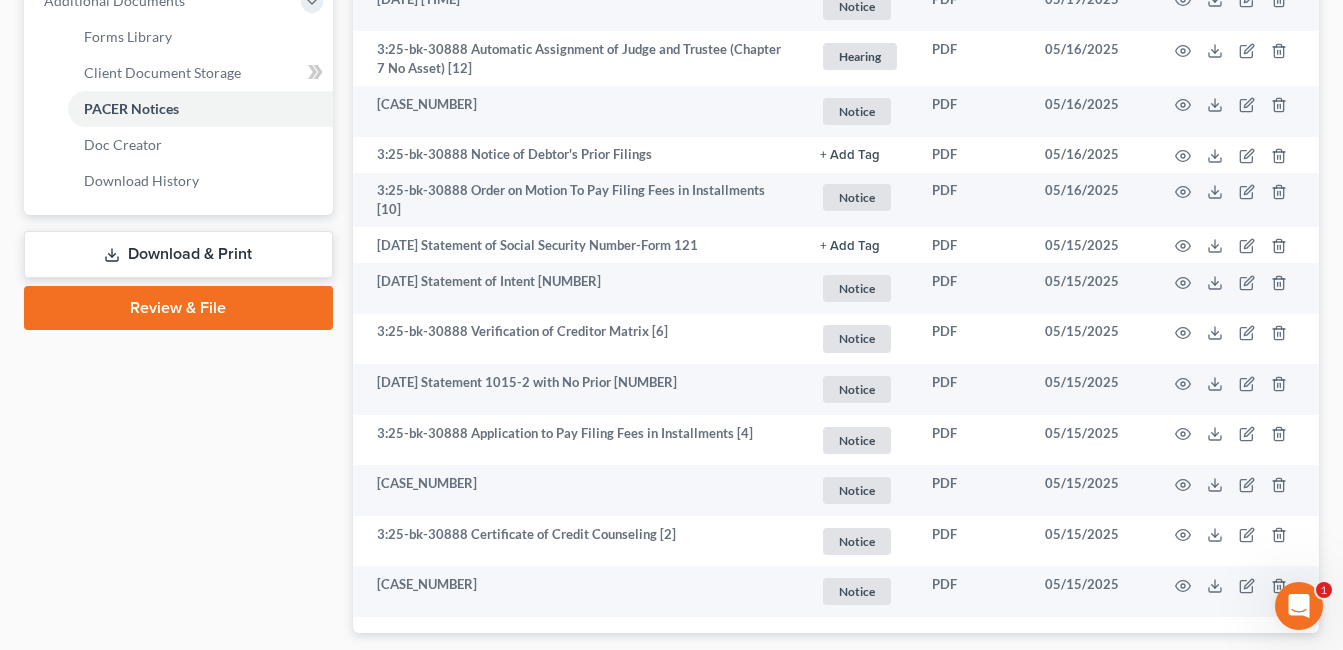 scroll, scrollTop: 592, scrollLeft: 0, axis: vertical 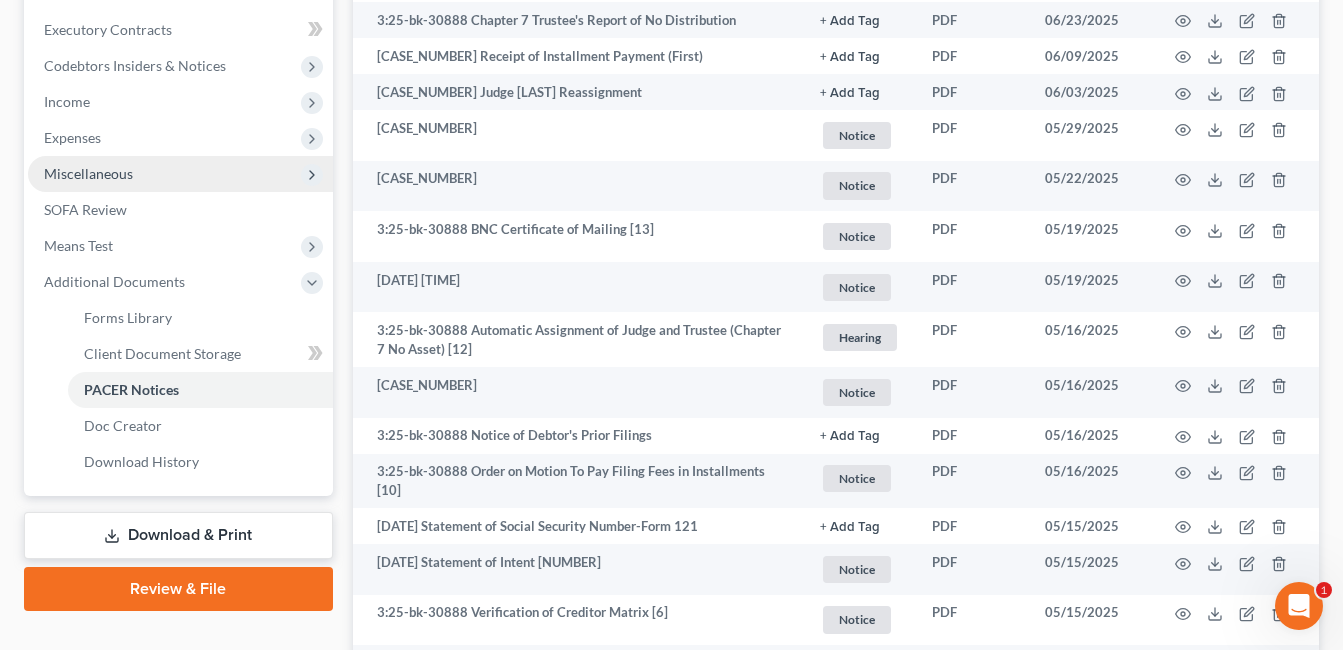 drag, startPoint x: 139, startPoint y: 164, endPoint x: 133, endPoint y: 184, distance: 20.880613 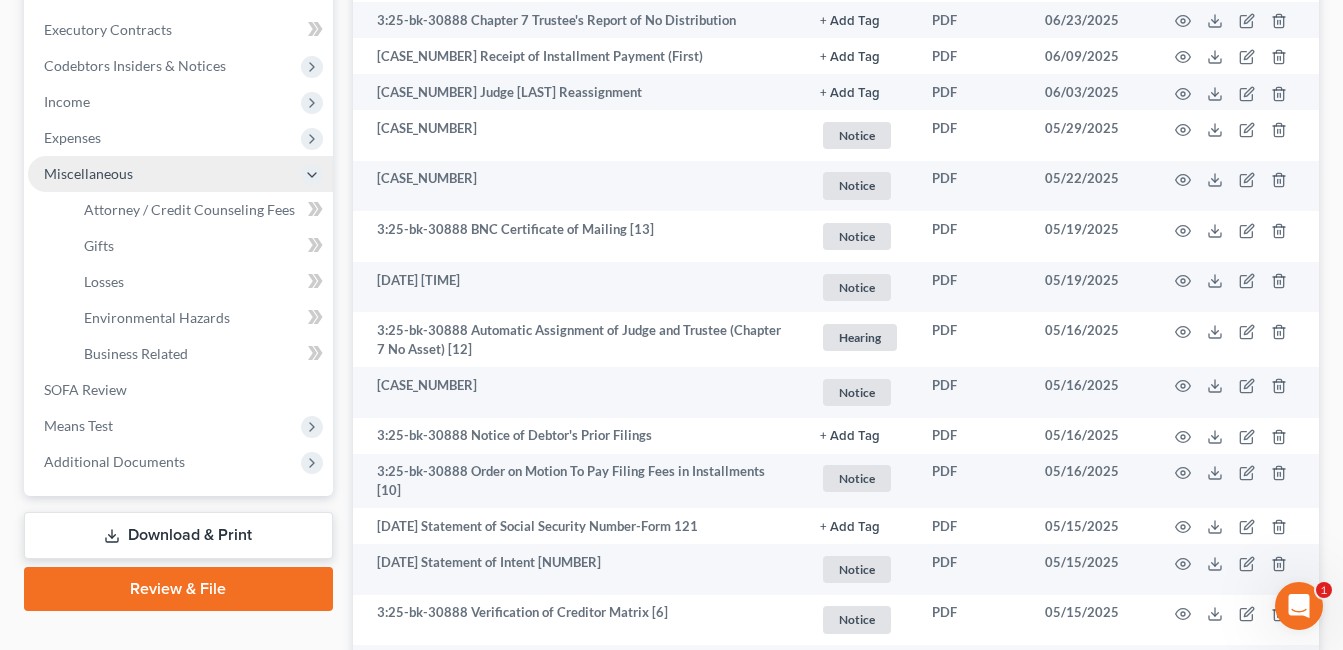 click on "Miscellaneous" at bounding box center (88, 173) 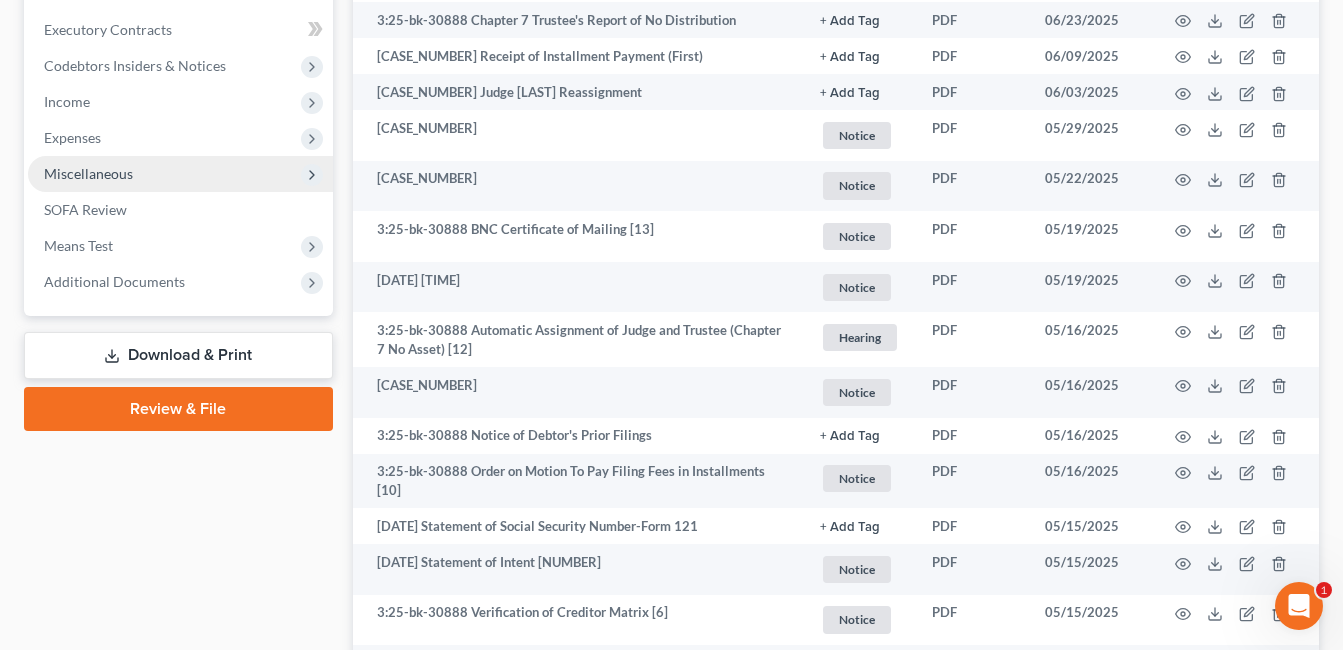 click on "Miscellaneous" at bounding box center [180, 174] 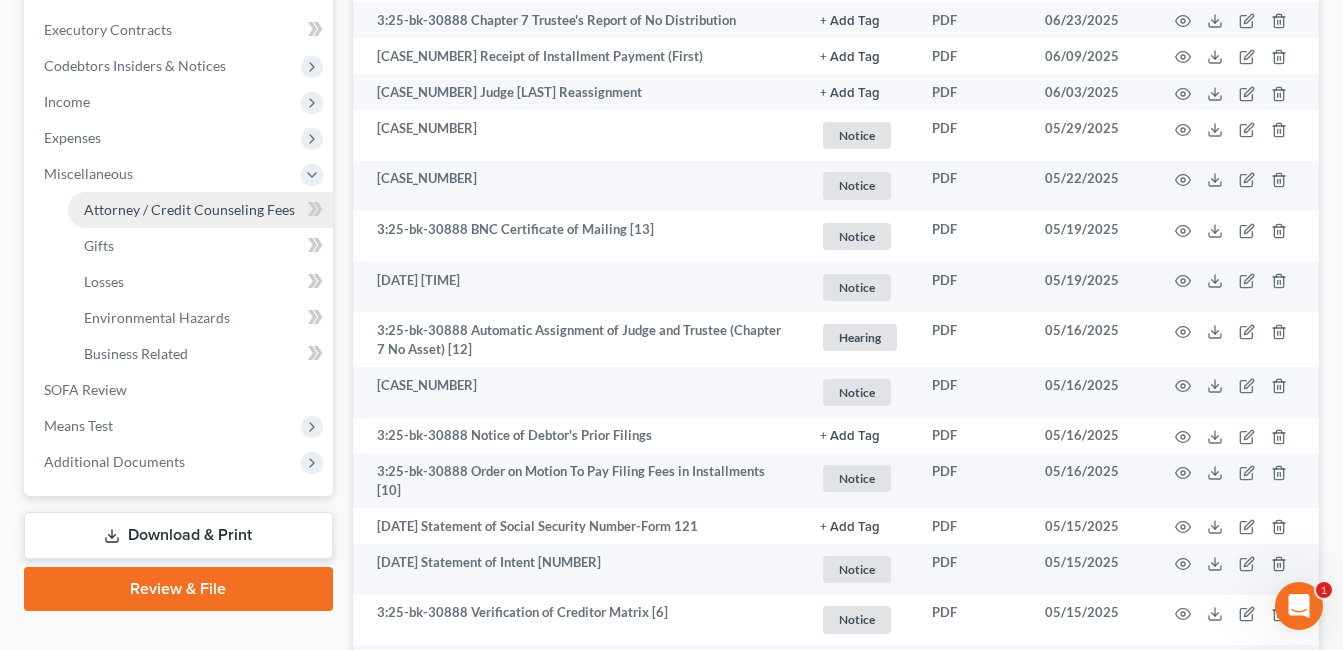 click on "Attorney / Credit Counseling Fees" at bounding box center [189, 209] 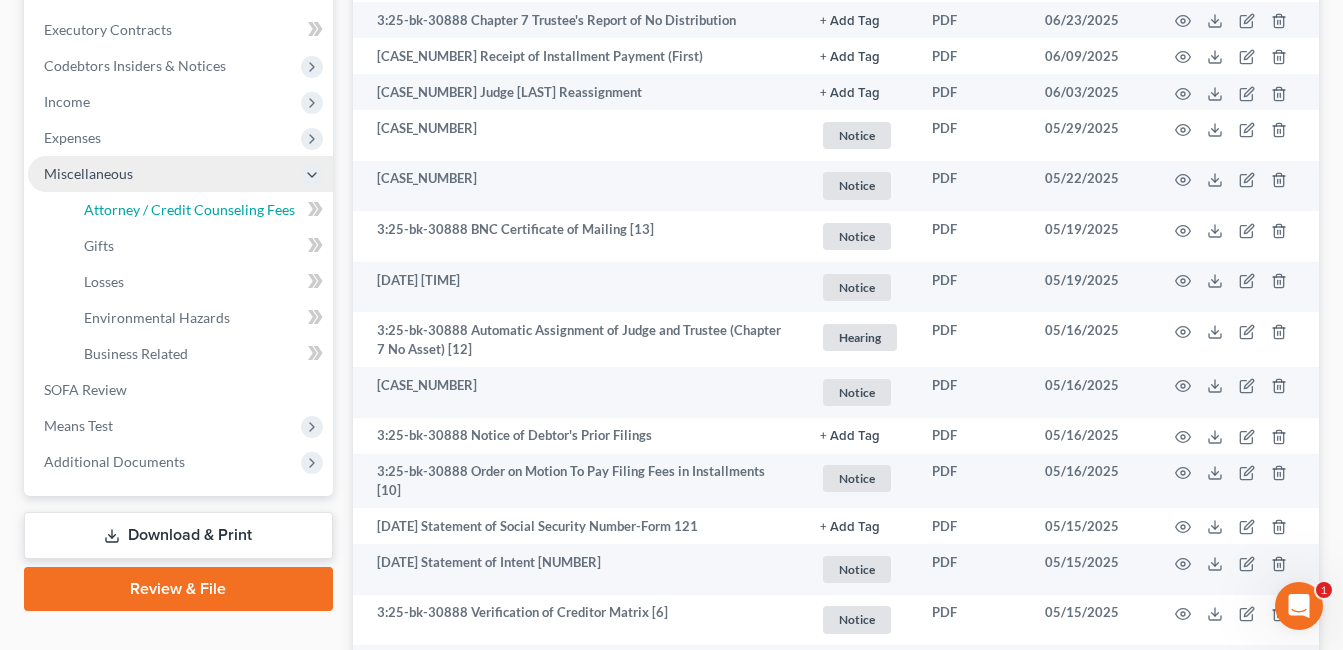 select on "1" 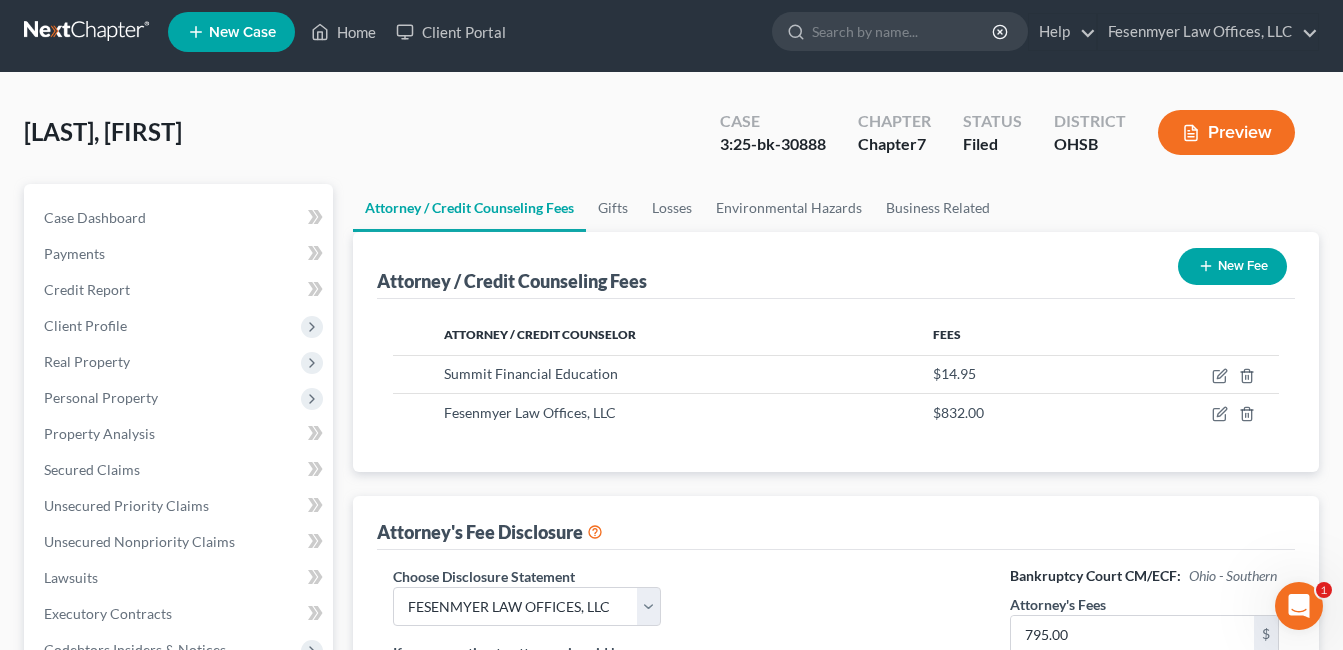 scroll, scrollTop: 0, scrollLeft: 0, axis: both 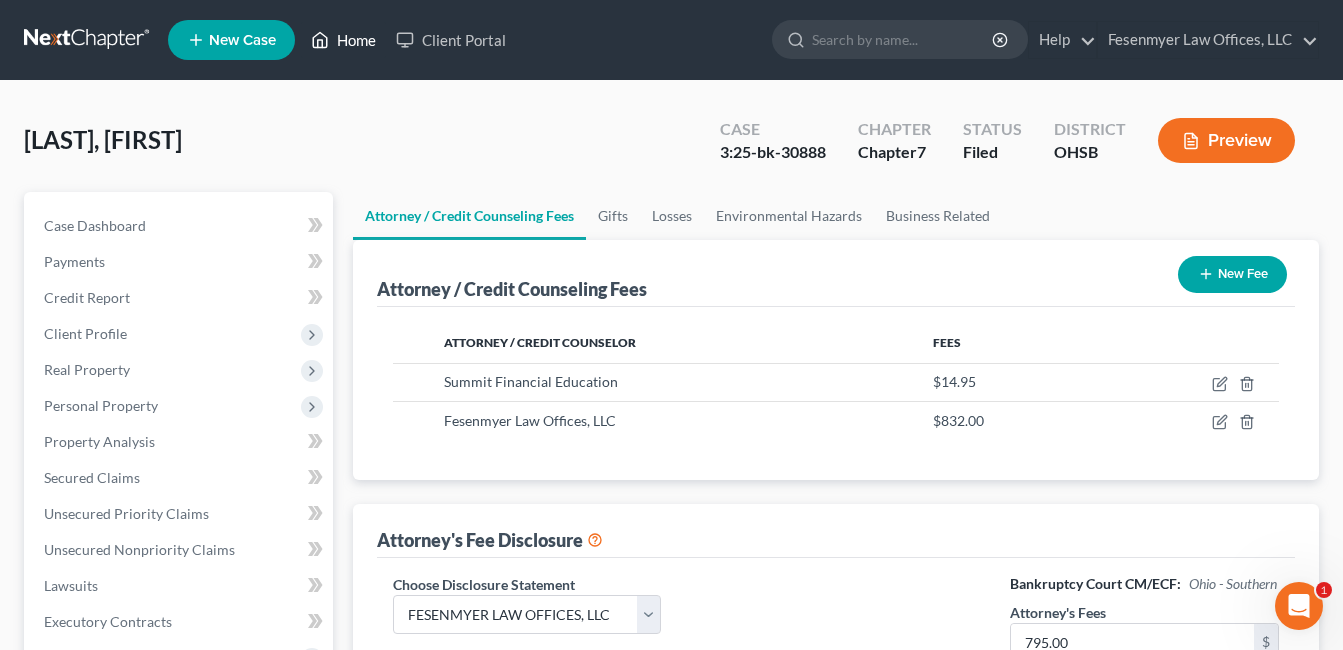 click on "Home" at bounding box center [343, 40] 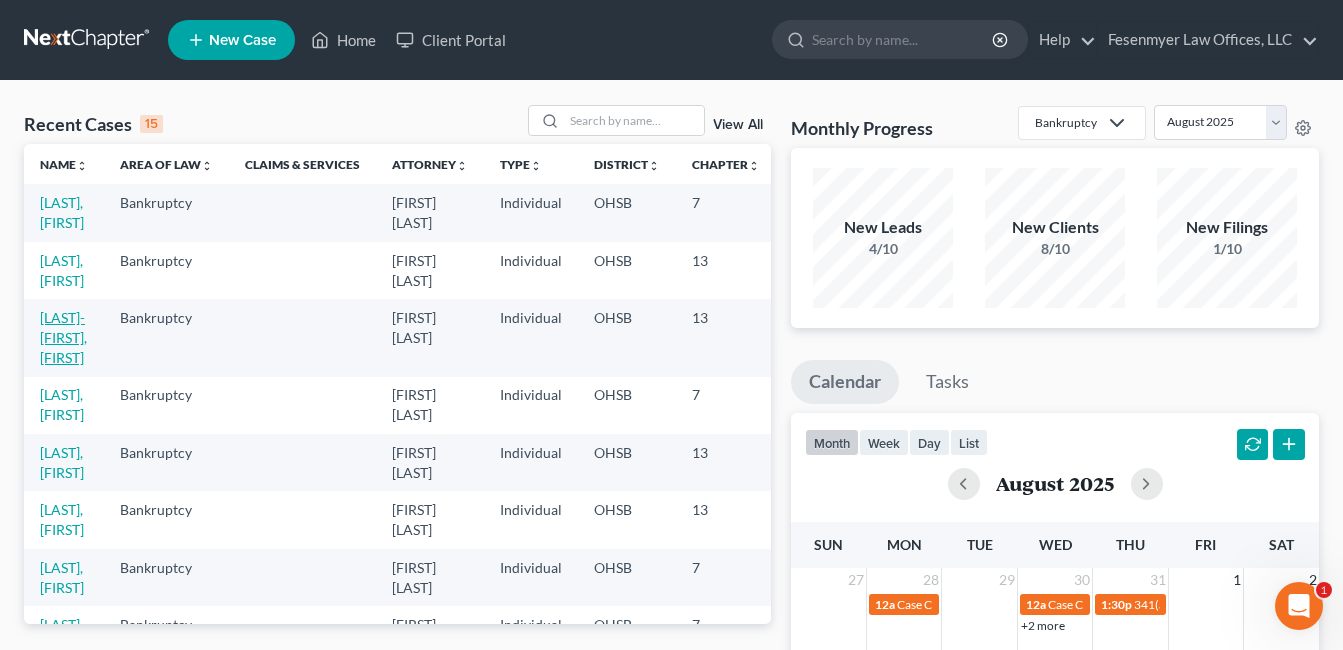 click on "[LAST], [FIRST] & [LAST], [FIRST]" at bounding box center (63, 337) 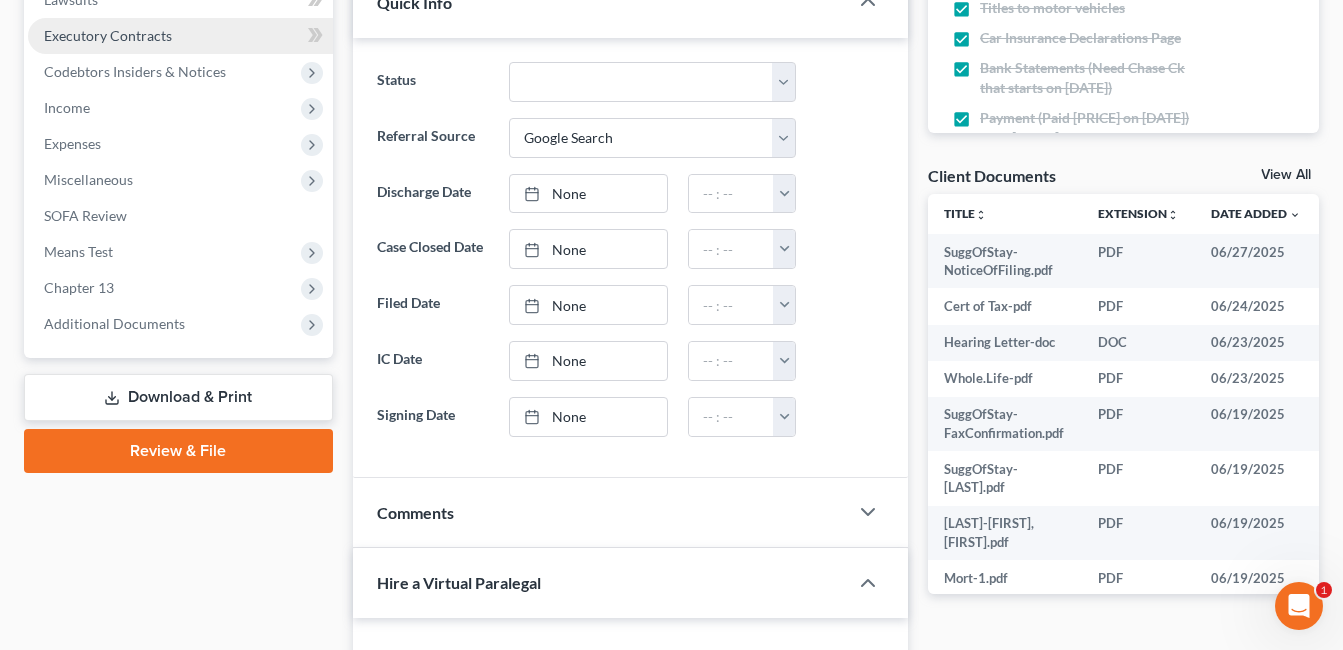 scroll, scrollTop: 600, scrollLeft: 0, axis: vertical 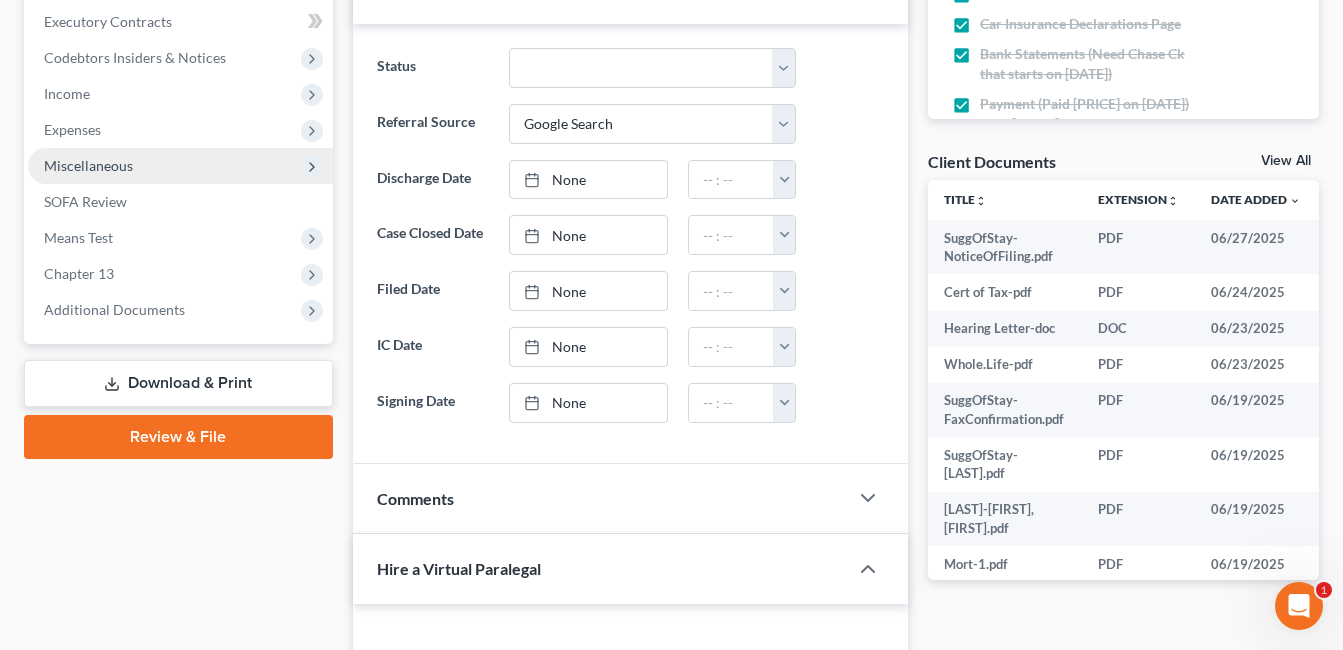 click on "Miscellaneous" at bounding box center (180, 166) 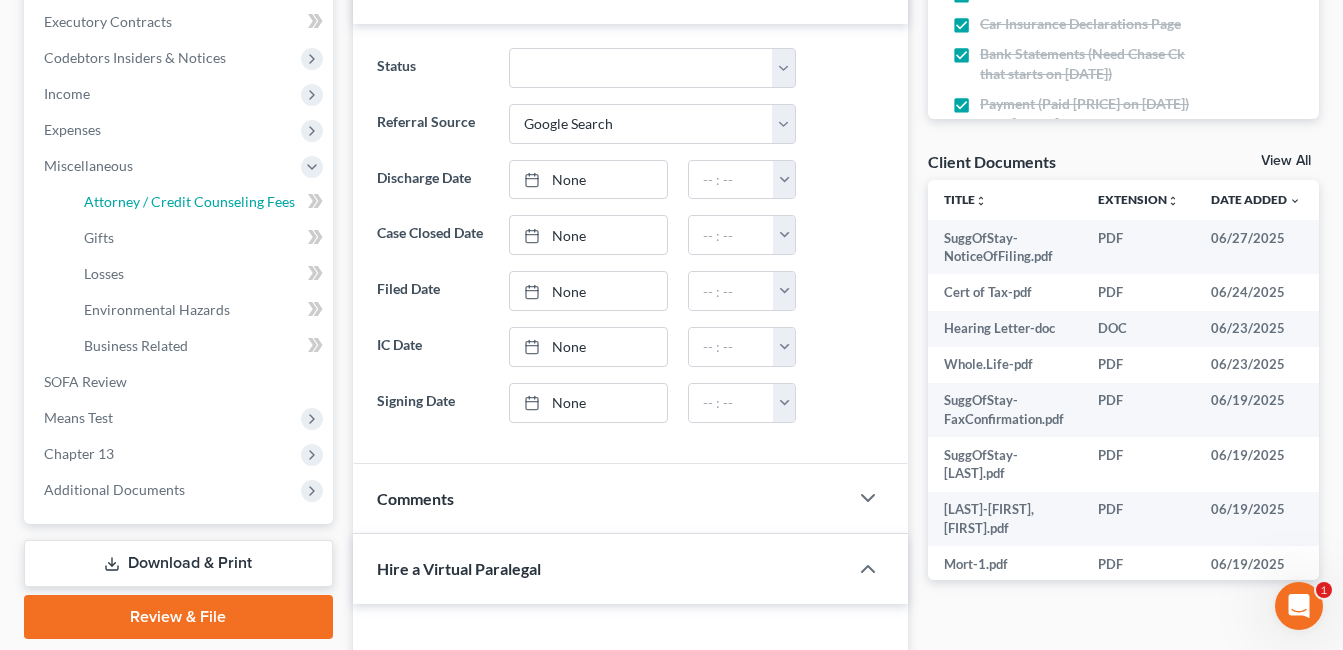 drag, startPoint x: 201, startPoint y: 199, endPoint x: 1101, endPoint y: 174, distance: 900.34717 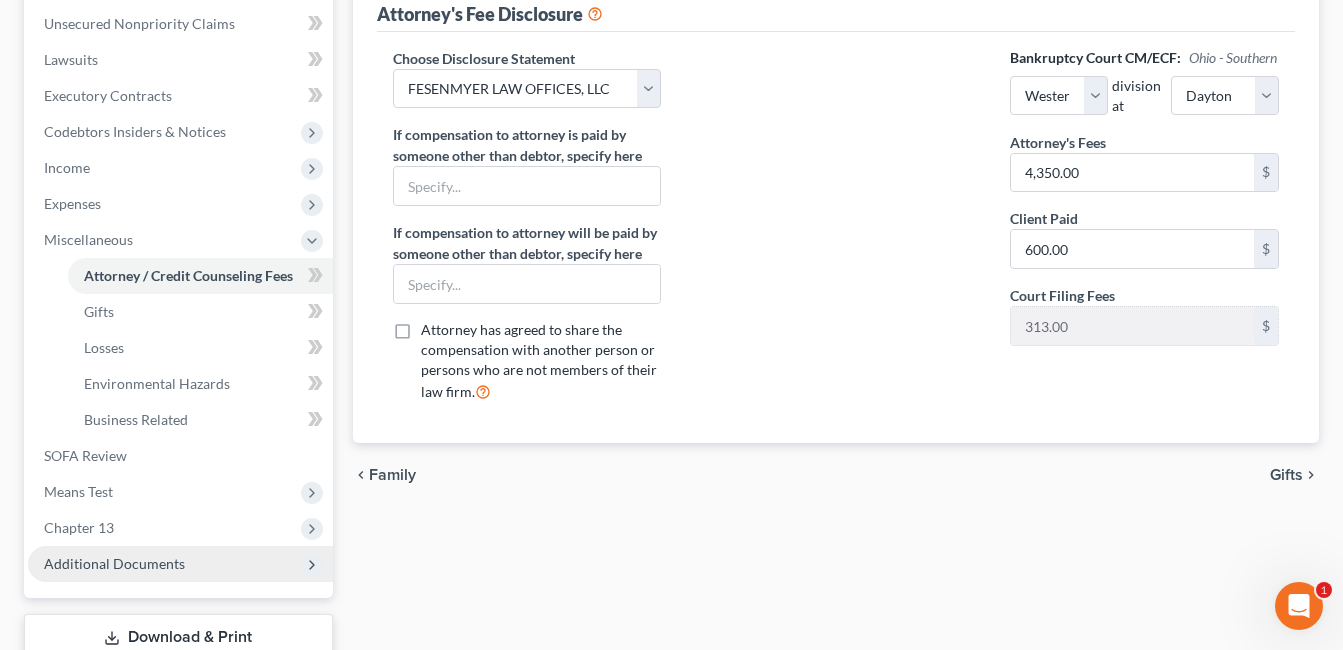scroll, scrollTop: 600, scrollLeft: 0, axis: vertical 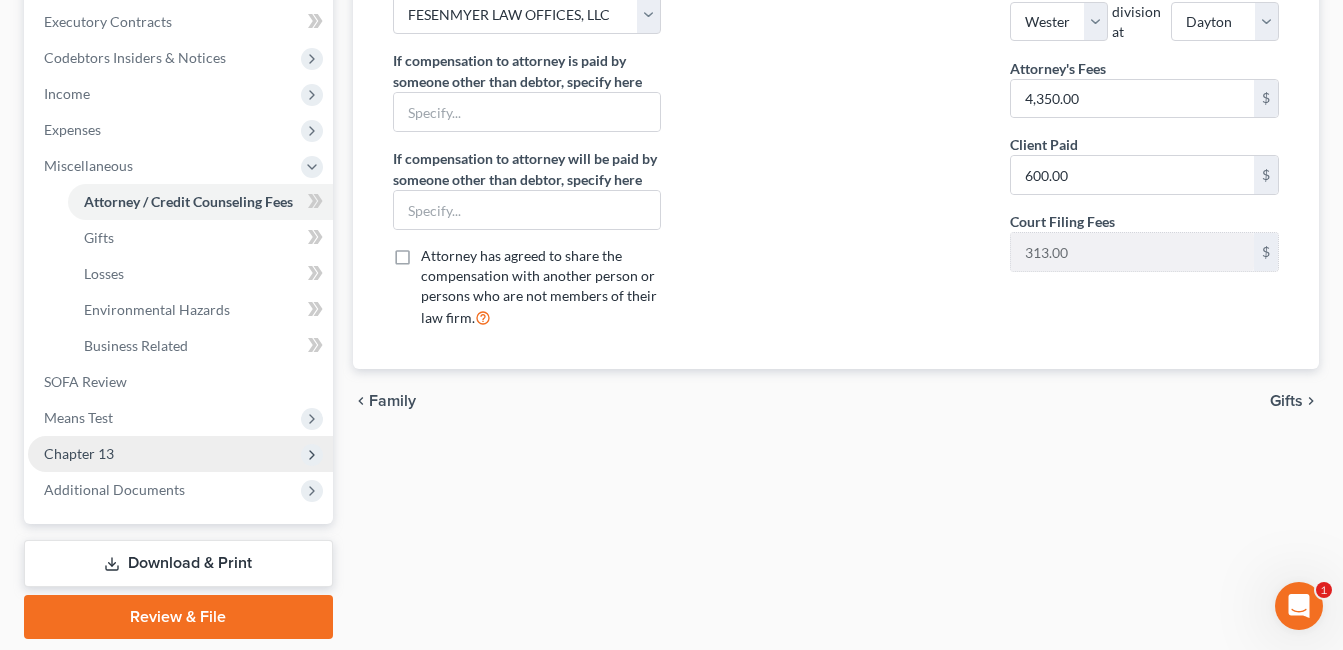 drag, startPoint x: 481, startPoint y: 422, endPoint x: 226, endPoint y: 444, distance: 255.94727 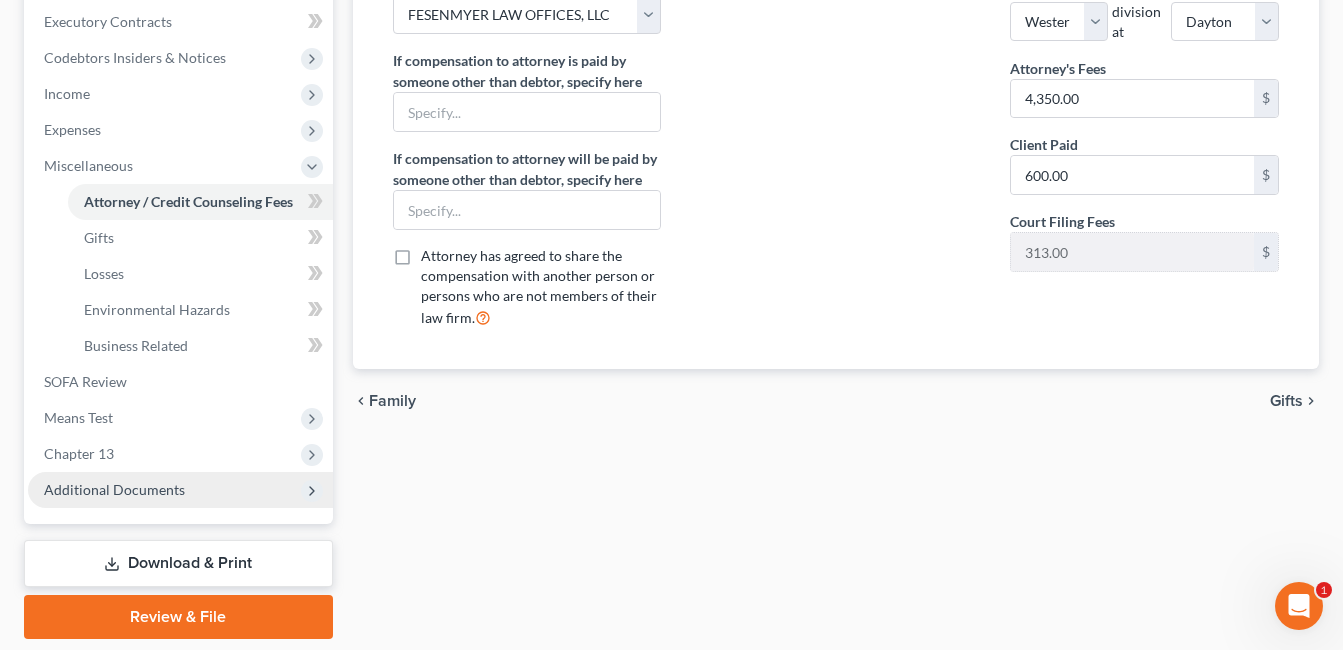 click on "Additional Documents" at bounding box center (180, 490) 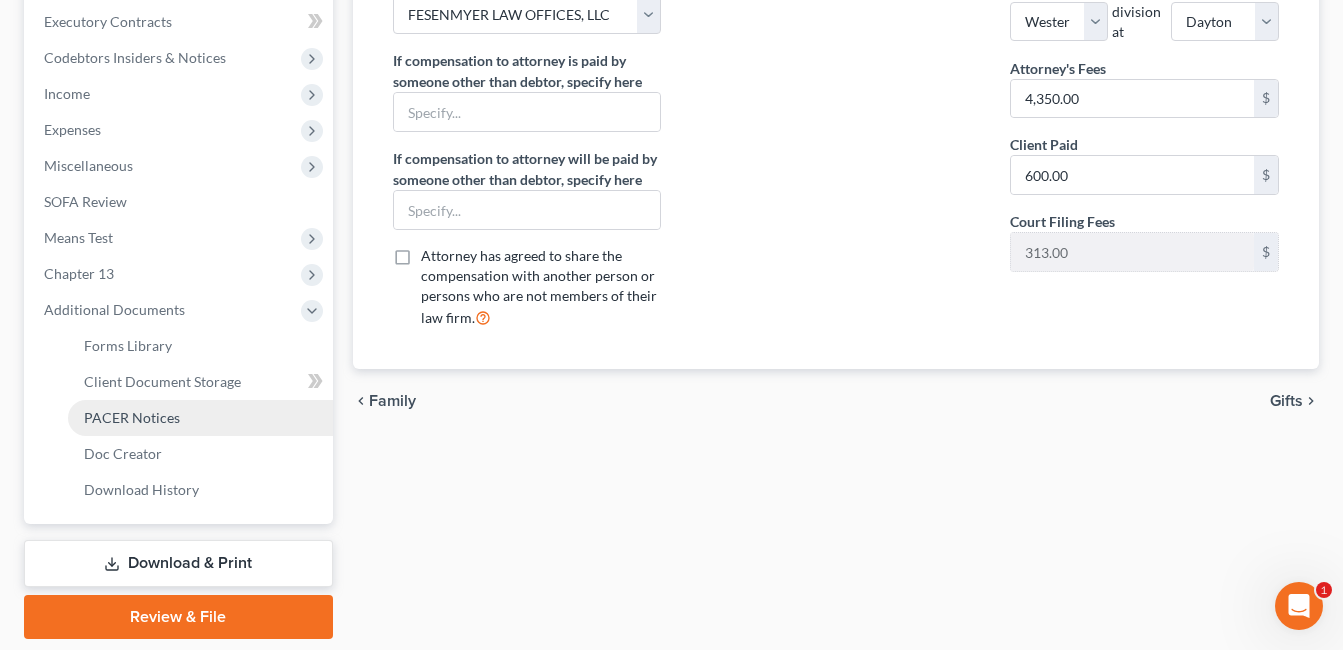 click on "PACER Notices" at bounding box center [132, 417] 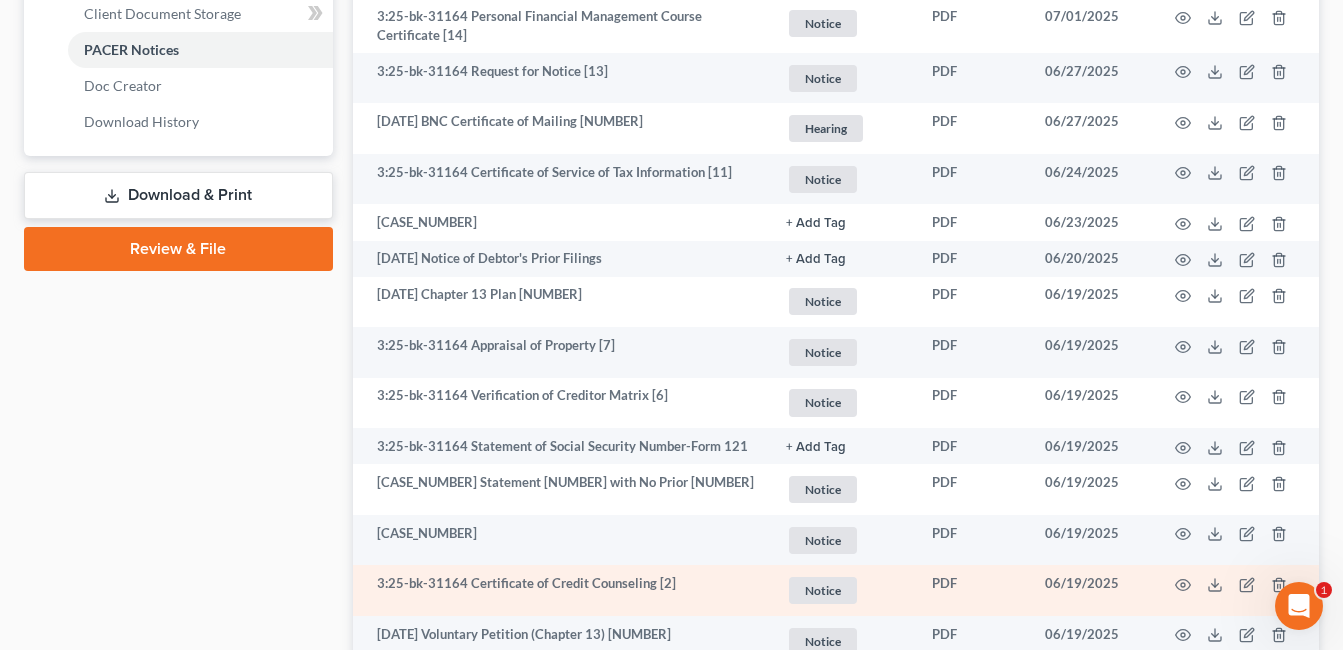 scroll, scrollTop: 1145, scrollLeft: 0, axis: vertical 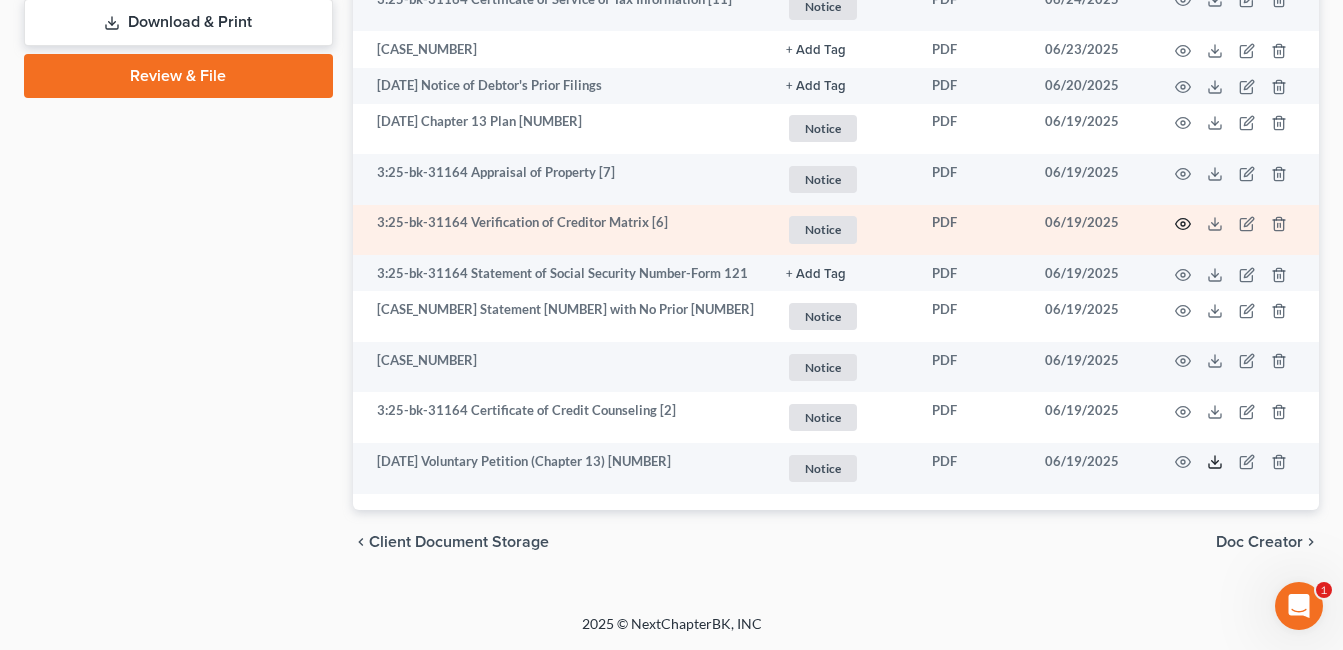 click 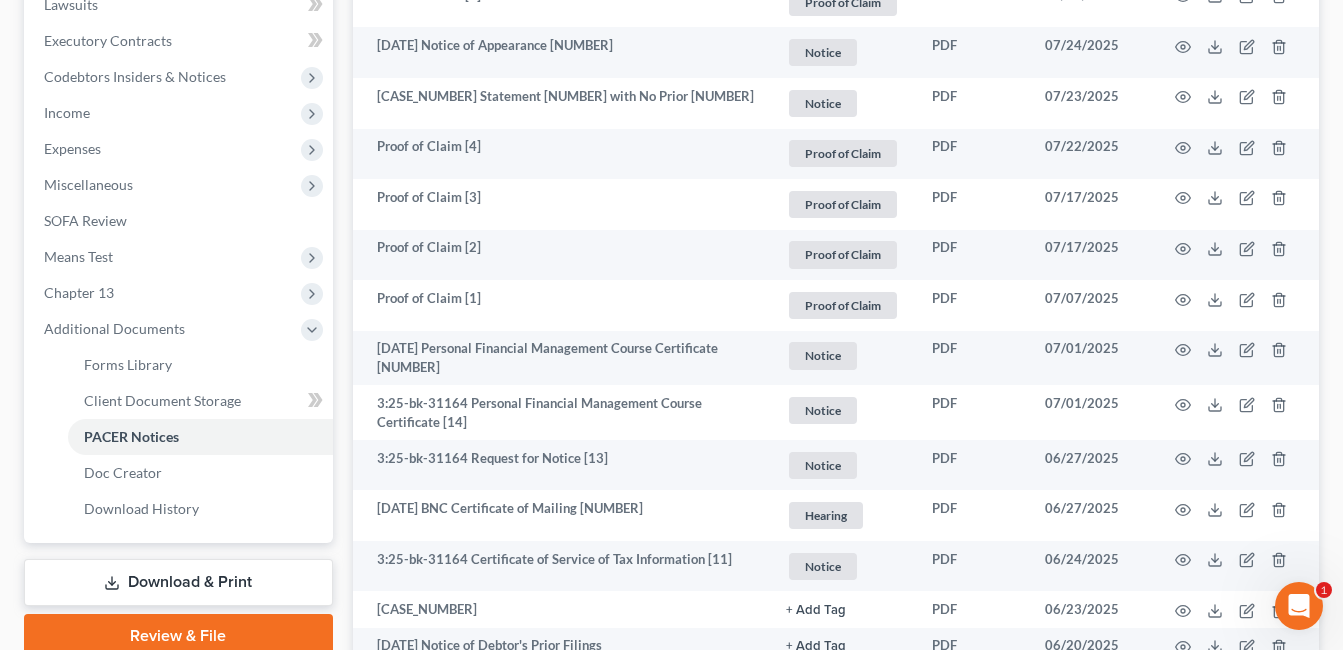 scroll, scrollTop: 645, scrollLeft: 0, axis: vertical 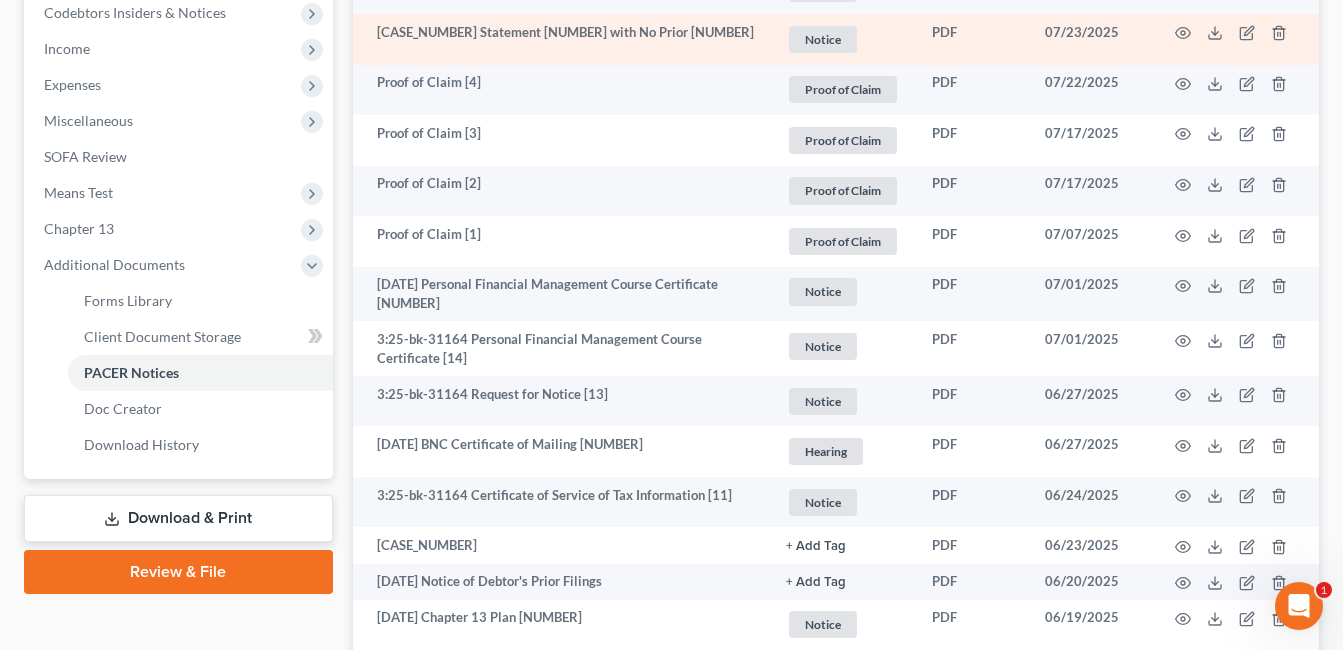 drag, startPoint x: 219, startPoint y: 513, endPoint x: 879, endPoint y: 65, distance: 797.68665 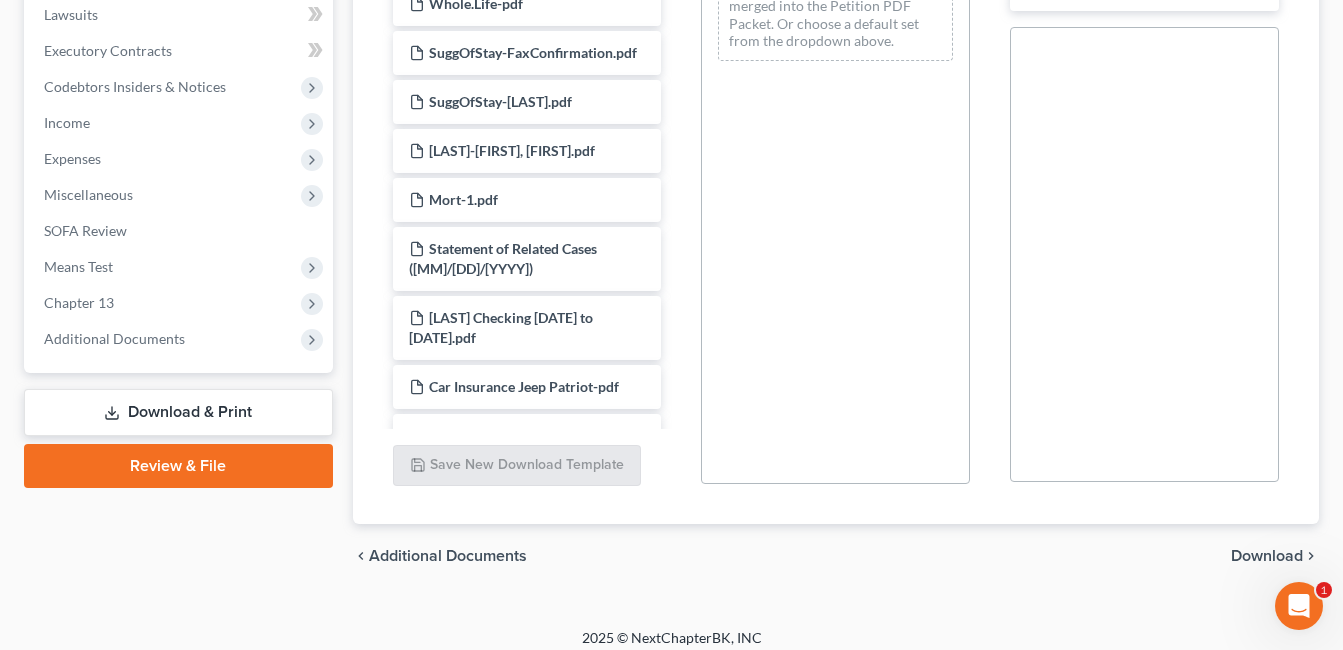 scroll, scrollTop: 0, scrollLeft: 0, axis: both 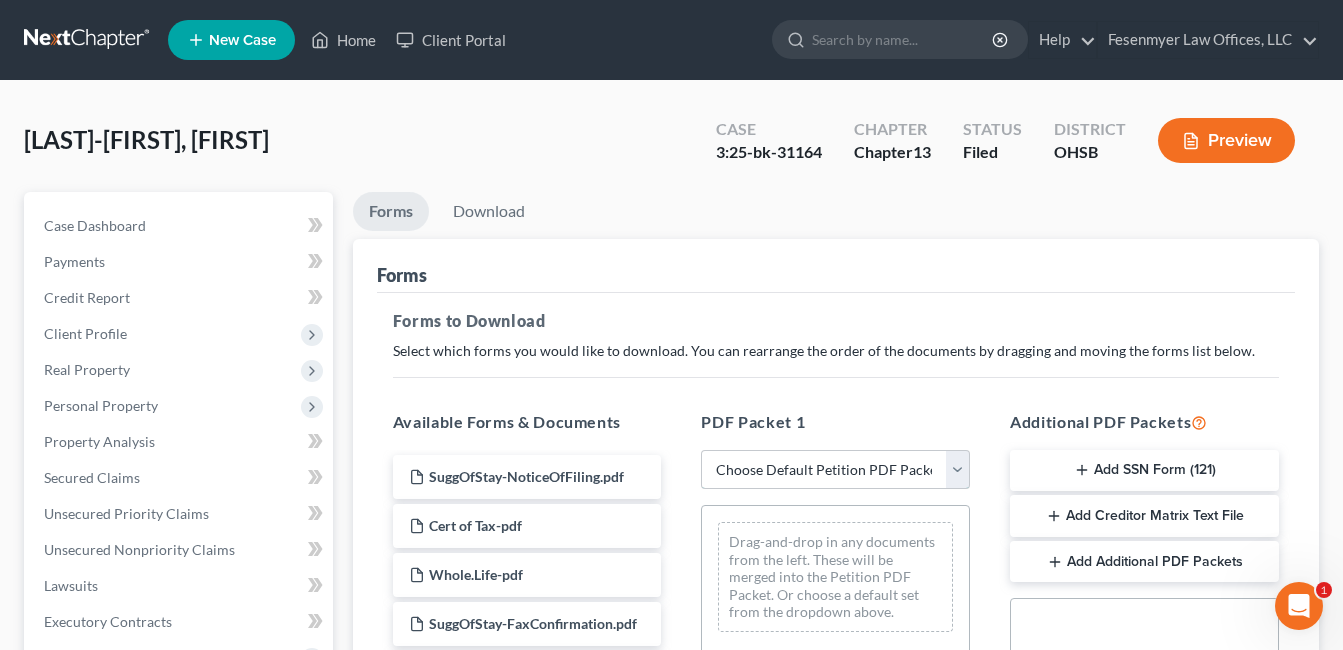 click on "Choose Default Petition PDF Packet Complete Bankruptcy Petition (all forms and schedules) Emergency Filing Forms (Petition and Creditor List Only) Amended Forms Signature Pages Only Supplemental Post Petition (Sch. I & J) Supplemental Post Petition (Sch. I) Supplemental Post Petition (Sch. J) Chapter 13 Individual" at bounding box center [835, 470] 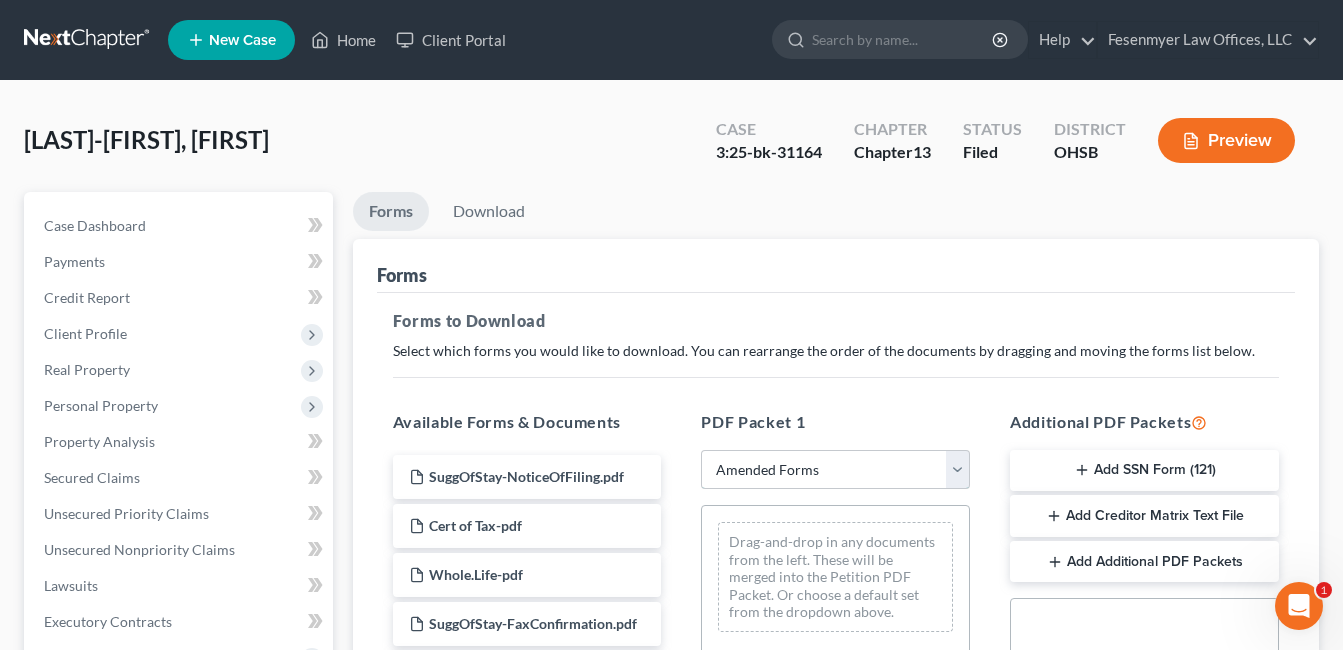 click on "Choose Default Petition PDF Packet Complete Bankruptcy Petition (all forms and schedules) Emergency Filing Forms (Petition and Creditor List Only) Amended Forms Signature Pages Only Supplemental Post Petition (Sch. I & J) Supplemental Post Petition (Sch. I) Supplemental Post Petition (Sch. J) Chapter 13 Individual" at bounding box center [835, 470] 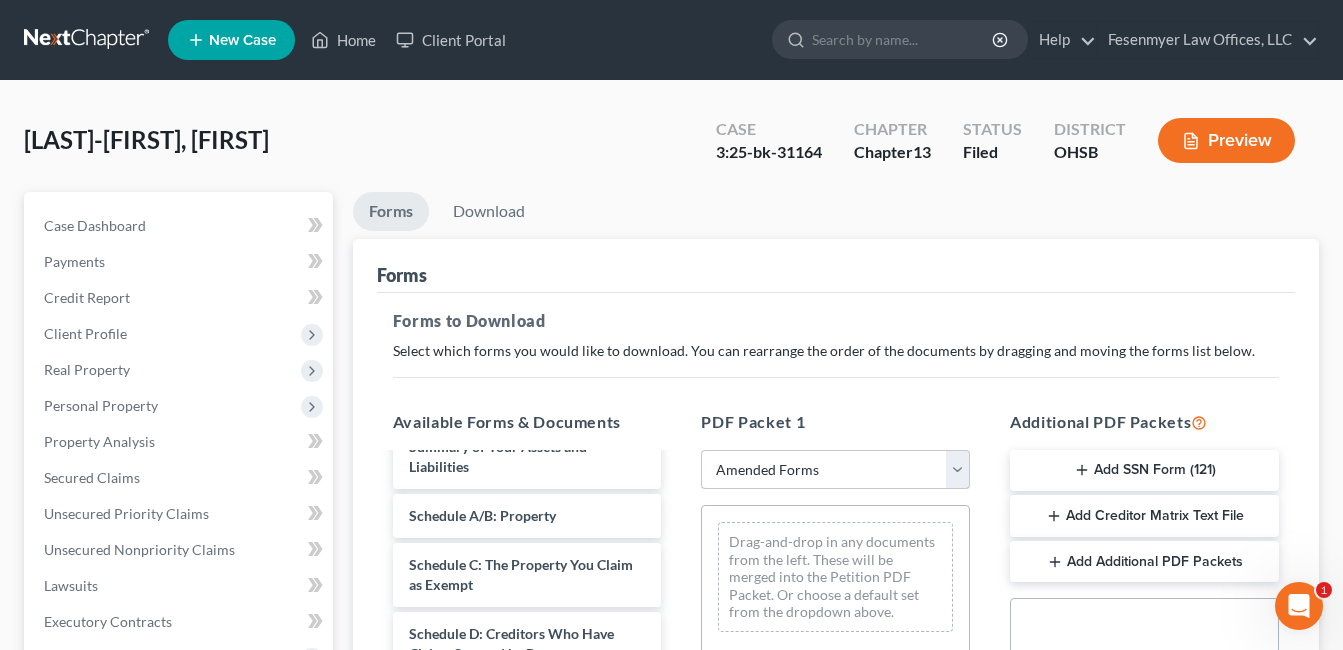 scroll, scrollTop: 548, scrollLeft: 0, axis: vertical 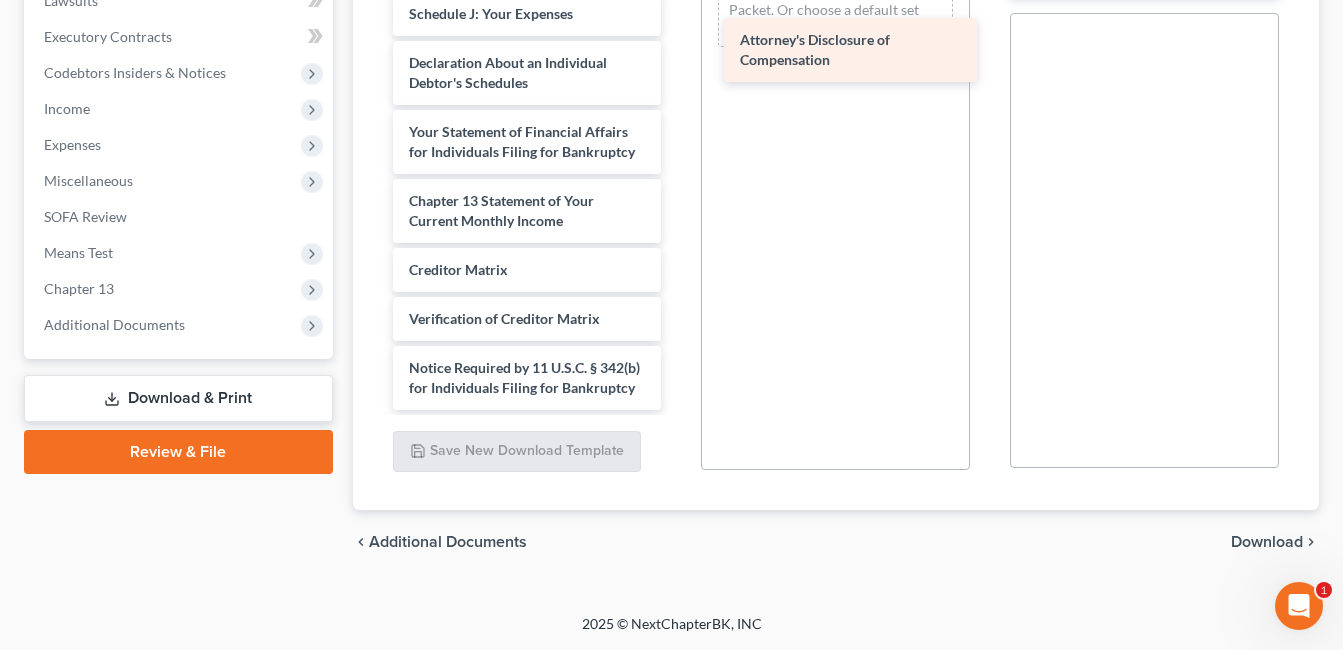 drag, startPoint x: 562, startPoint y: 362, endPoint x: 893, endPoint y: 34, distance: 465.9882 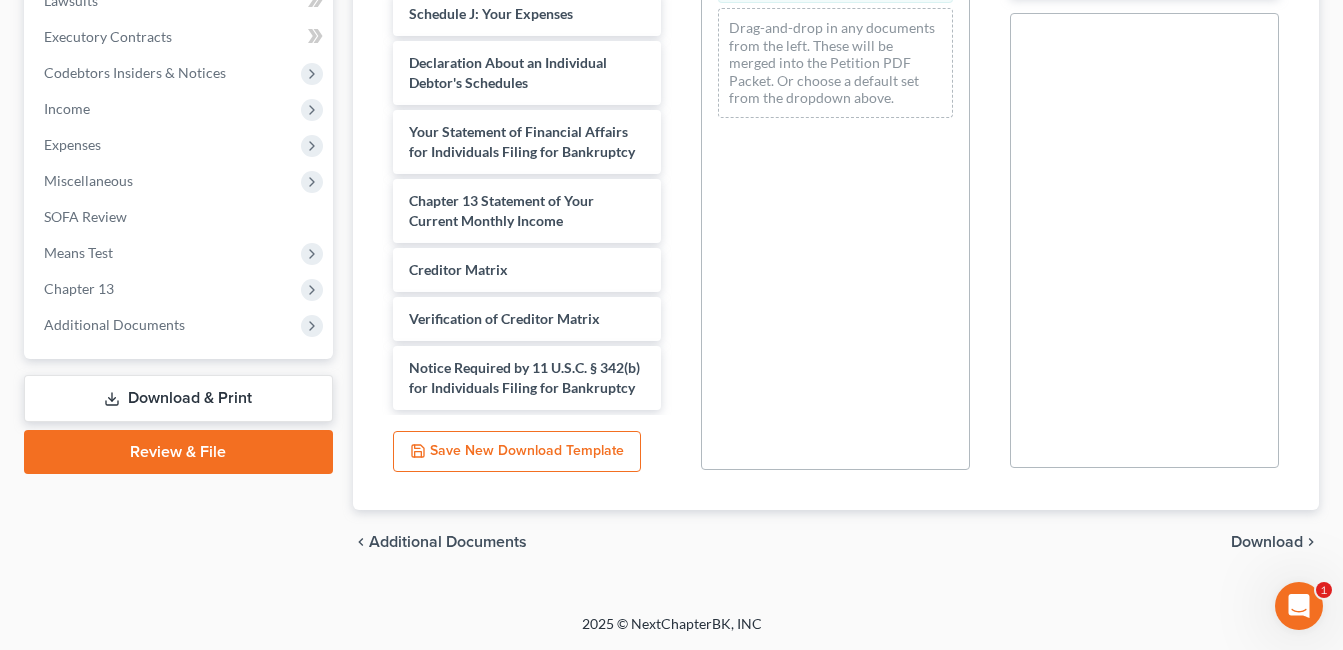 click on "Download" at bounding box center (1267, 542) 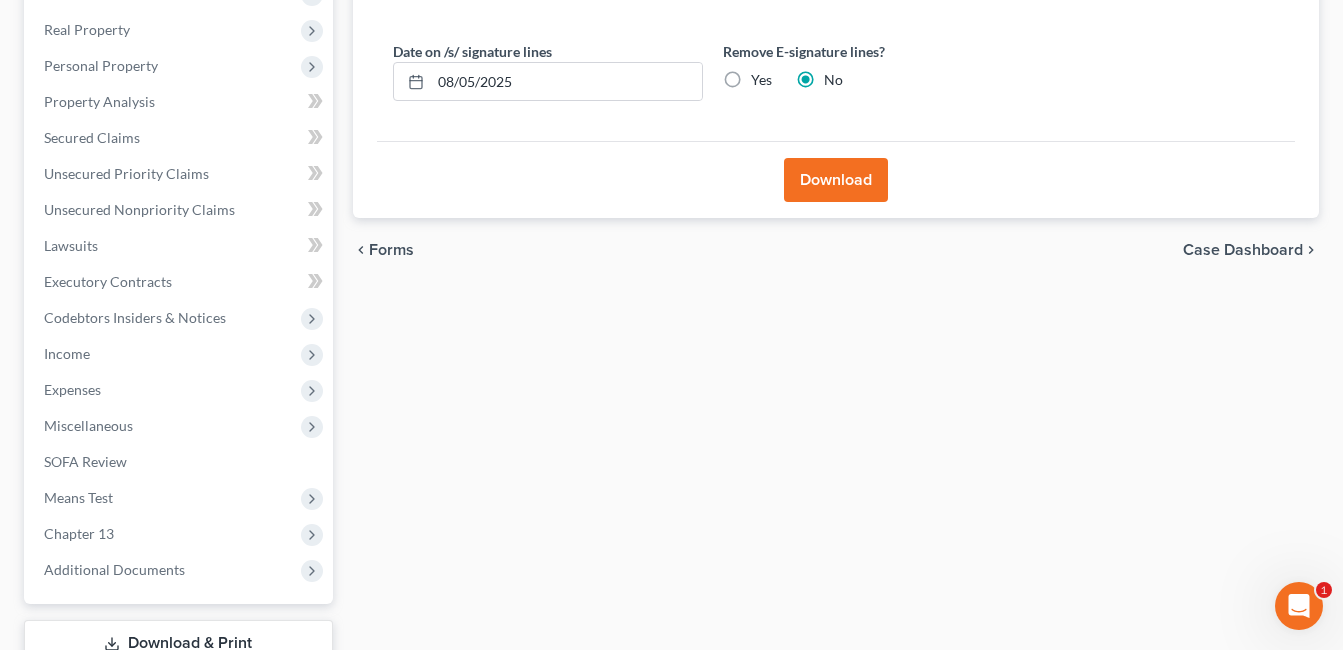 scroll, scrollTop: 185, scrollLeft: 0, axis: vertical 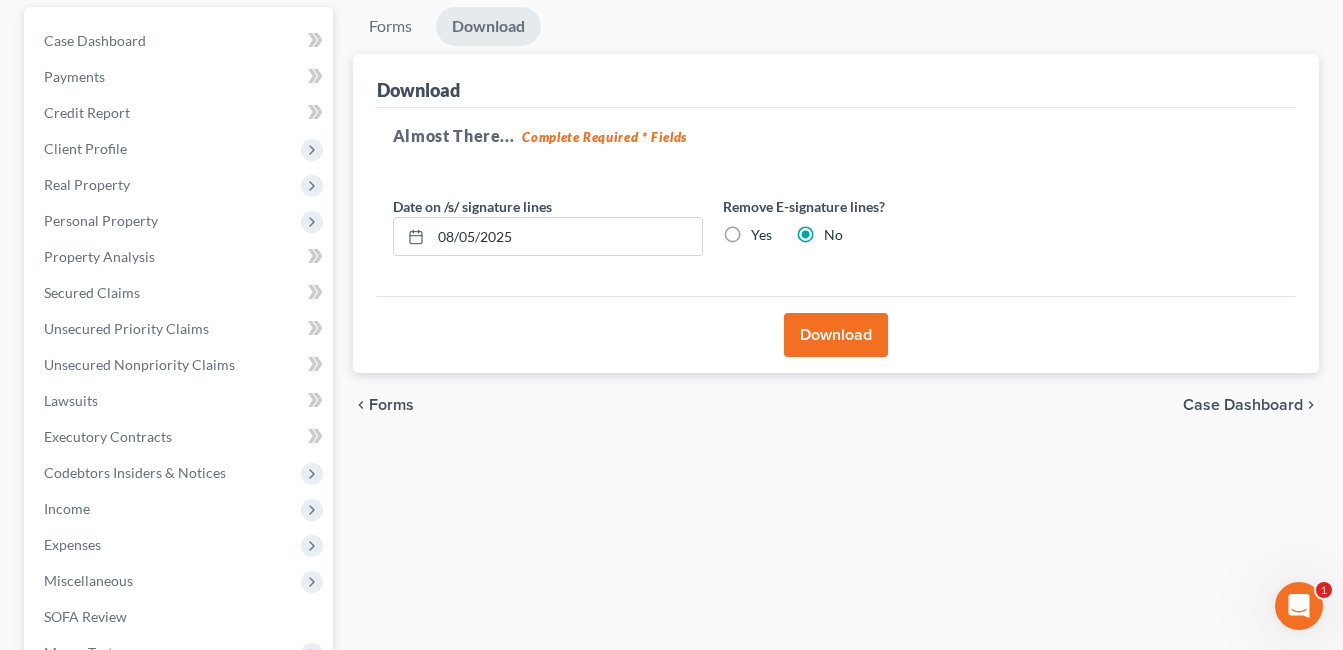 click on "Download" at bounding box center (836, 335) 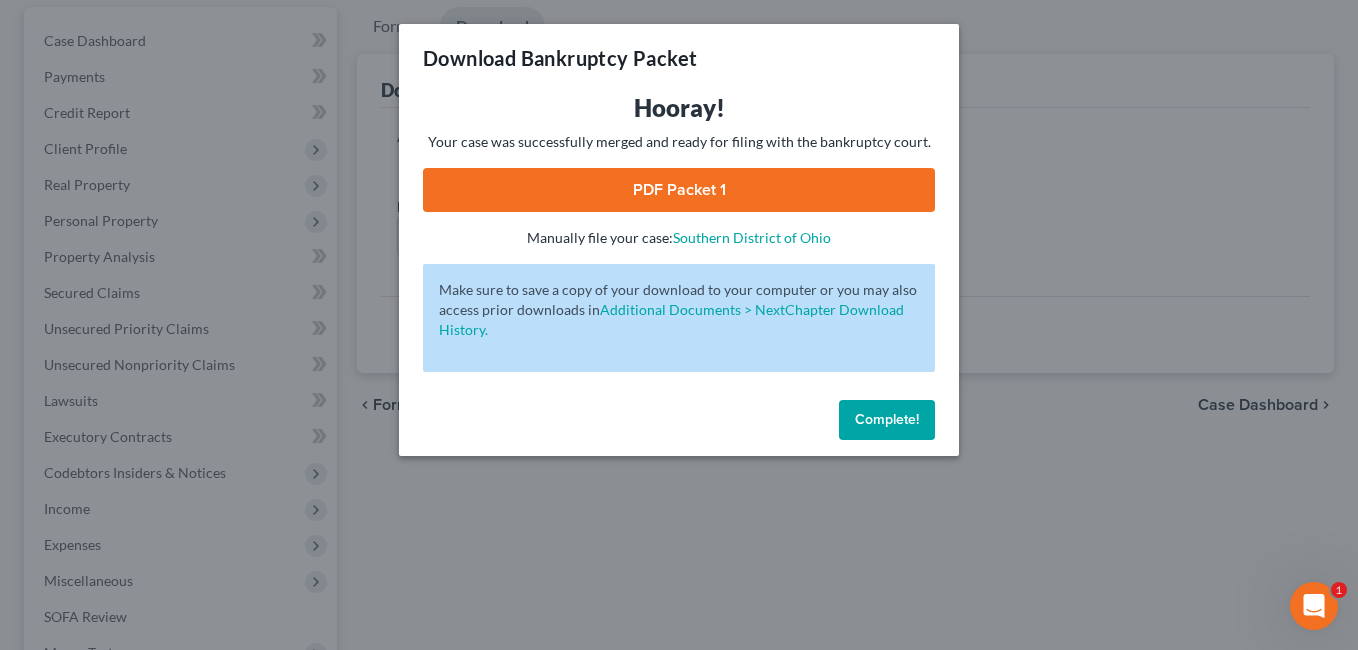 click on "PDF Packet 1" at bounding box center (679, 190) 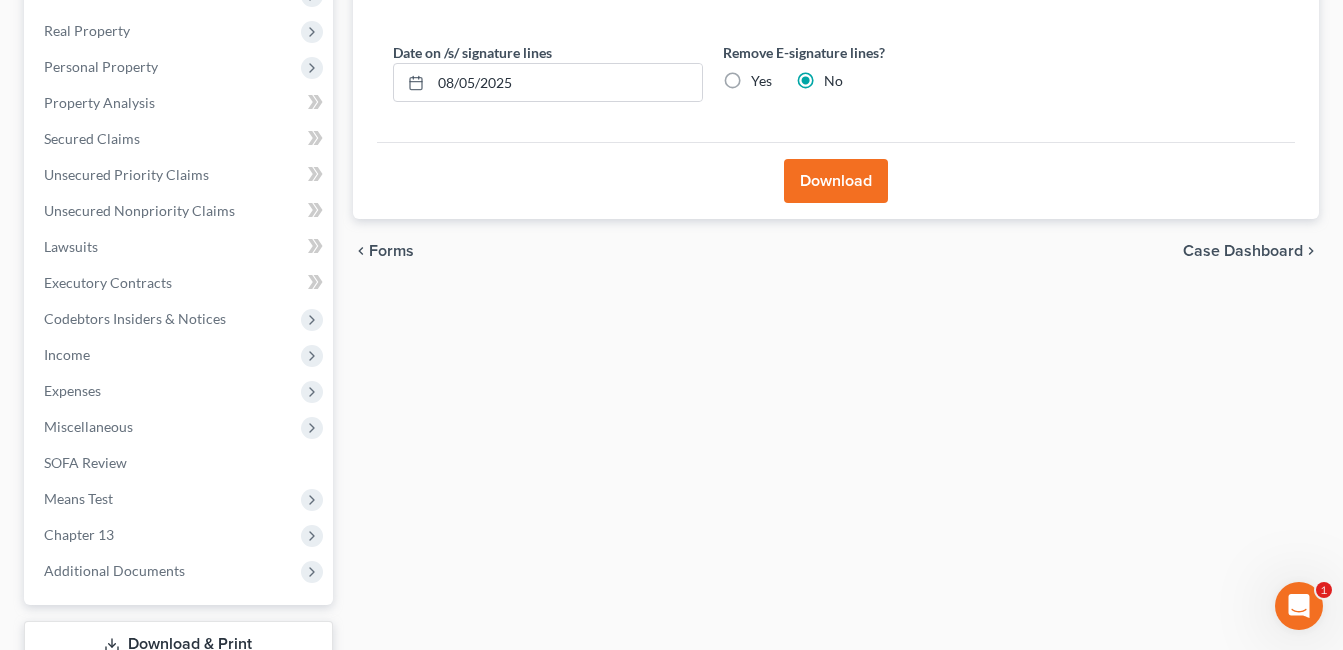 scroll, scrollTop: 485, scrollLeft: 0, axis: vertical 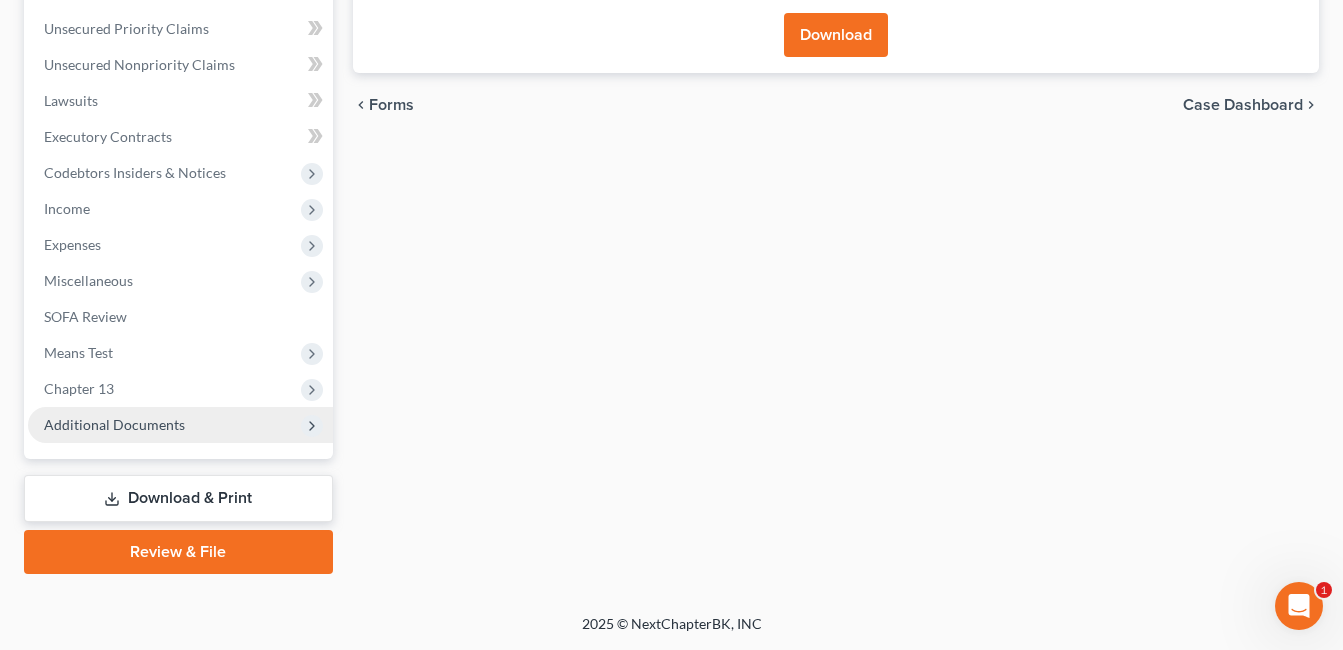 click on "Additional Documents" at bounding box center (114, 424) 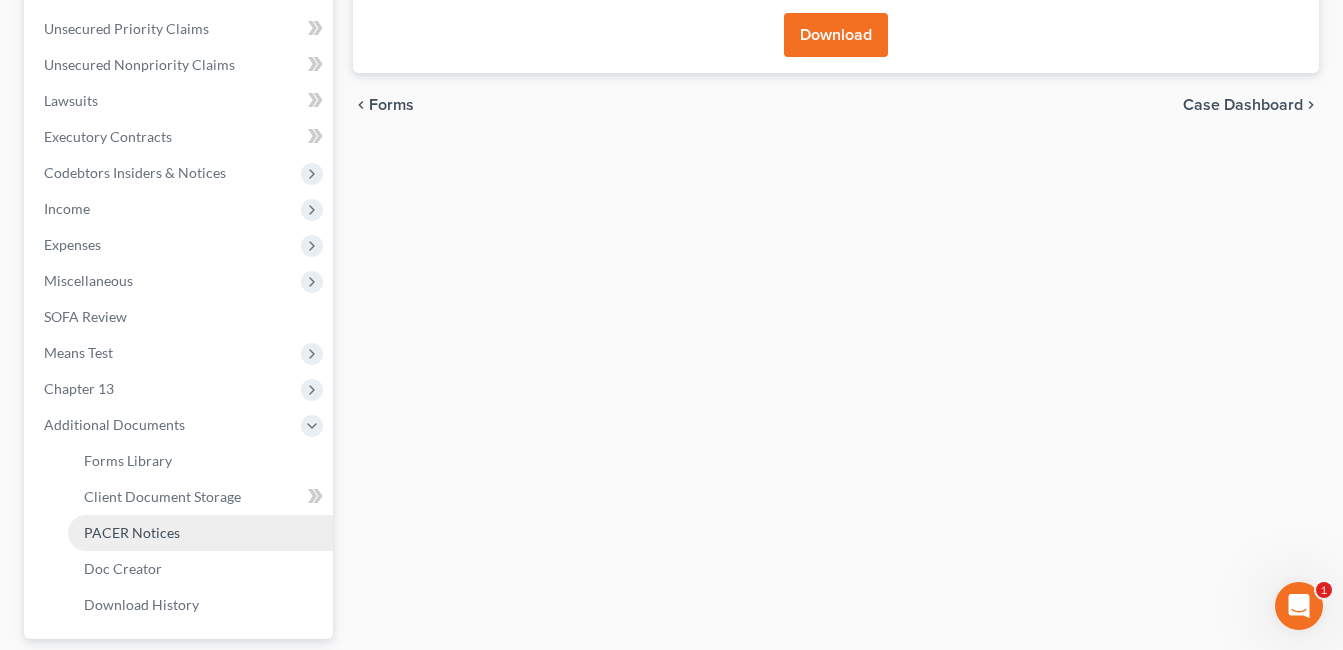 click on "PACER Notices" at bounding box center (200, 533) 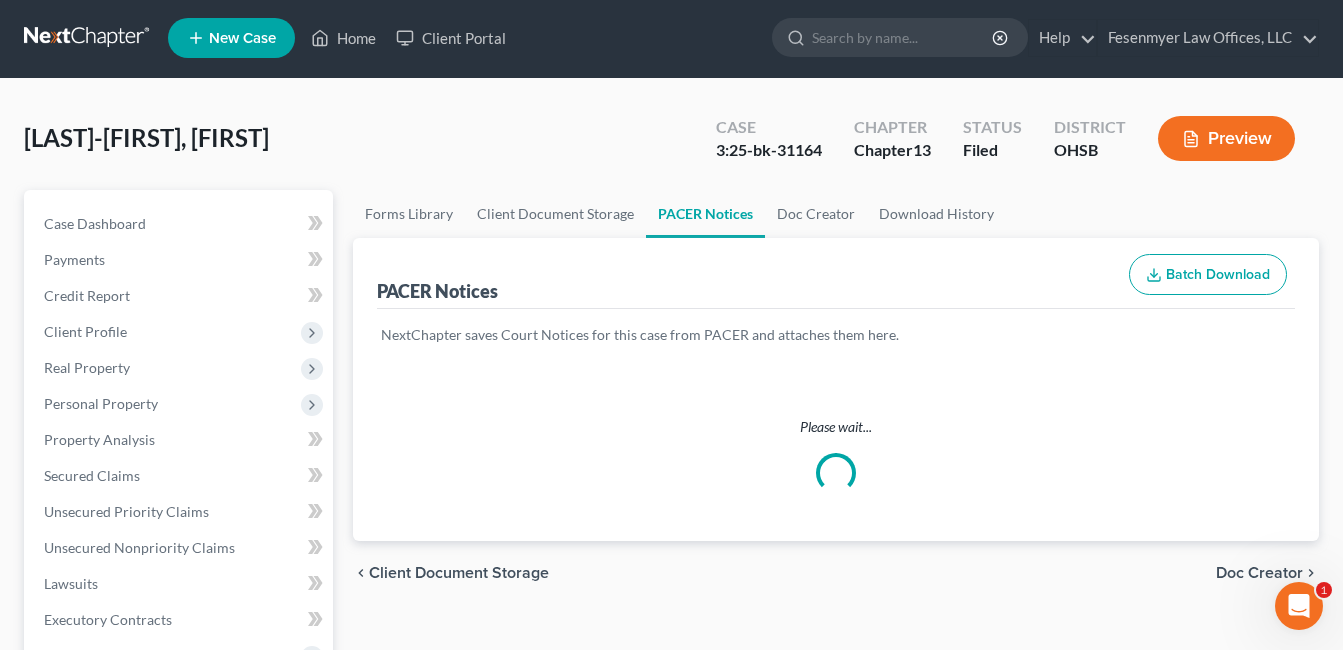 scroll, scrollTop: 0, scrollLeft: 0, axis: both 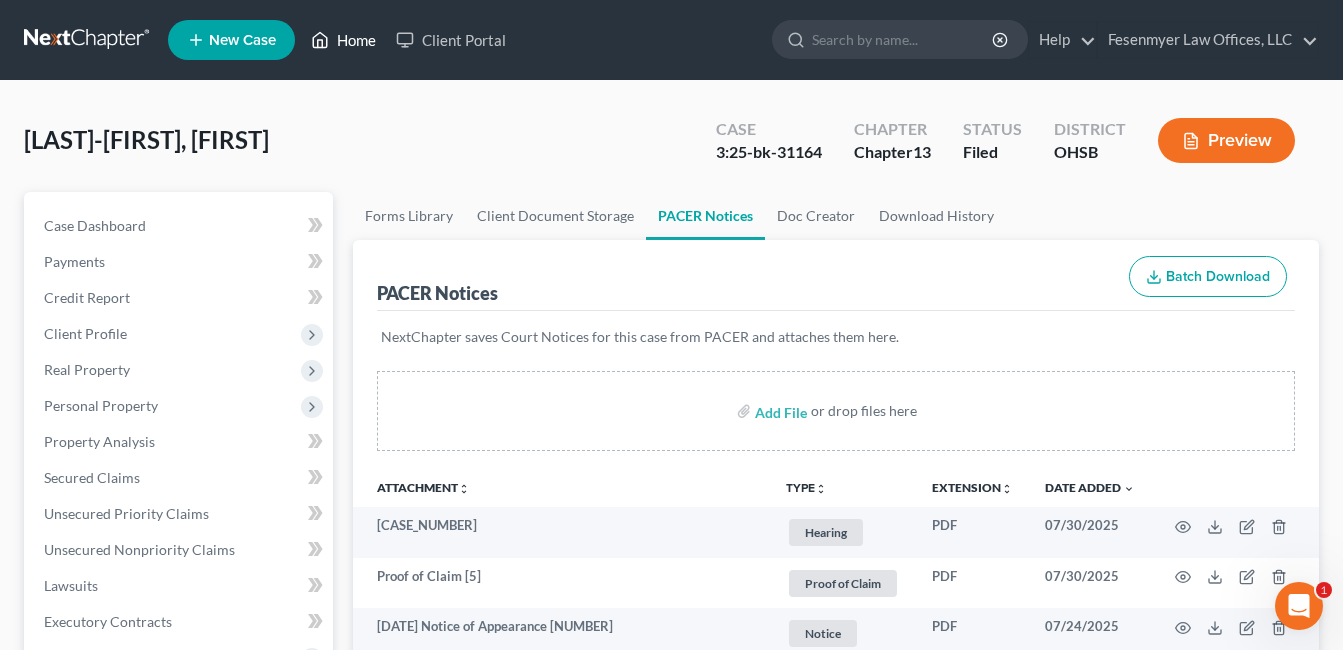 click on "Home" at bounding box center [343, 40] 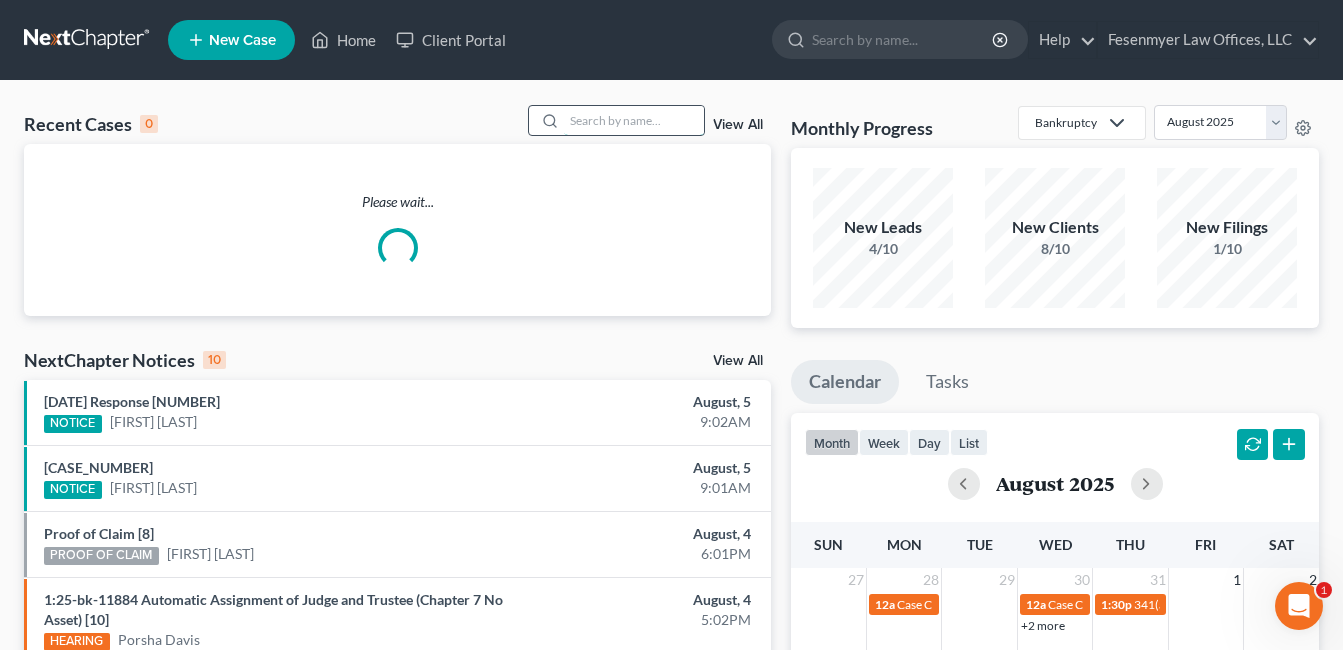 click at bounding box center (634, 120) 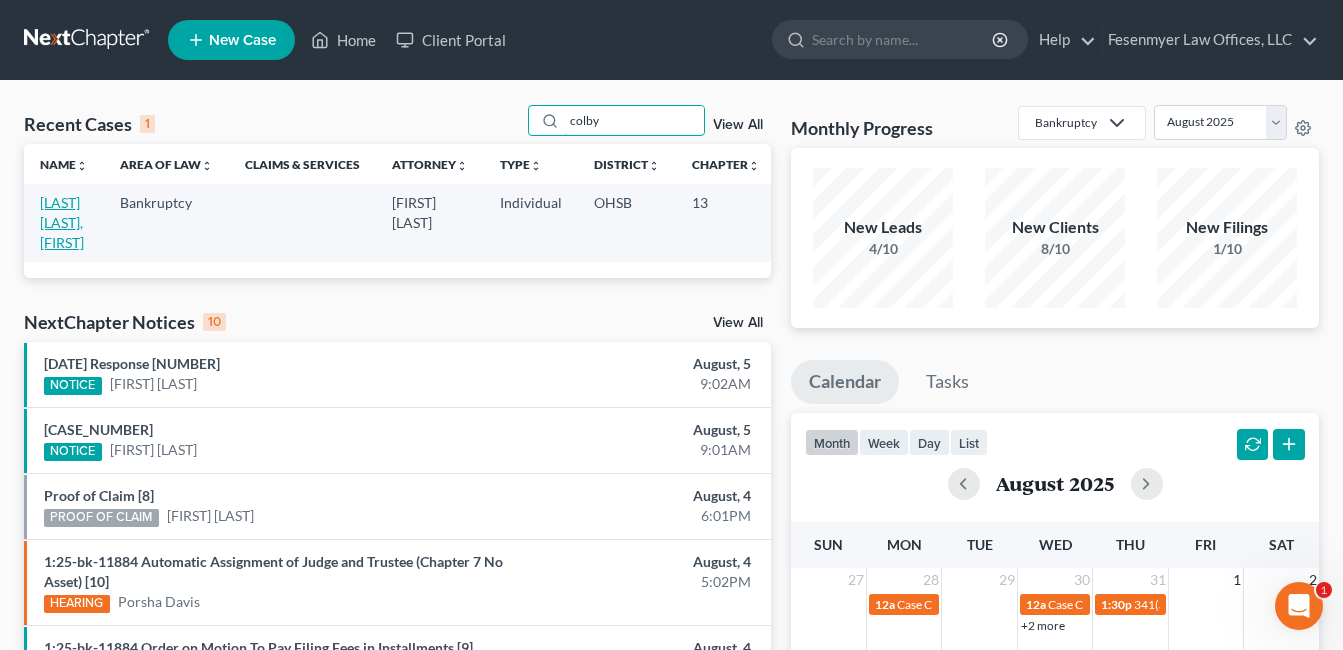 type on "colby" 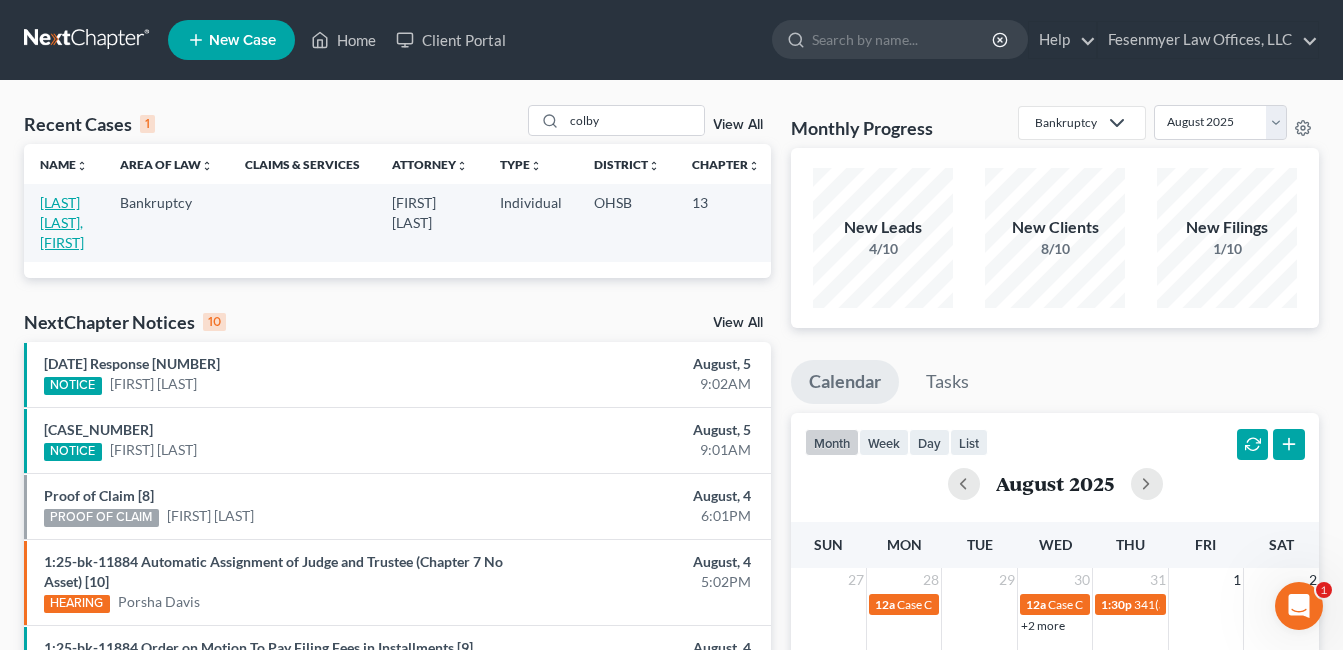 click on "[LAST] [LAST], [FIRST]" at bounding box center (62, 222) 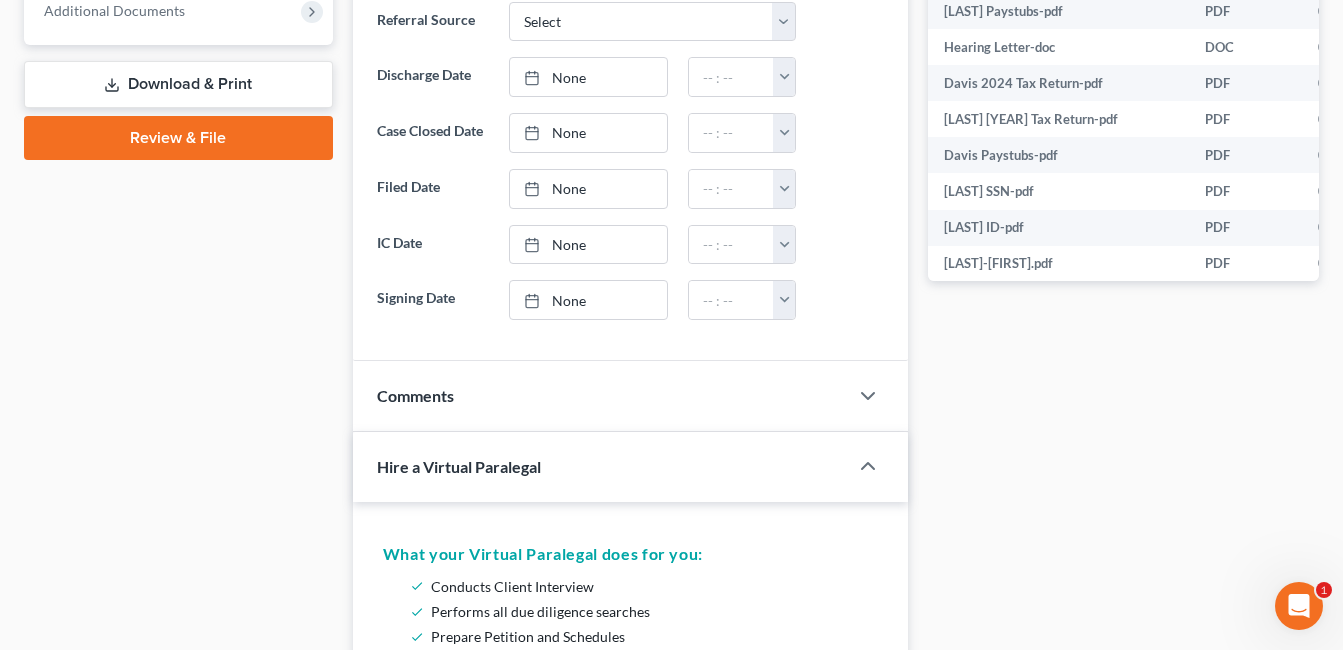 scroll, scrollTop: 800, scrollLeft: 0, axis: vertical 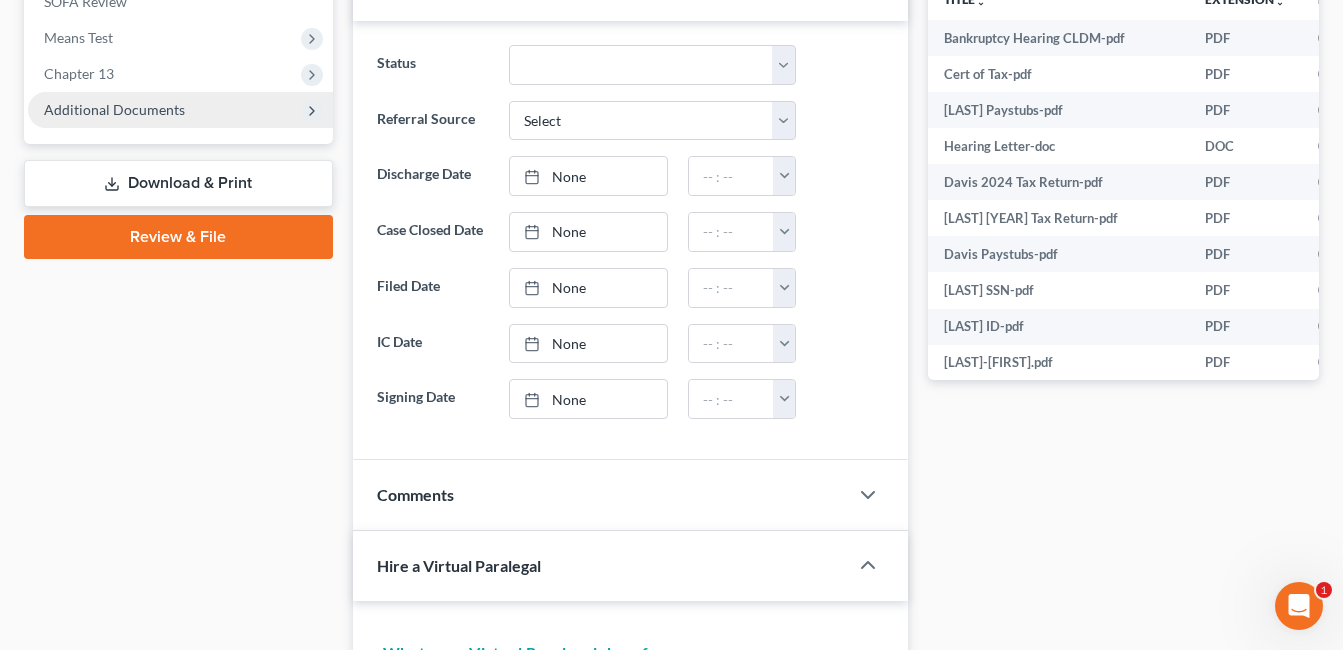 click on "Additional Documents" at bounding box center (114, 109) 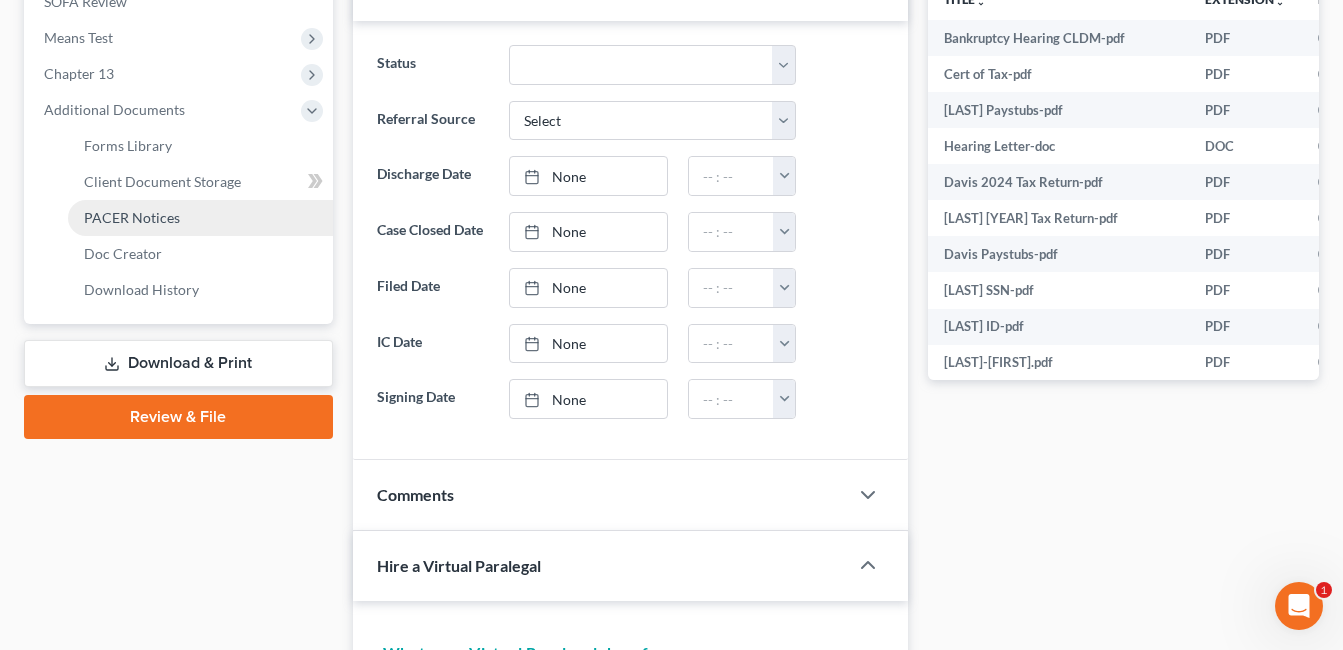 click on "PACER Notices" at bounding box center (200, 218) 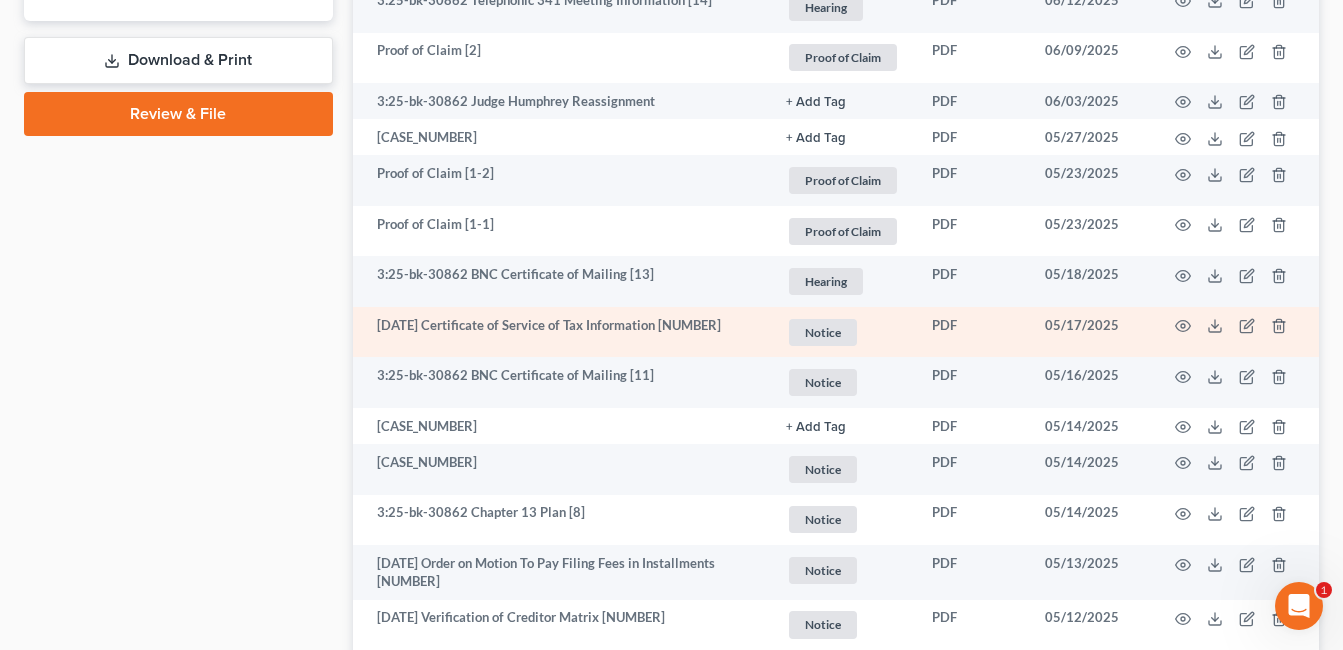 scroll, scrollTop: 1400, scrollLeft: 0, axis: vertical 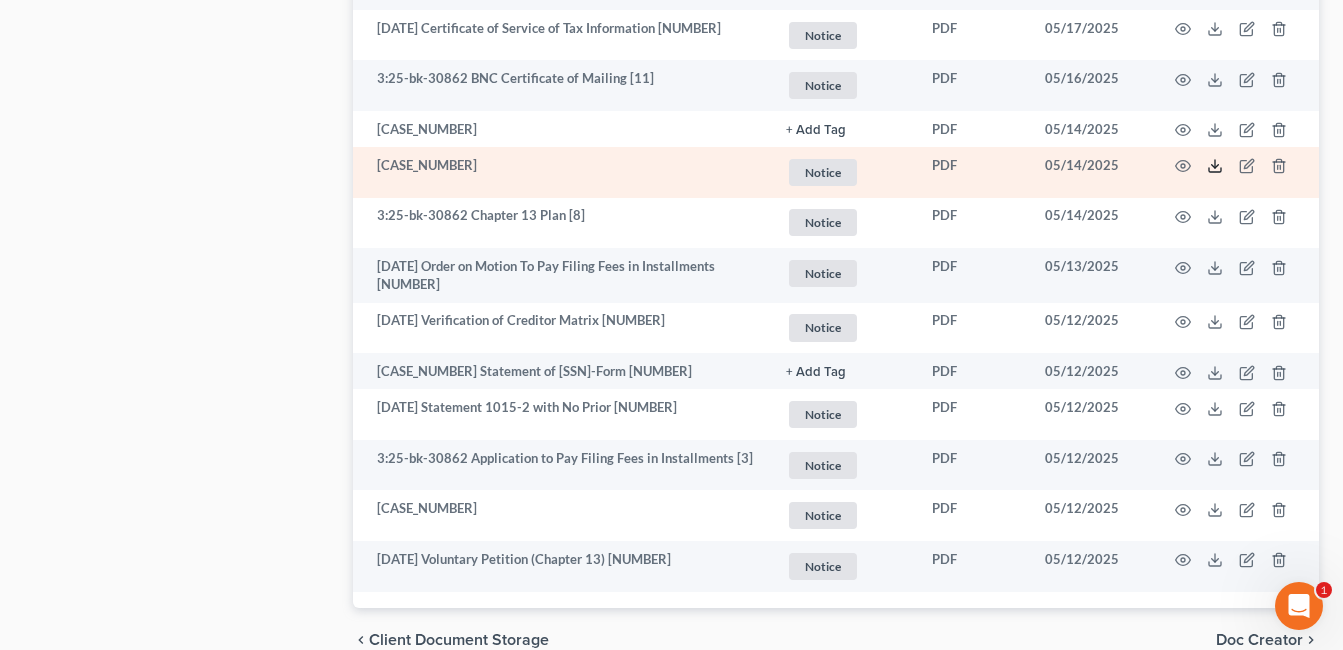 click 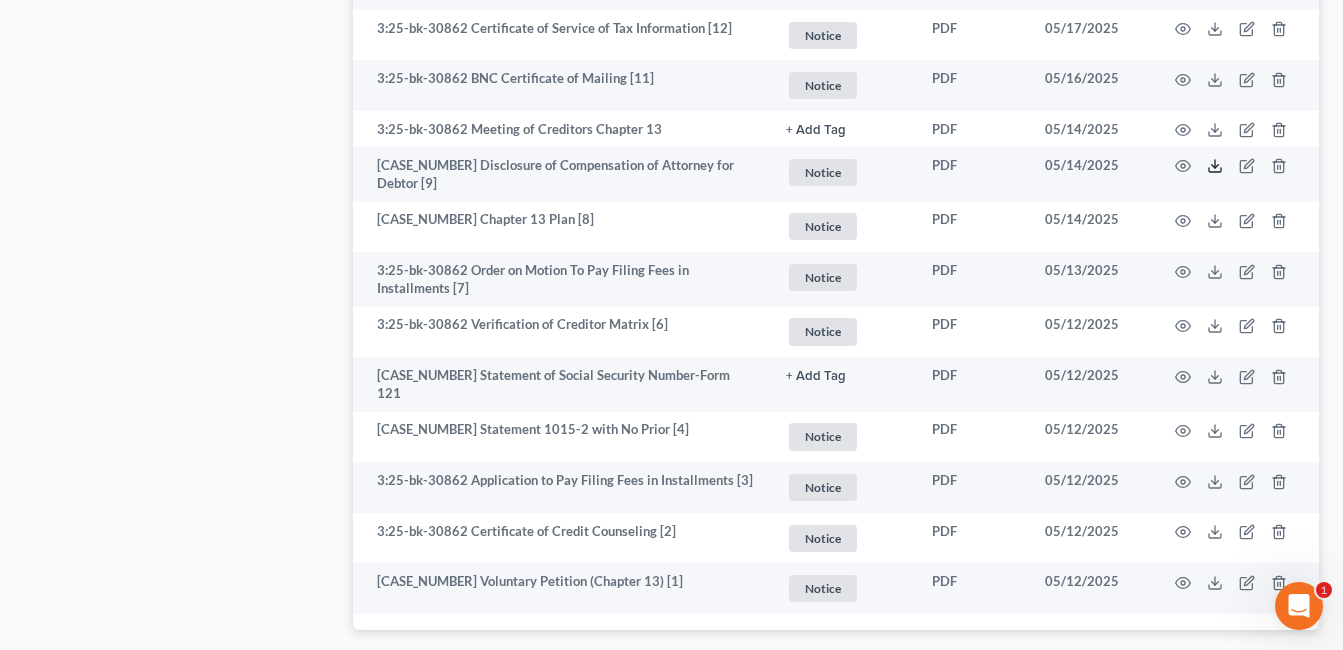 scroll, scrollTop: 0, scrollLeft: 0, axis: both 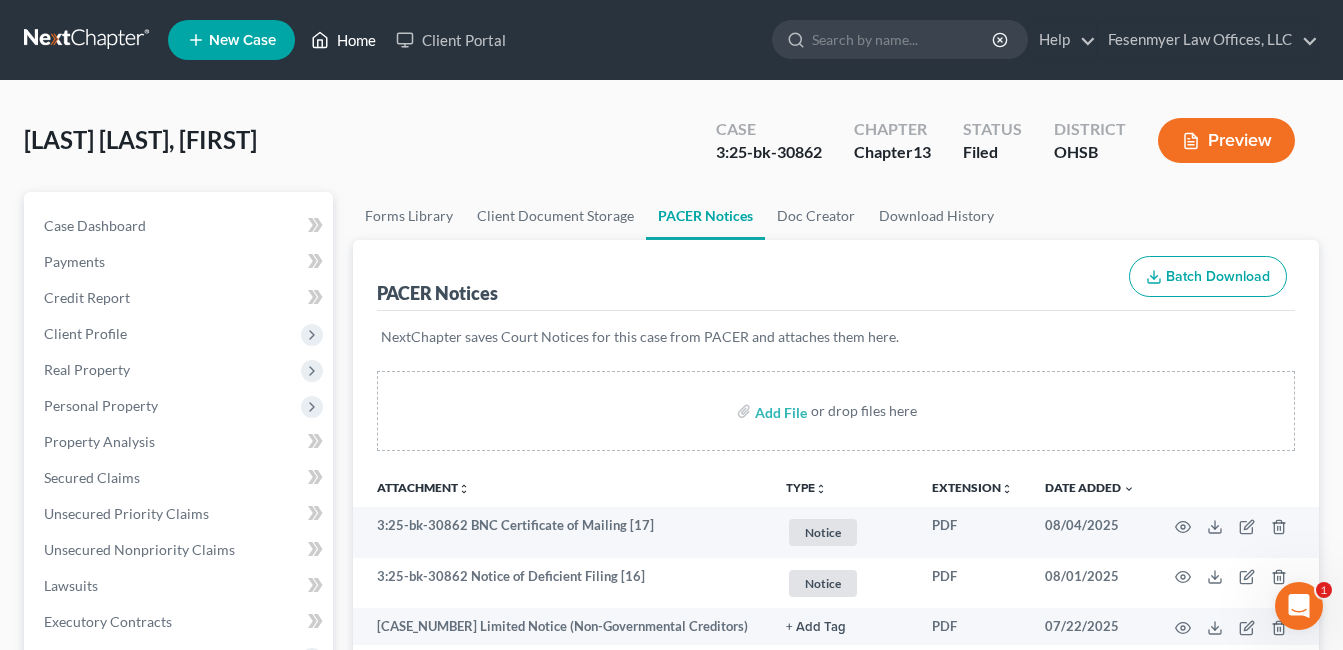 click on "Home" at bounding box center (343, 40) 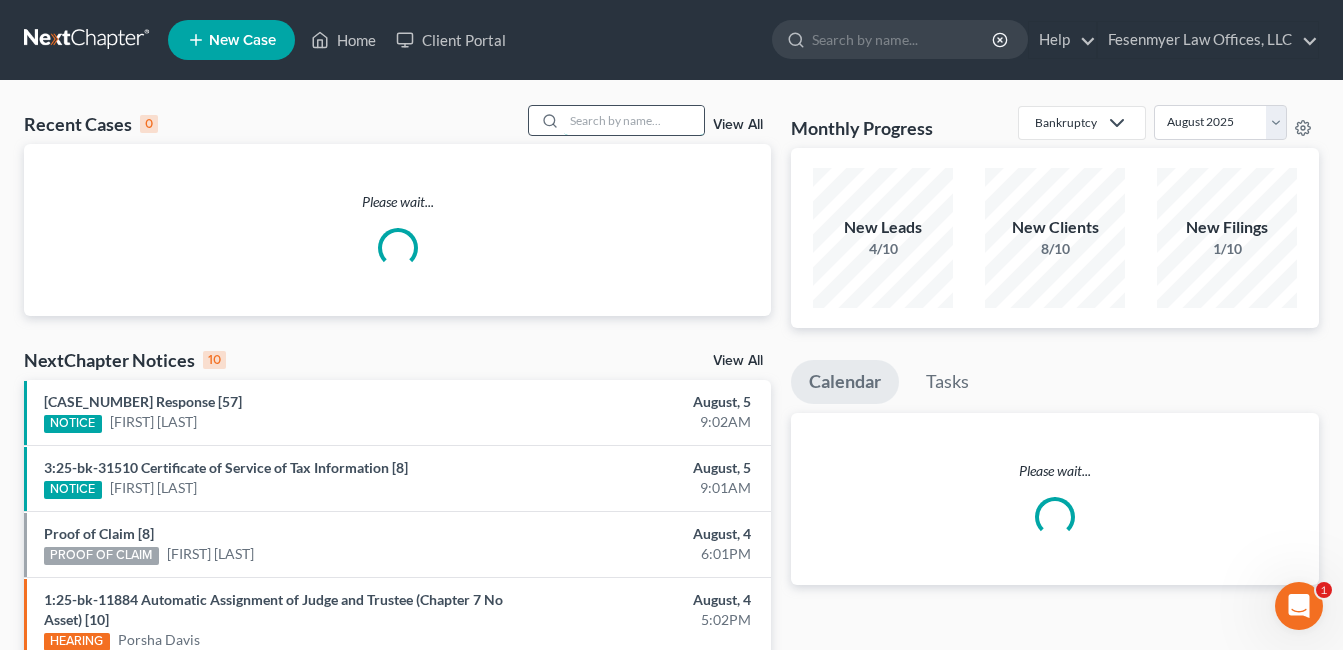 click at bounding box center (634, 120) 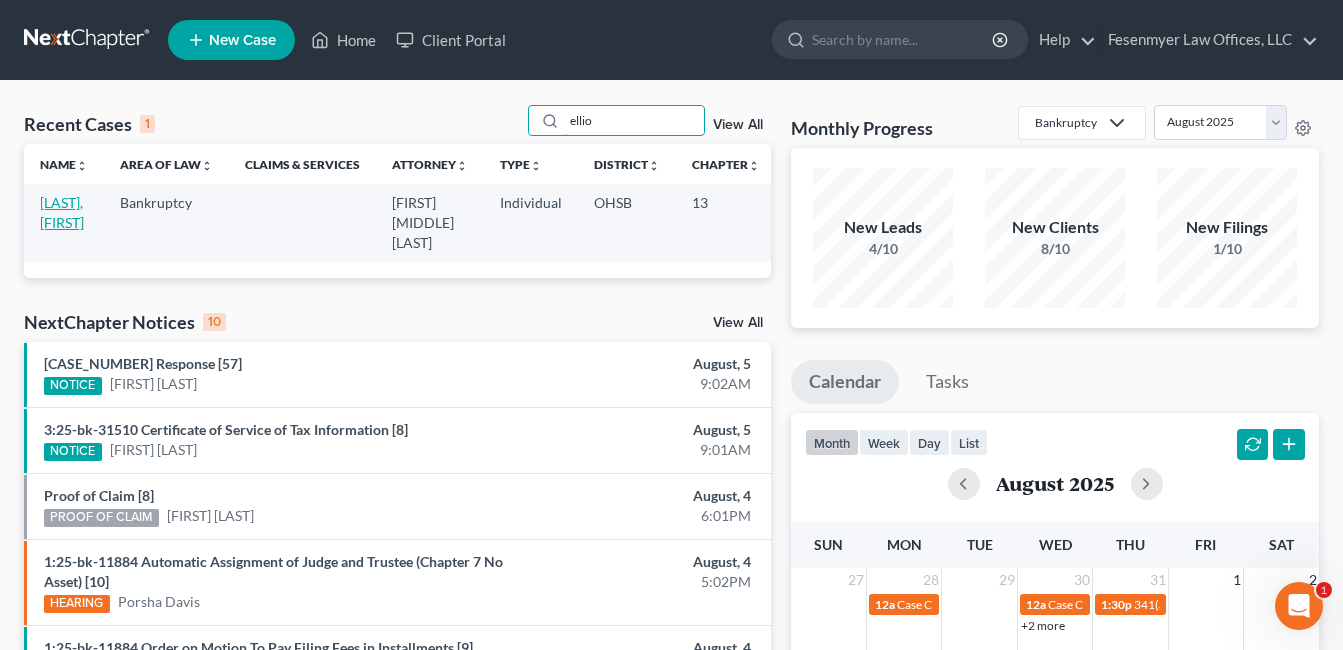 type on "ellio" 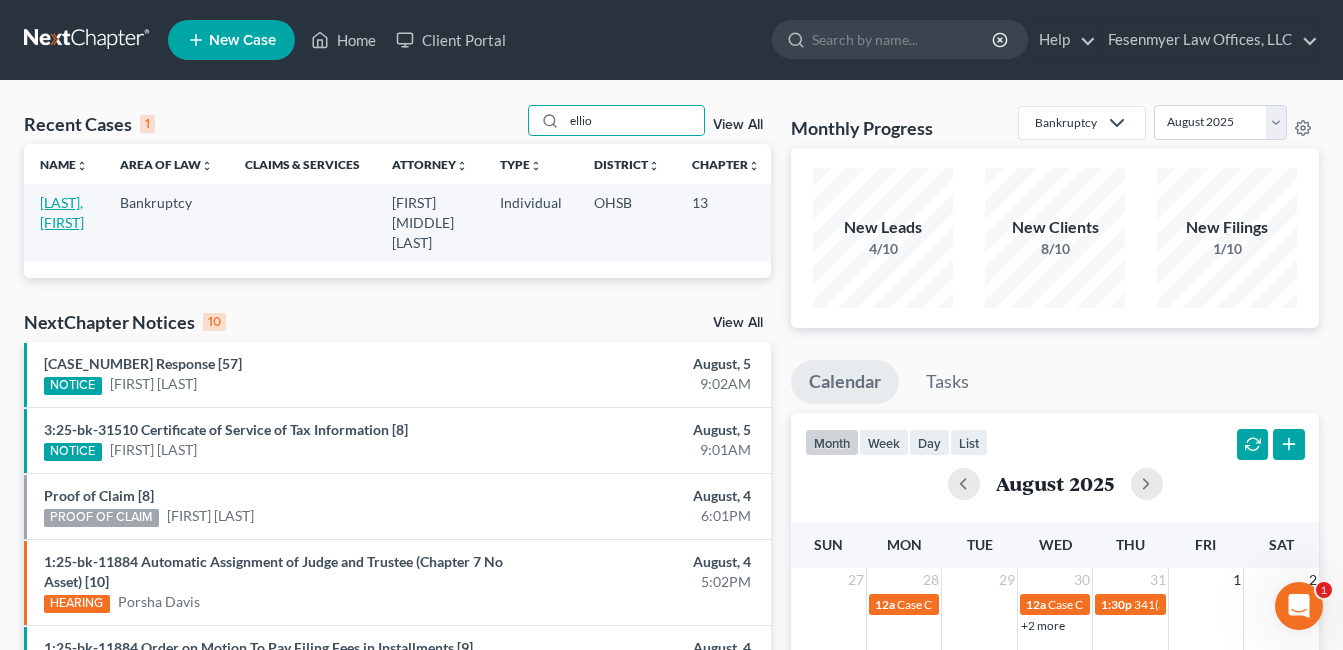 click on "[LAST], [FIRST]" at bounding box center [62, 212] 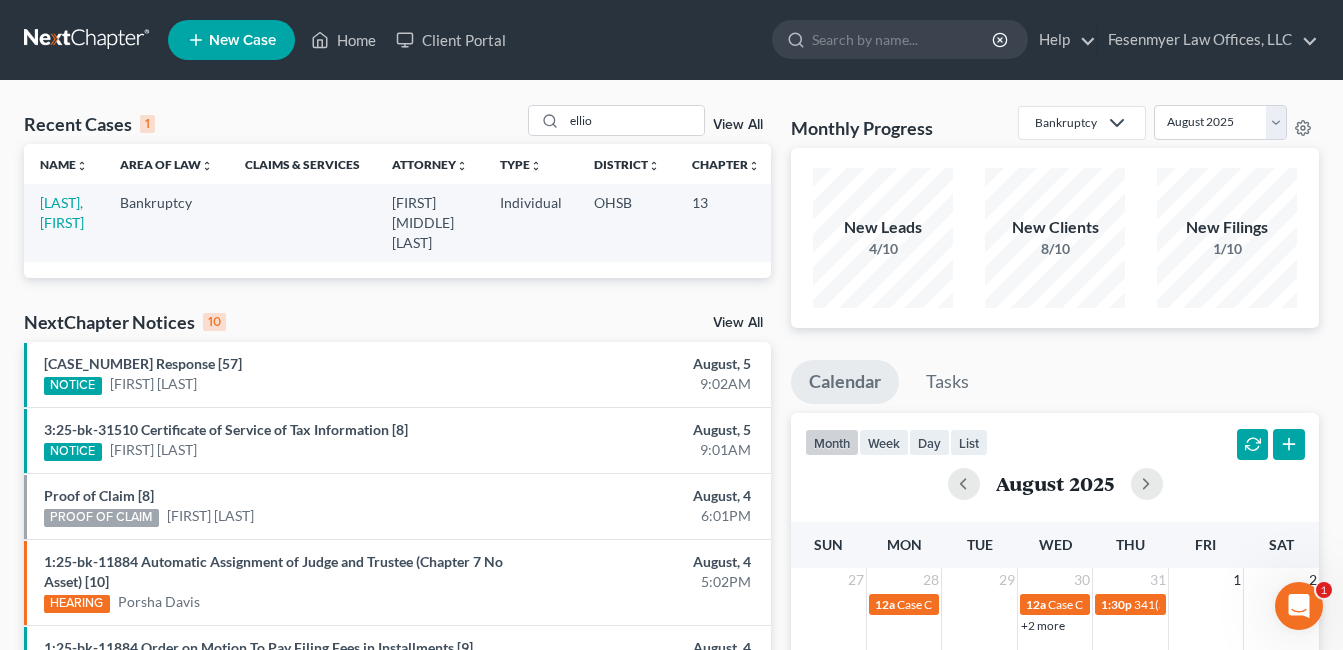 select on "3" 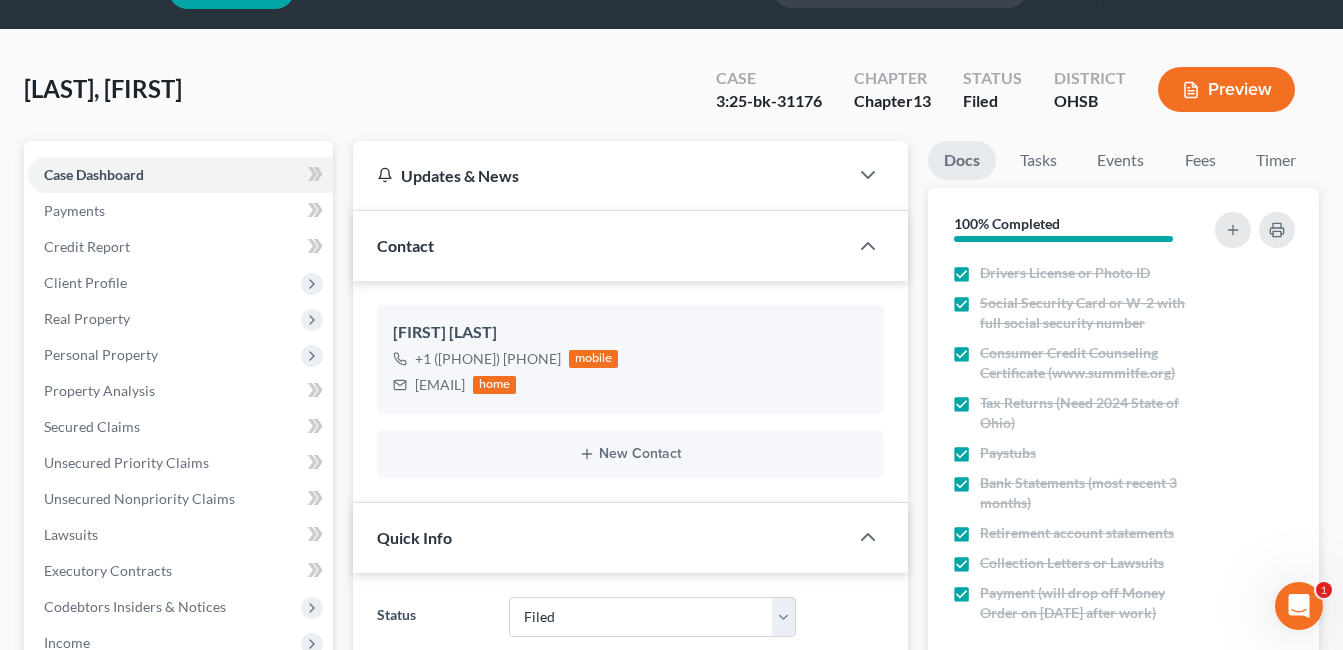 scroll, scrollTop: 500, scrollLeft: 0, axis: vertical 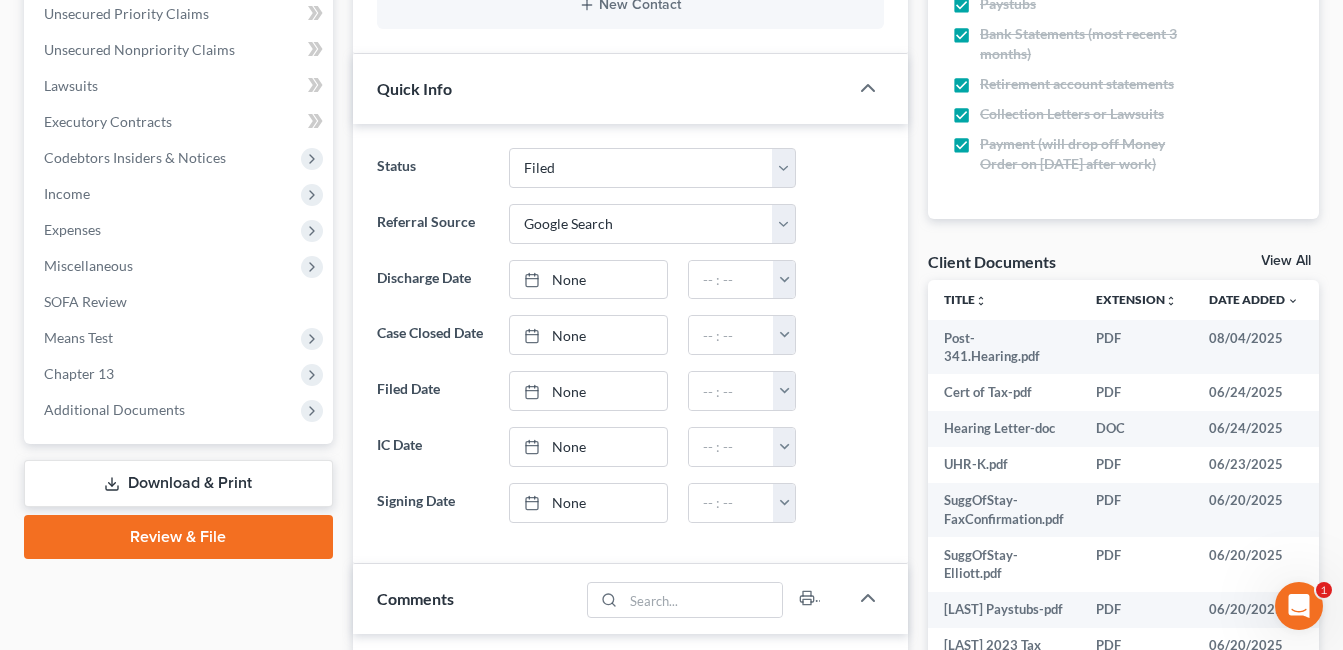 click on "Download & Print" at bounding box center [178, 483] 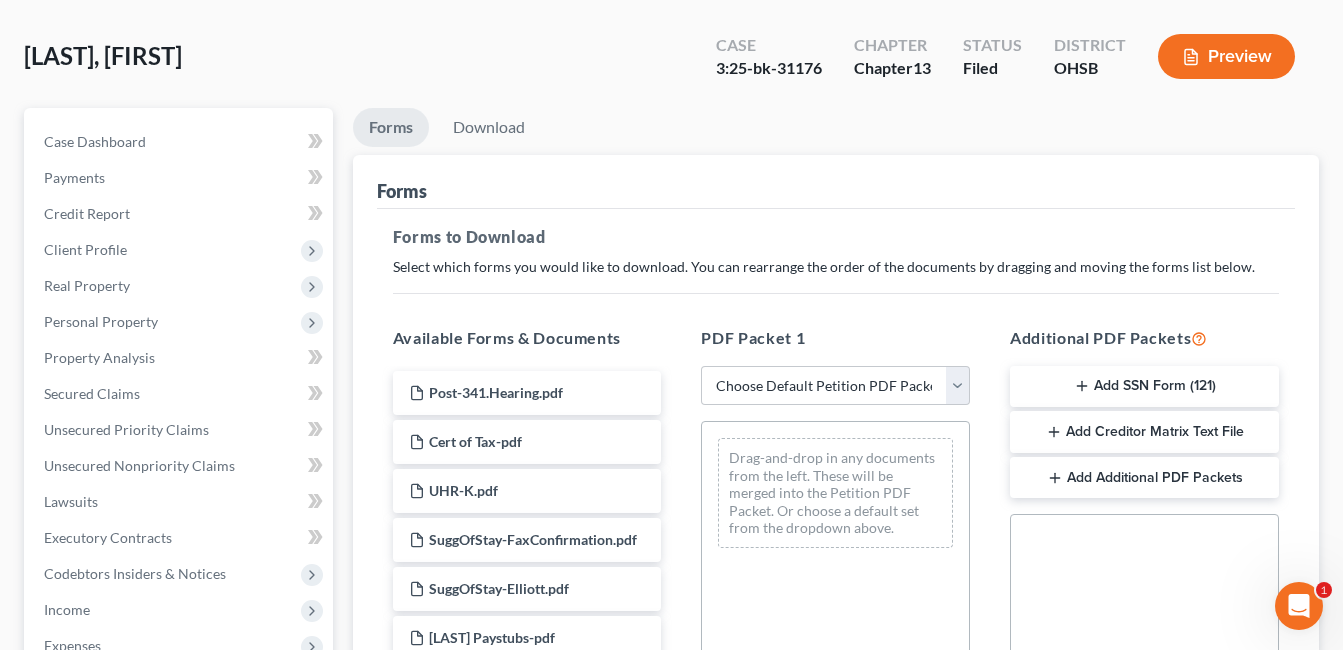 scroll, scrollTop: 0, scrollLeft: 0, axis: both 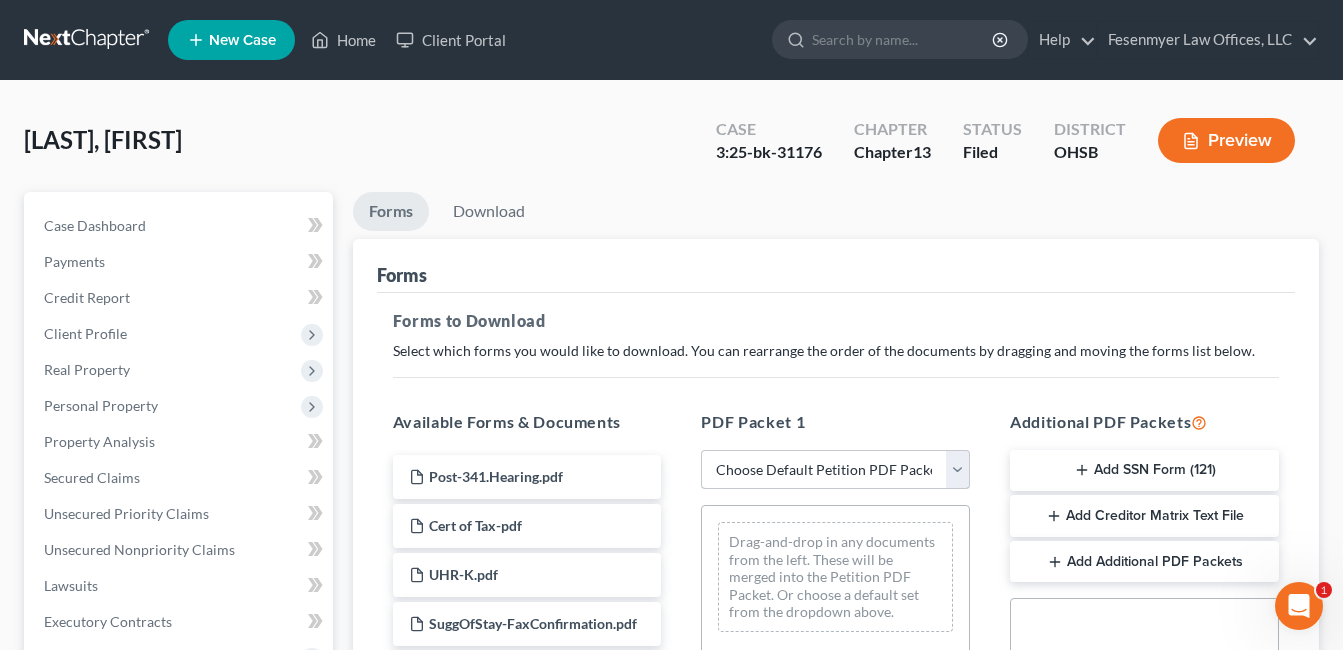 click on "Choose Default Petition PDF Packet Complete Bankruptcy Petition (all forms and schedules) Emergency Filing Forms (Petition and Creditor List Only) Amended Forms Signature Pages Only Supplemental Post Petition (Sch. I & J) Supplemental Post Petition (Sch. I) Supplemental Post Petition (Sch. J) Chapter 13 Individual" at bounding box center (835, 470) 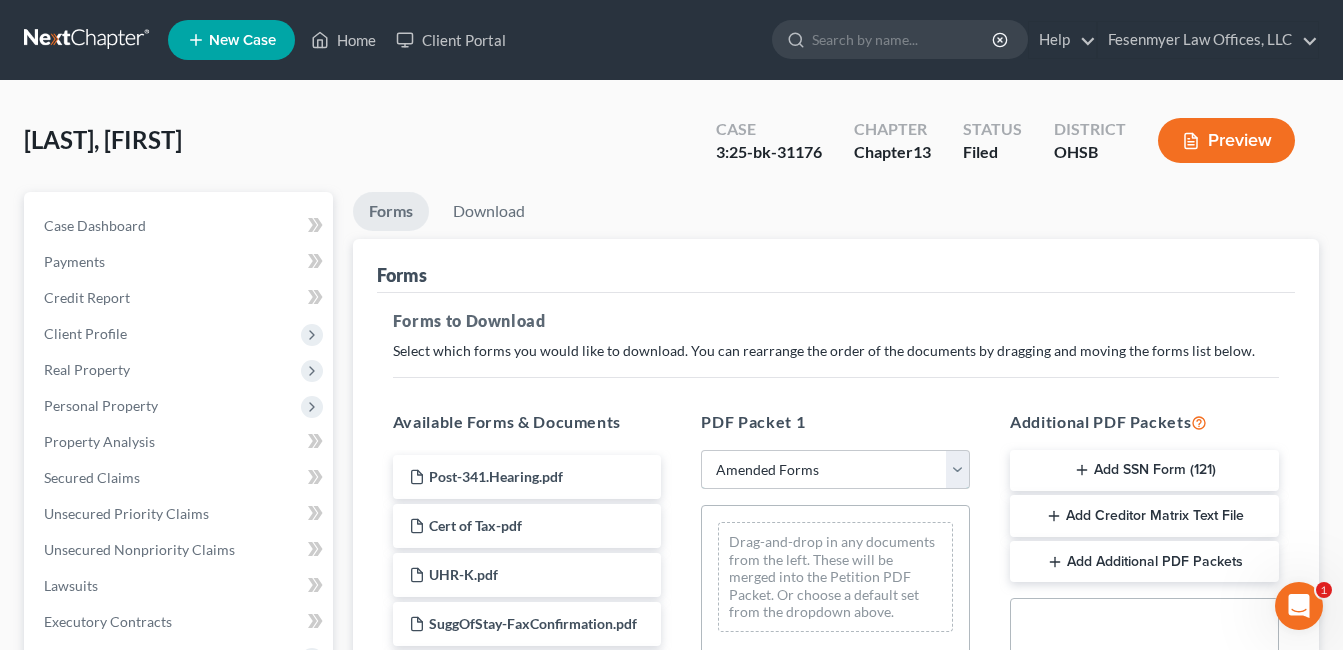 click on "Choose Default Petition PDF Packet Complete Bankruptcy Petition (all forms and schedules) Emergency Filing Forms (Petition and Creditor List Only) Amended Forms Signature Pages Only Supplemental Post Petition (Sch. I & J) Supplemental Post Petition (Sch. I) Supplemental Post Petition (Sch. J) Chapter 13 Individual" at bounding box center (835, 470) 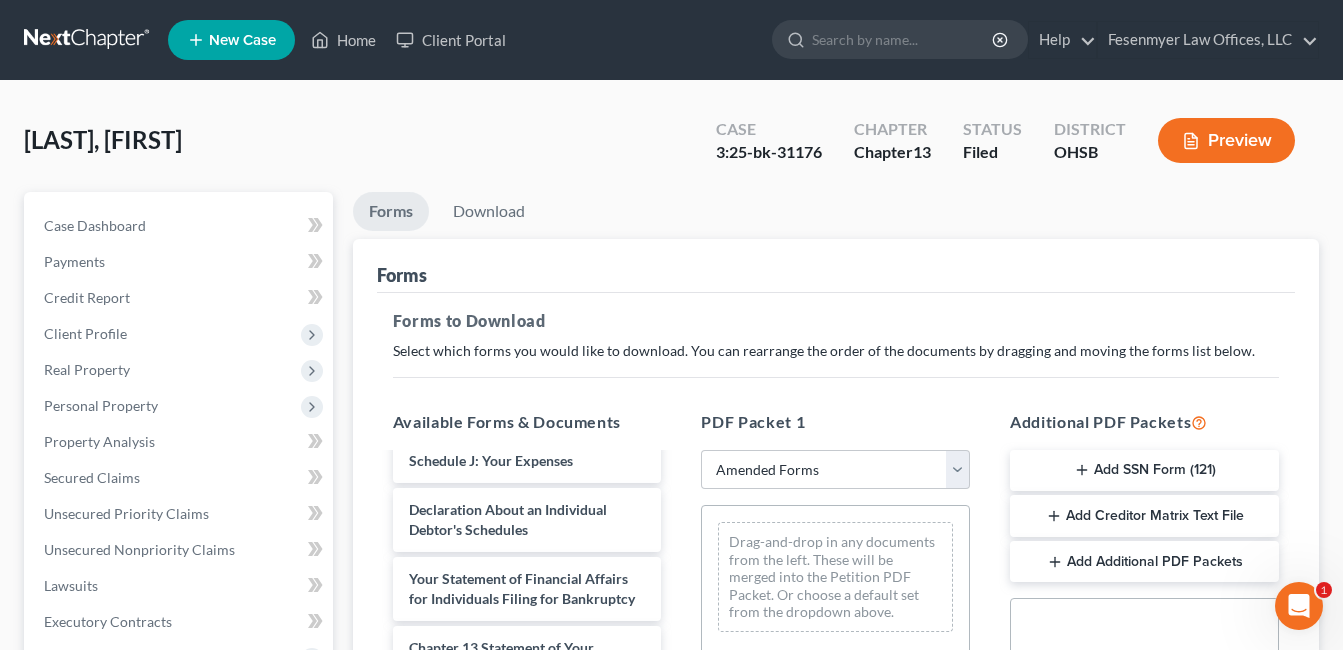 scroll, scrollTop: 517, scrollLeft: 0, axis: vertical 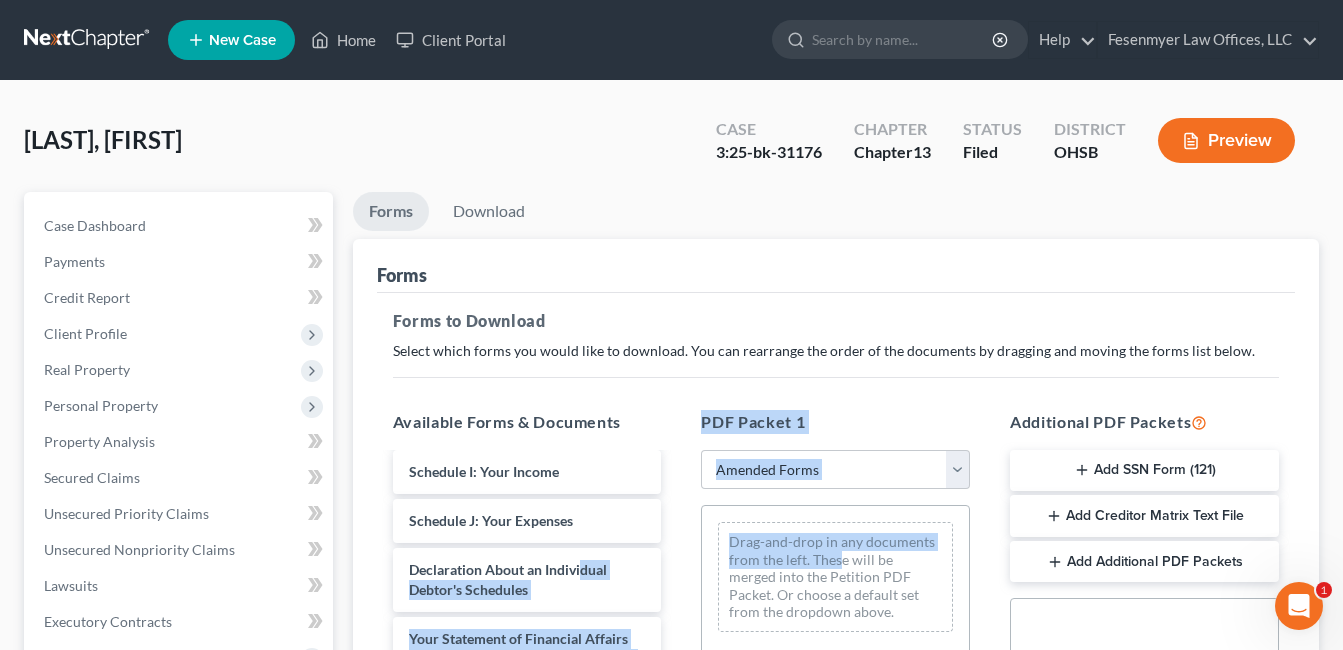 drag, startPoint x: 583, startPoint y: 544, endPoint x: 841, endPoint y: 556, distance: 258.27893 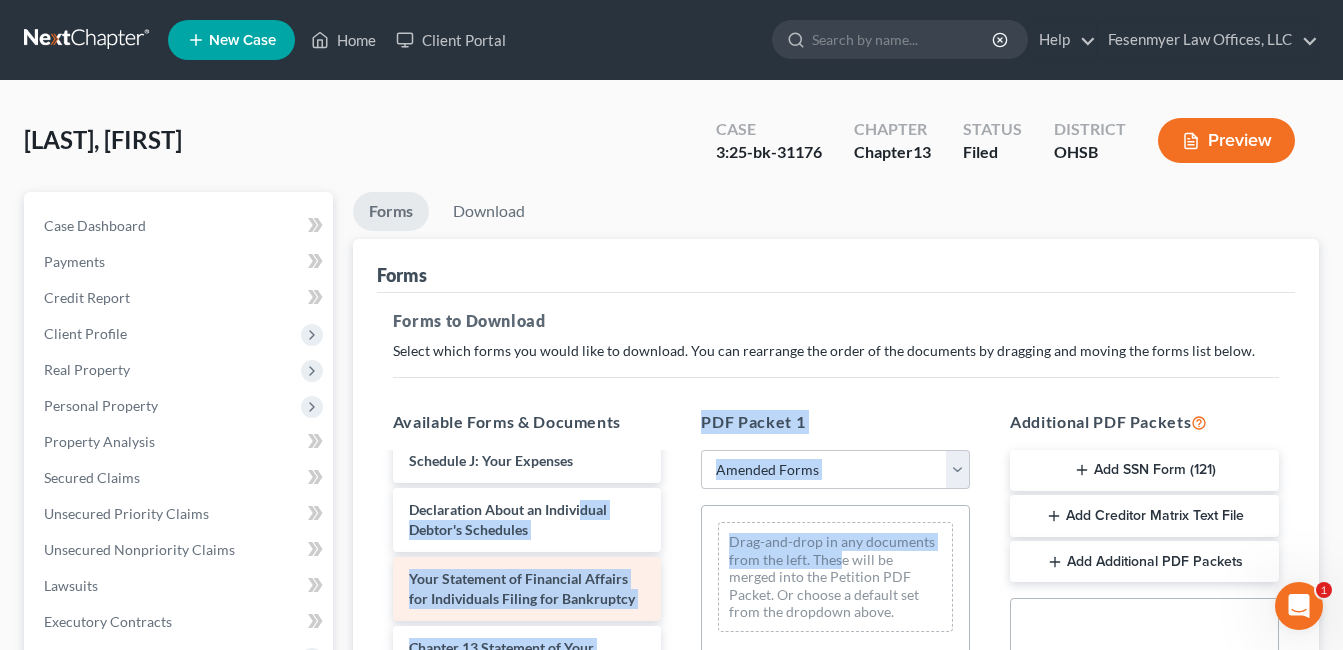 scroll, scrollTop: 617, scrollLeft: 0, axis: vertical 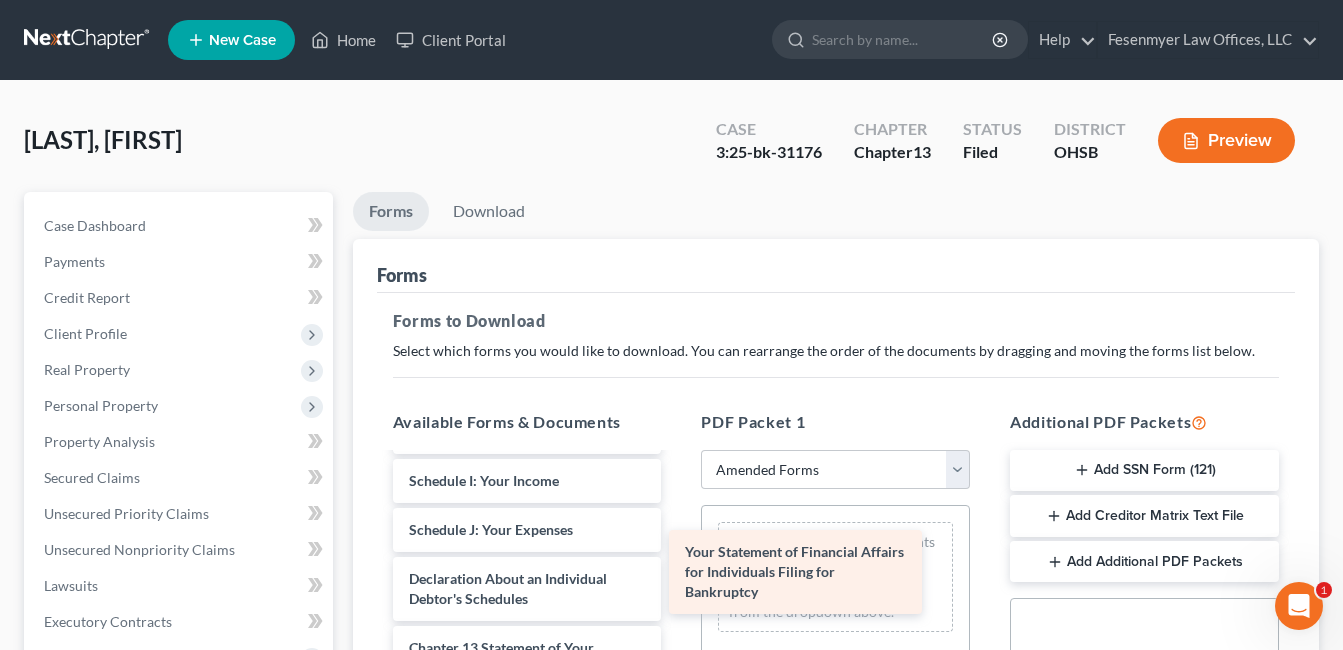 drag, startPoint x: 532, startPoint y: 548, endPoint x: 813, endPoint y: 562, distance: 281.34854 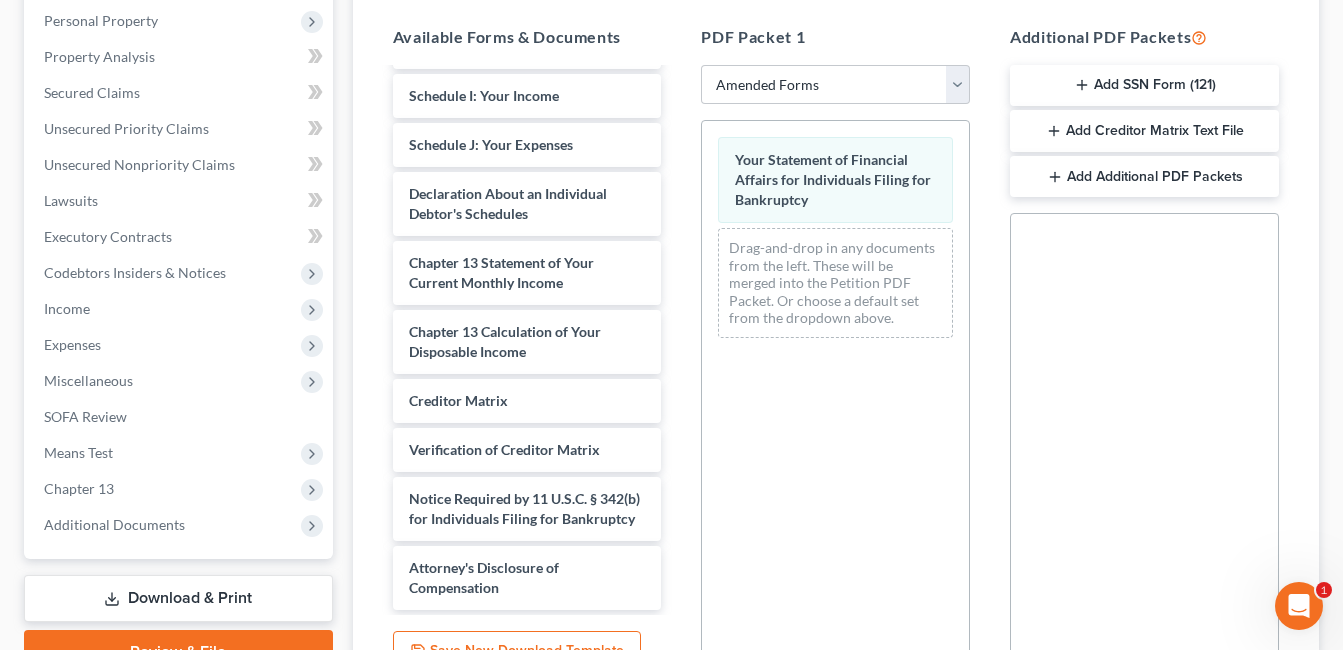 click on "Your Statement of Financial Affairs for Individuals Filing for Bankruptcy Drag-and-drop in any documents from the left. These will be merged into the Petition PDF Packet. Or choose a default set from the dropdown above." at bounding box center (835, 395) 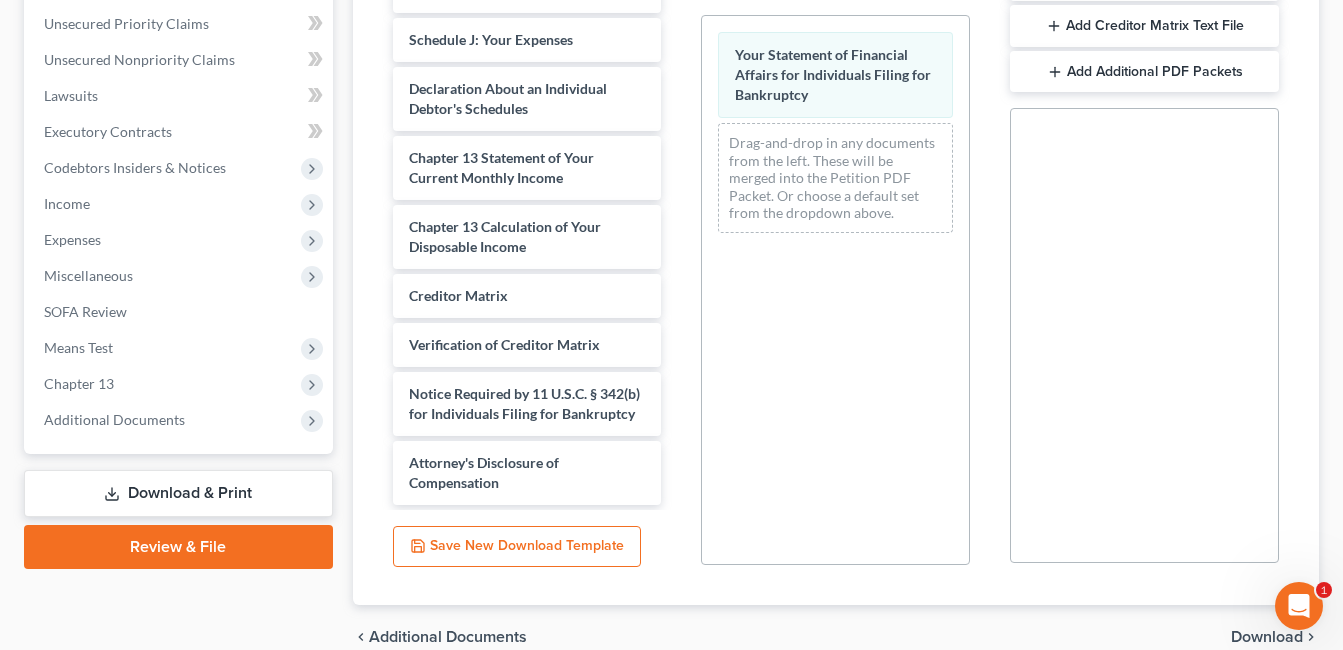 scroll, scrollTop: 585, scrollLeft: 0, axis: vertical 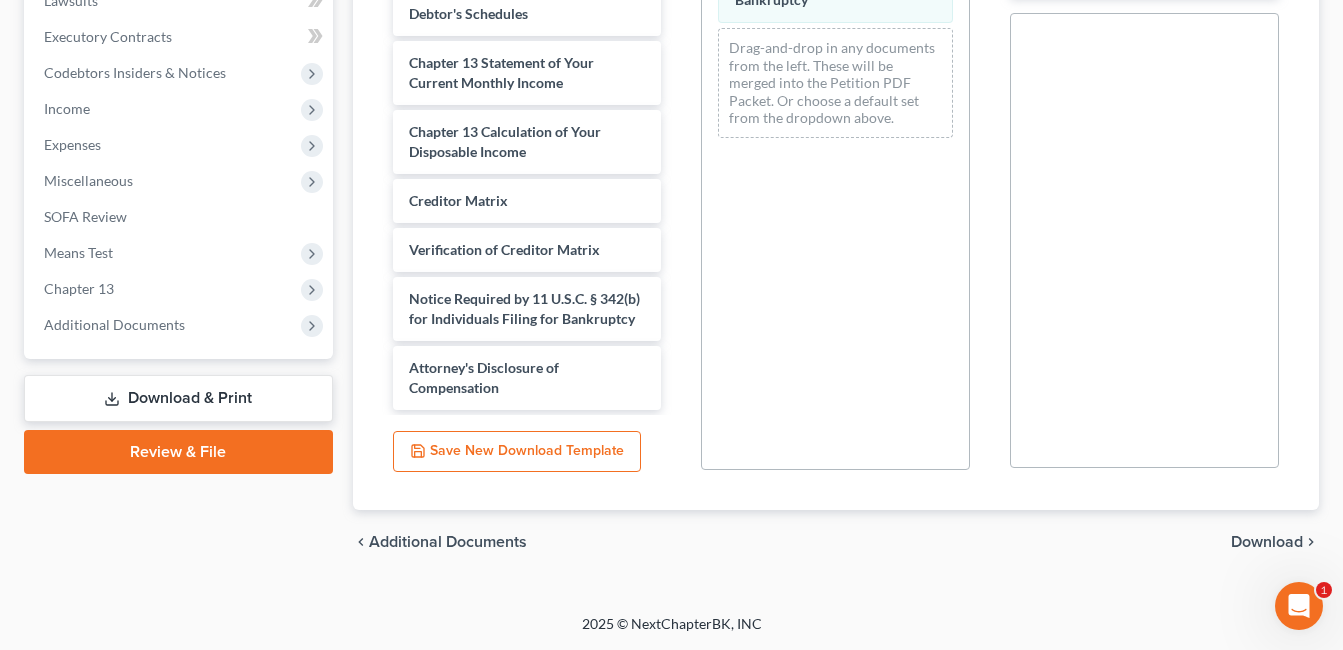 click on "Download" at bounding box center (1267, 542) 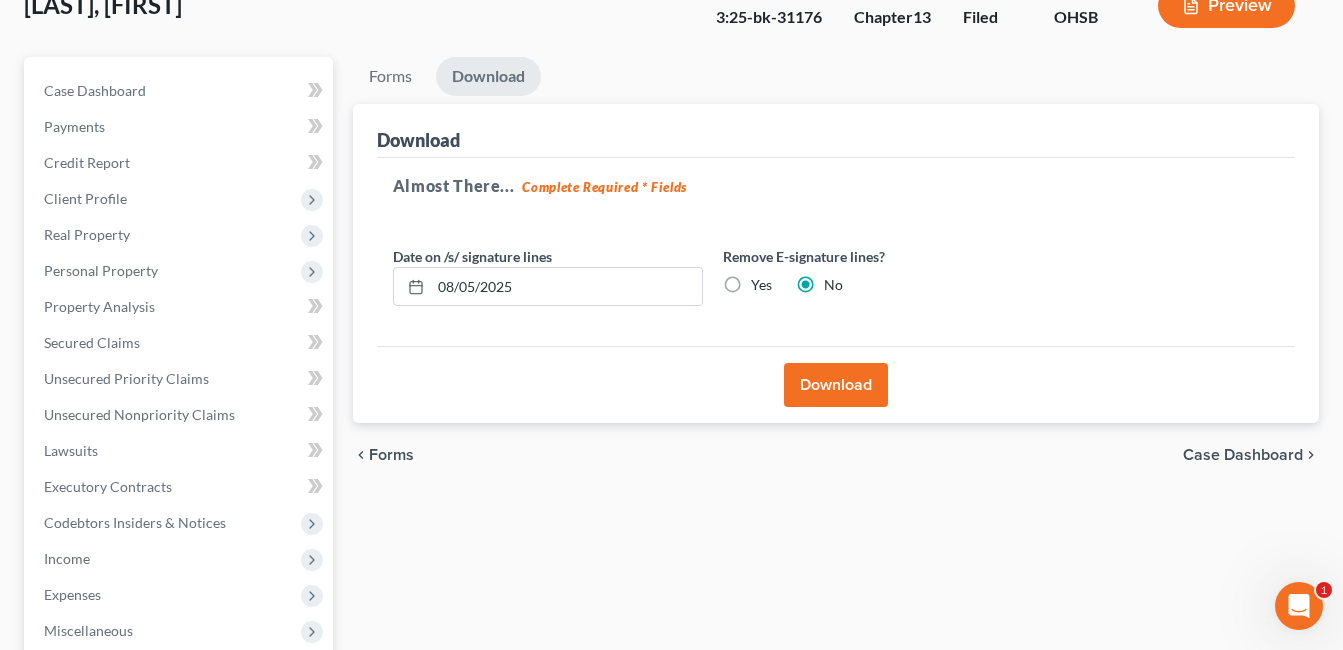 scroll, scrollTop: 85, scrollLeft: 0, axis: vertical 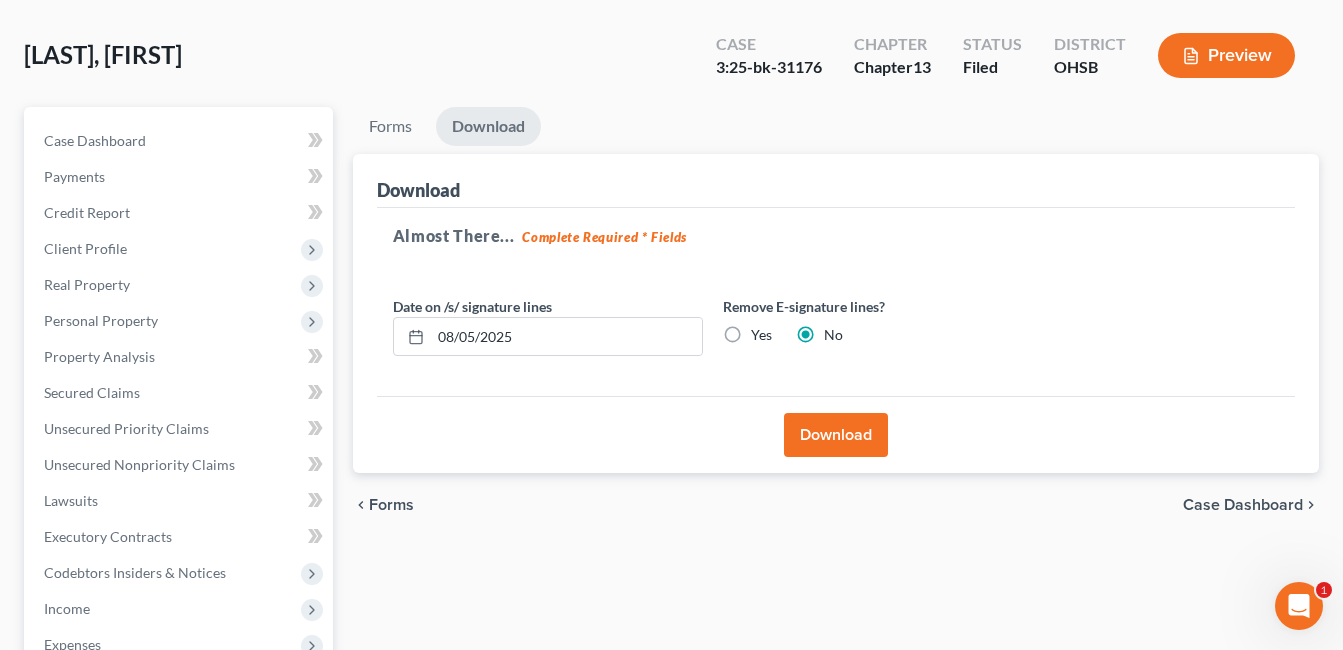 click on "Download" at bounding box center (836, 435) 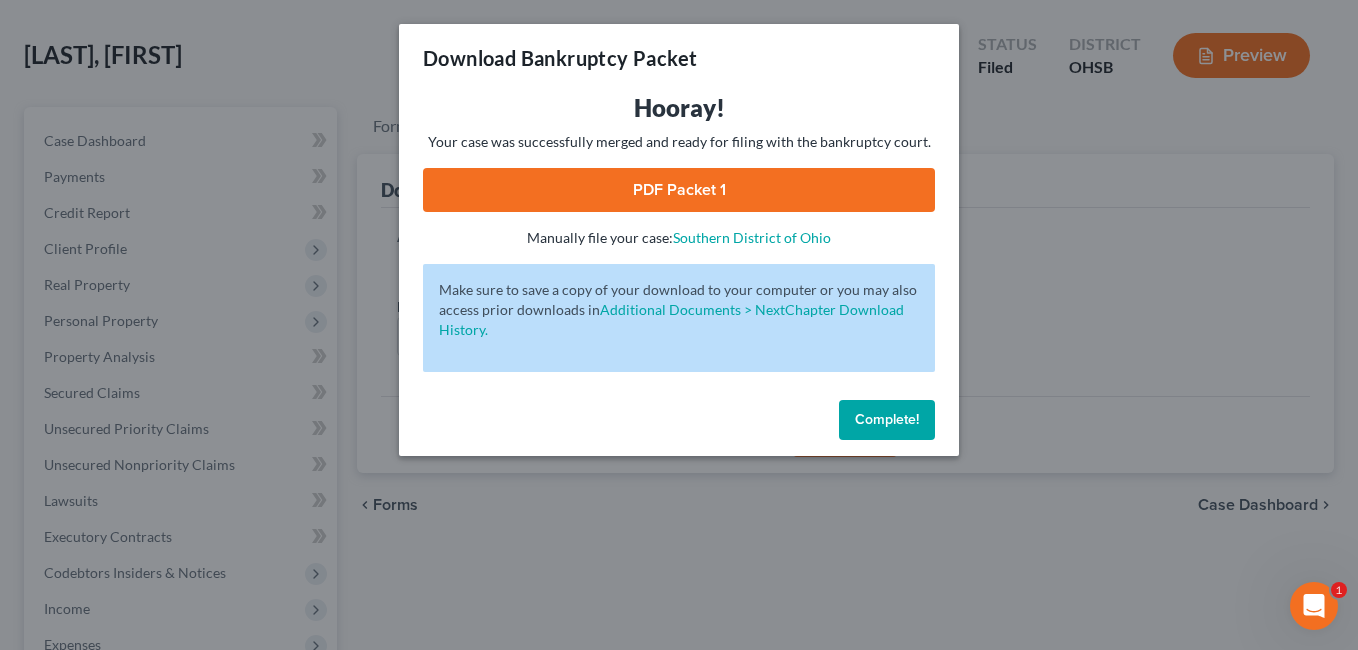 click on "PDF Packet 1" at bounding box center [679, 190] 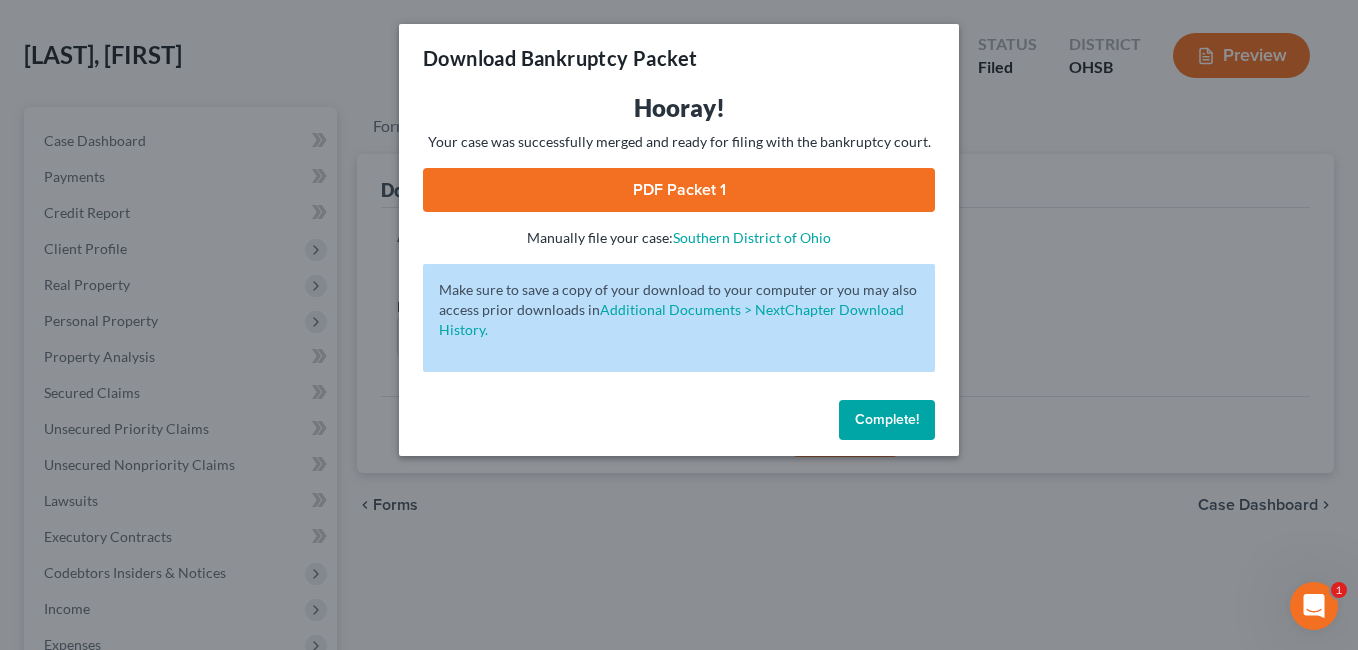 drag, startPoint x: 886, startPoint y: 405, endPoint x: 1211, endPoint y: 9, distance: 512.29 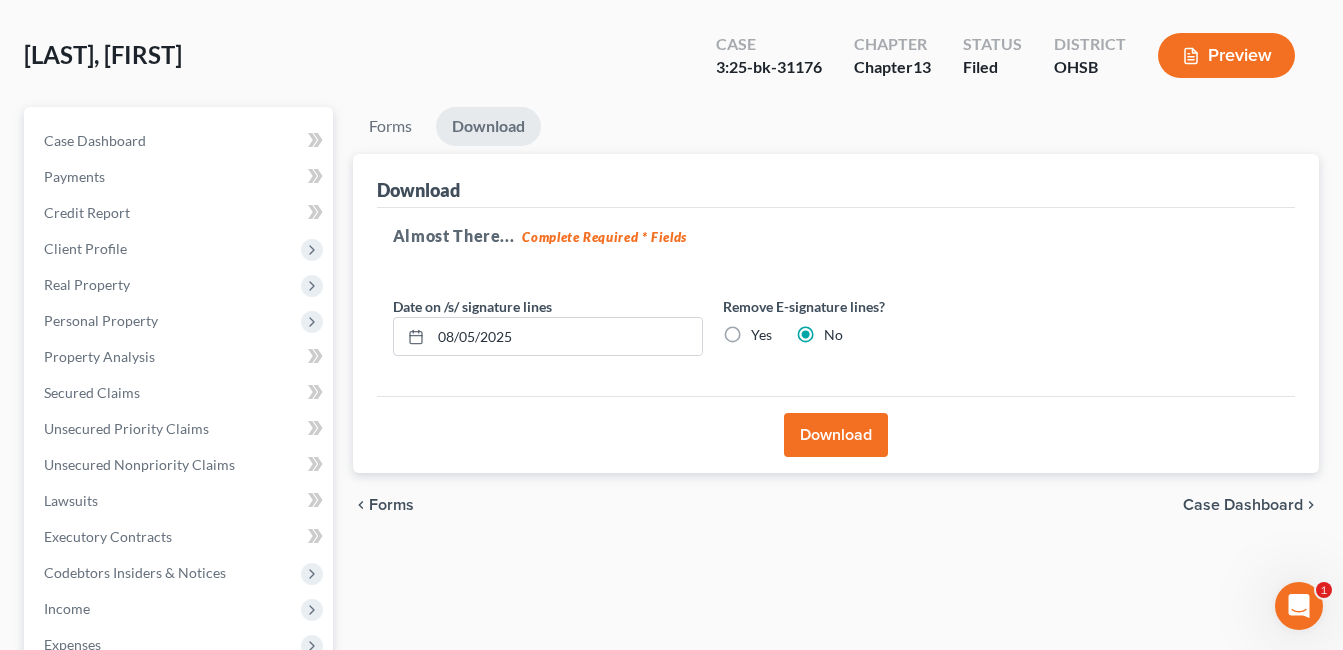 scroll, scrollTop: 0, scrollLeft: 0, axis: both 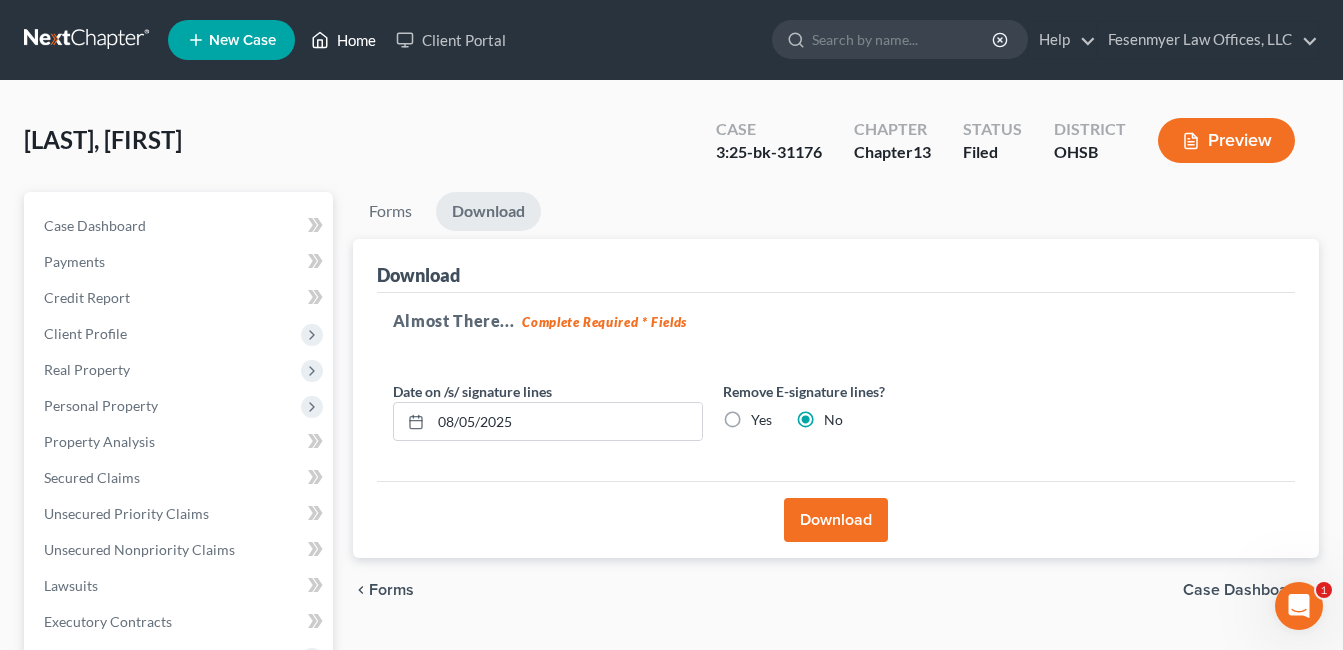 click on "Home" at bounding box center (343, 40) 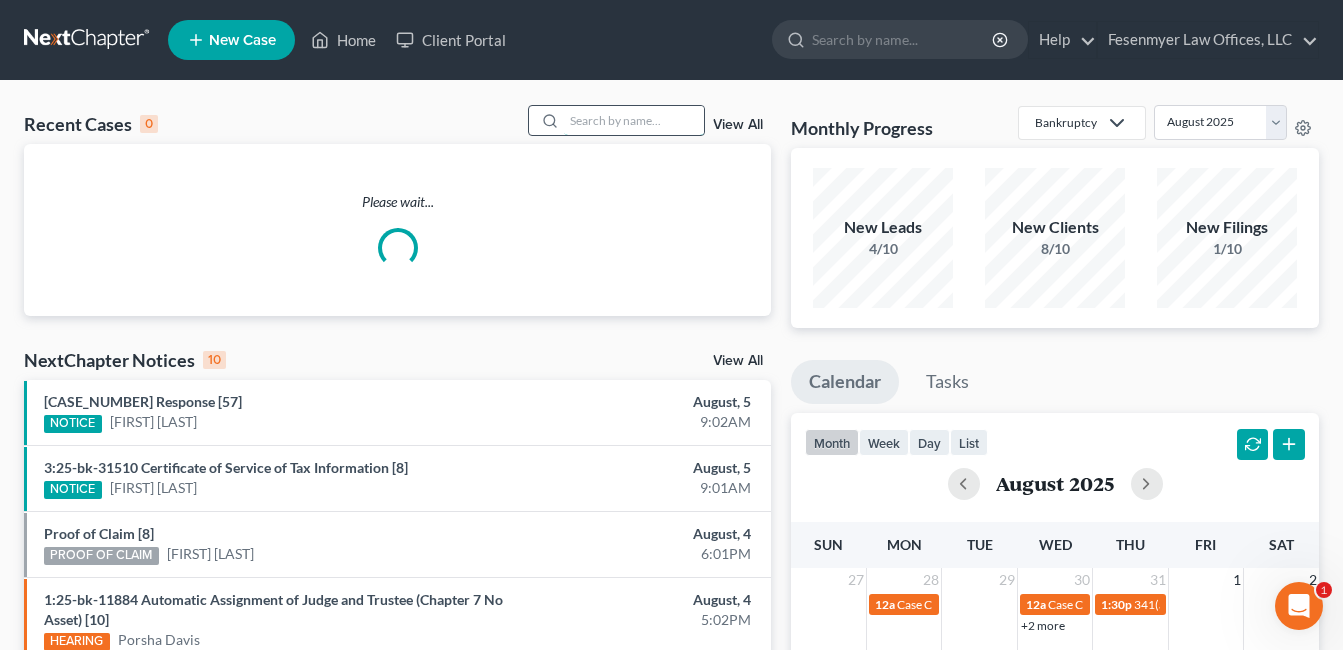 click at bounding box center [634, 120] 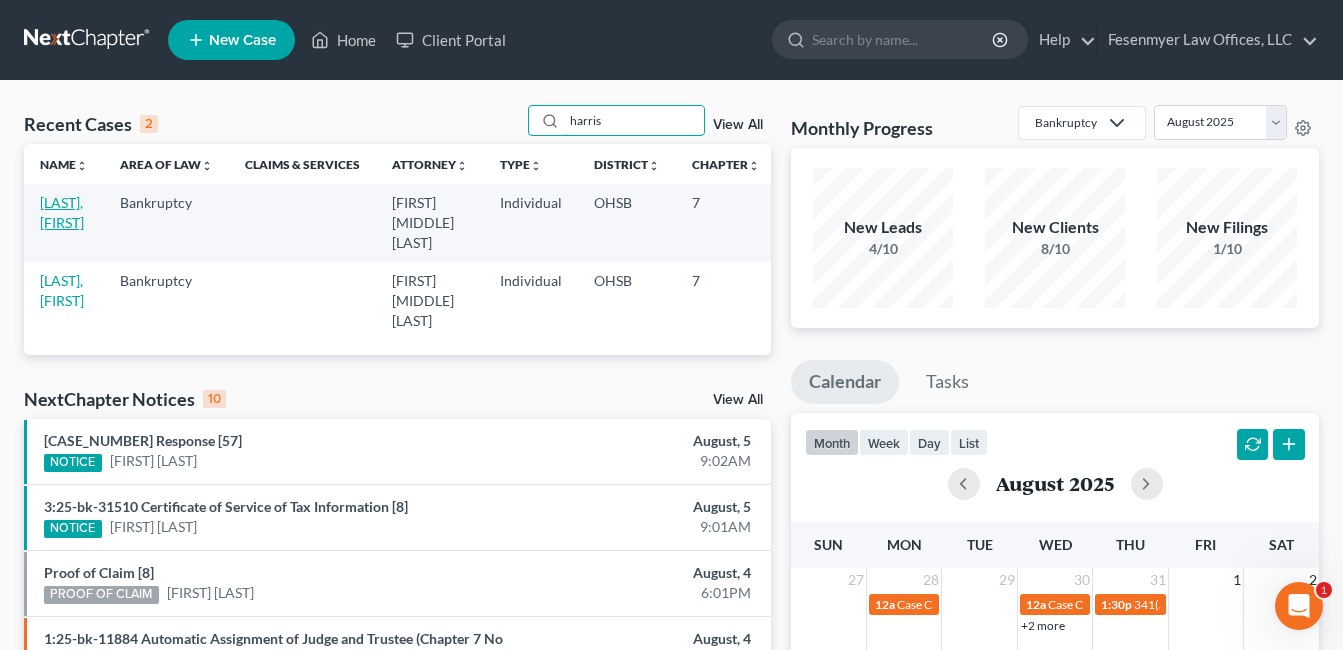 type on "harris" 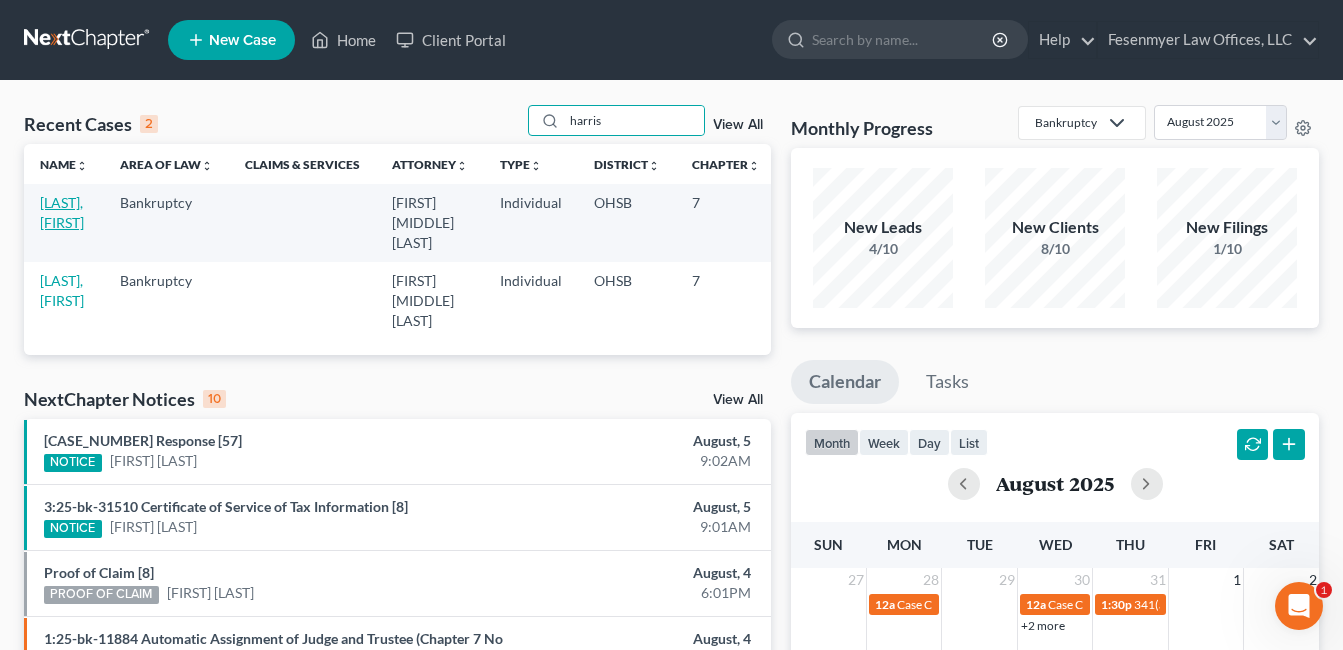 click on "[LAST], [FIRST]" at bounding box center [62, 212] 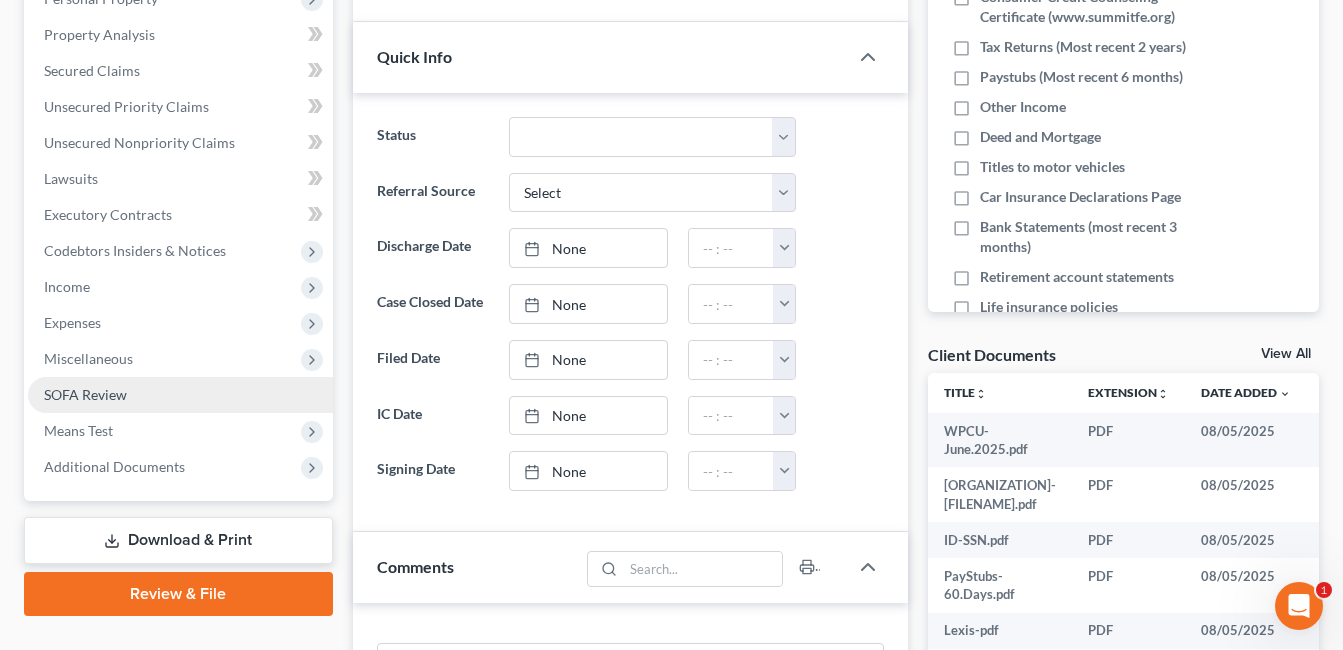 scroll, scrollTop: 400, scrollLeft: 0, axis: vertical 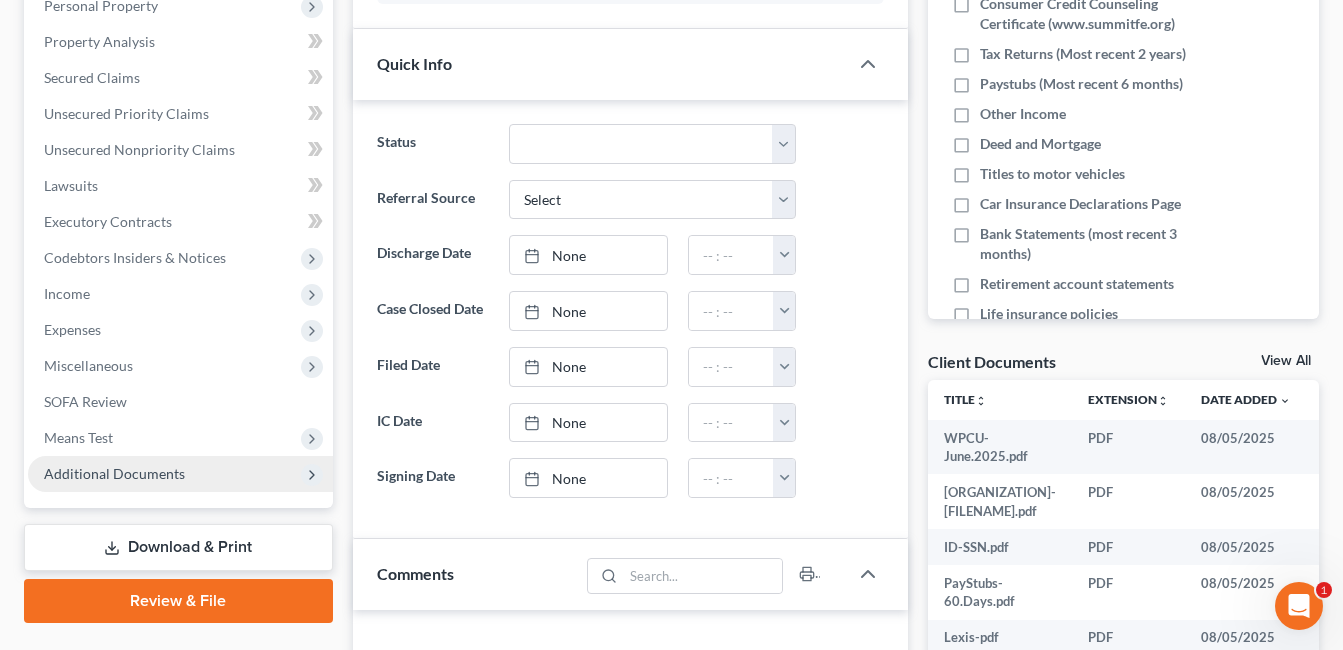 drag, startPoint x: 154, startPoint y: 488, endPoint x: 184, endPoint y: 471, distance: 34.48188 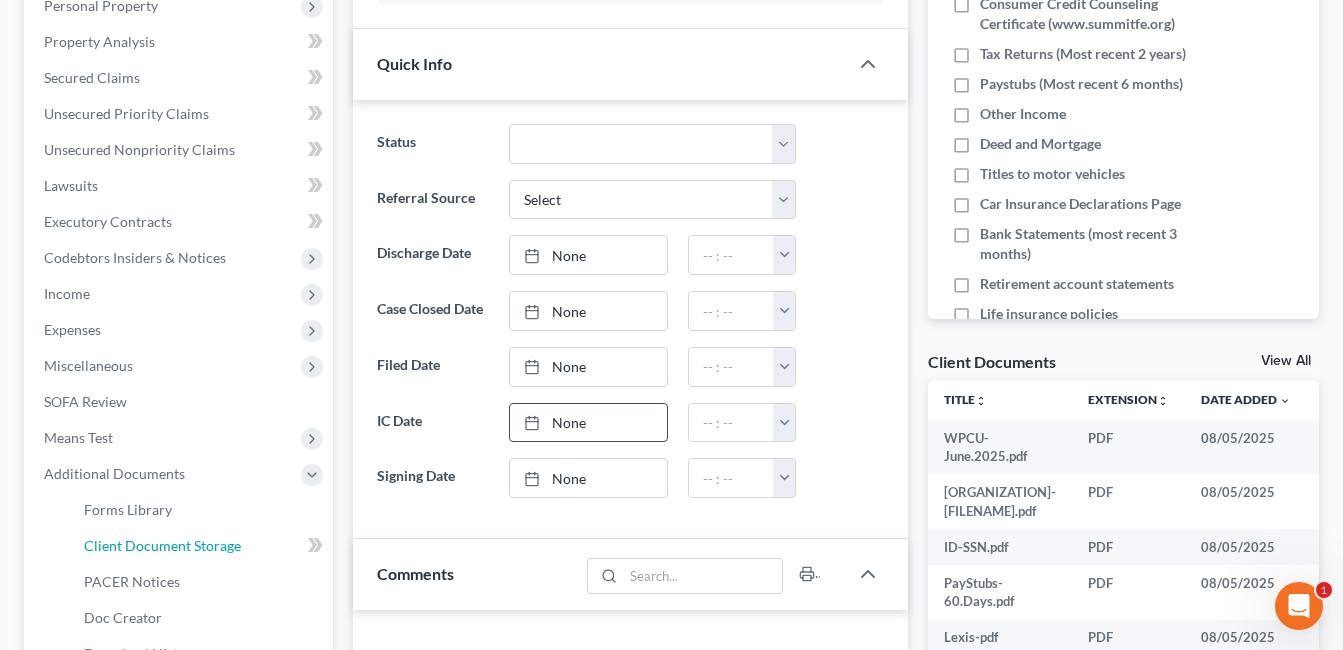 click on "Client Document Storage" at bounding box center [162, 545] 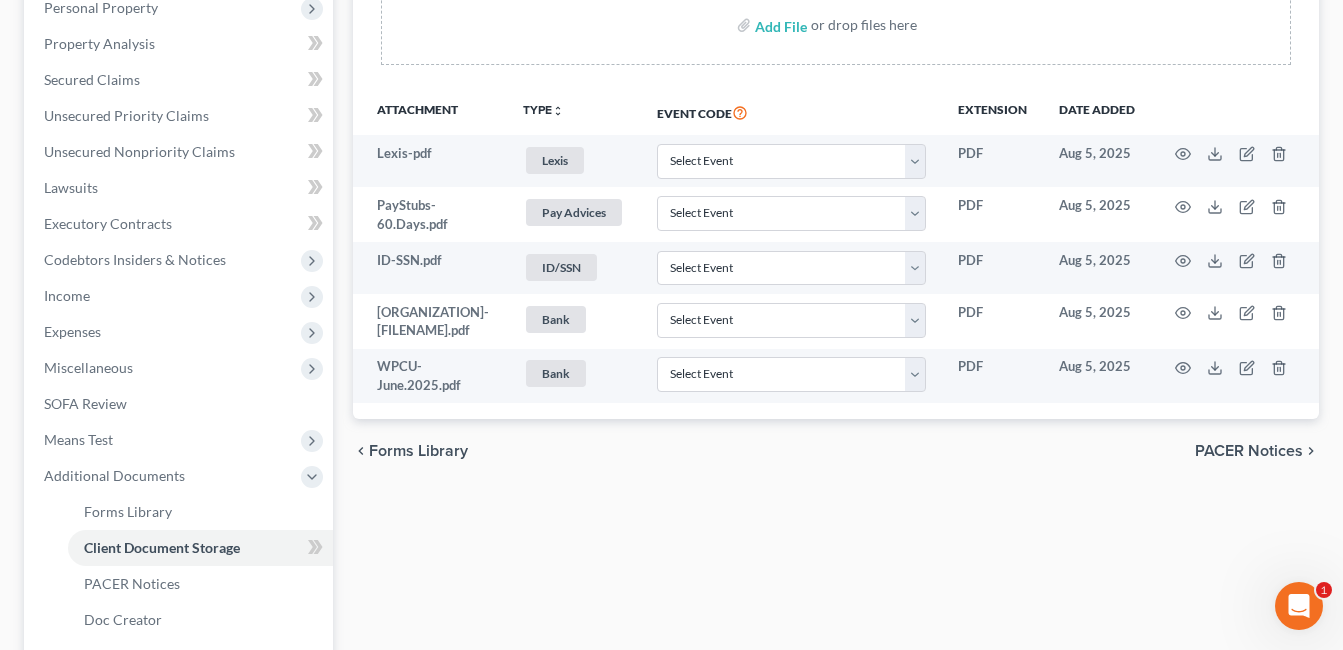 scroll, scrollTop: 0, scrollLeft: 0, axis: both 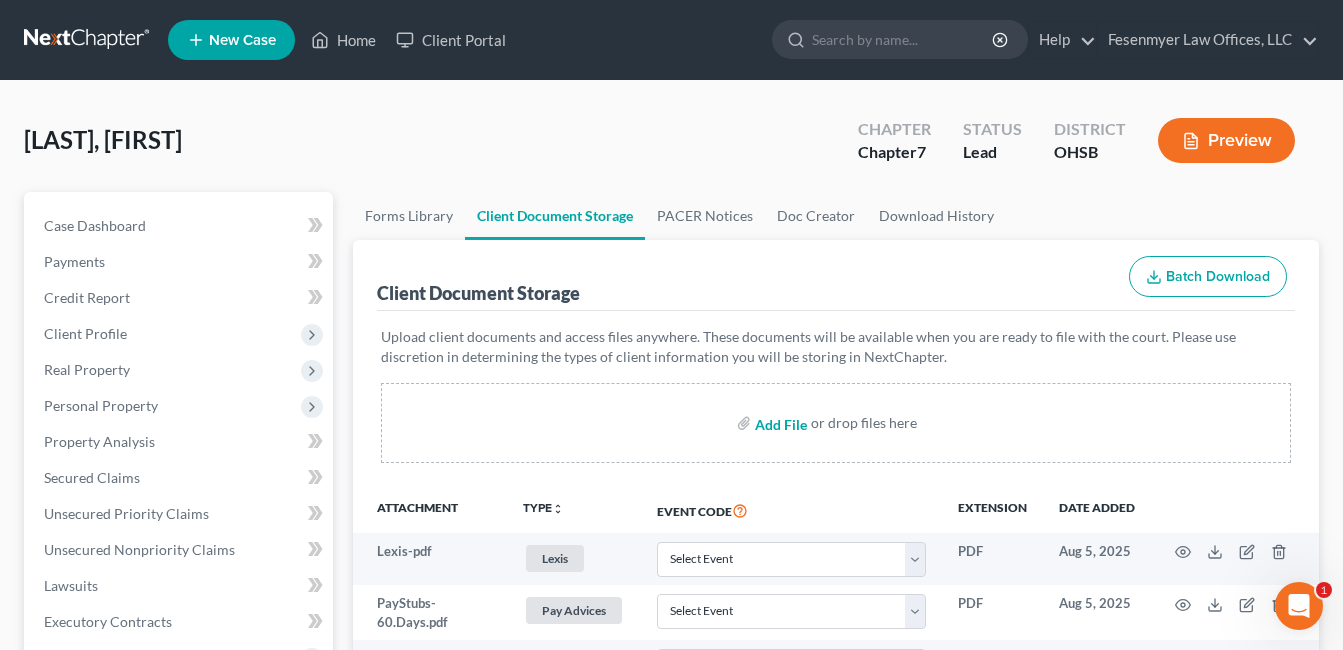 click at bounding box center (779, 423) 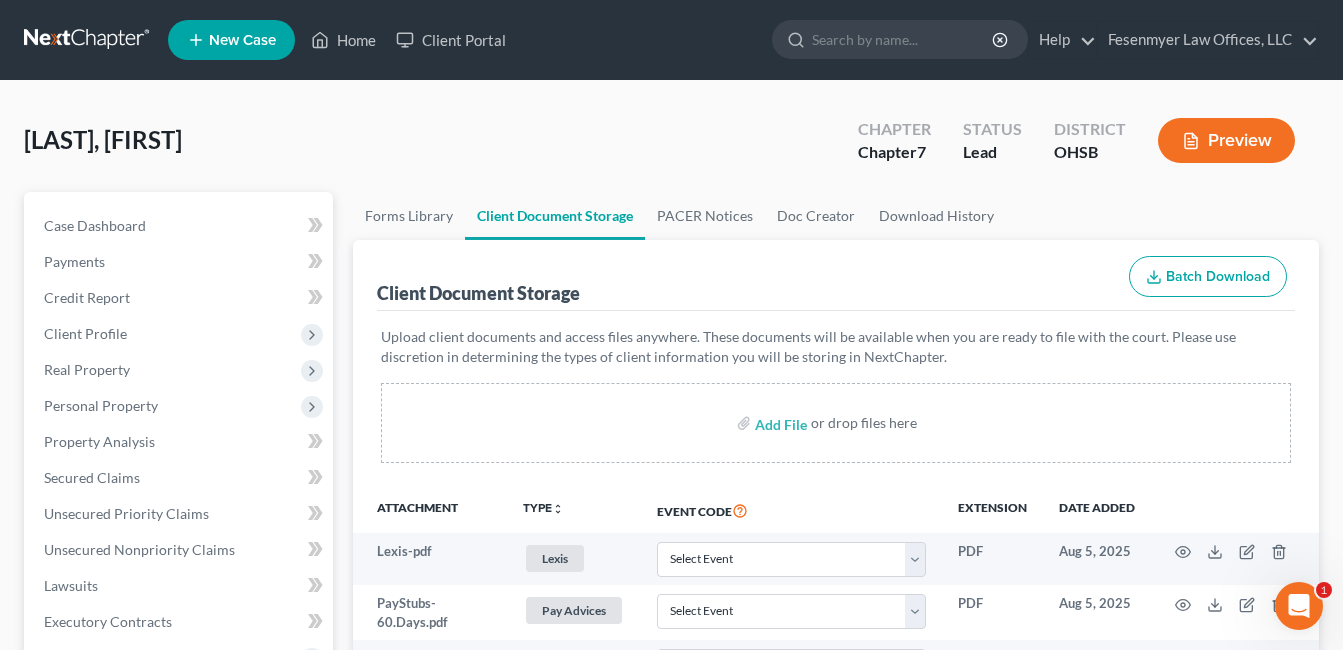 scroll, scrollTop: 629, scrollLeft: 0, axis: vertical 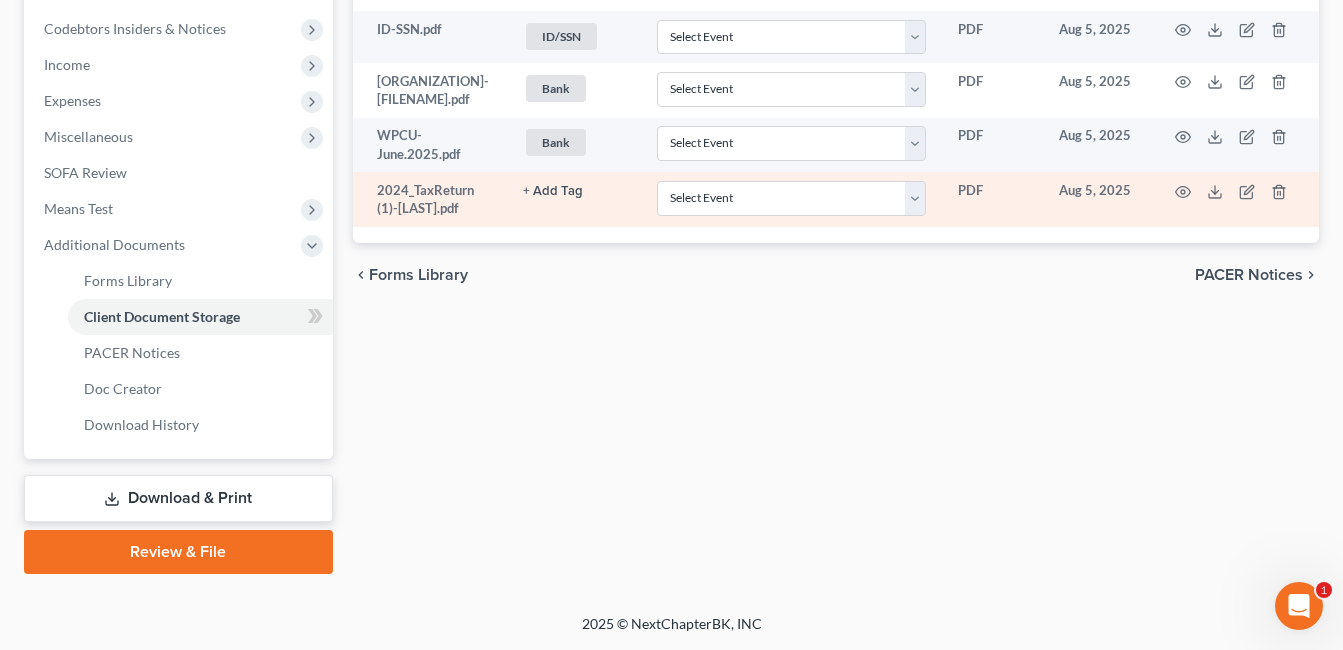 click on "+ Add Tag" at bounding box center (574, -71) 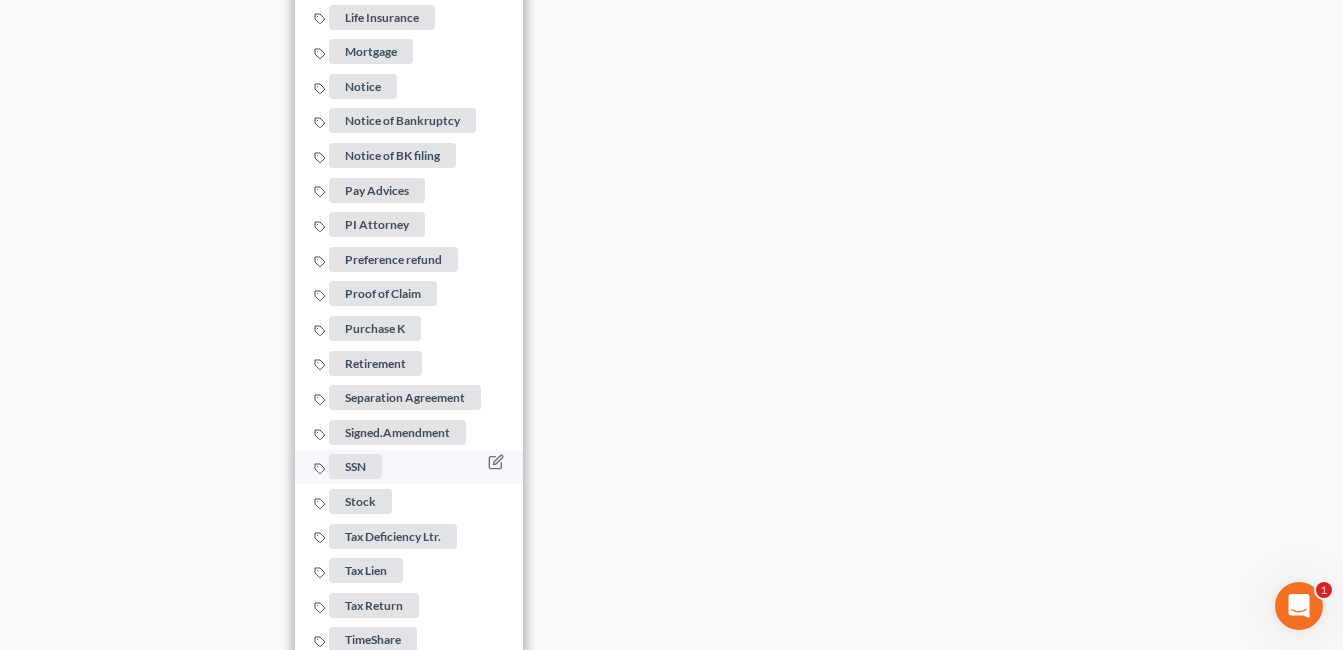 scroll, scrollTop: 1903, scrollLeft: 0, axis: vertical 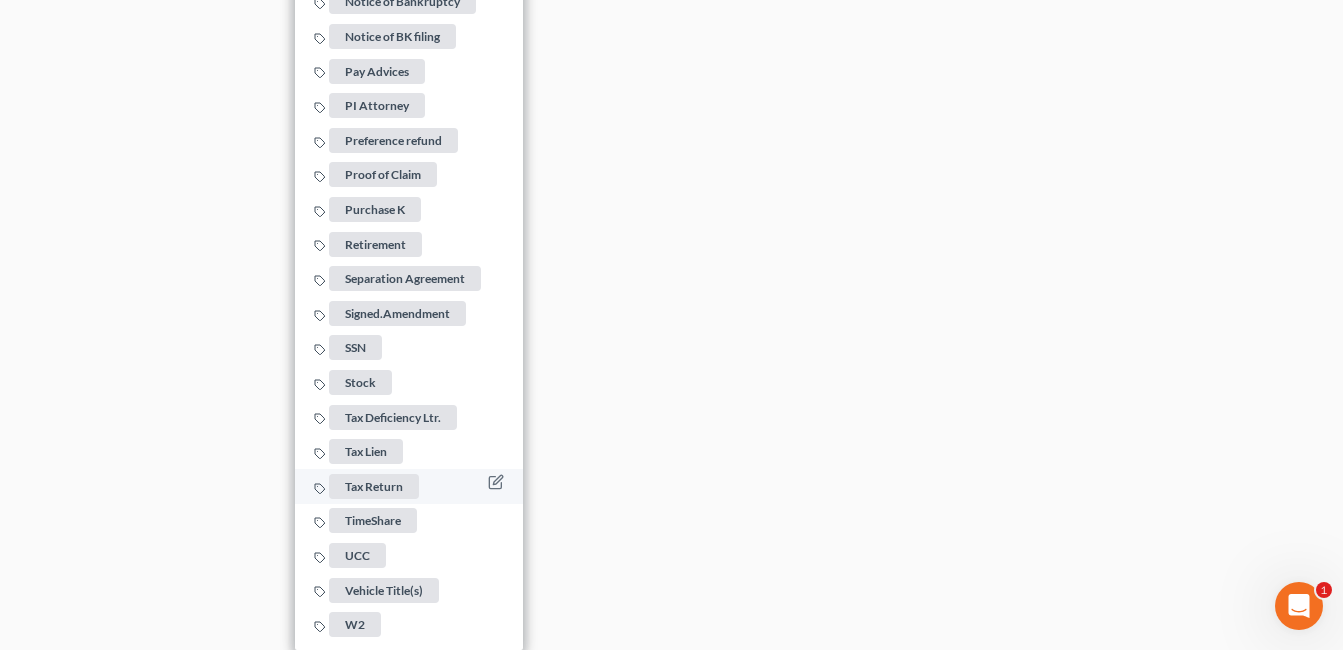 click on "Tax Return" at bounding box center (375, 486) 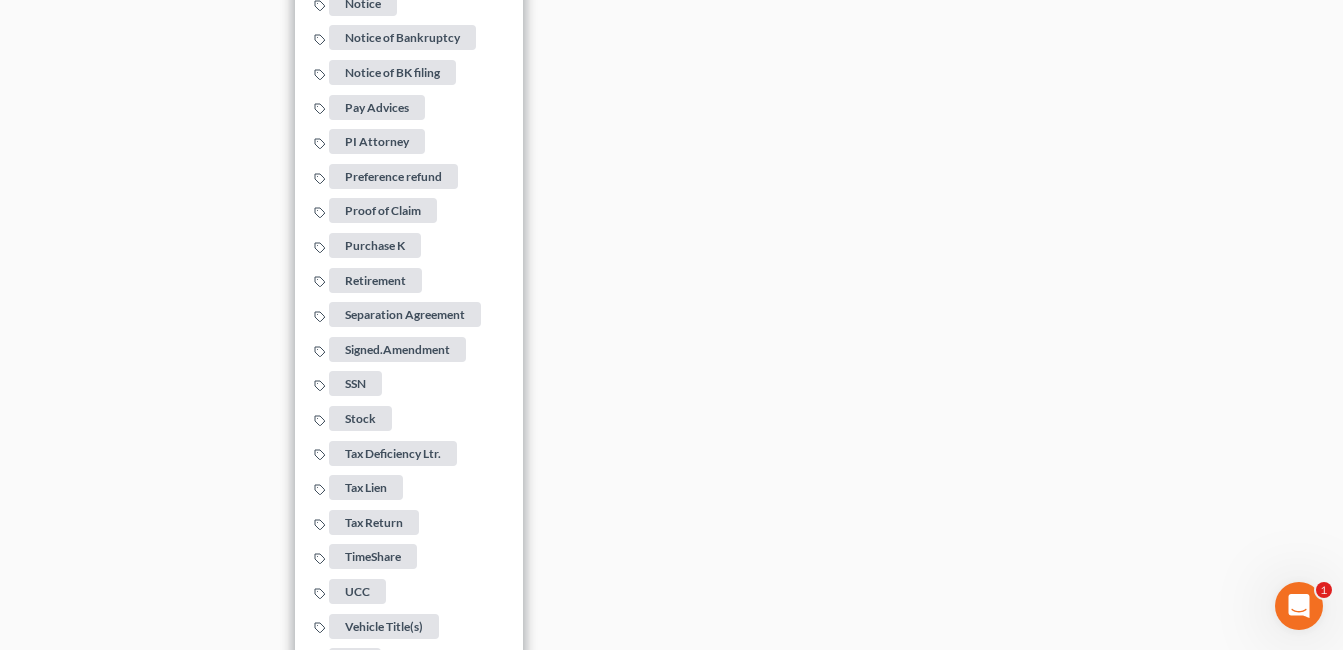 drag, startPoint x: 808, startPoint y: 401, endPoint x: 1140, endPoint y: 0, distance: 520.6006 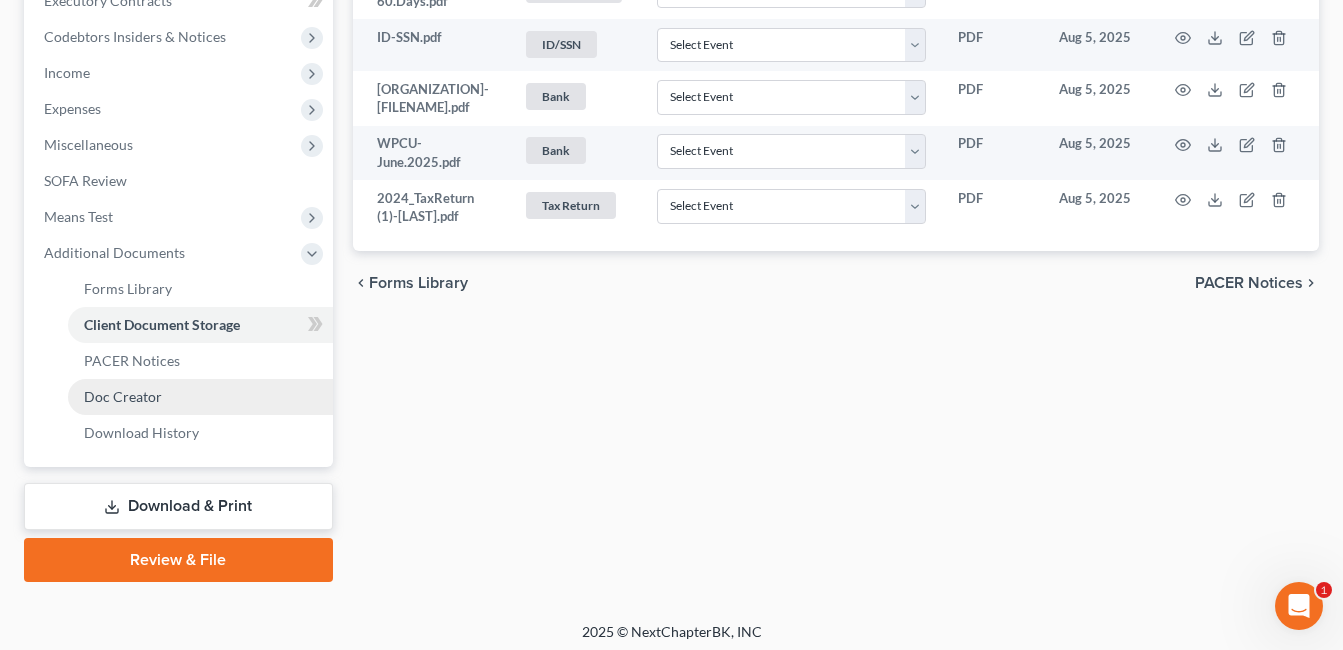 scroll, scrollTop: 0, scrollLeft: 0, axis: both 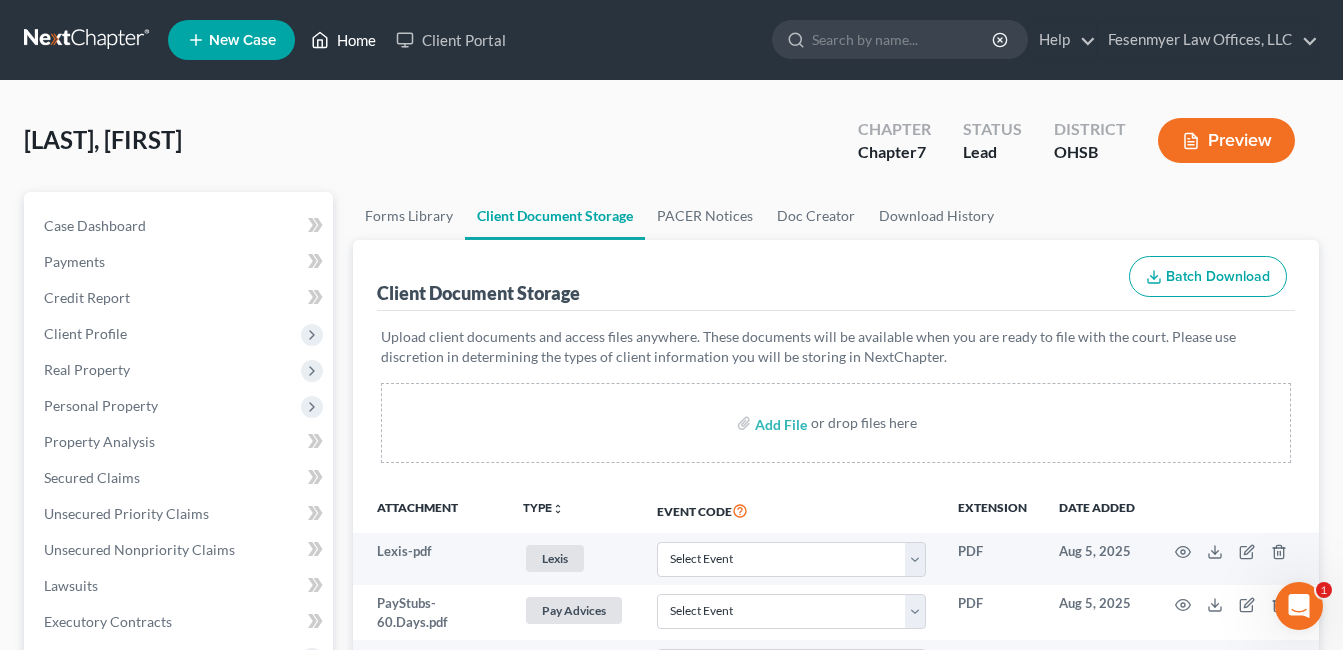 click on "Home" at bounding box center [343, 40] 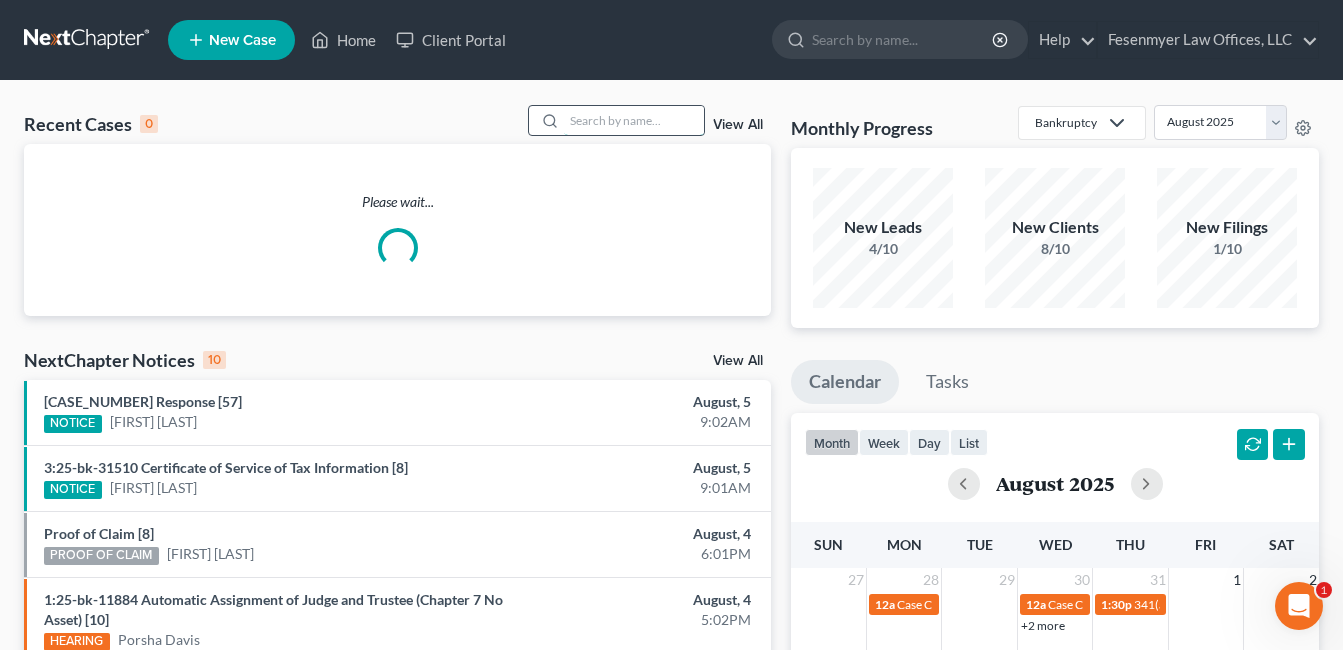 click at bounding box center (634, 120) 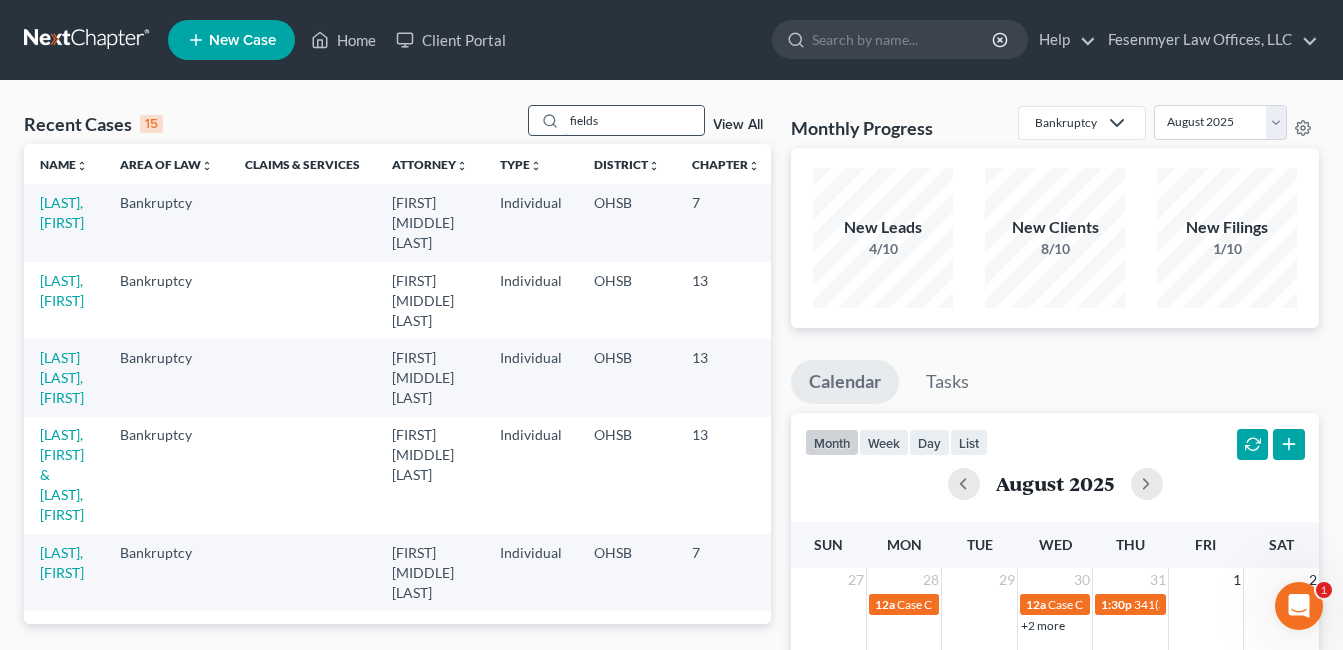 type on "fields" 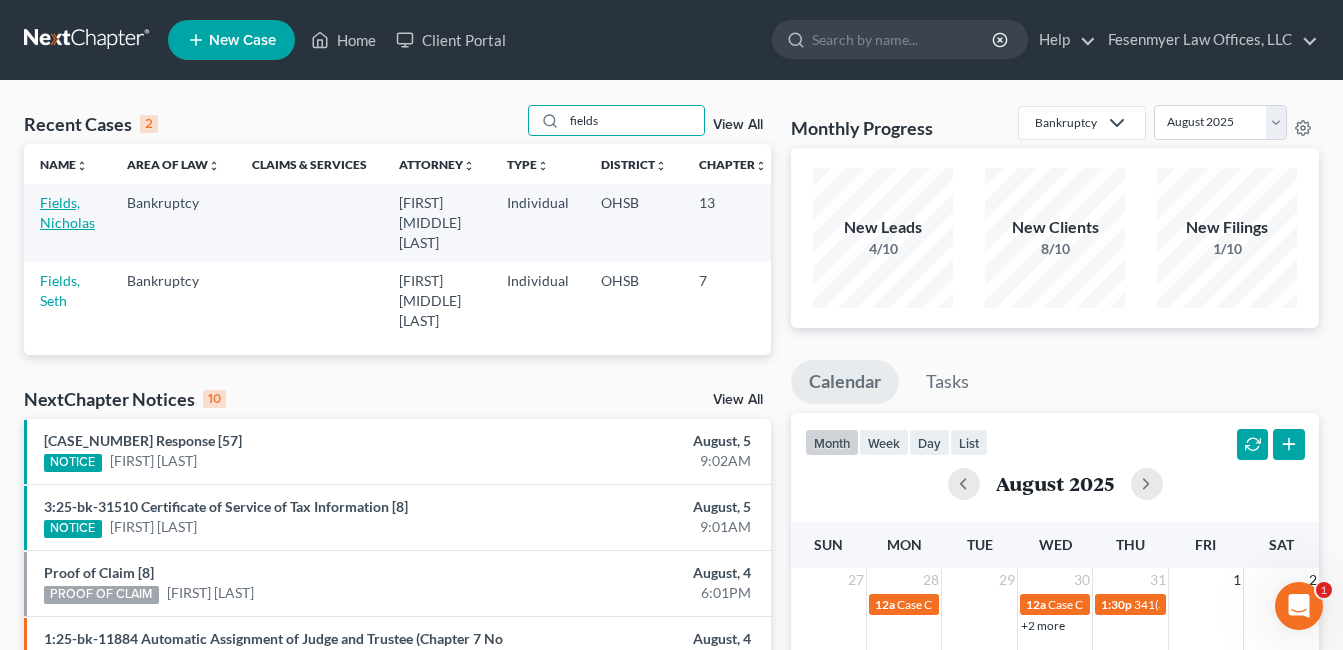 click on "Fields, Nicholas" at bounding box center [67, 212] 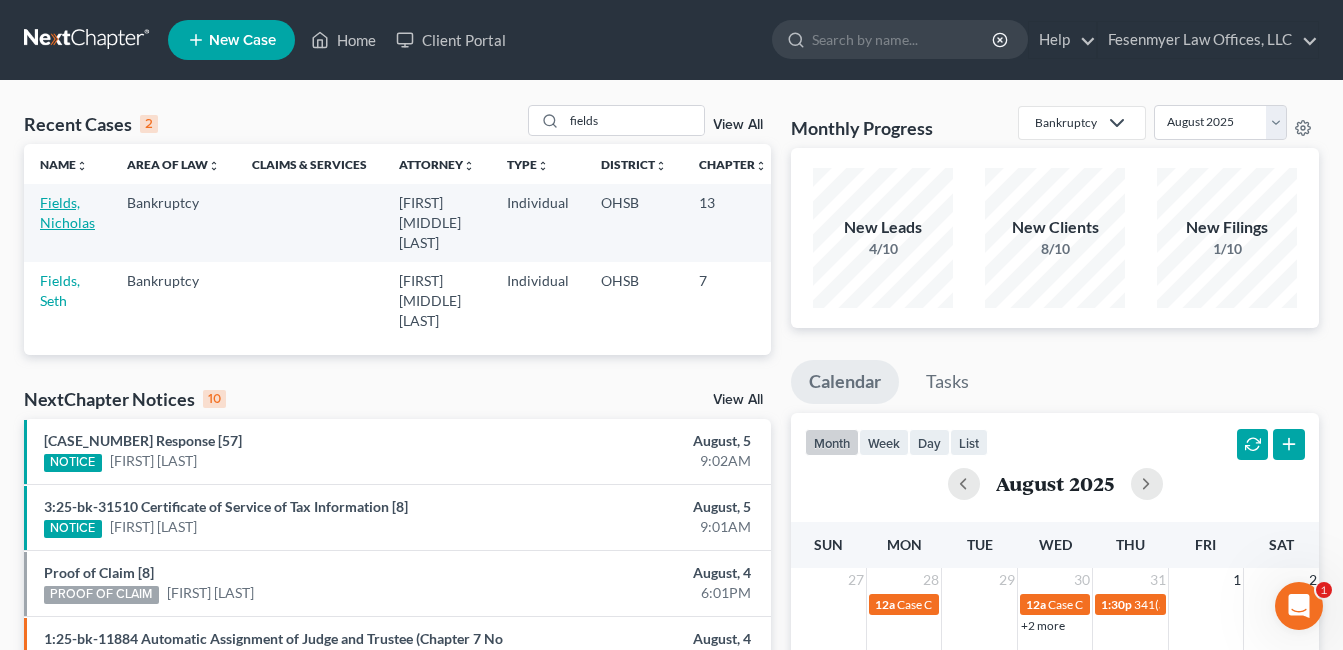 select on "4" 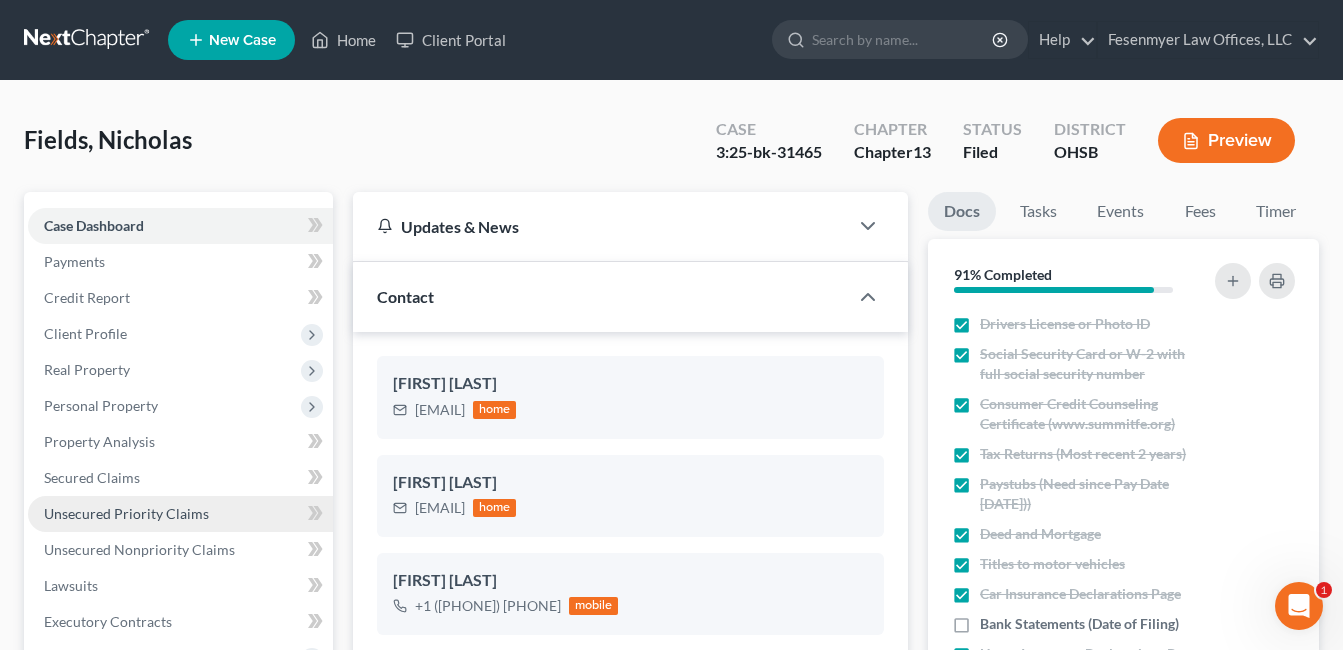 click on "Client Portal [ORGANIZATION] [ORGANIZATION] [EMAIL] My Account Settings Plan + Billing Account Add-Ons Upgrade to Whoa Log out 	 [LAST], [FIRST] Upgraded Case [CASE_NUMBER] Chapter Chapter  13 Status Filed District OHSB Preview Petition Navigation
Case Dashboard
Payments
Invoices
Payments
Payments
Credit Report" at bounding box center (671, 1083) 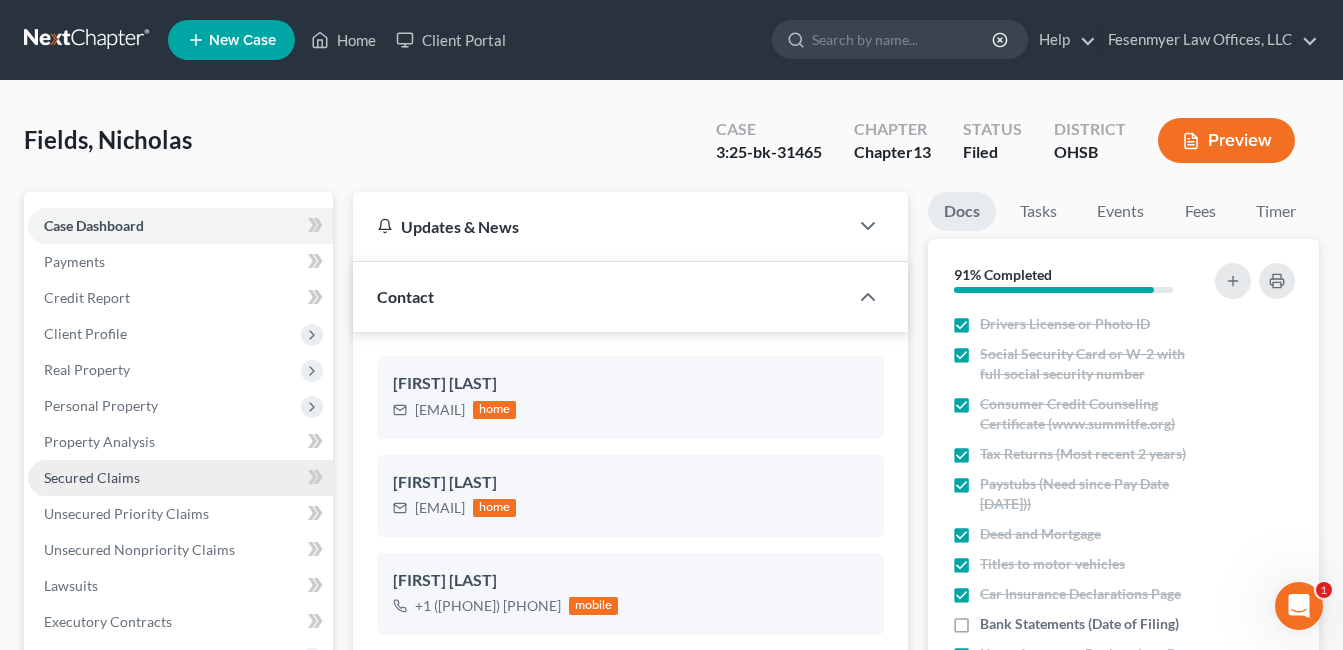 click on "Secured Claims" at bounding box center (92, 477) 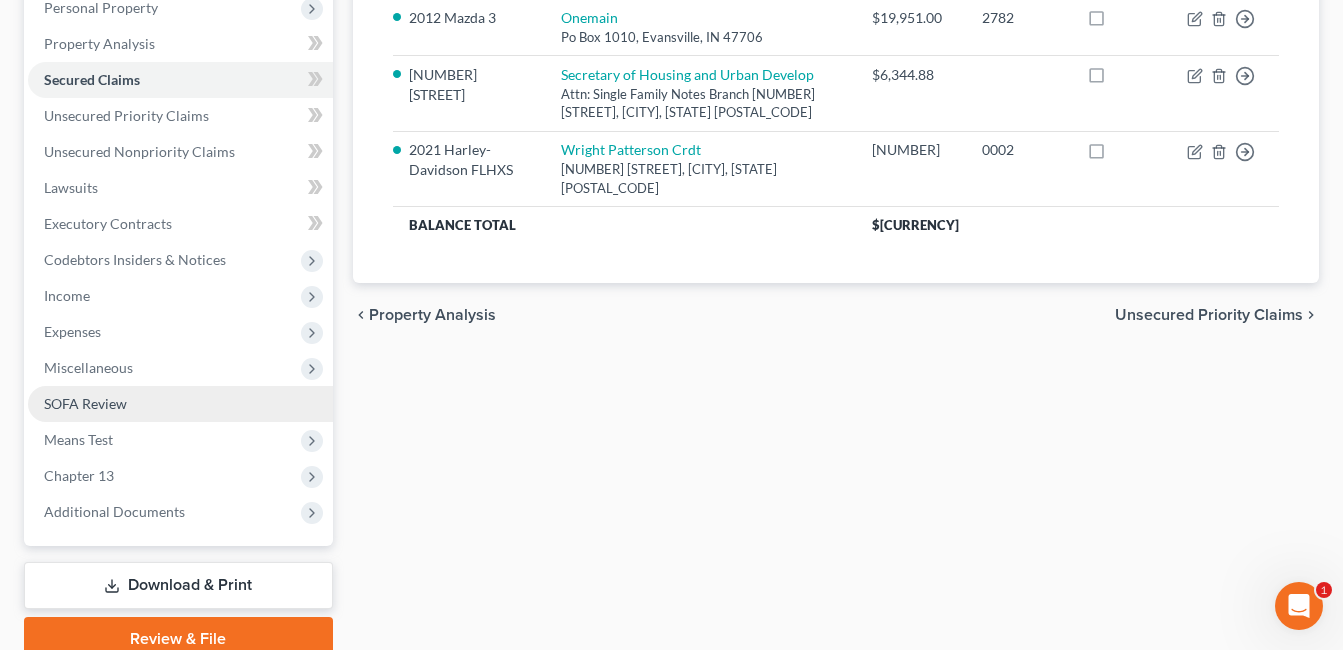 scroll, scrollTop: 400, scrollLeft: 0, axis: vertical 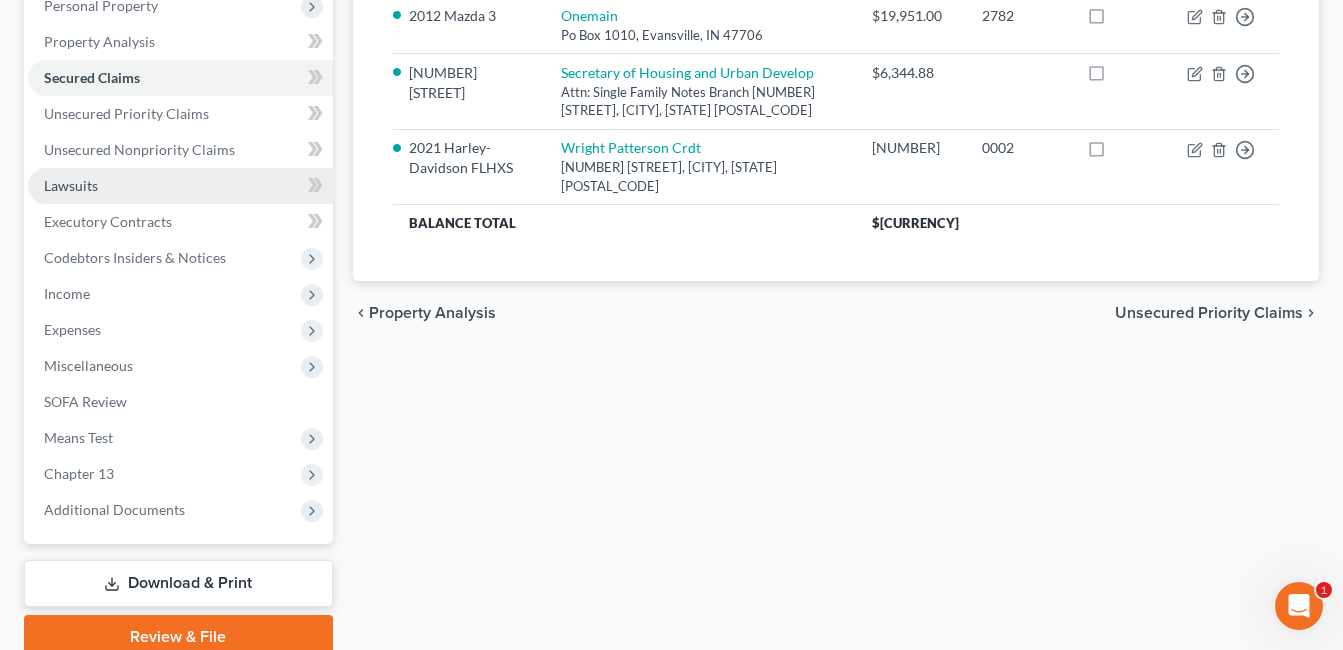 click on "Lawsuits" at bounding box center [180, 186] 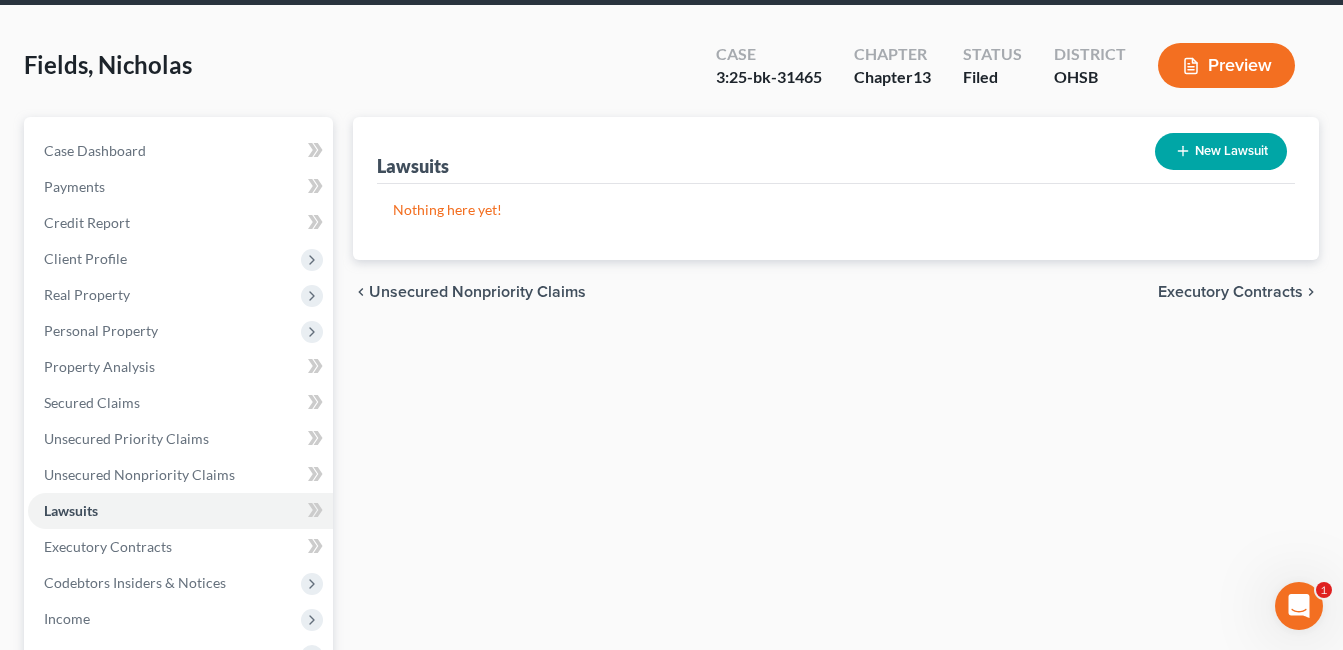scroll, scrollTop: 0, scrollLeft: 0, axis: both 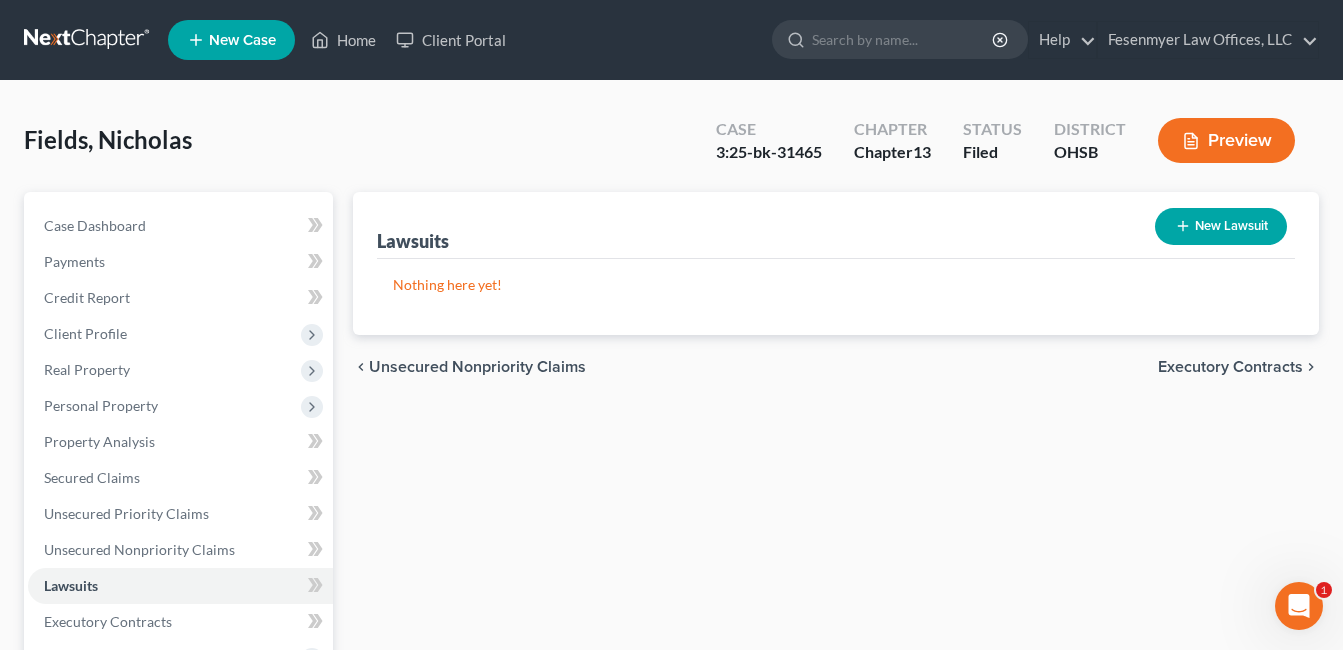 click on "Lawsuits New Lawsuit
Nothing here yet!
Court Name
Date Filed
Status
Creditor Name
Case No
chevron_left
Unsecured Nonpriority Claims
Executory Contracts
chevron_right" at bounding box center [836, 625] 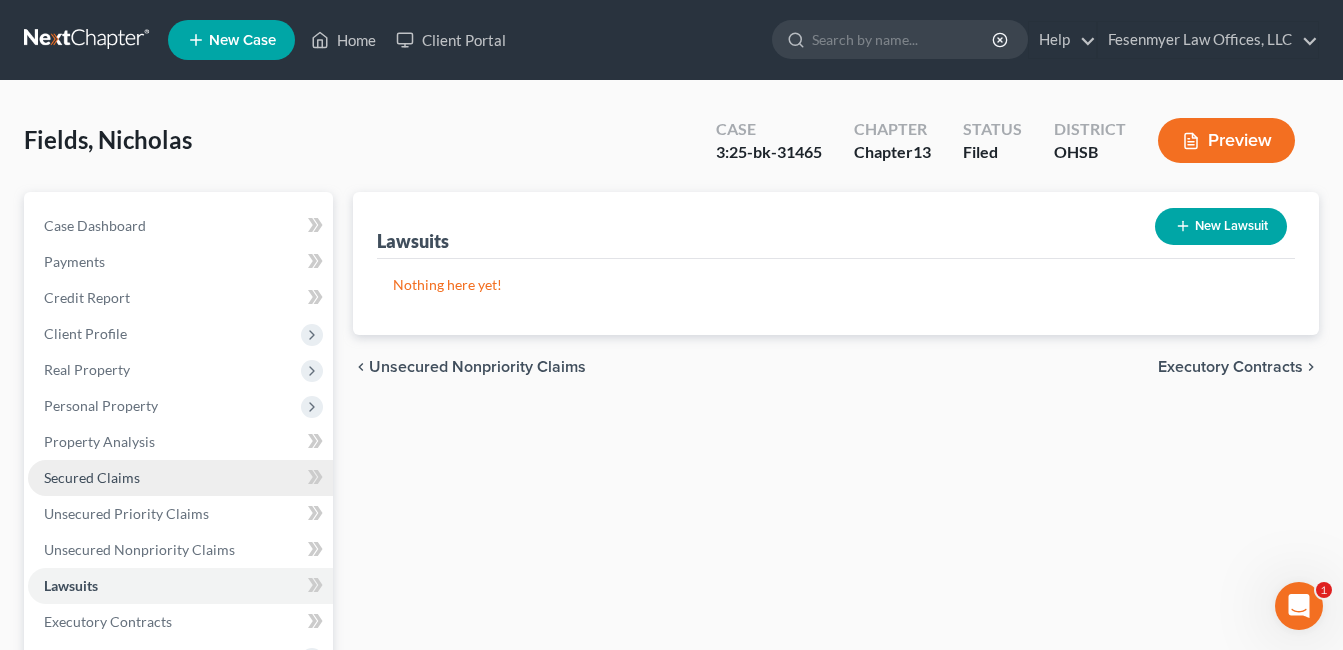 click on "Secured Claims" at bounding box center [180, 478] 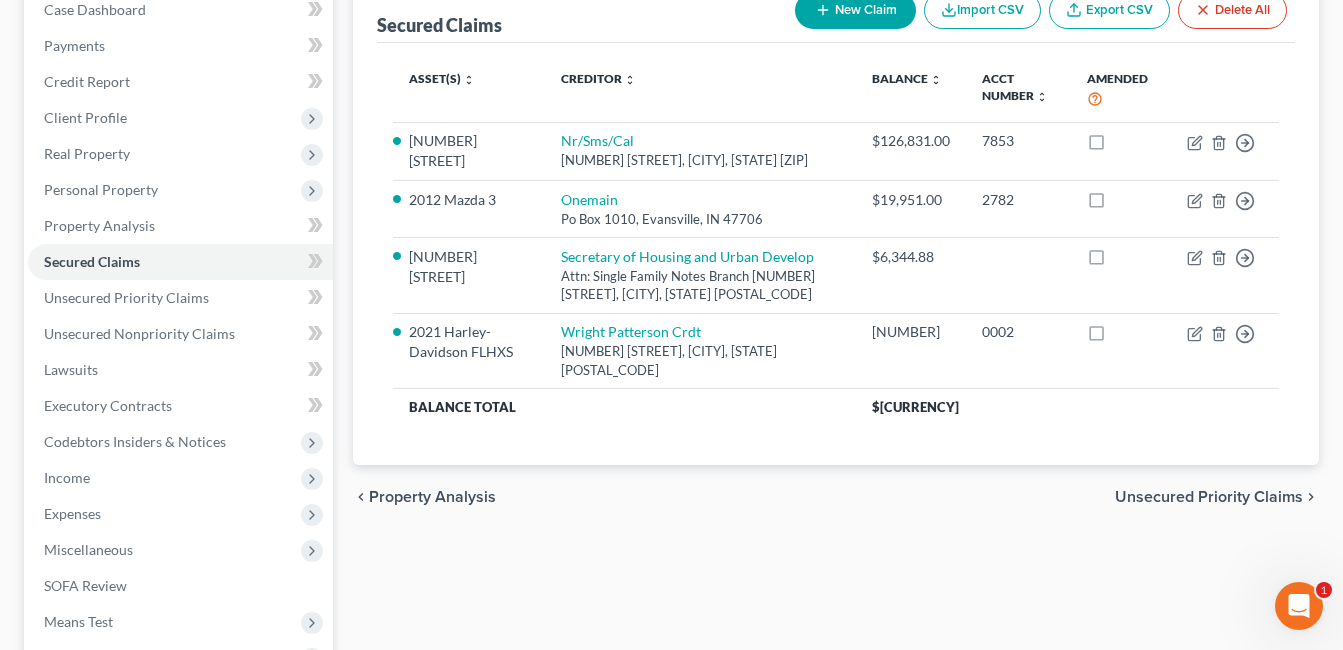 scroll, scrollTop: 200, scrollLeft: 0, axis: vertical 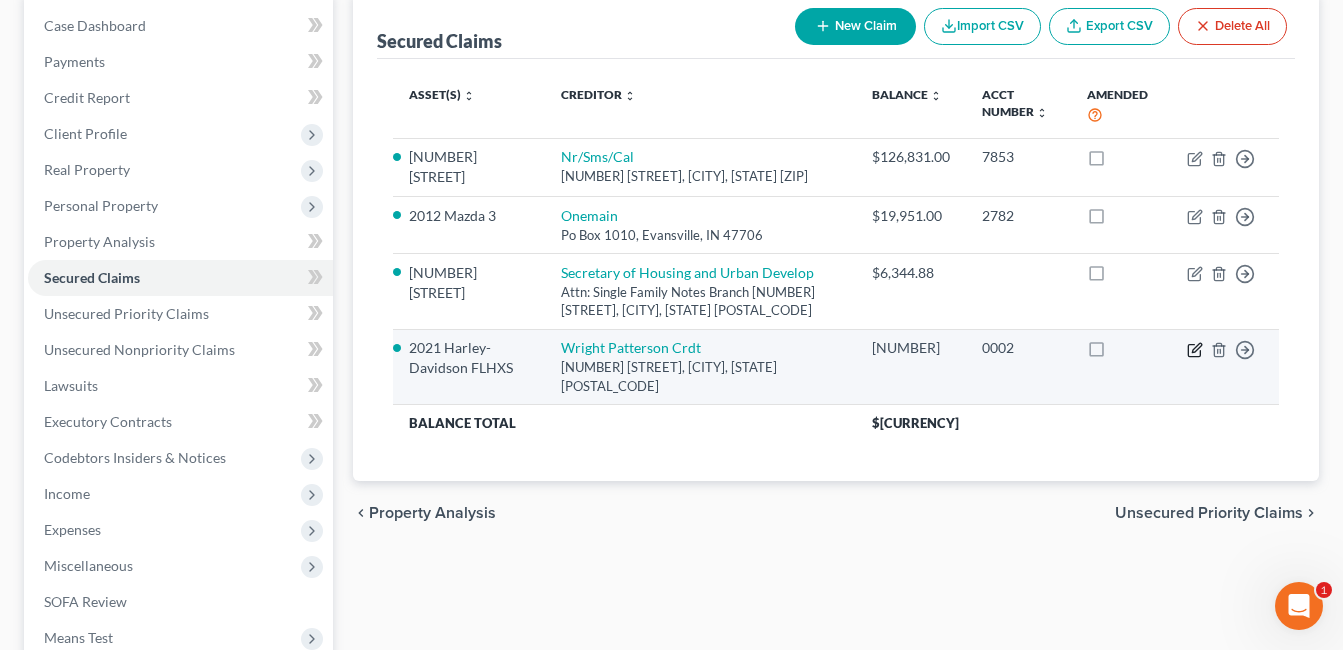 click 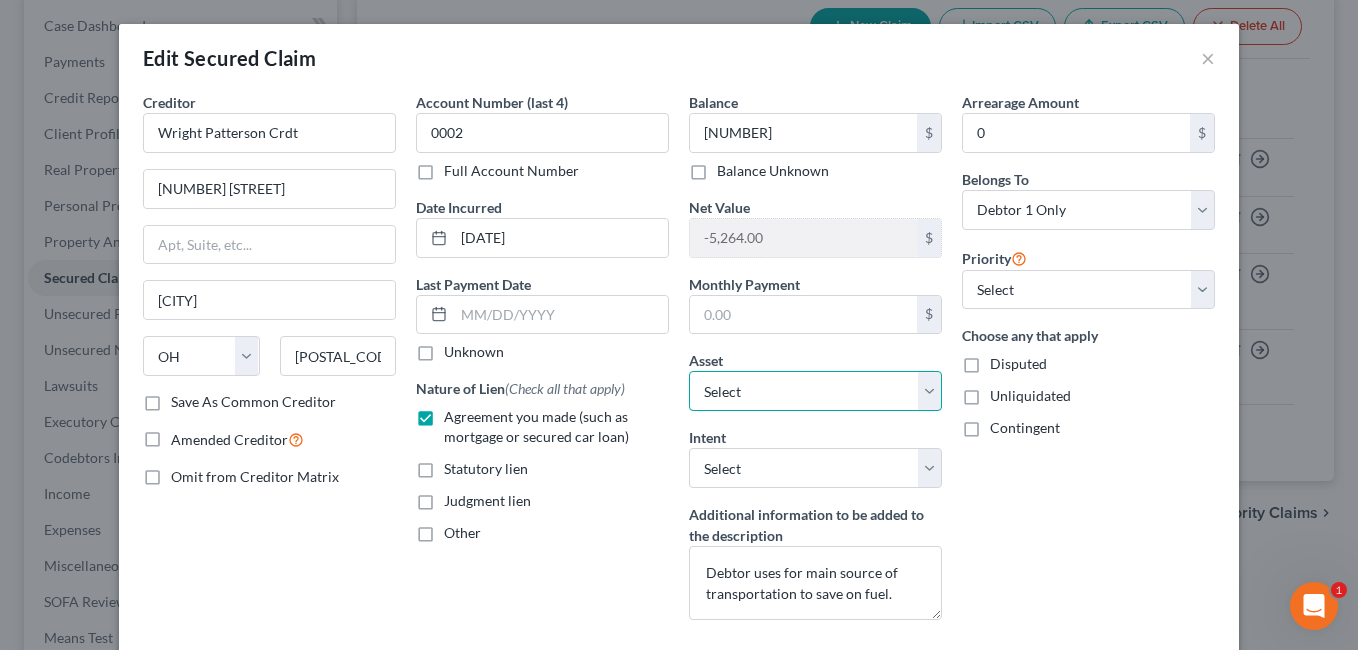 click on "Select Other Multiple Assets Household Goods - Household Goods and Furnishings
Major appliances, furniture, towels, bedding, kitchenware
Location: Residence - [PRICE] Electronics - Electronics
Televisions and radios; audio, video, stereo, and digital equipment; computers, printers, scanners; music collections; electronic devices including cell phones, camera, media players, games - [PRICE] Clothing - Clothes
Clothes, shoes, accessories
Location: Residence - [PRICE] [ORGANIZATION] (Checking Account) - [PRICE] [ORGANIZATION] (Savings Account) - [PRICE] Anticipated tax refund (owed to debtor) - [PRICE] 2012 Mazda 3 - [PRICE] [NUMBER] [STREET] - [PRICE] Firearms - 2 Handguns - [PRICE] [ORGANIZATION] (Checking Account) - [PRICE] 2021 Harley-Davidson FLHXS - [PRICE] [ORGANIZATION] (Savings Account) - [PRICE] [ORGANIZATION] (Other (Credit Union, Health Savings Account, etc)) - [PRICE] 2005 GMC Yukon - [PRICE] Personal Injury Claim -Fight/Medical Issues (owed to debtor) - [PRICE] Tools (Not Yet Listed) - [PRICE]" at bounding box center [815, 391] 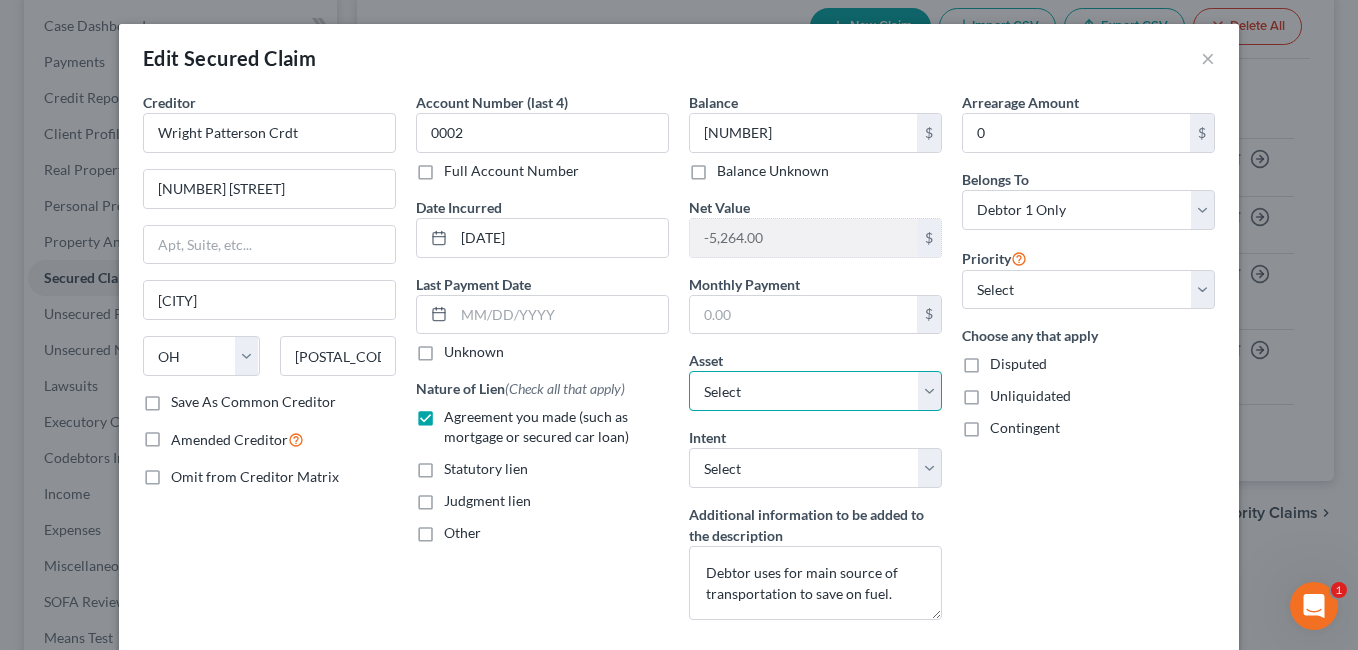 click on "Select Other Multiple Assets Household Goods - Household Goods and Furnishings
Major appliances, furniture, towels, bedding, kitchenware
Location: Residence - [PRICE] Electronics - Electronics
Televisions and radios; audio, video, stereo, and digital equipment; computers, printers, scanners; music collections; electronic devices including cell phones, camera, media players, games - [PRICE] Clothing - Clothes
Clothes, shoes, accessories
Location: Residence - [PRICE] [ORGANIZATION] (Checking Account) - [PRICE] [ORGANIZATION] (Savings Account) - [PRICE] Anticipated tax refund (owed to debtor) - [PRICE] 2012 Mazda 3 - [PRICE] [NUMBER] [STREET] - [PRICE] Firearms - 2 Handguns - [PRICE] [ORGANIZATION] (Checking Account) - [PRICE] 2021 Harley-Davidson FLHXS - [PRICE] [ORGANIZATION] (Savings Account) - [PRICE] [ORGANIZATION] (Other (Credit Union, Health Savings Account, etc)) - [PRICE] 2005 GMC Yukon - [PRICE] Personal Injury Claim -Fight/Medical Issues (owed to debtor) - [PRICE] Tools (Not Yet Listed) - [PRICE]" at bounding box center (815, 391) 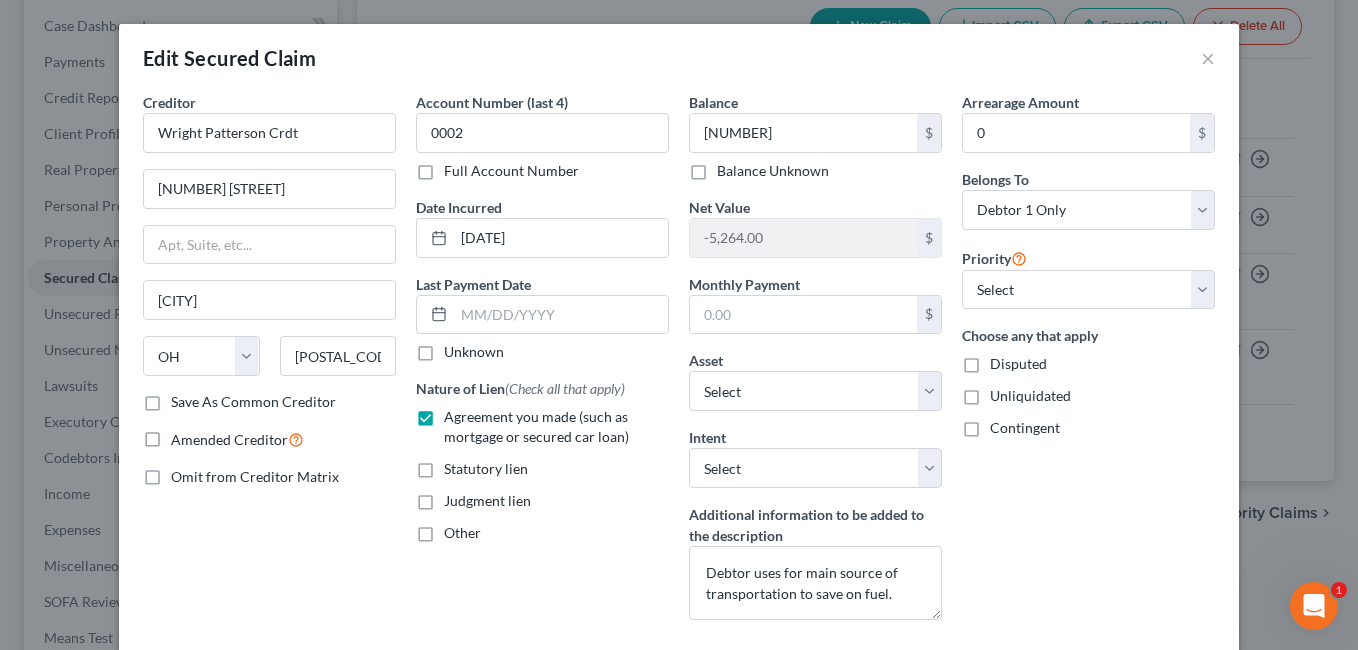drag, startPoint x: 1141, startPoint y: 536, endPoint x: 1120, endPoint y: 504, distance: 38.27532 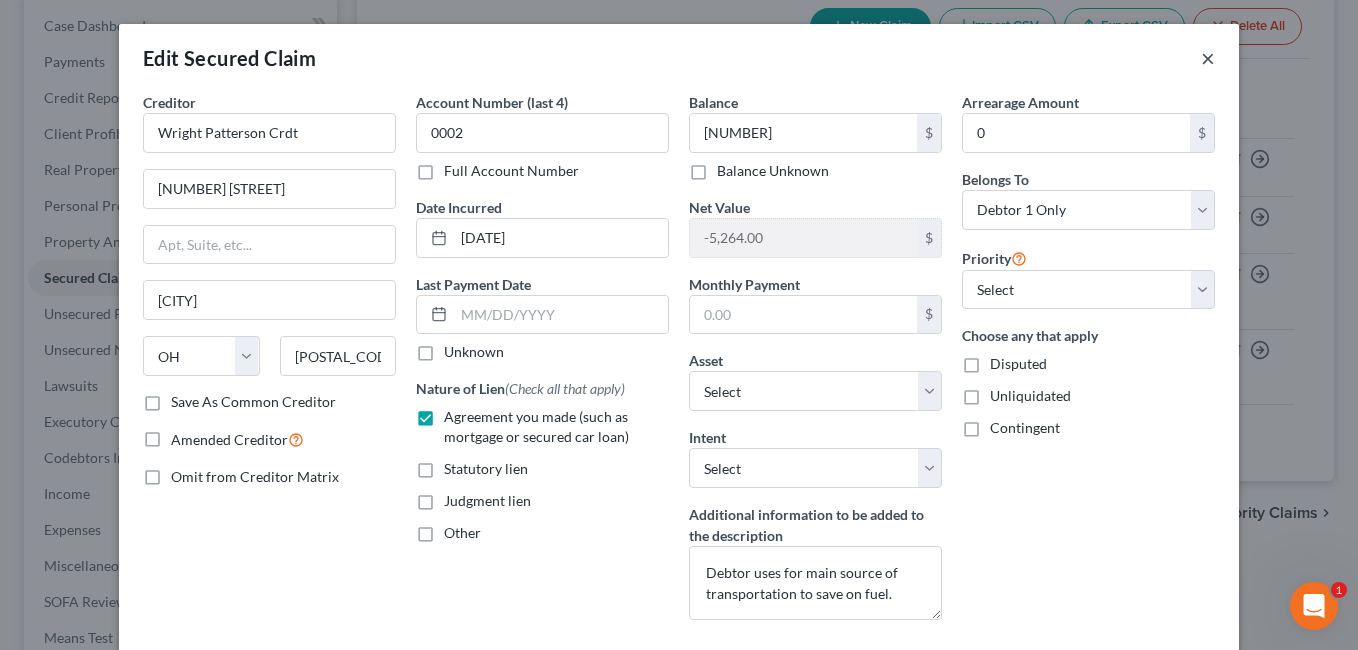 click on "×" at bounding box center [1208, 58] 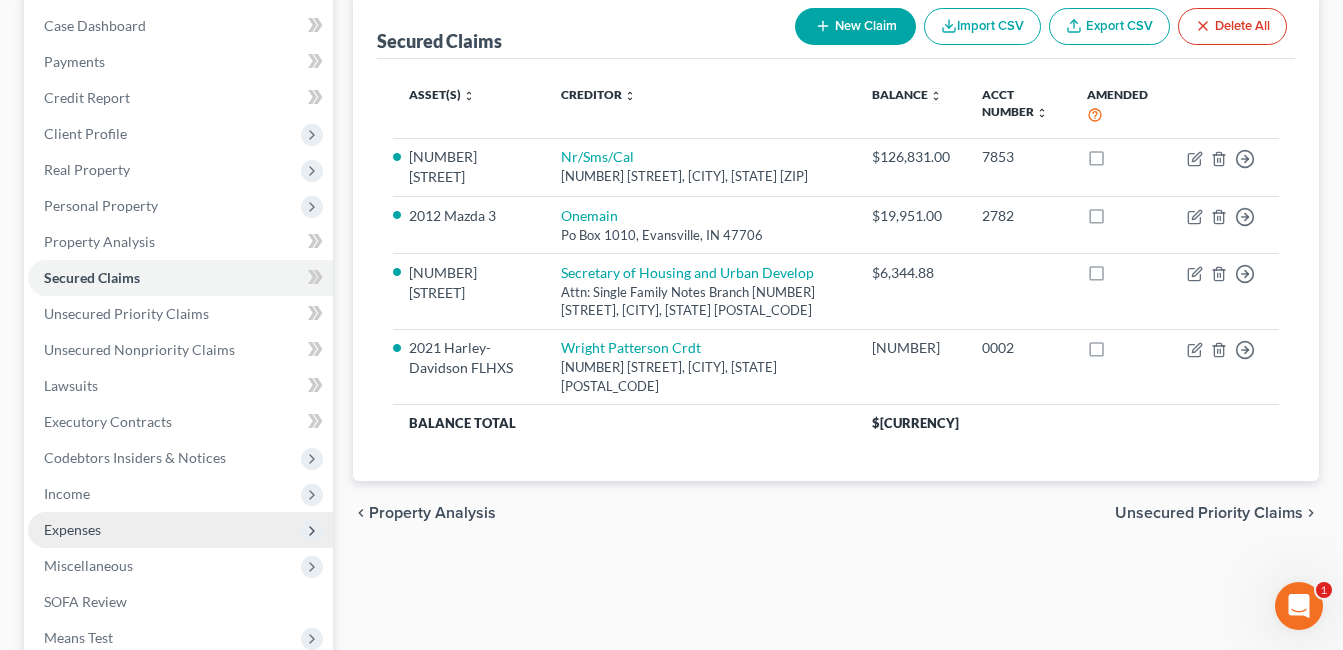 click on "Expenses" at bounding box center [180, 530] 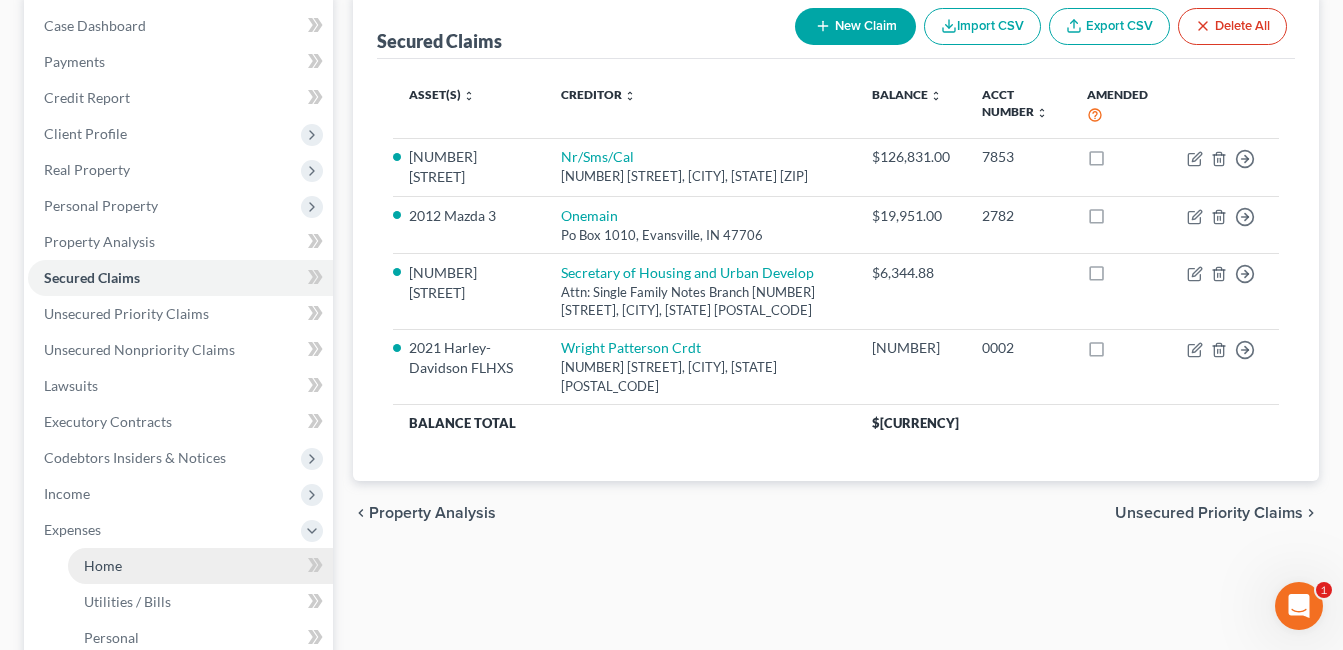 click on "Home" at bounding box center (200, 566) 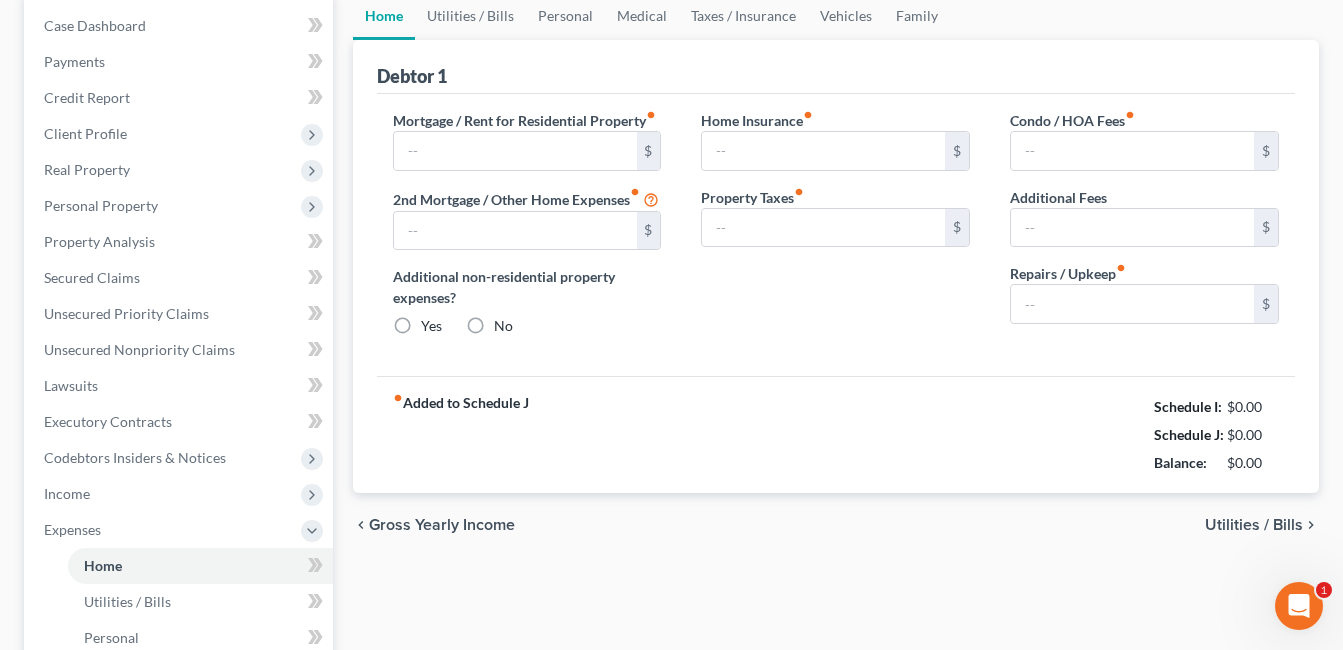scroll, scrollTop: 102, scrollLeft: 0, axis: vertical 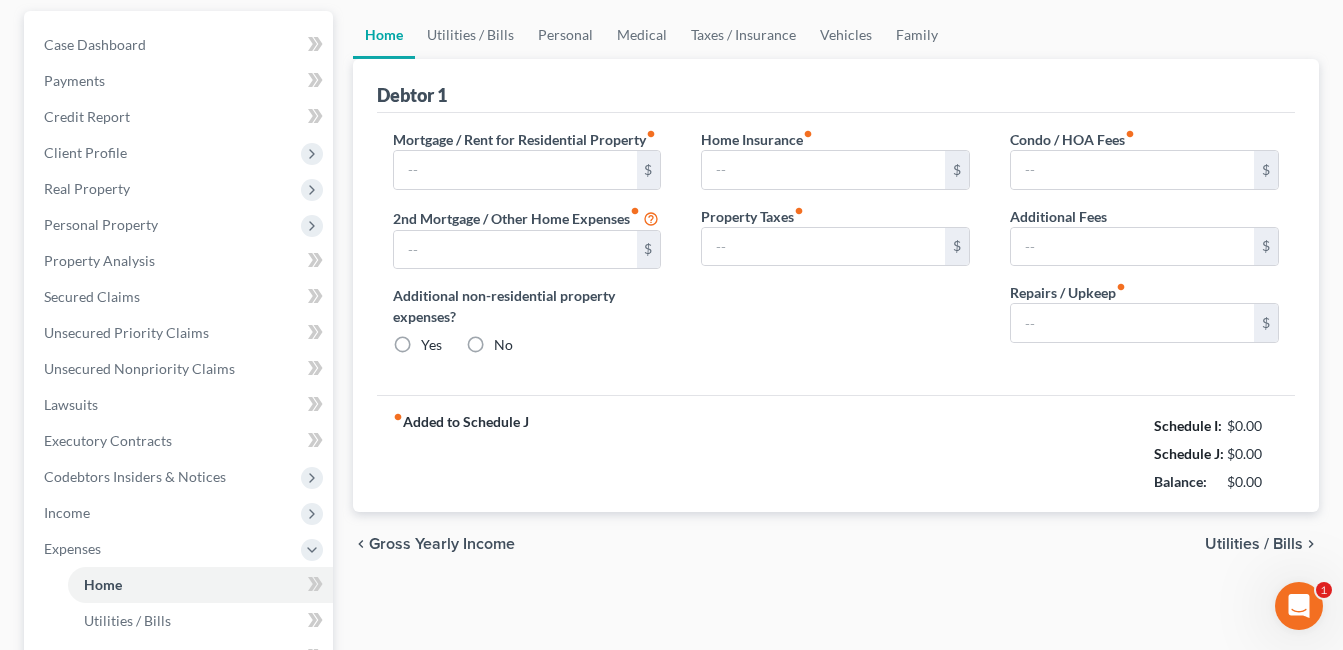 type on "1,298.00" 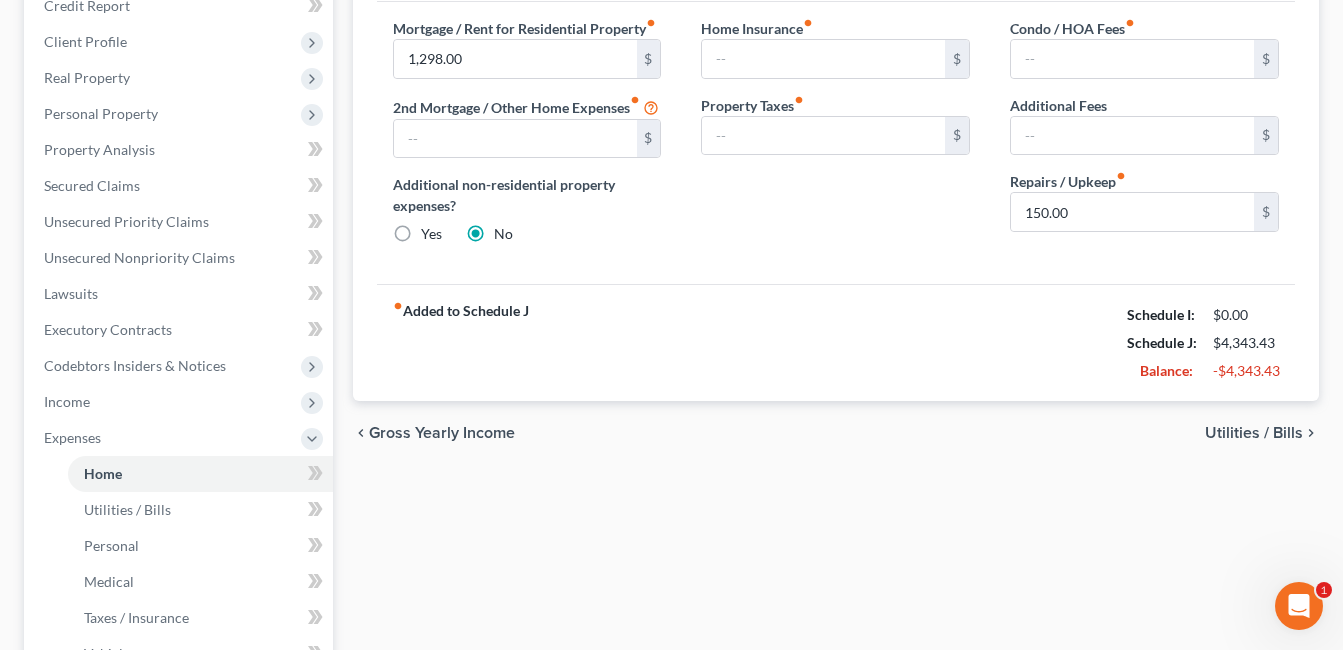 scroll, scrollTop: 300, scrollLeft: 0, axis: vertical 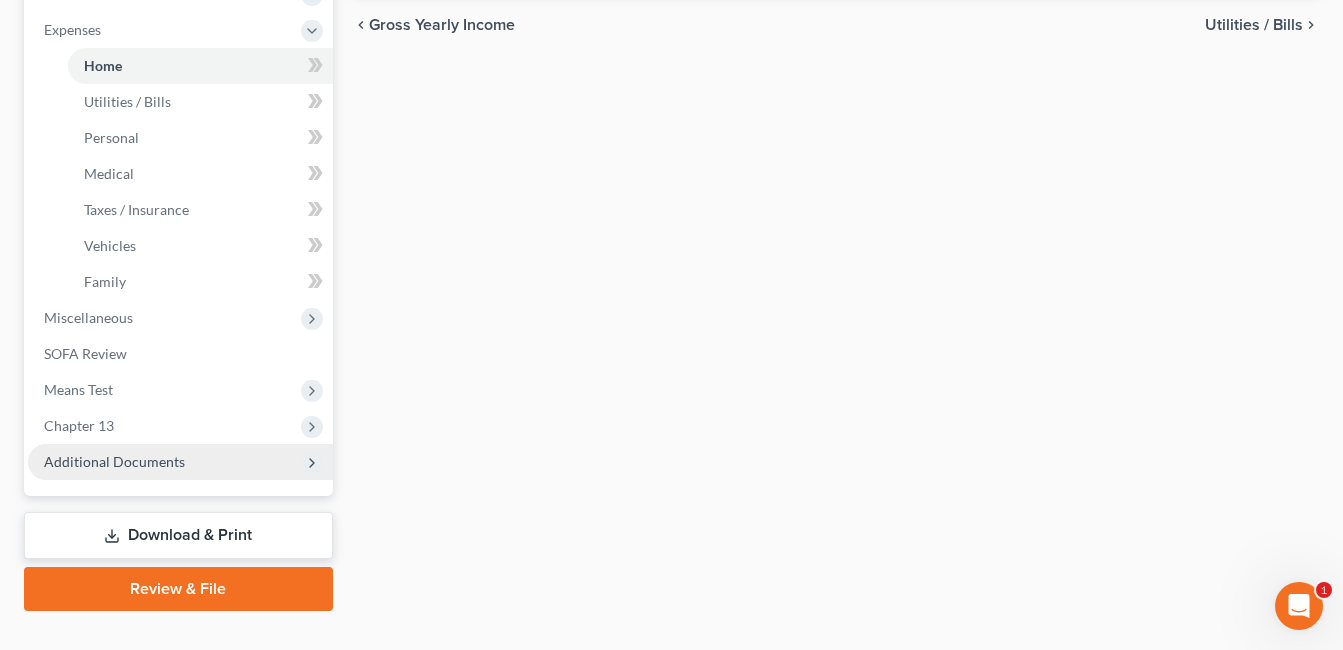 click on "Additional Documents" at bounding box center (180, 462) 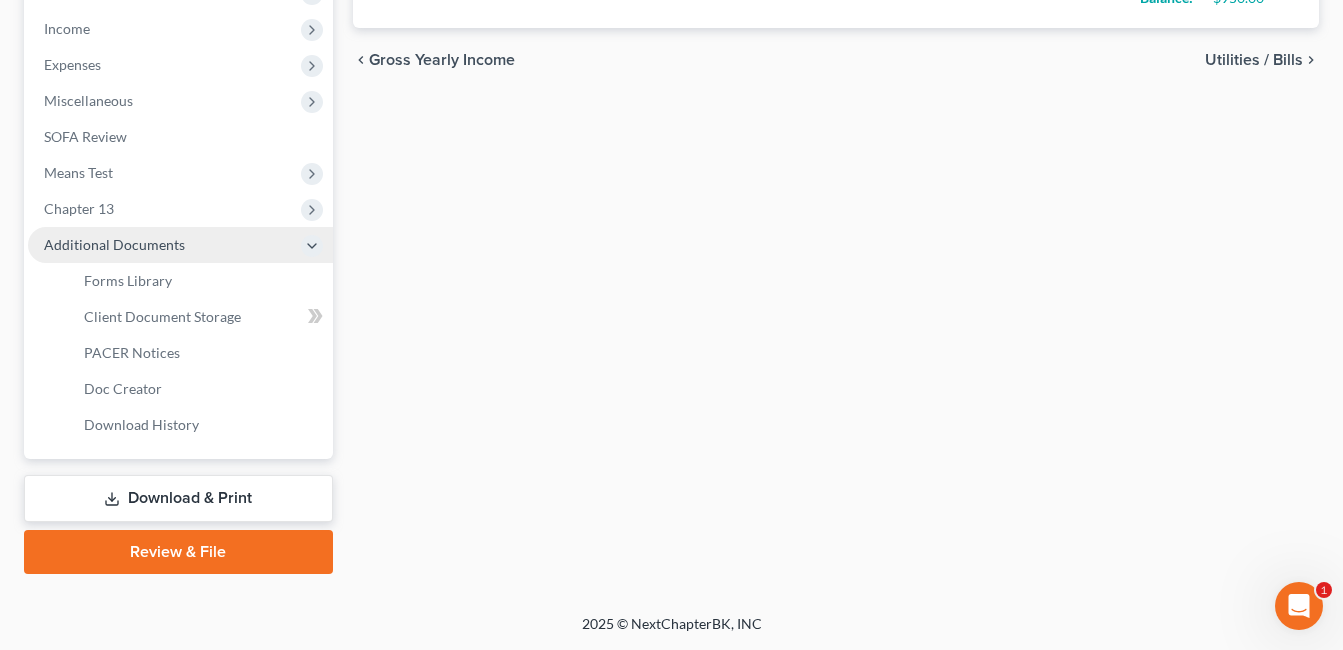 scroll, scrollTop: 665, scrollLeft: 0, axis: vertical 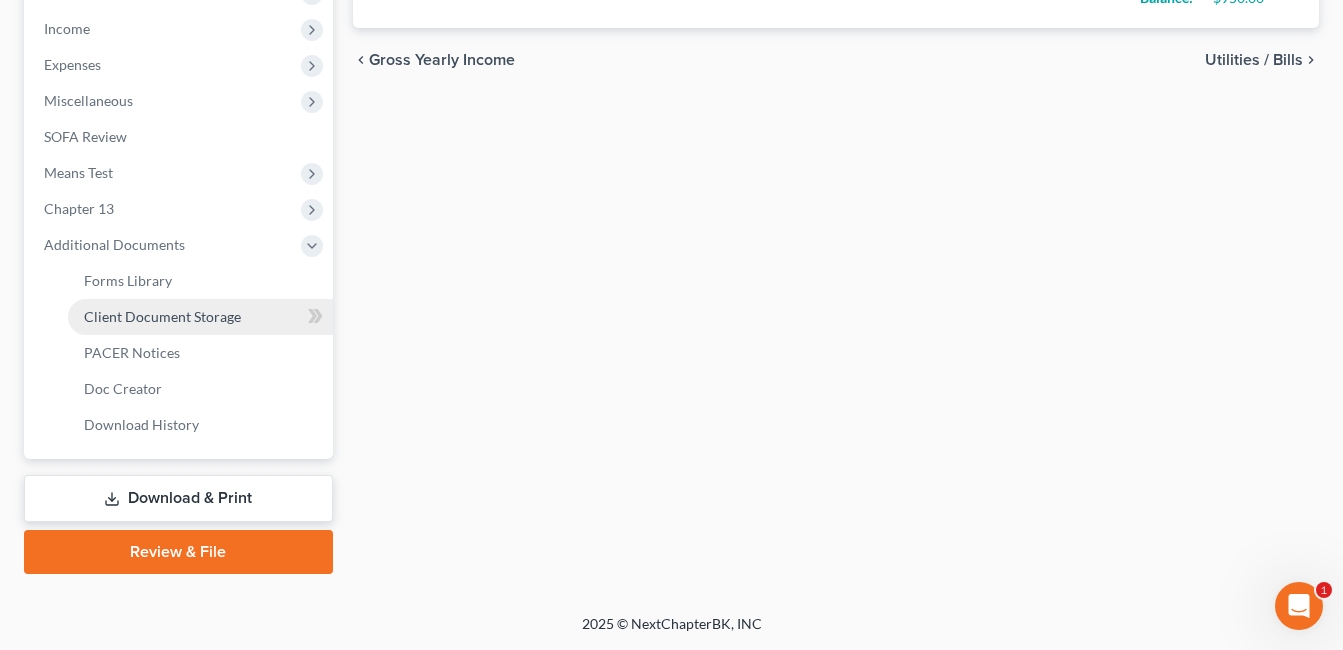 click on "Client Document Storage" at bounding box center [200, 317] 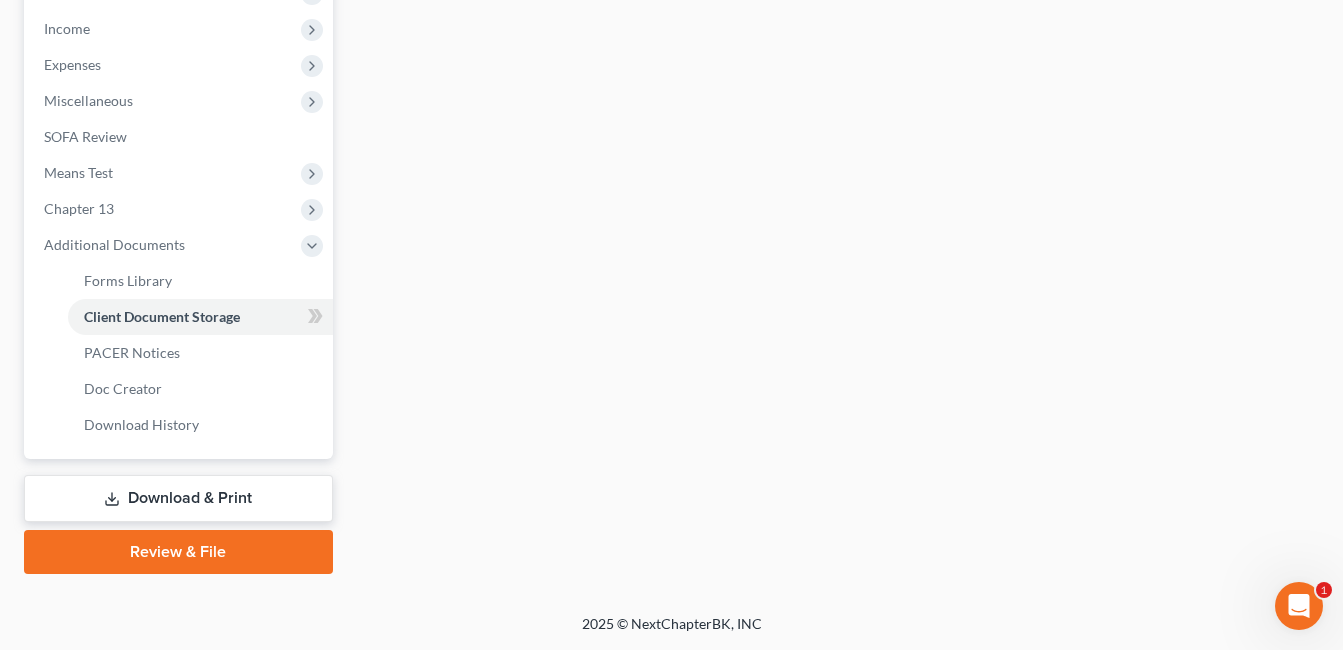 scroll, scrollTop: 647, scrollLeft: 0, axis: vertical 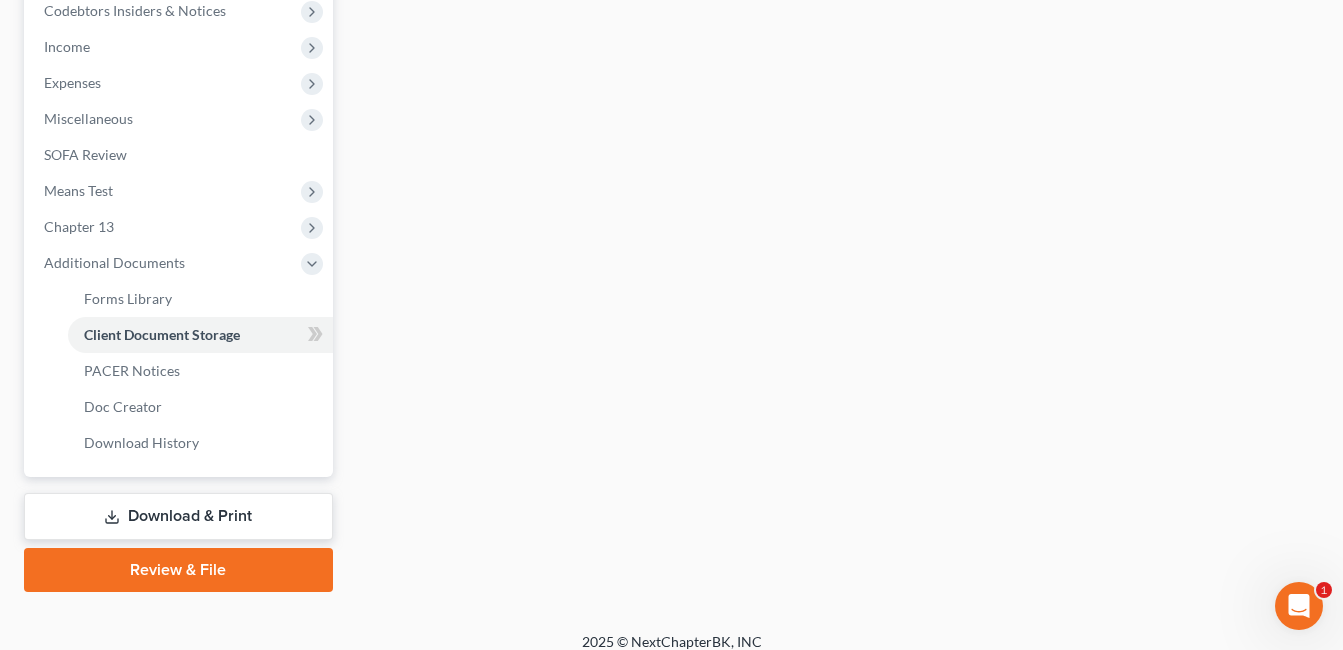 select on "7" 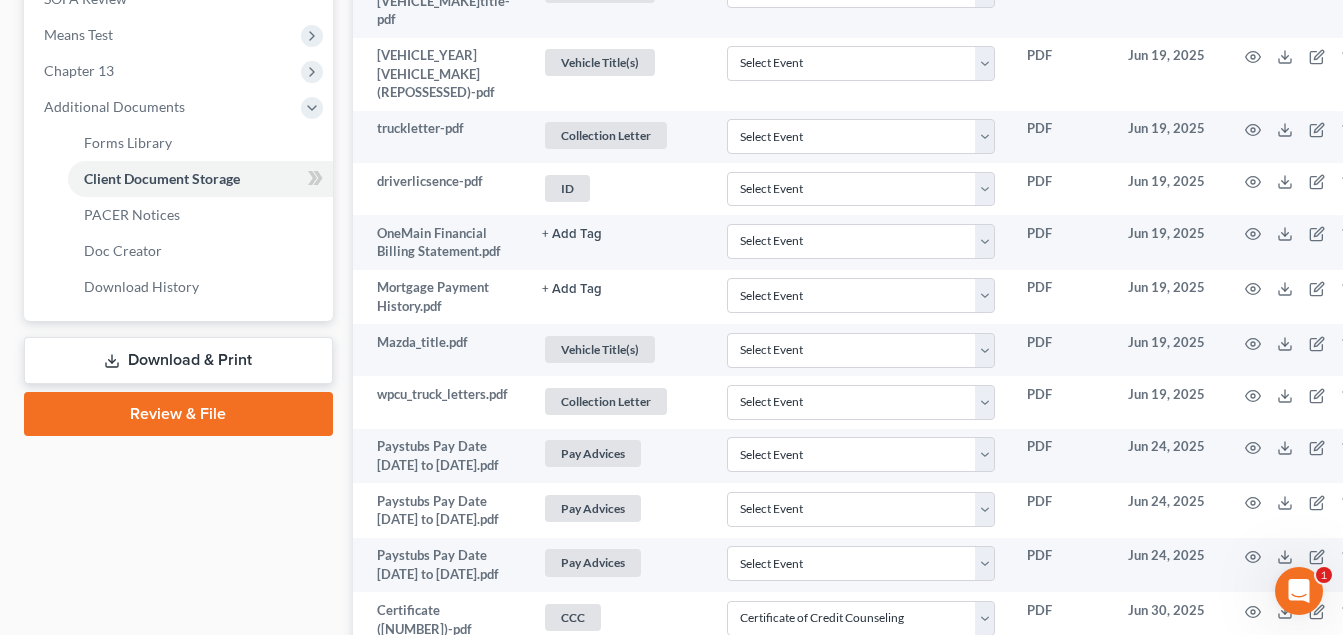 scroll, scrollTop: 800, scrollLeft: 0, axis: vertical 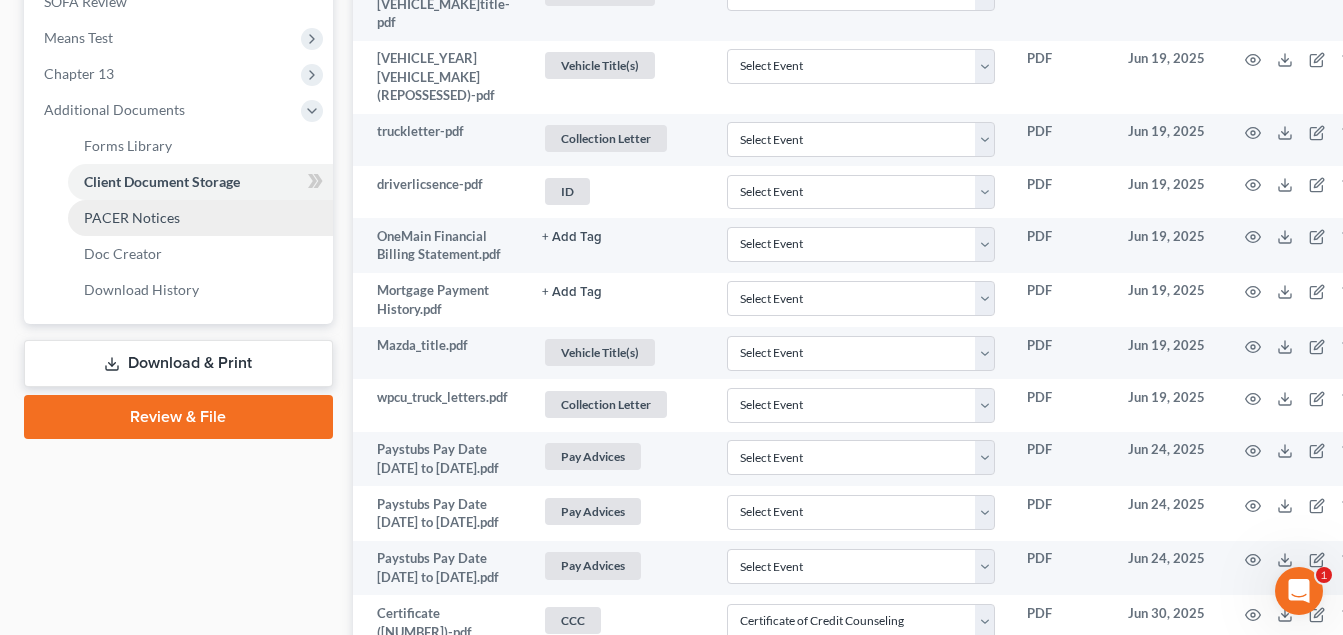 click on "PACER Notices" at bounding box center (132, 217) 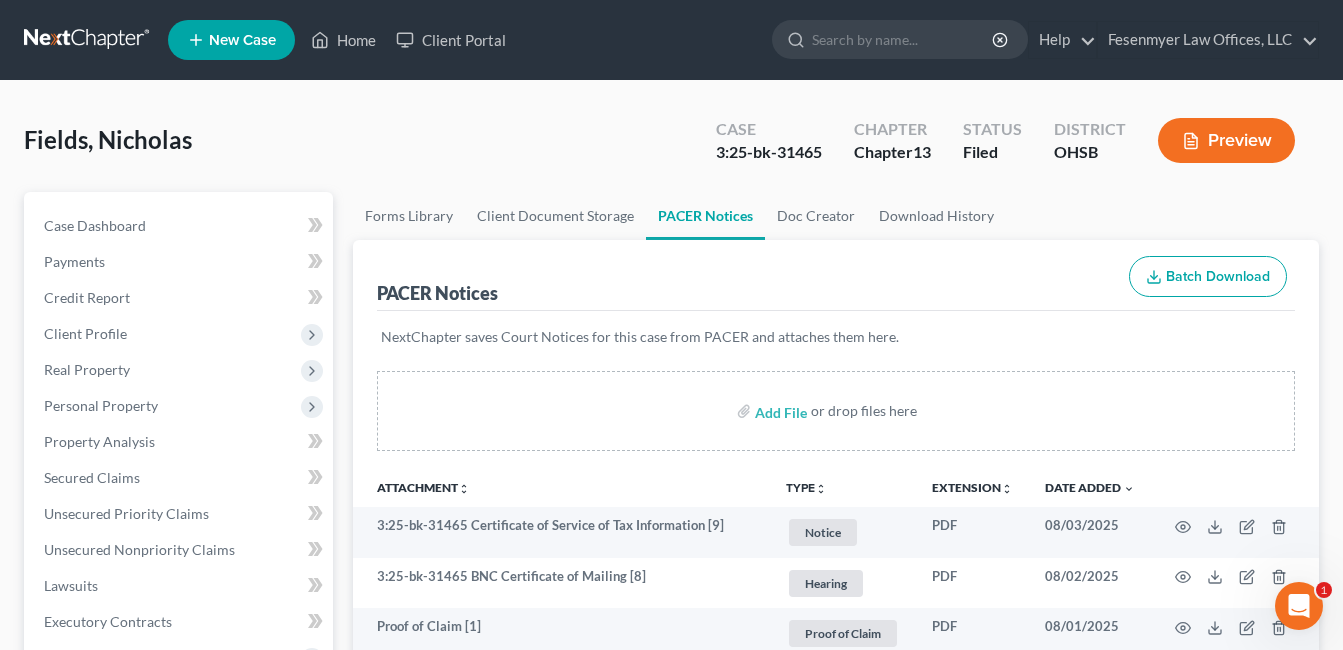 scroll, scrollTop: 665, scrollLeft: 0, axis: vertical 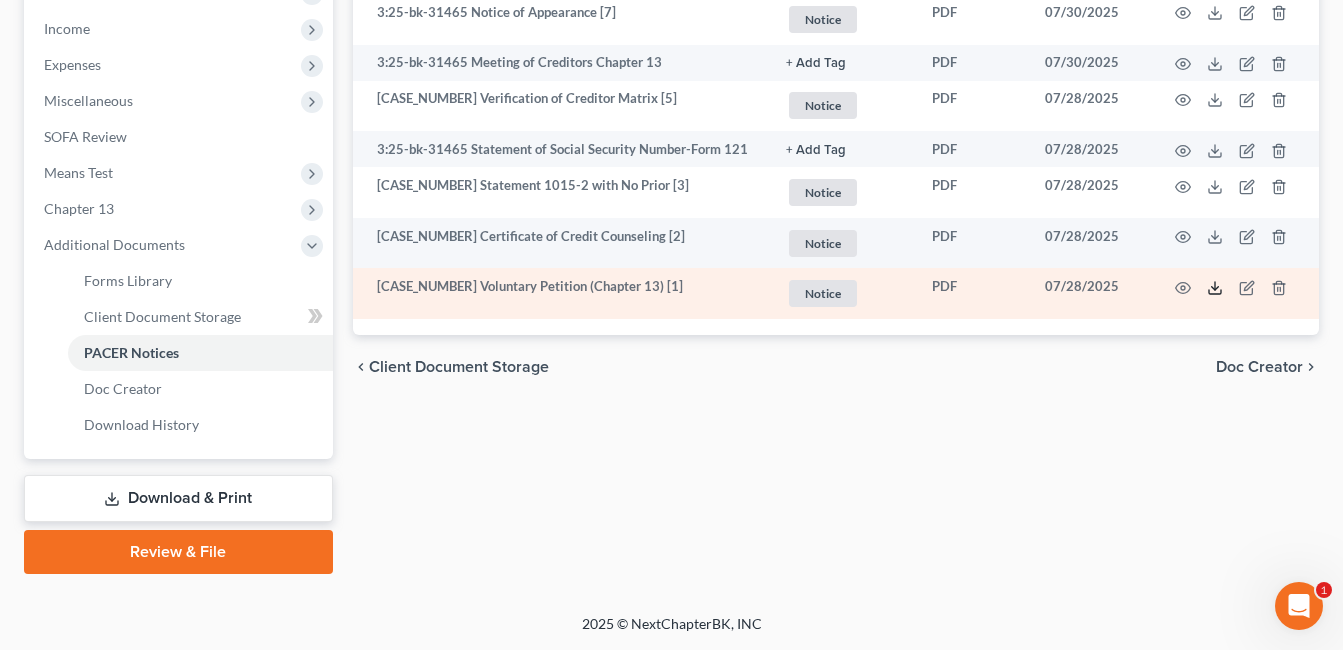 click 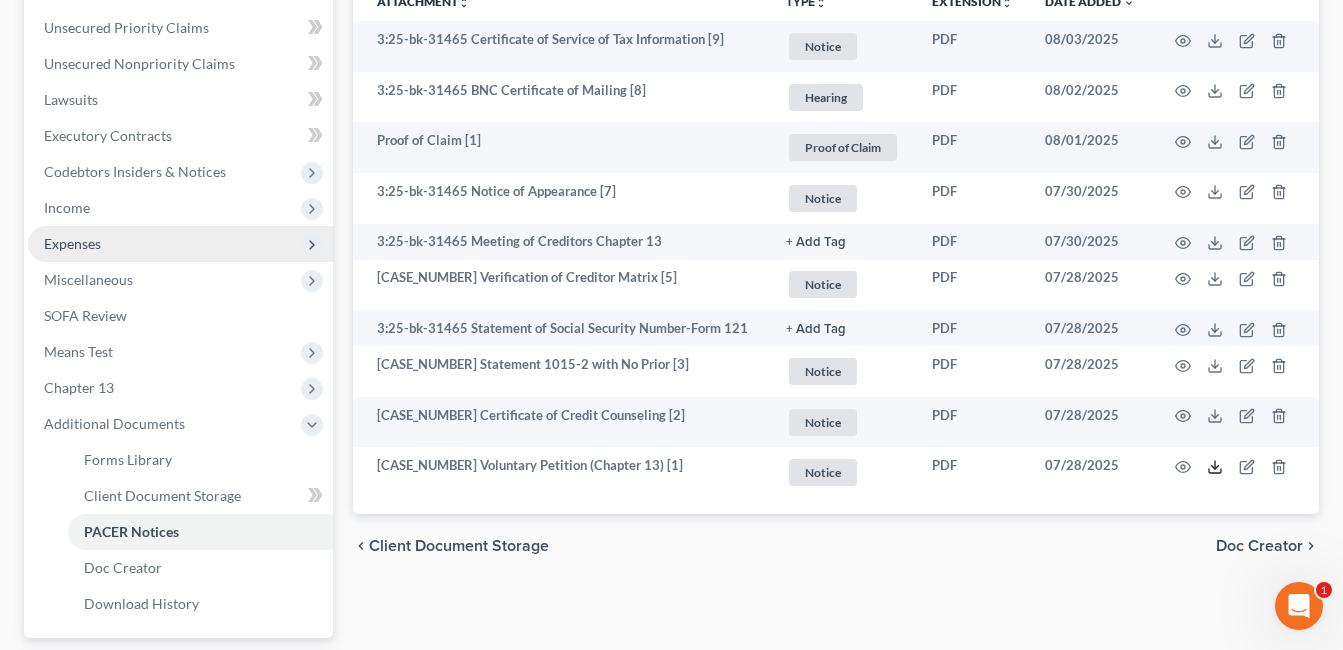 scroll, scrollTop: 665, scrollLeft: 0, axis: vertical 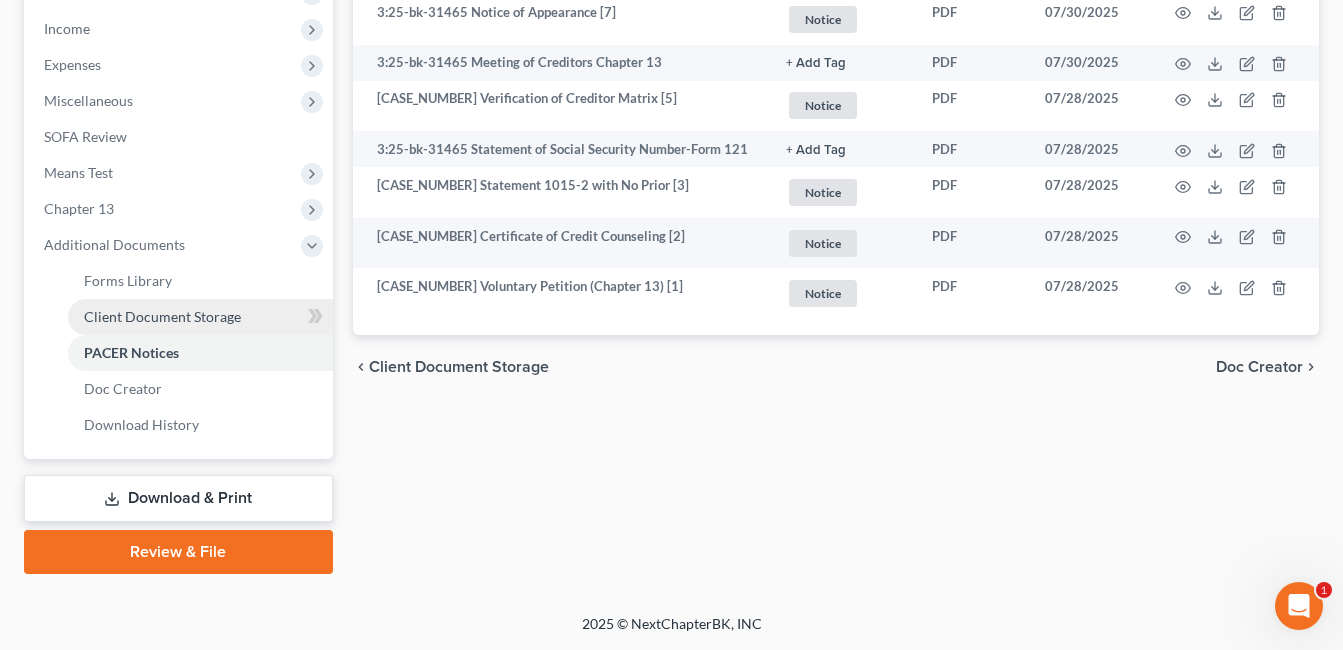 click on "Client Document Storage" at bounding box center [162, 316] 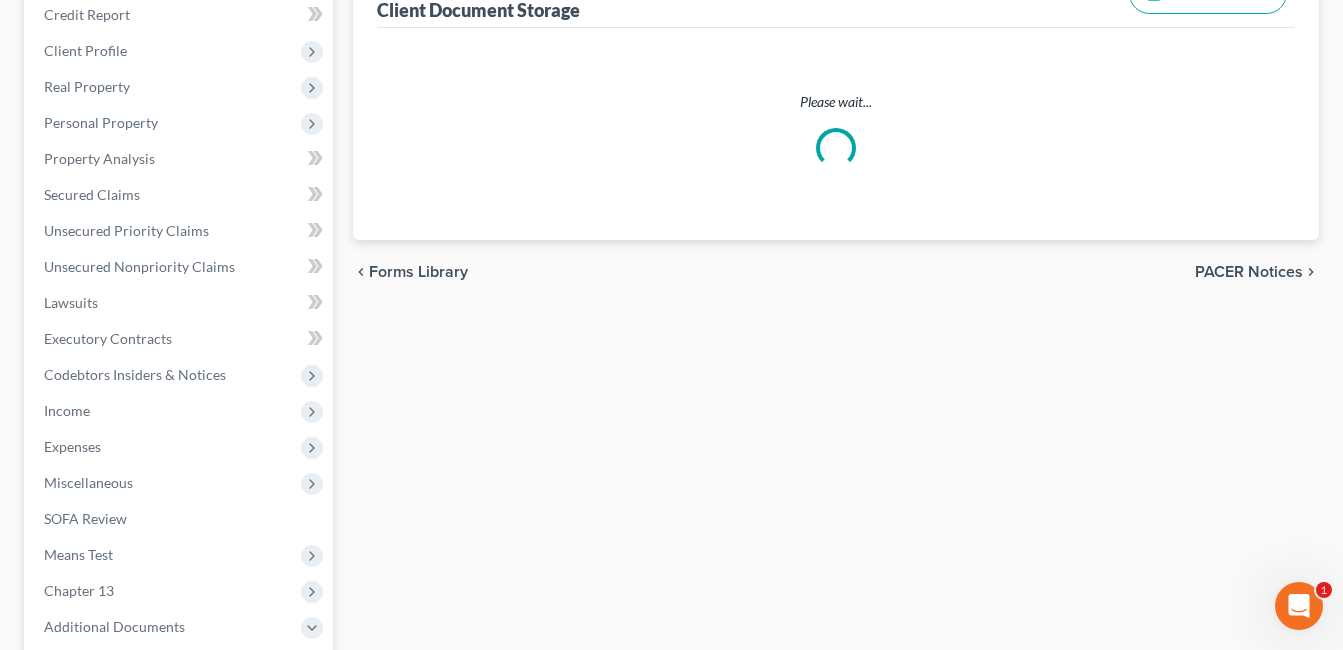 scroll, scrollTop: 46, scrollLeft: 0, axis: vertical 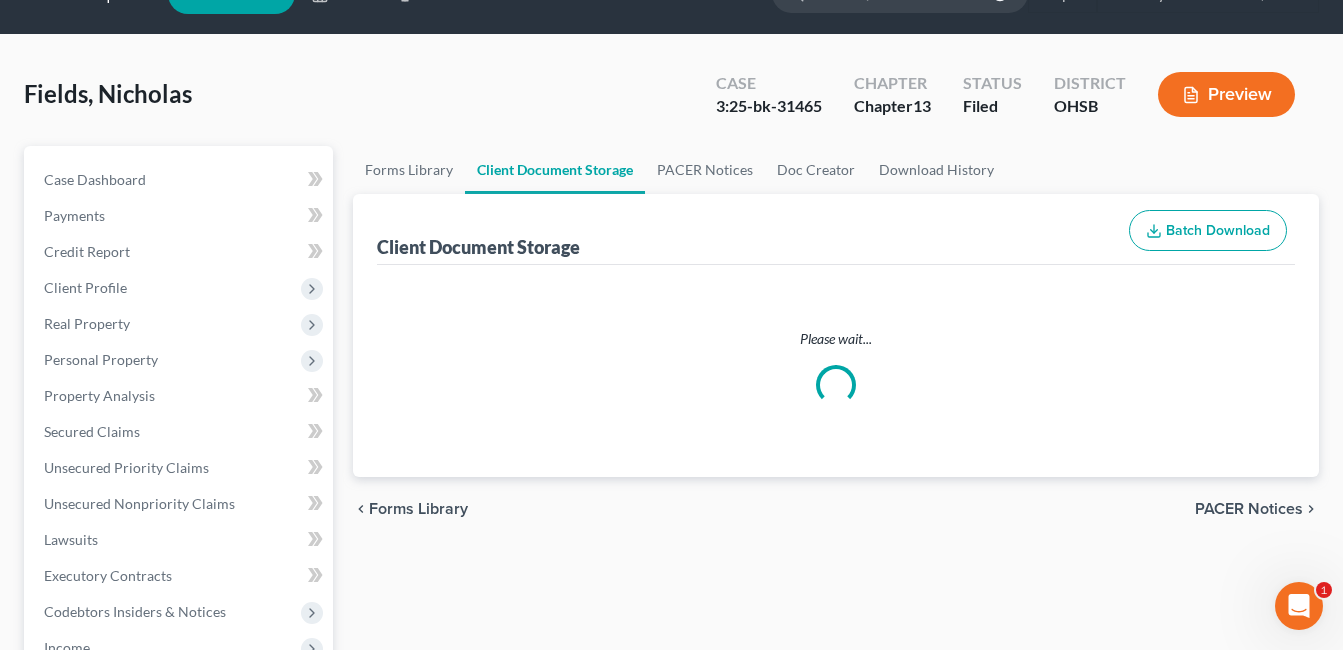 select on "7" 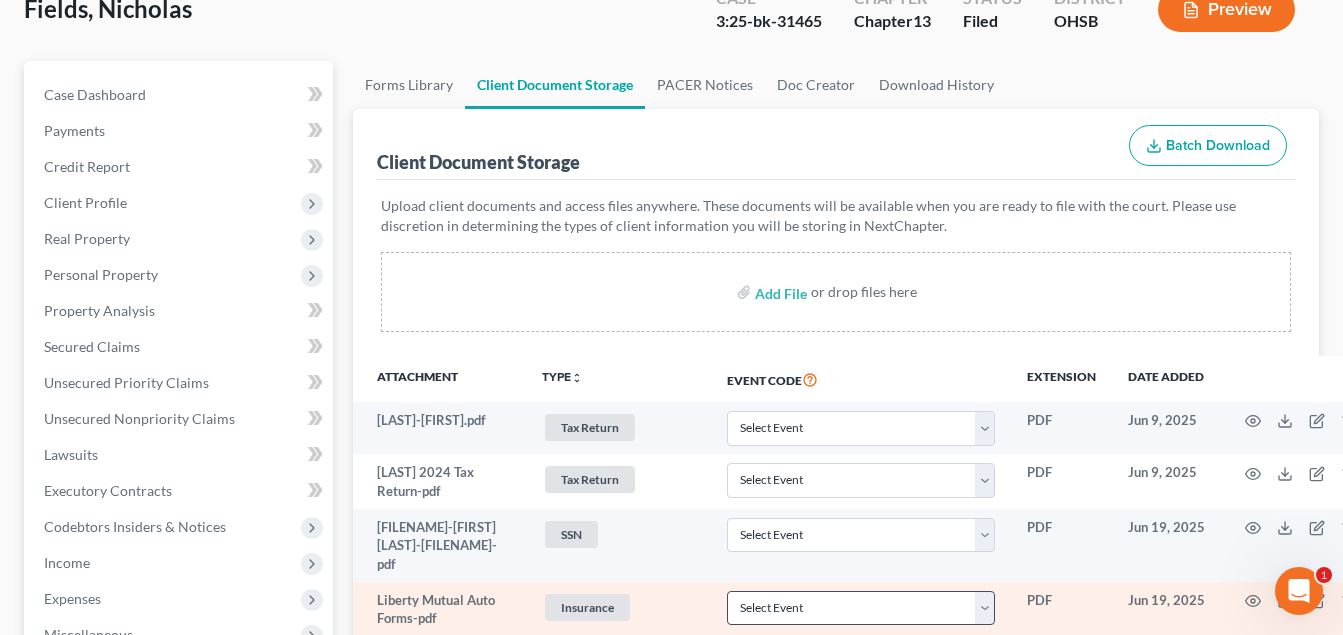 scroll, scrollTop: 400, scrollLeft: 0, axis: vertical 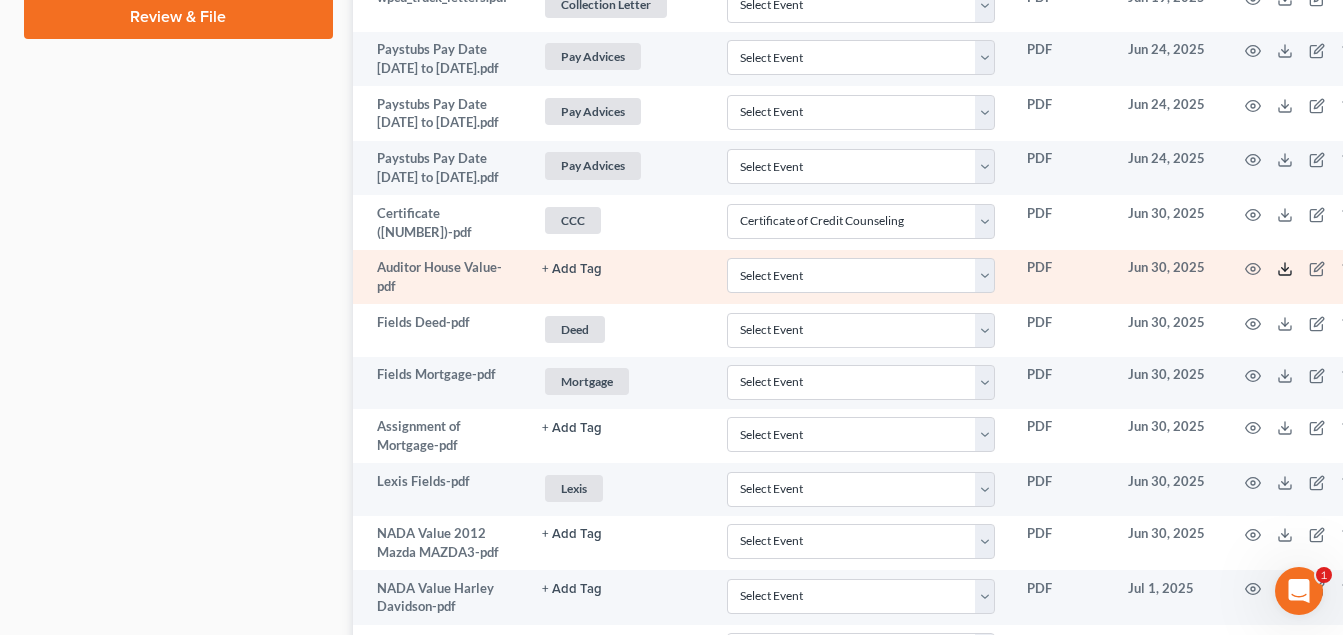 click 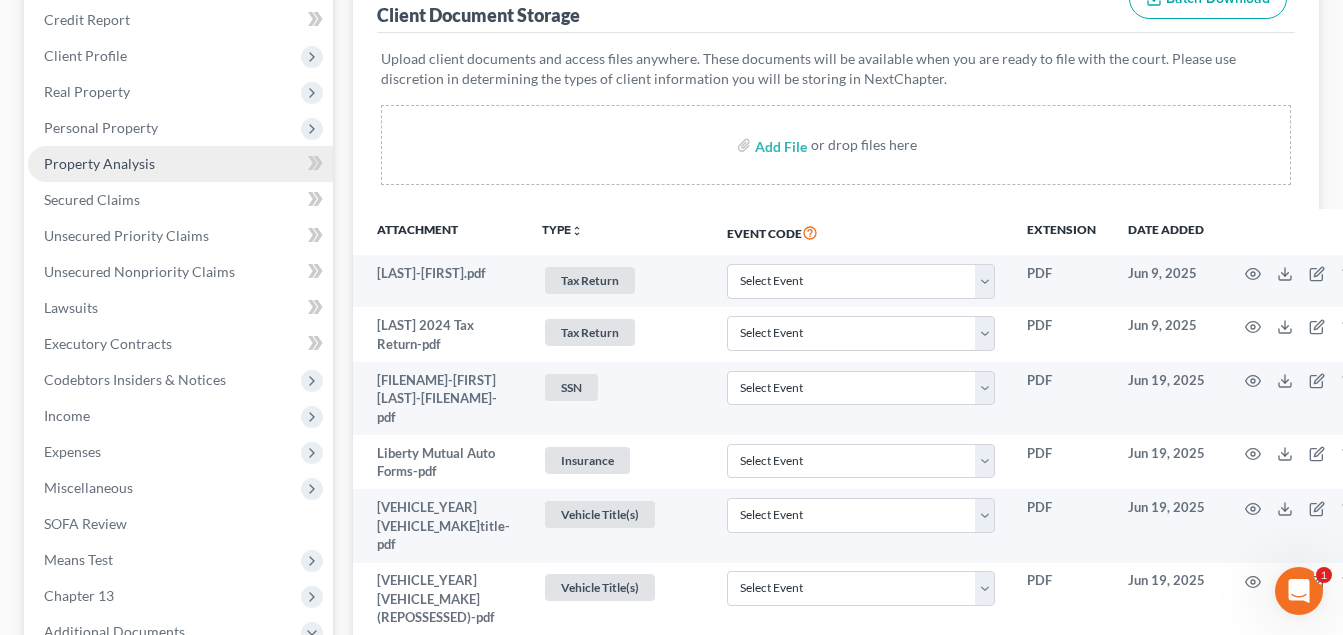 scroll, scrollTop: 100, scrollLeft: 0, axis: vertical 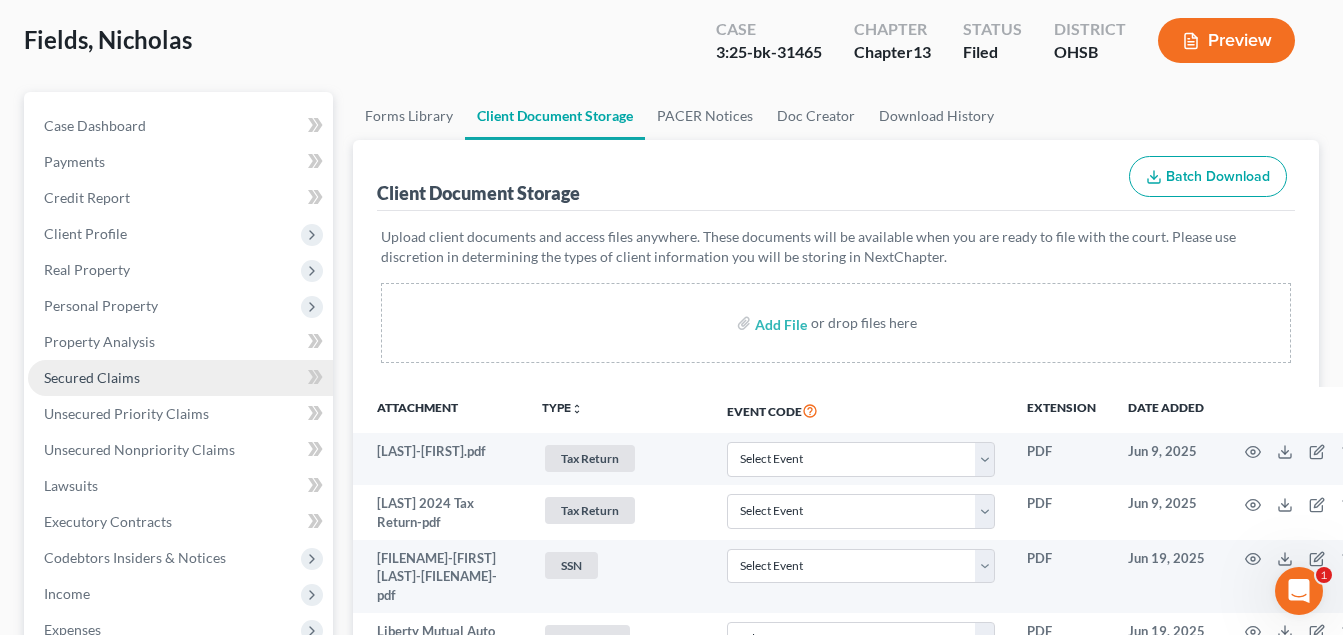 click on "Secured Claims" at bounding box center (180, 378) 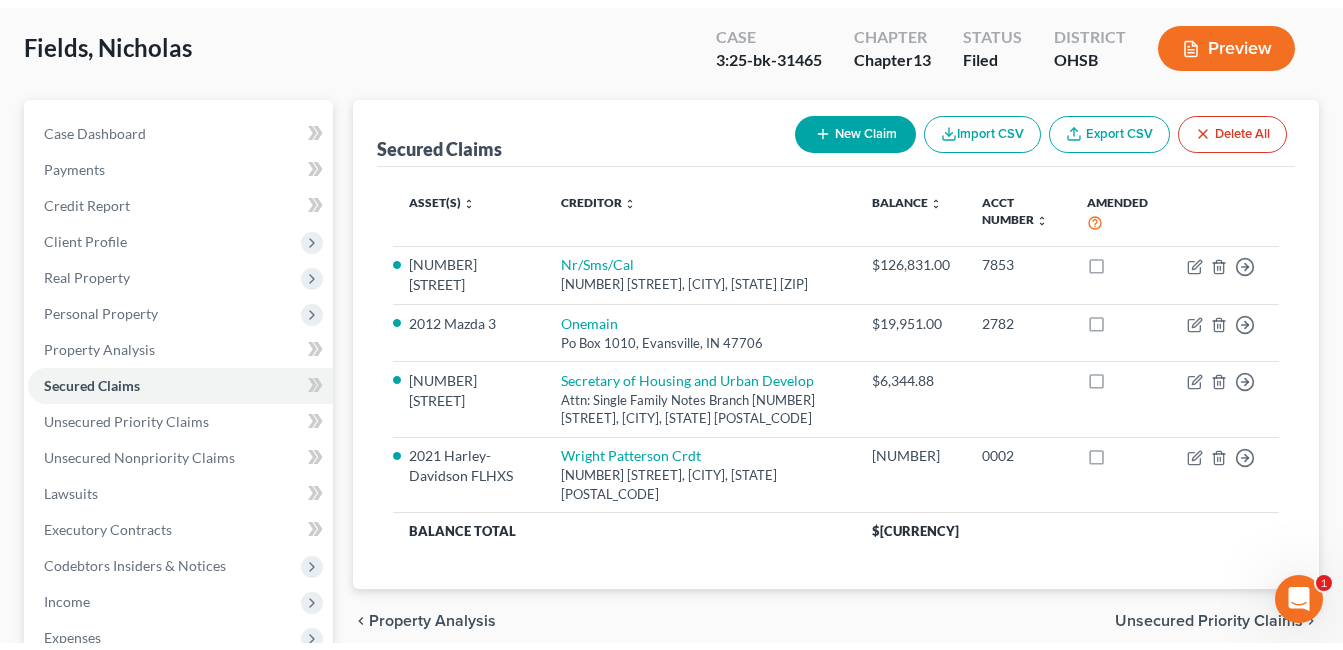 scroll, scrollTop: 0, scrollLeft: 0, axis: both 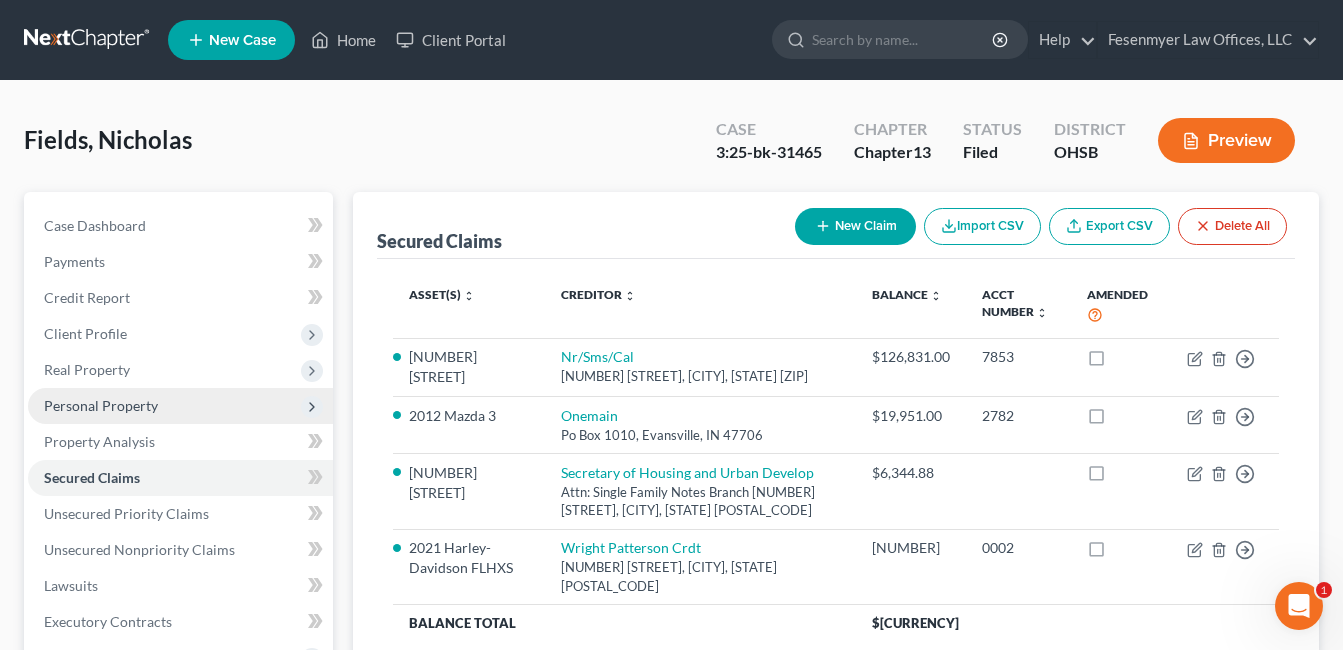 click on "Personal Property" at bounding box center (180, 406) 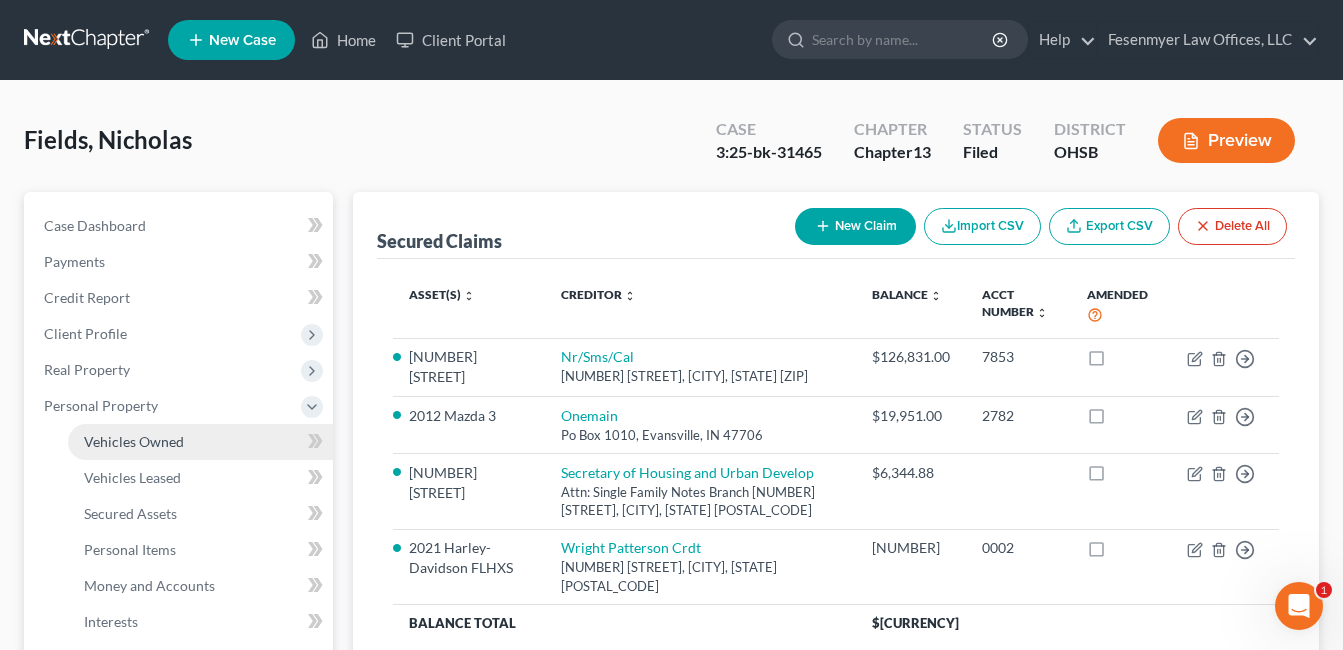 click on "Vehicles Owned" at bounding box center [200, 442] 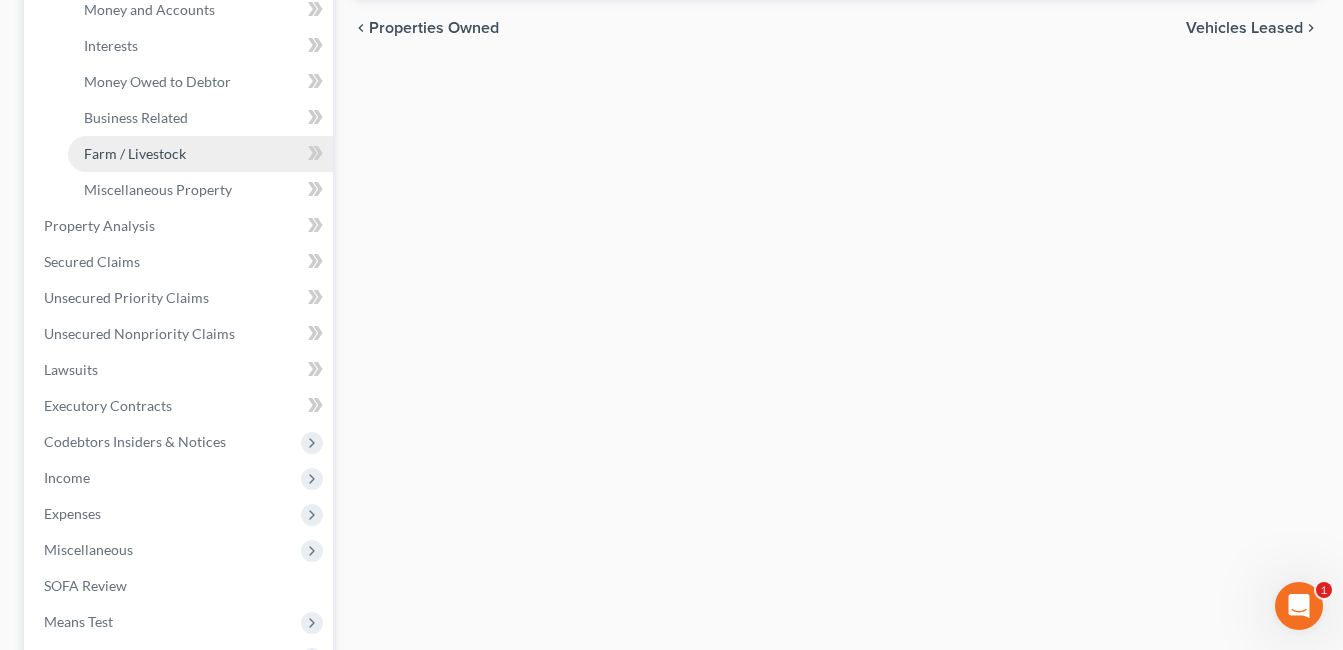 scroll, scrollTop: 600, scrollLeft: 0, axis: vertical 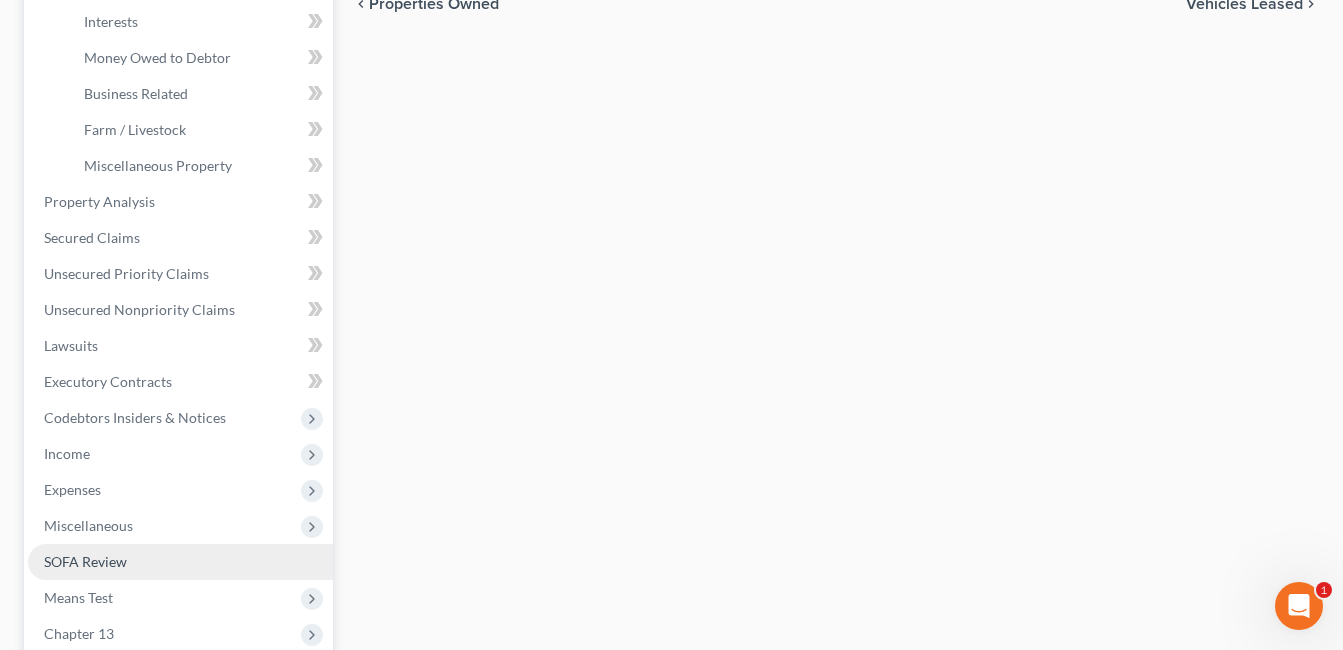 drag, startPoint x: 121, startPoint y: 593, endPoint x: 216, endPoint y: 554, distance: 102.69372 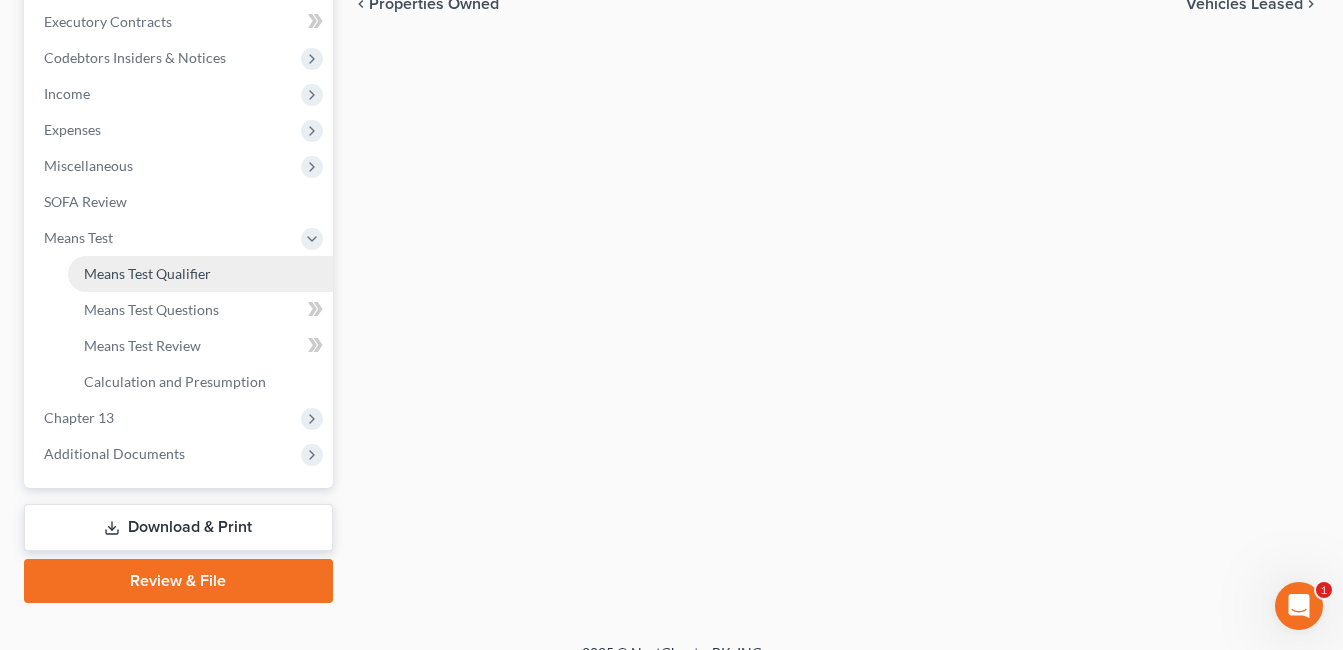 click on "Means Test Qualifier" at bounding box center [147, 273] 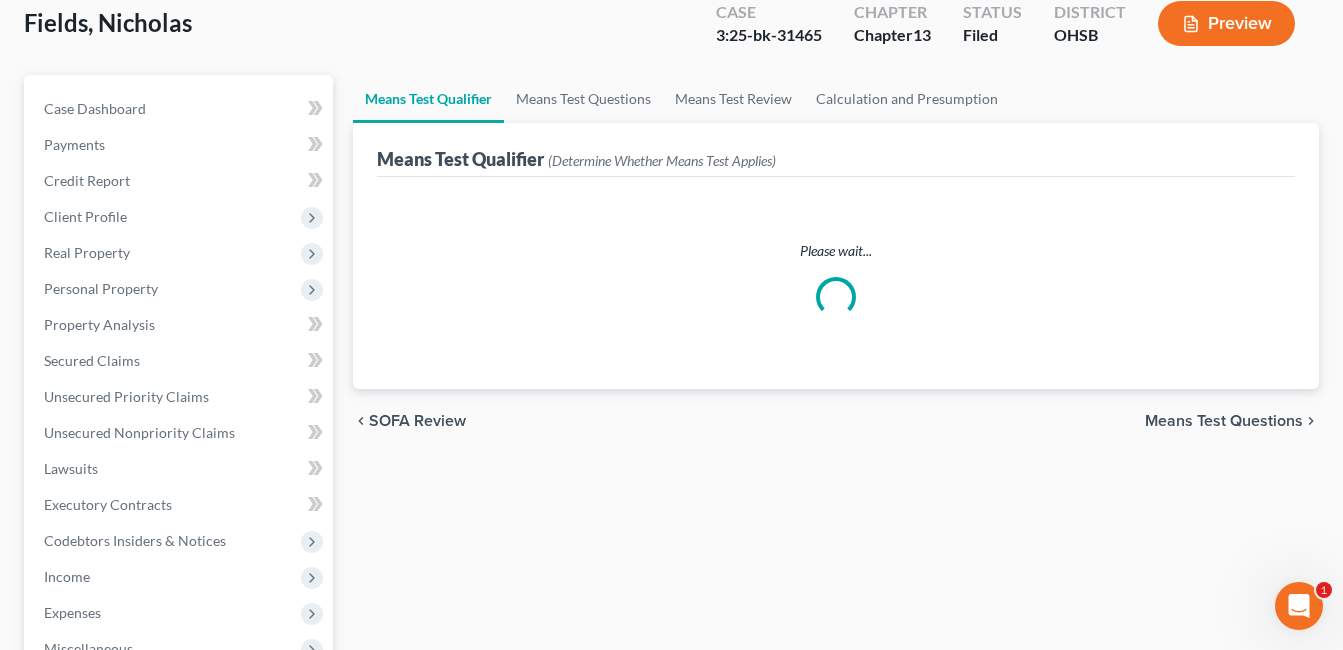 scroll, scrollTop: 0, scrollLeft: 0, axis: both 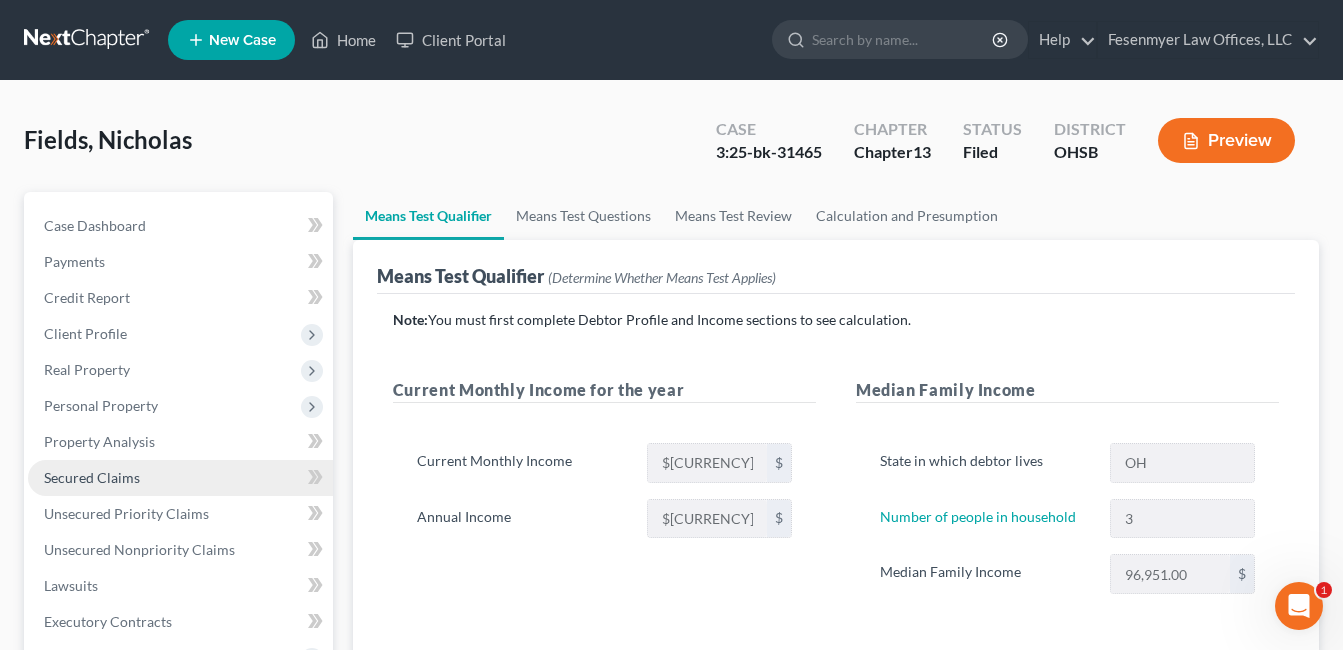 click on "Secured Claims" at bounding box center [92, 477] 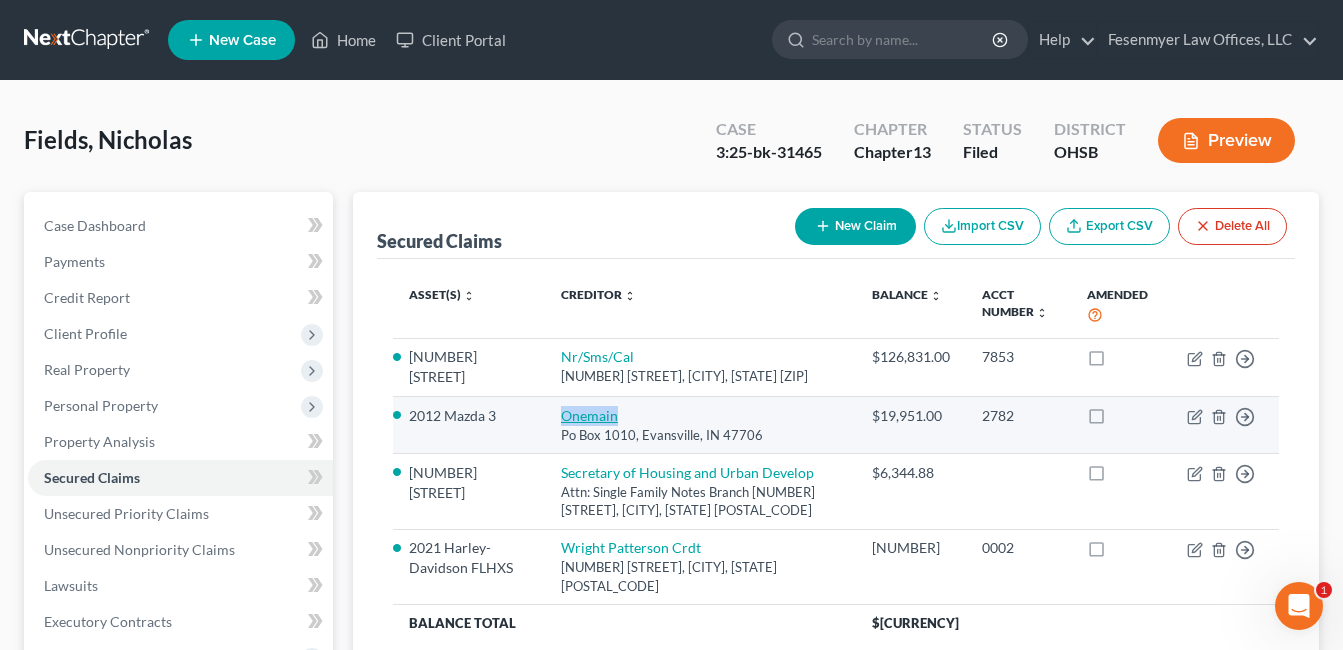 drag, startPoint x: 630, startPoint y: 417, endPoint x: 575, endPoint y: 410, distance: 55.443665 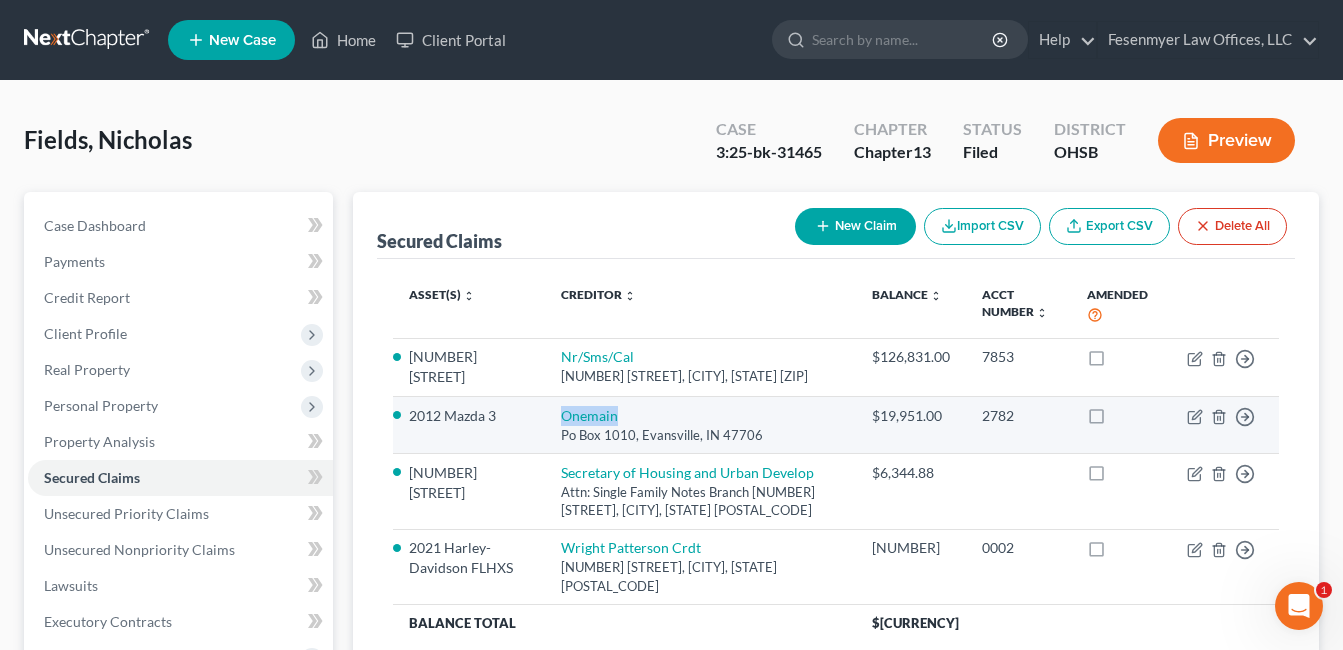 click on "[ORGANIZATION] Po Box [NUMBER], [CITY], [STATE] [POSTAL_CODE]" at bounding box center (700, 425) 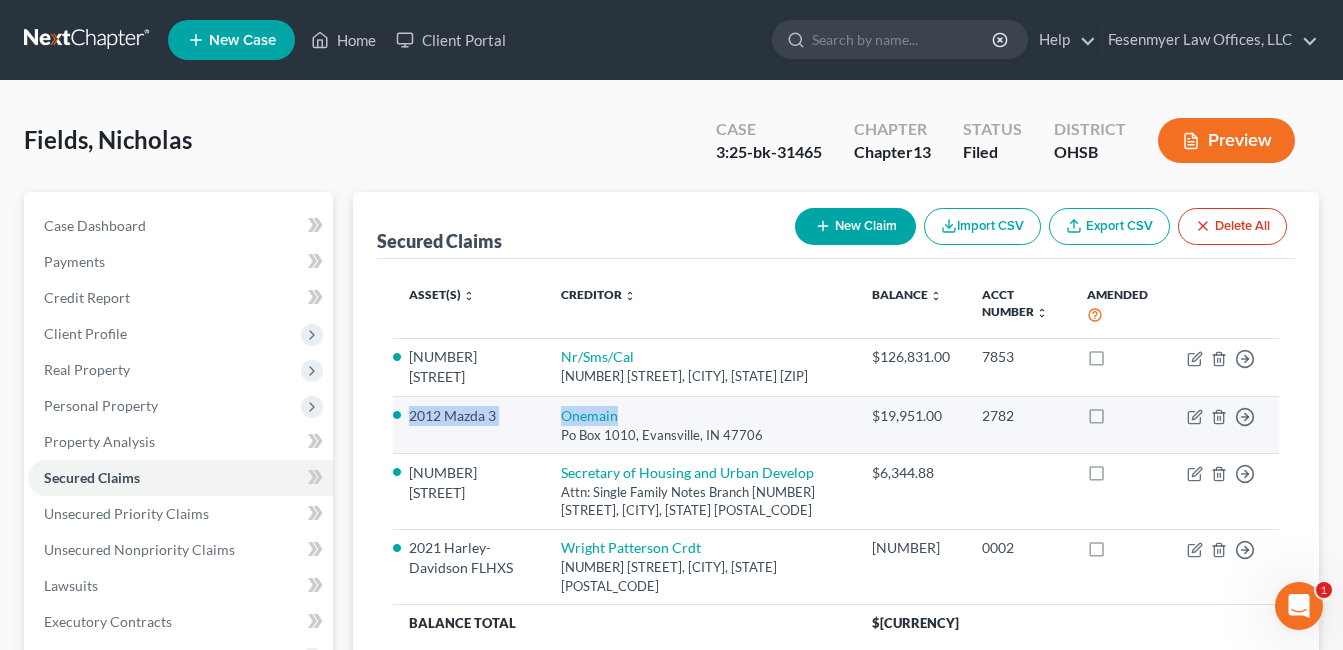 drag, startPoint x: 639, startPoint y: 414, endPoint x: 419, endPoint y: 408, distance: 220.0818 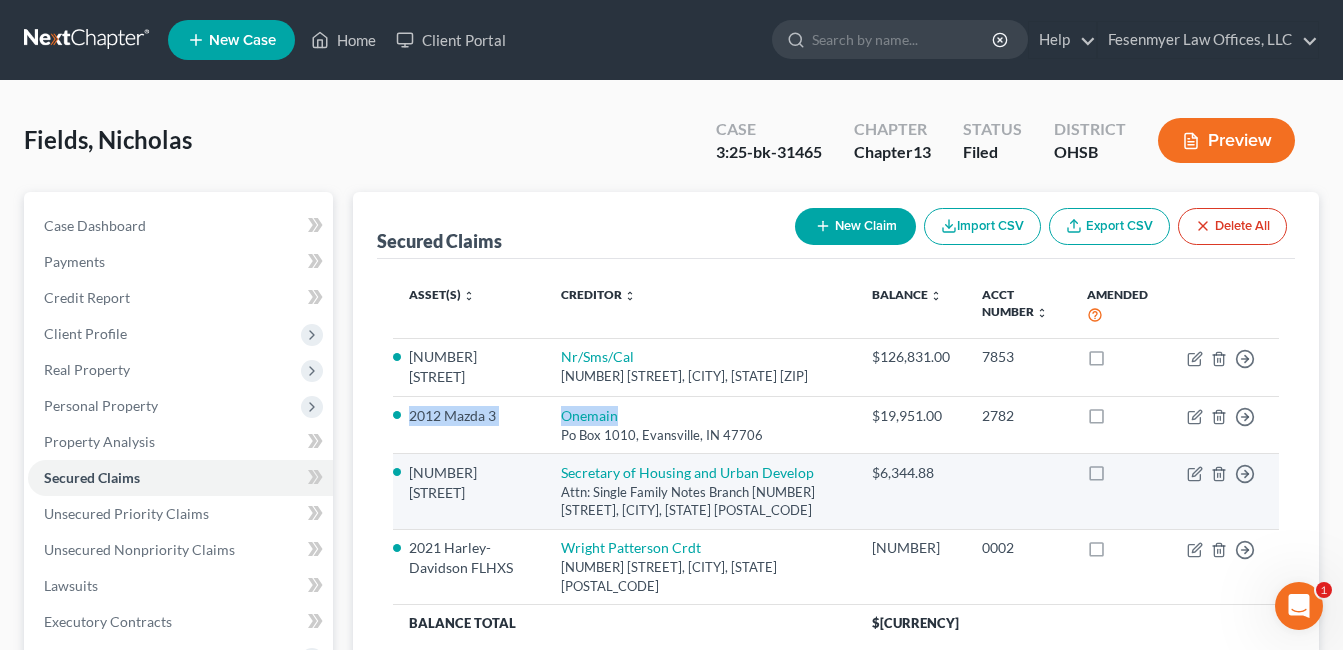 drag, startPoint x: 370, startPoint y: 509, endPoint x: 395, endPoint y: 513, distance: 25.317978 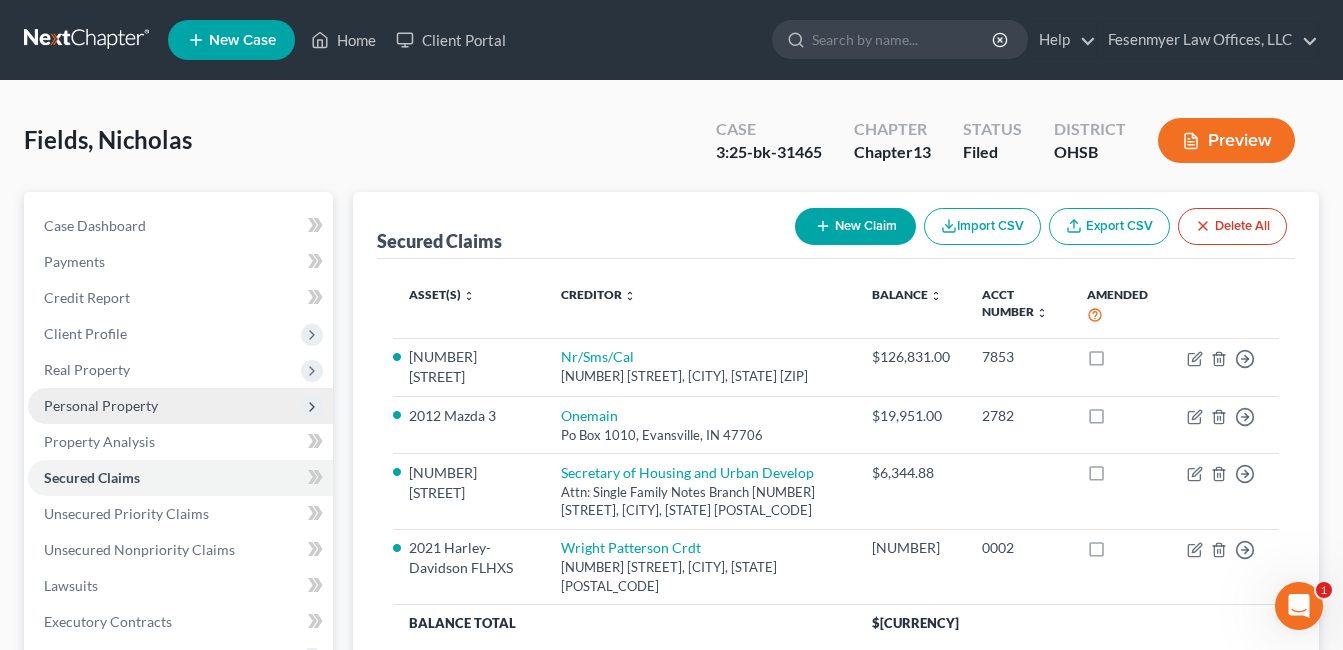 click on "Personal Property" at bounding box center [101, 405] 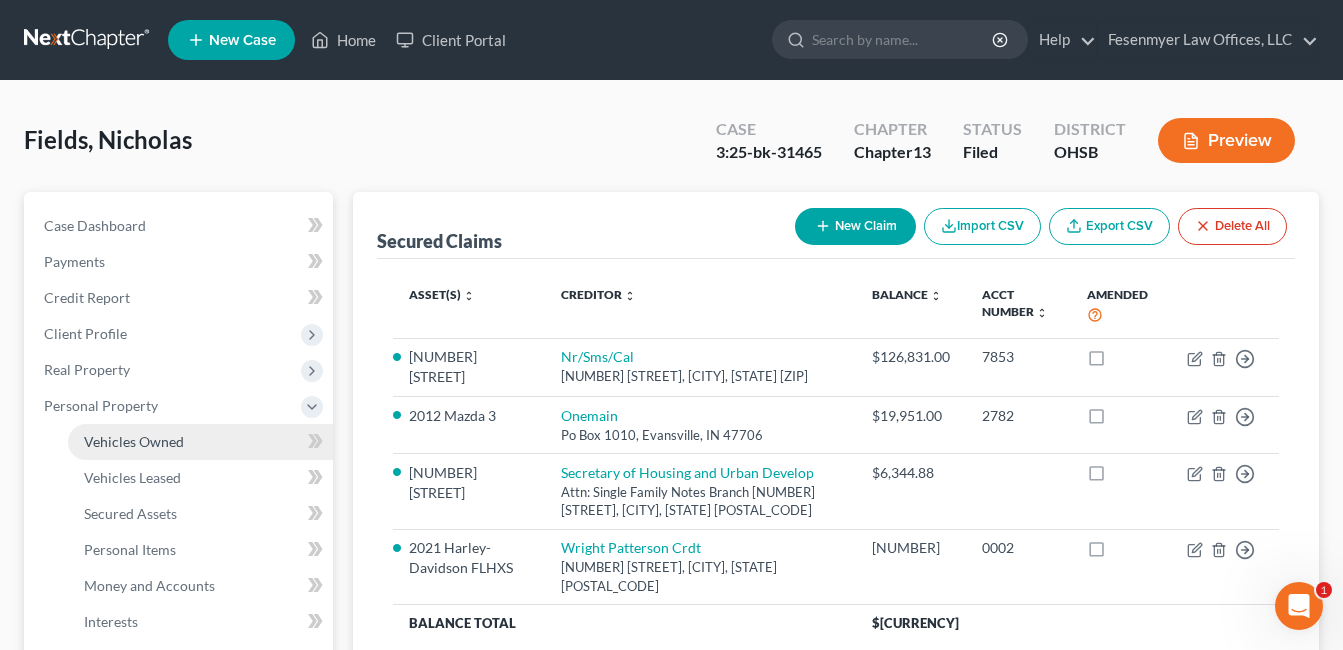 click on "Vehicles Owned" at bounding box center (200, 442) 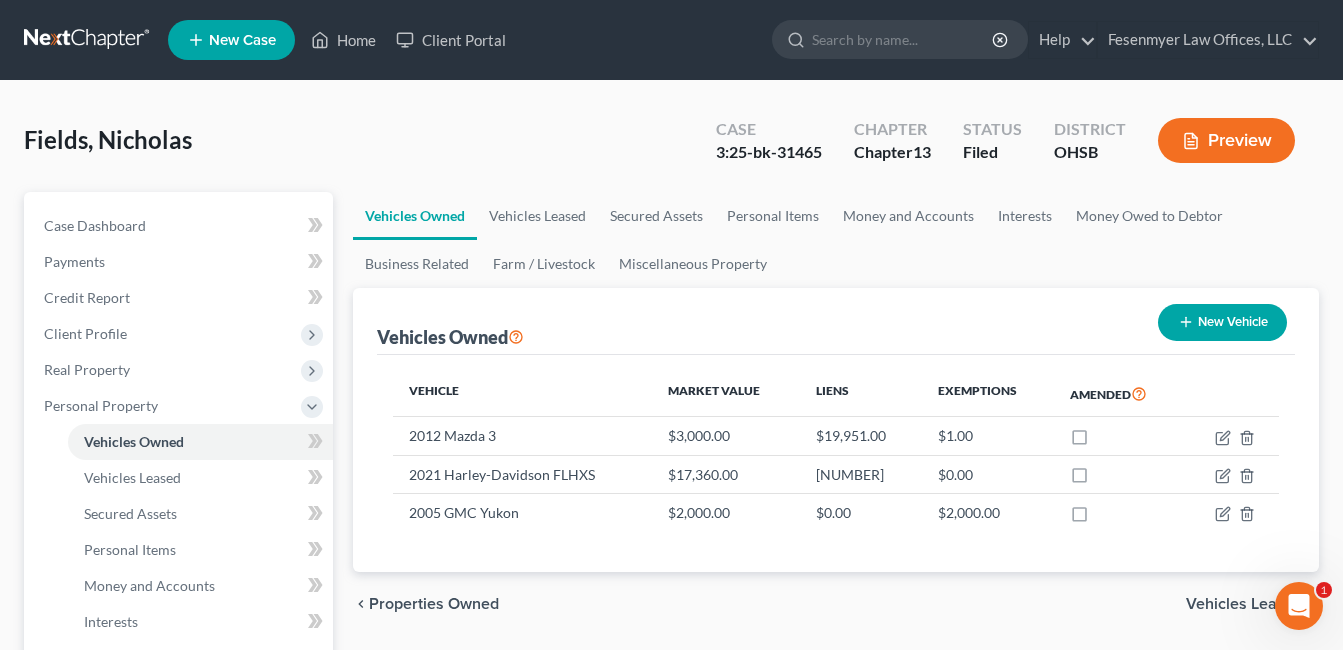 drag, startPoint x: 0, startPoint y: 117, endPoint x: 97, endPoint y: 4, distance: 148.9228 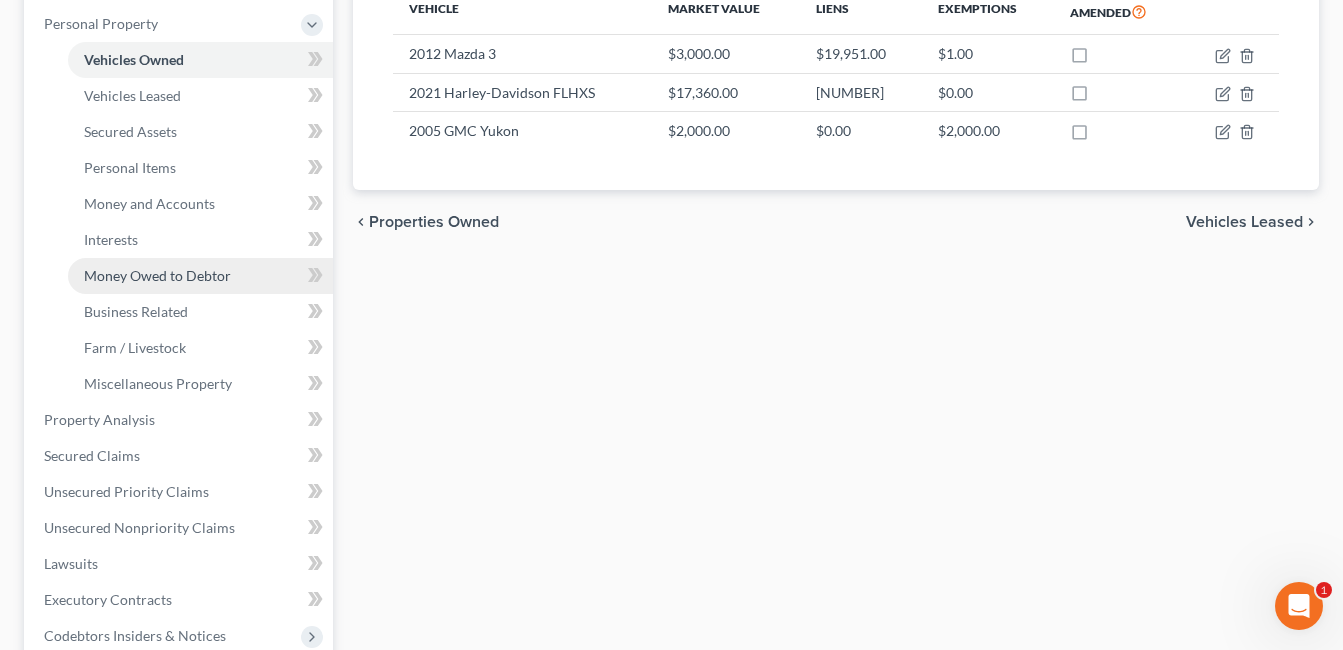 scroll, scrollTop: 400, scrollLeft: 0, axis: vertical 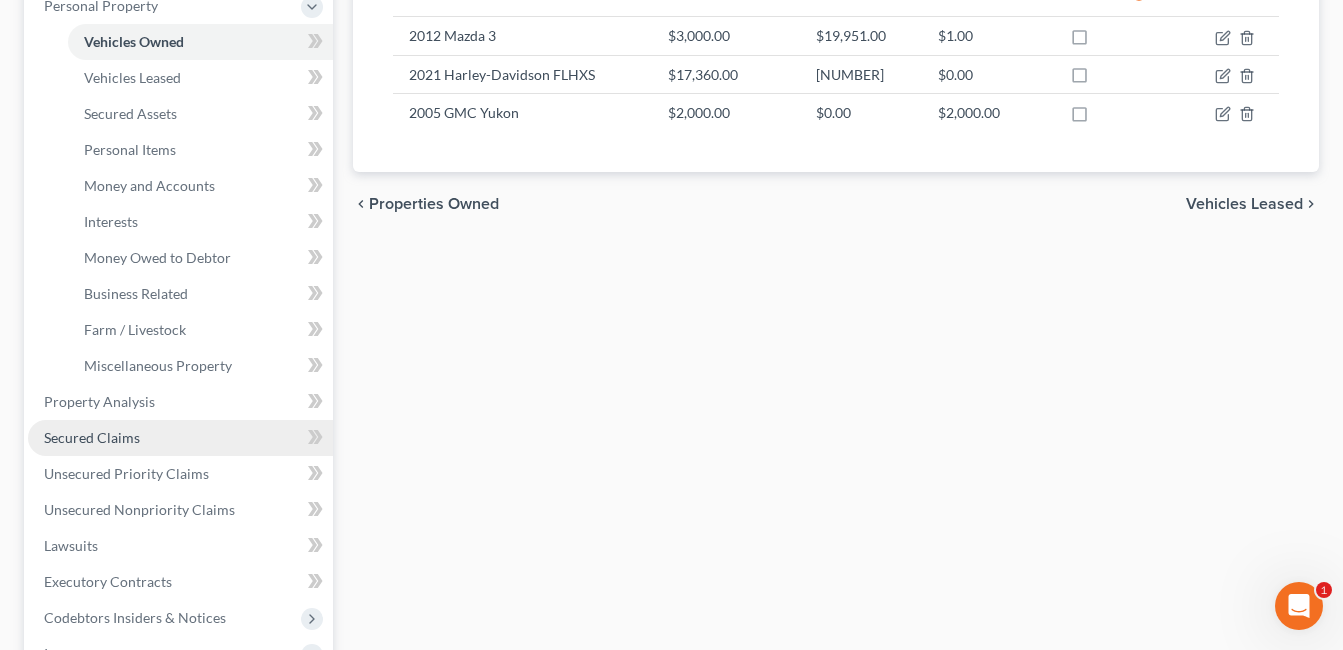 click on "Secured Claims" at bounding box center [180, 438] 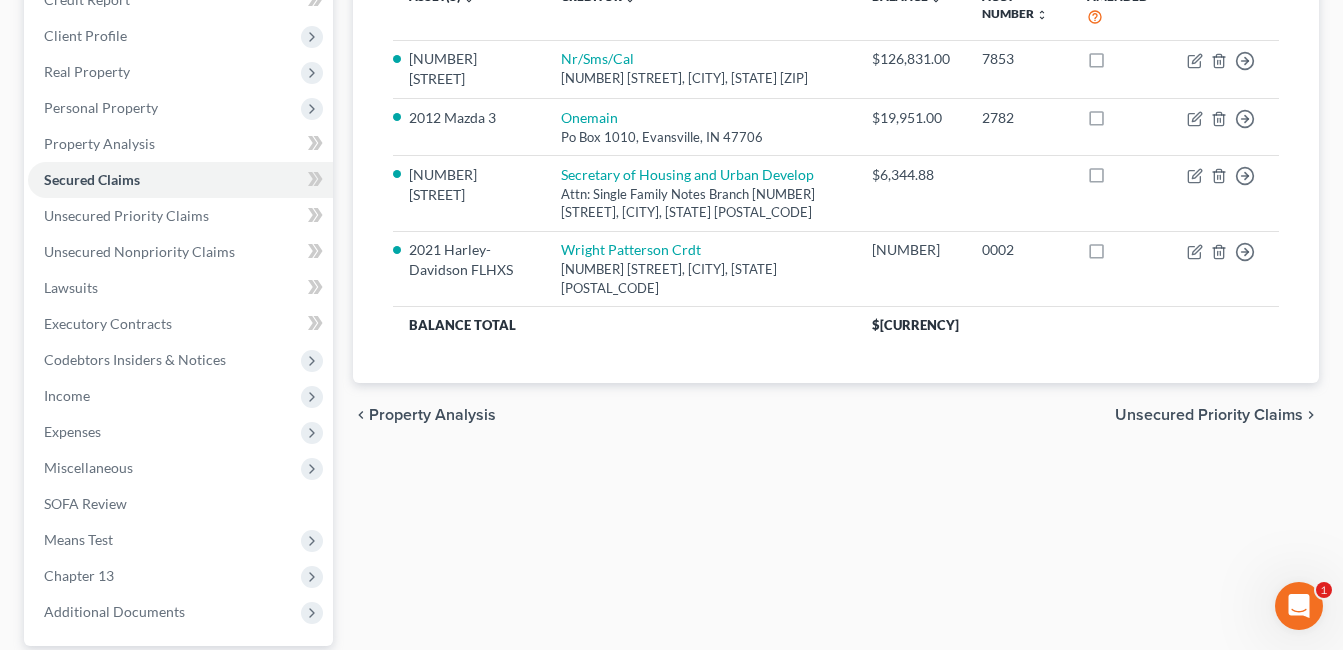 scroll, scrollTop: 0, scrollLeft: 0, axis: both 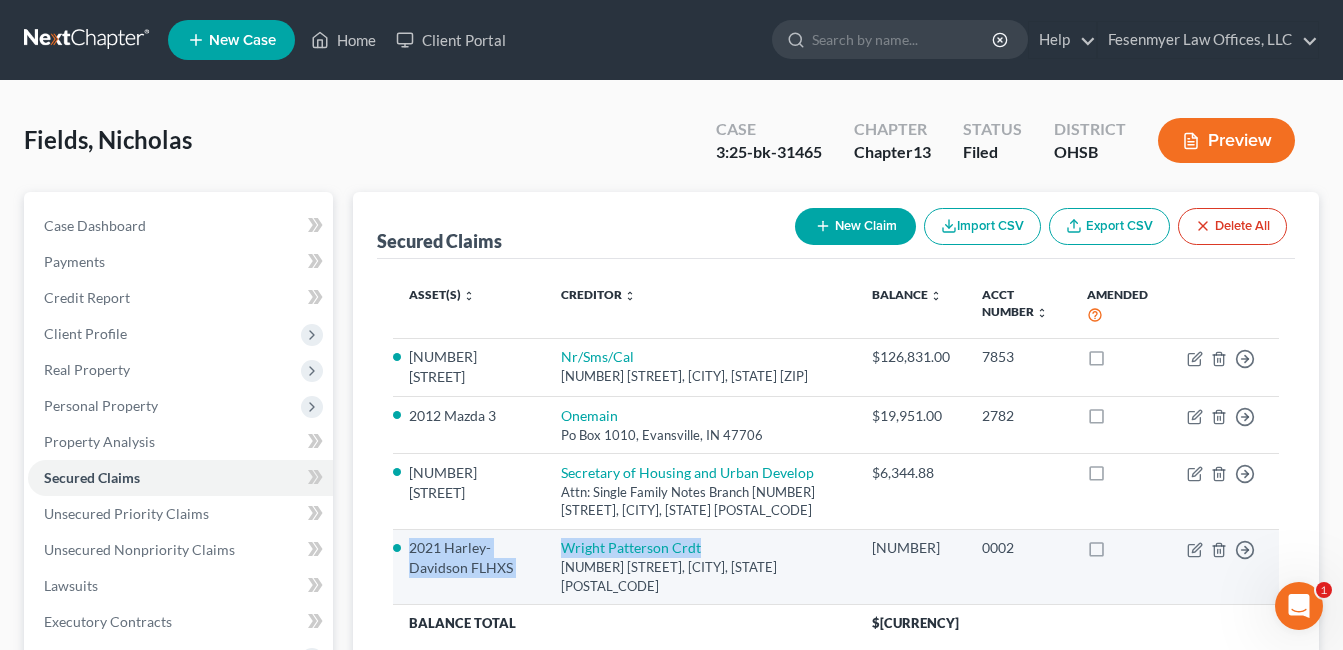 drag, startPoint x: 708, startPoint y: 547, endPoint x: 406, endPoint y: 550, distance: 302.0149 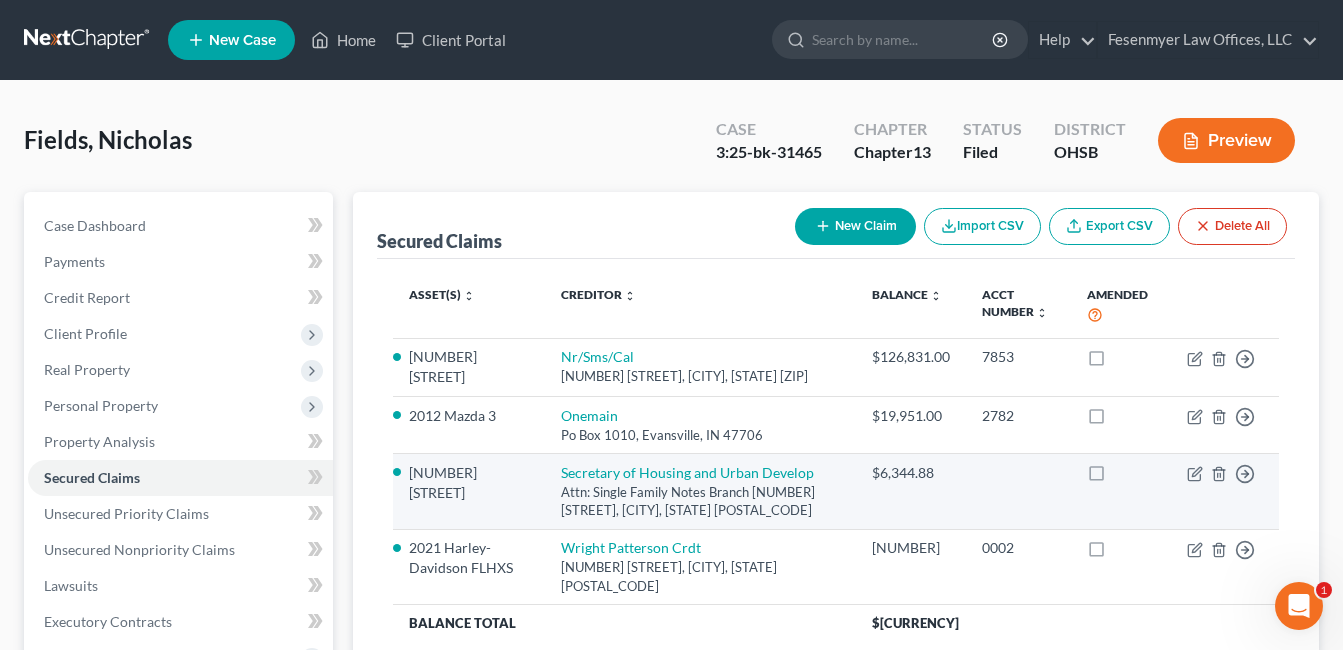 drag, startPoint x: 387, startPoint y: 137, endPoint x: 532, endPoint y: 463, distance: 356.79266 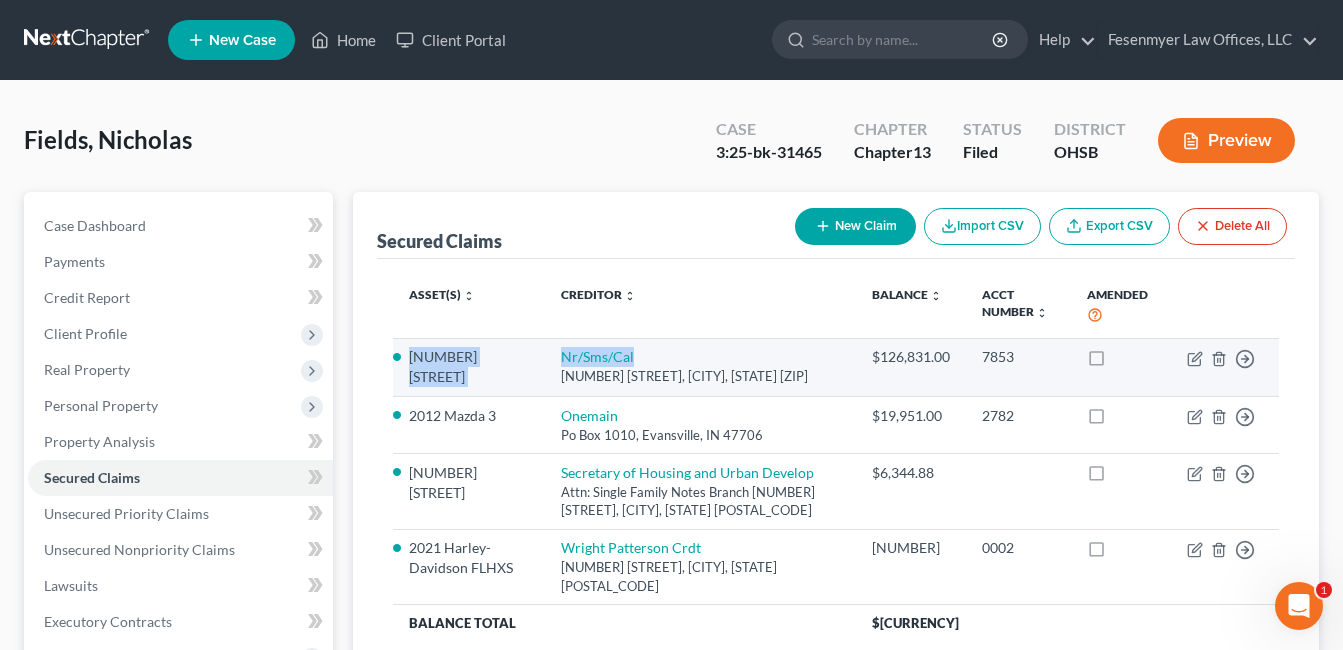 drag, startPoint x: 644, startPoint y: 356, endPoint x: 406, endPoint y: 356, distance: 238 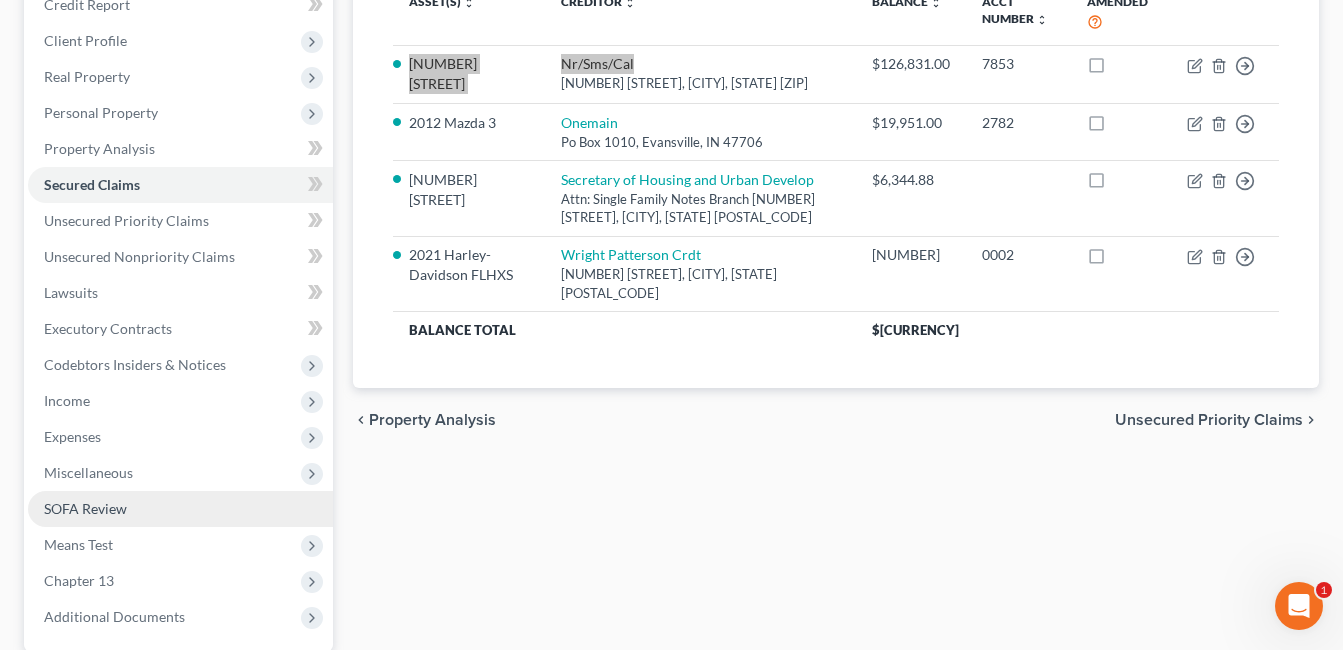 scroll, scrollTop: 300, scrollLeft: 0, axis: vertical 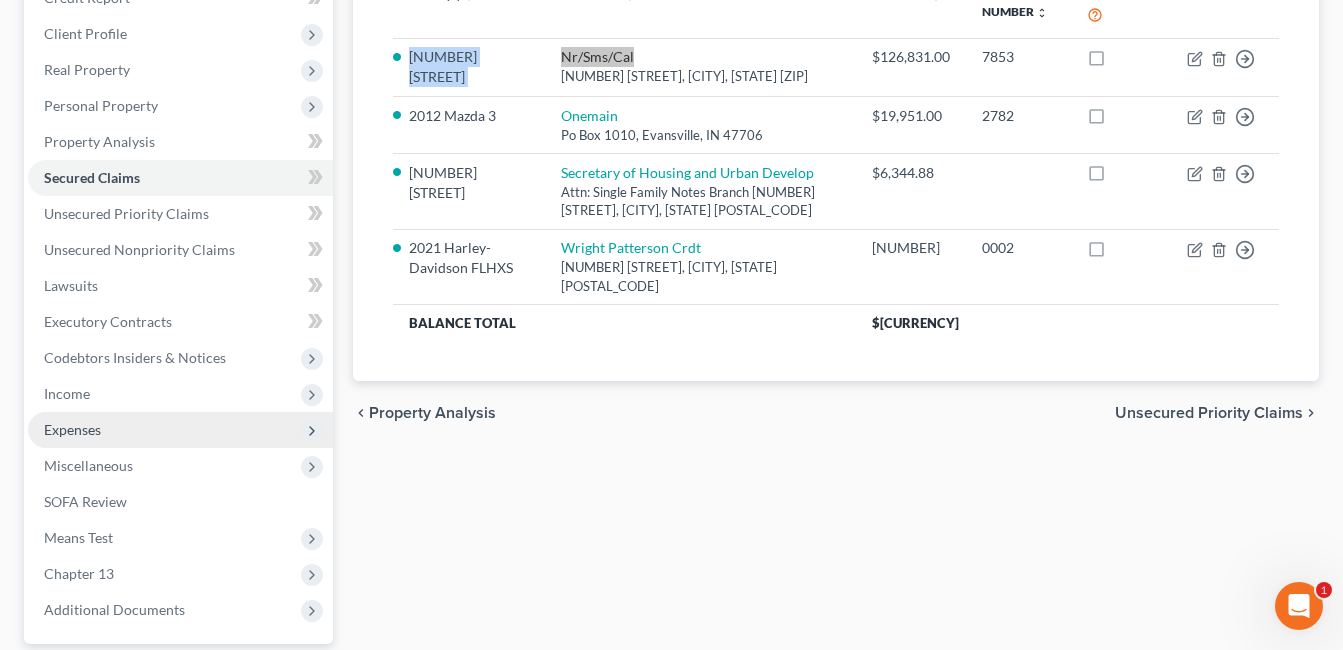 click on "Expenses" at bounding box center (180, 430) 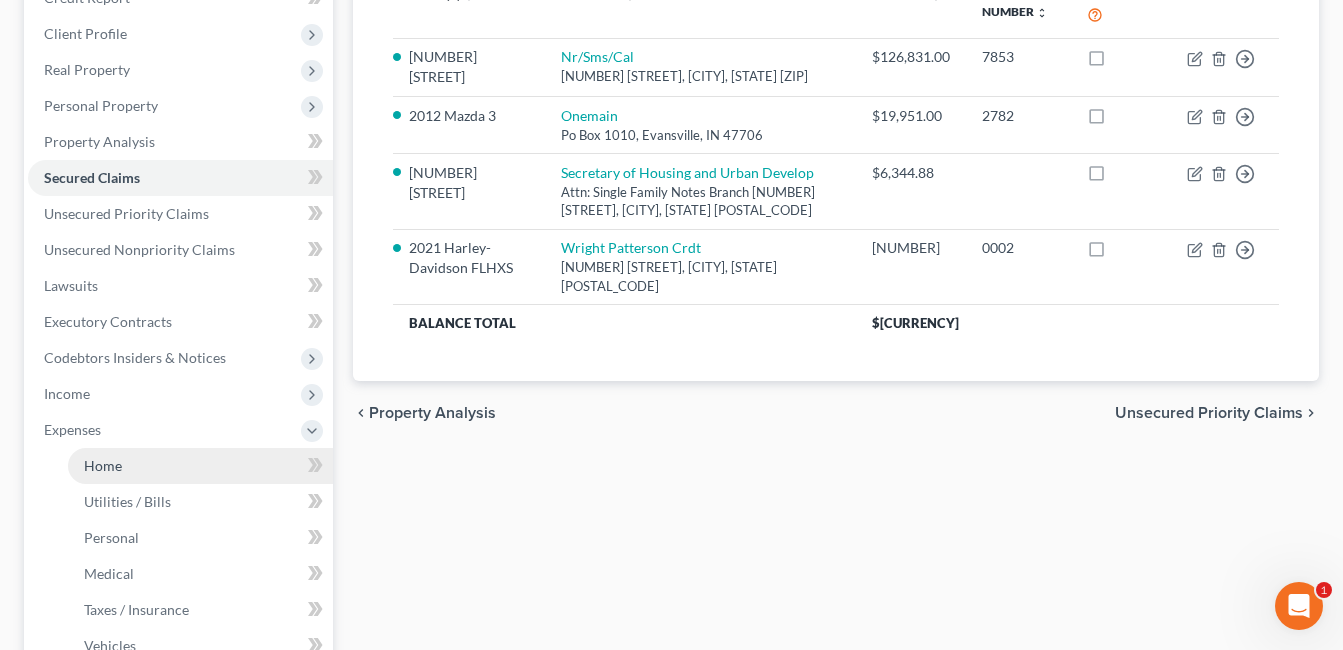 click on "Home" at bounding box center [200, 466] 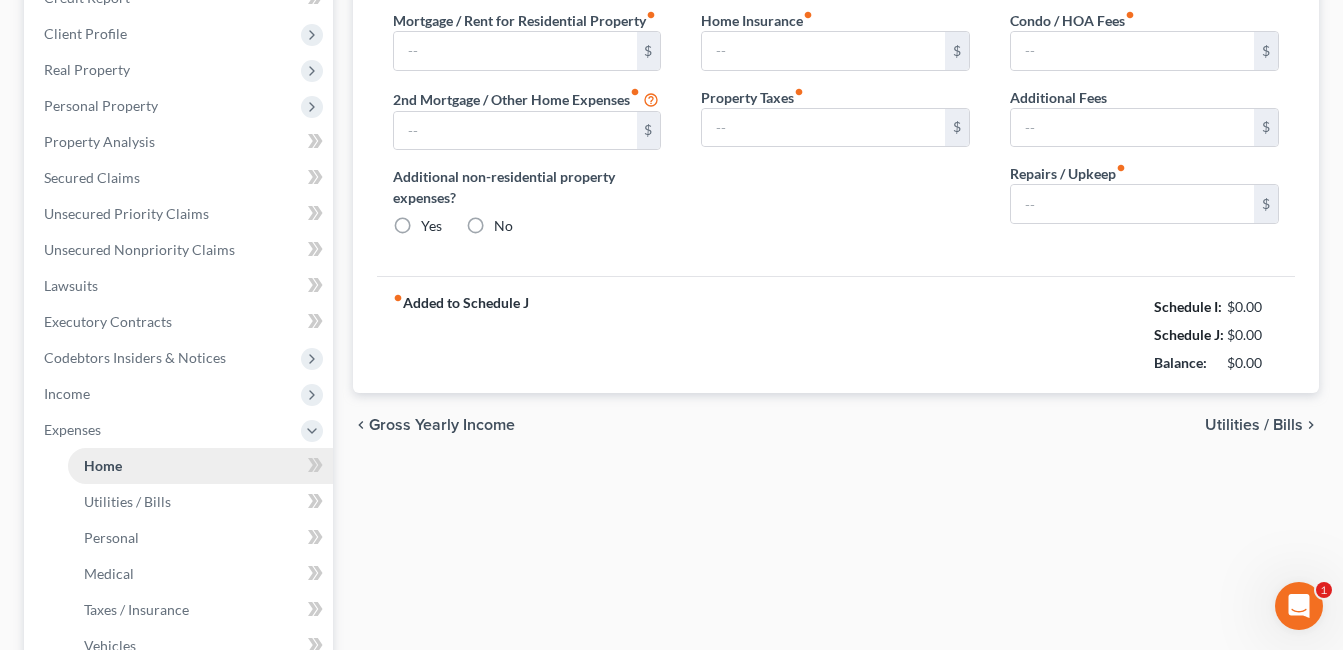 type on "1,298.00" 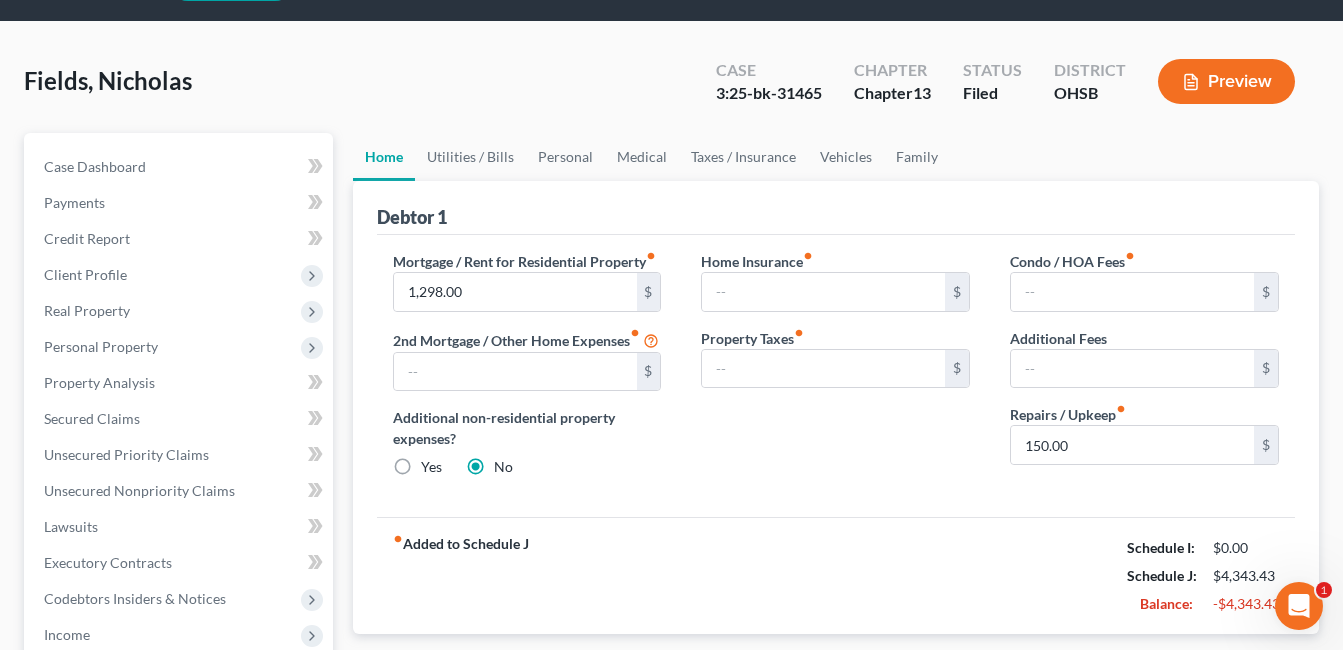 scroll, scrollTop: 0, scrollLeft: 0, axis: both 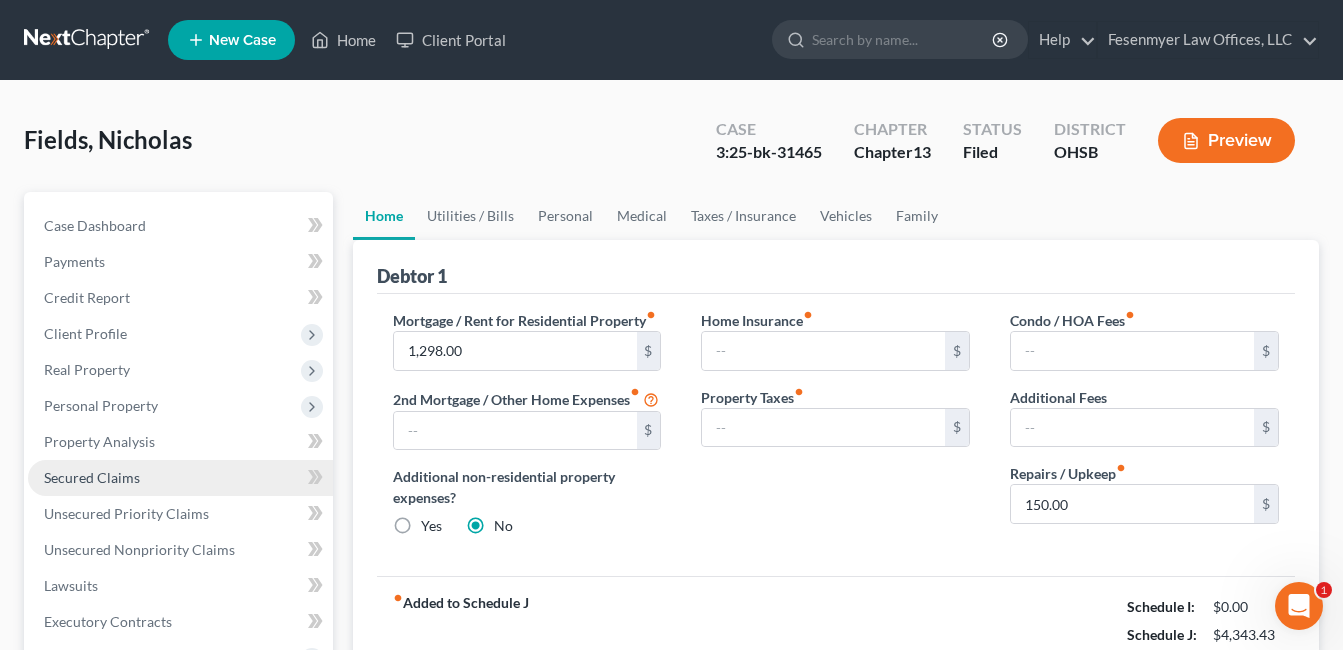 click on "Secured Claims" at bounding box center [180, 478] 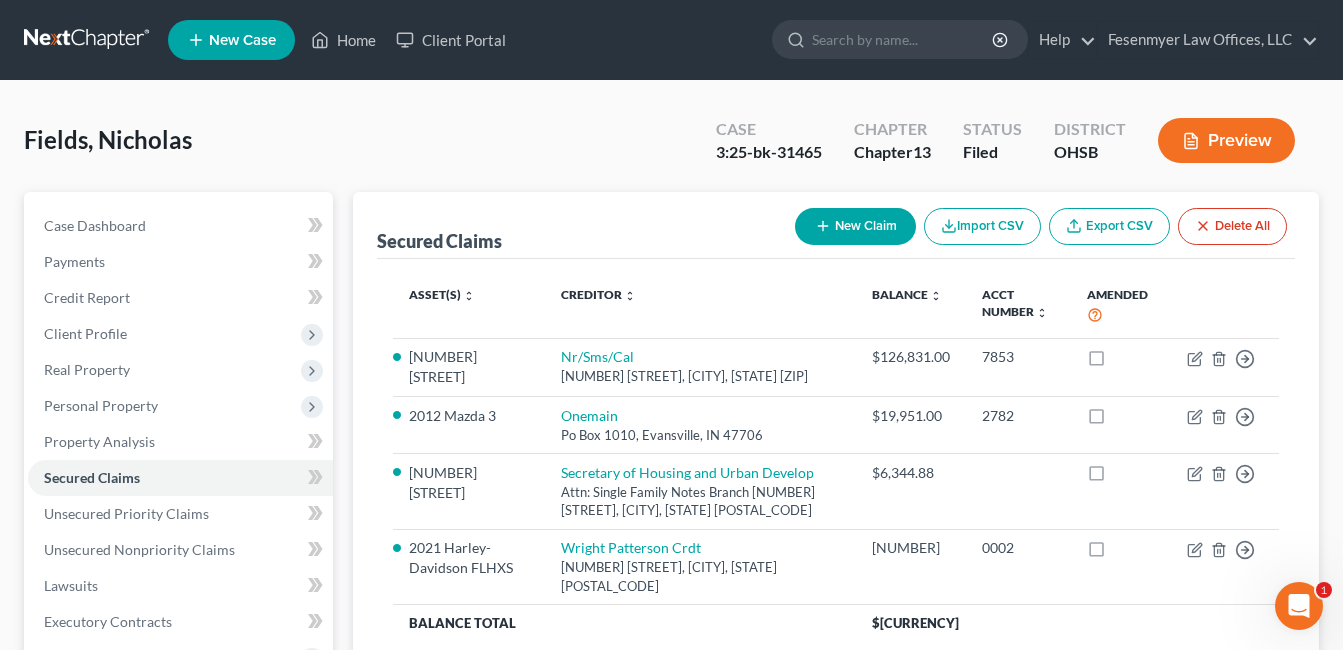 scroll, scrollTop: 485, scrollLeft: 0, axis: vertical 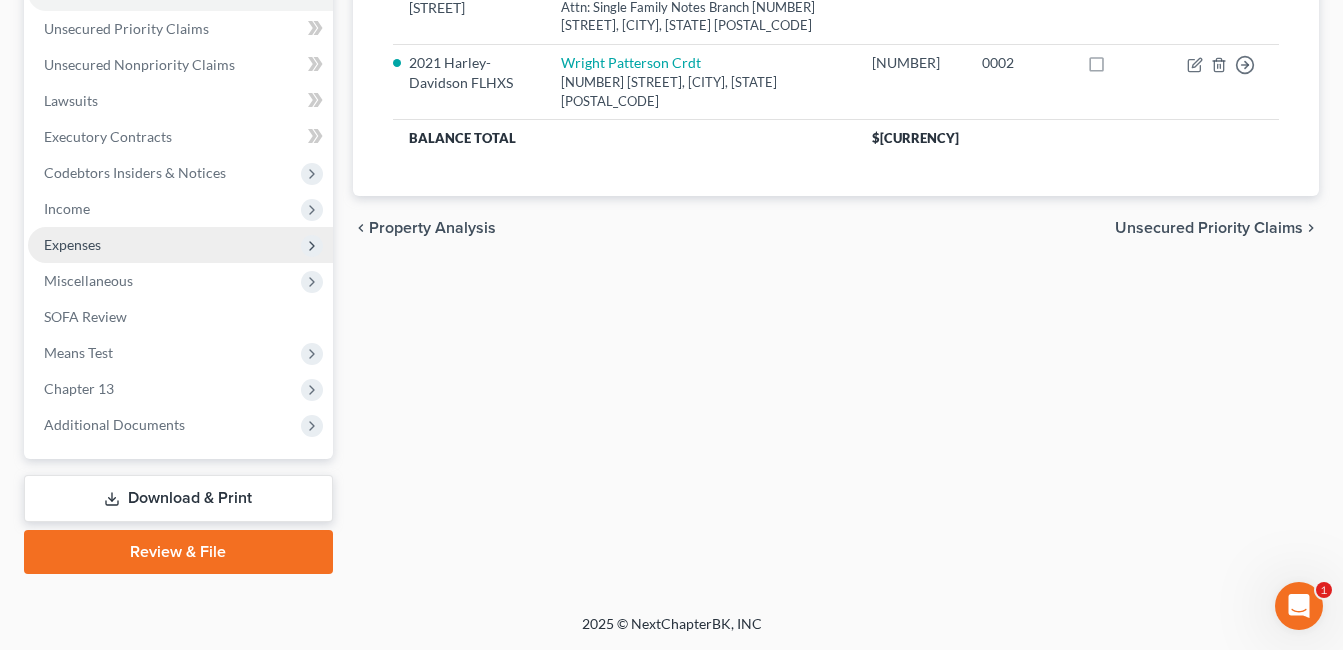 click on "Expenses" at bounding box center (180, 245) 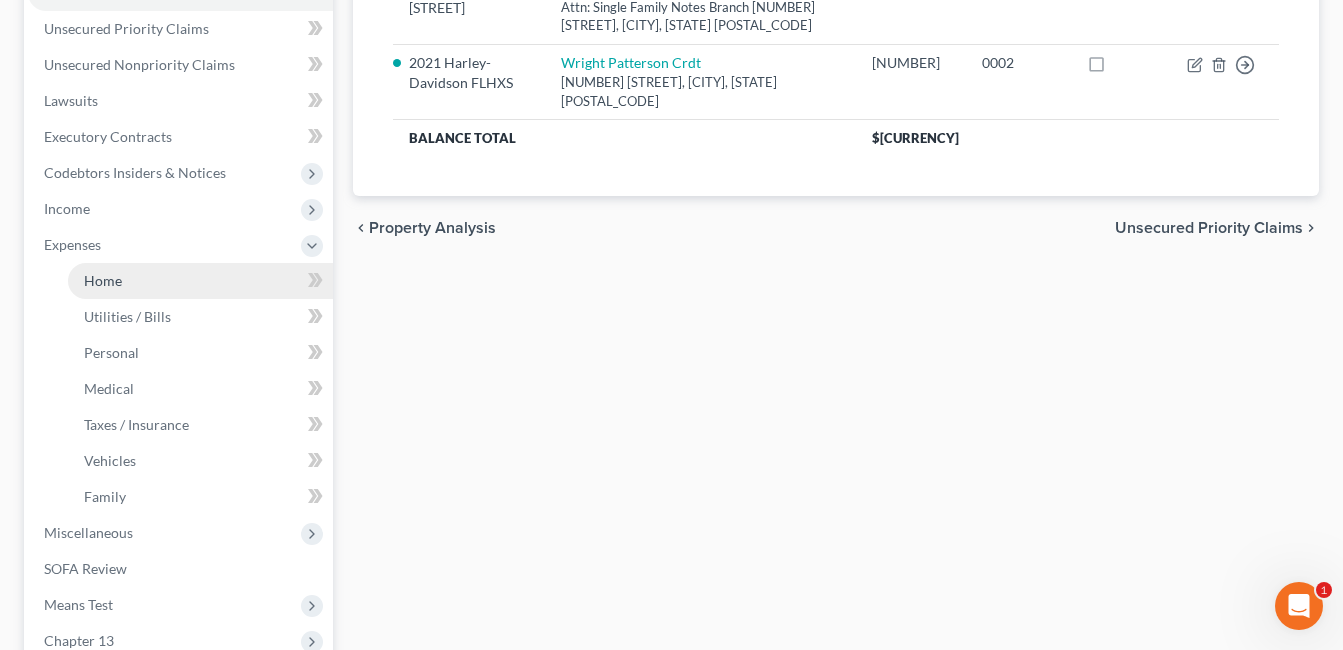 click on "Home" at bounding box center (200, 281) 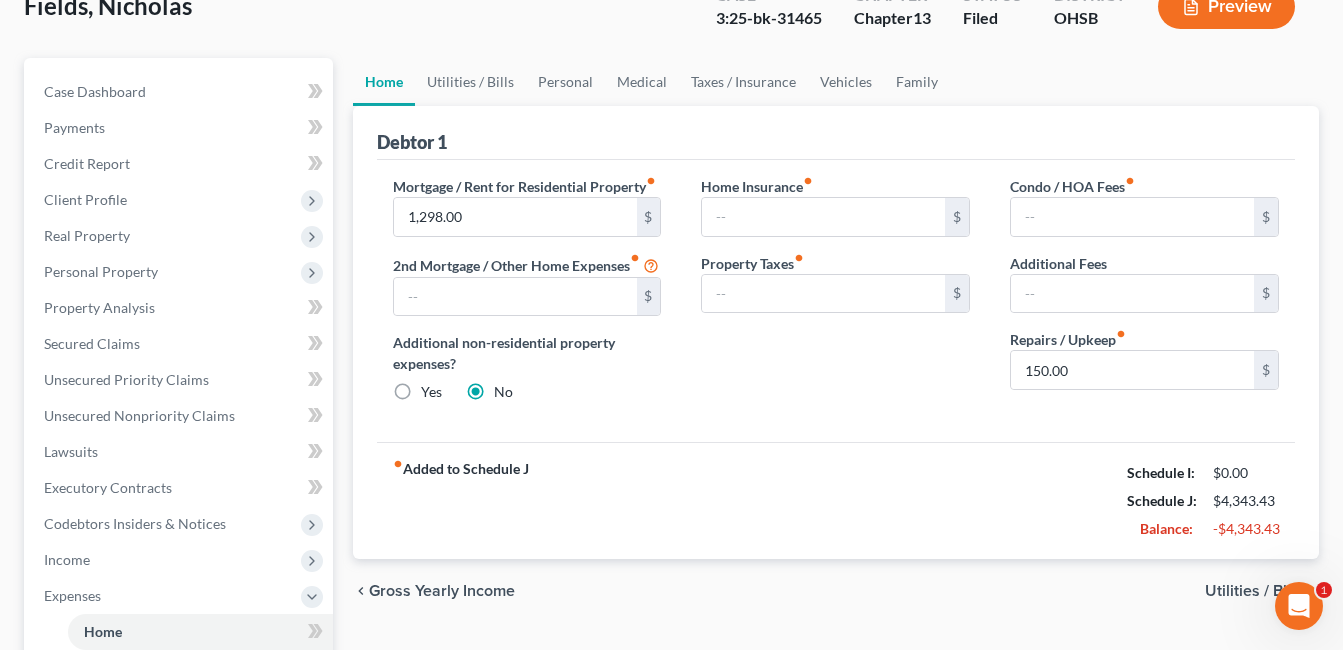 scroll, scrollTop: 0, scrollLeft: 0, axis: both 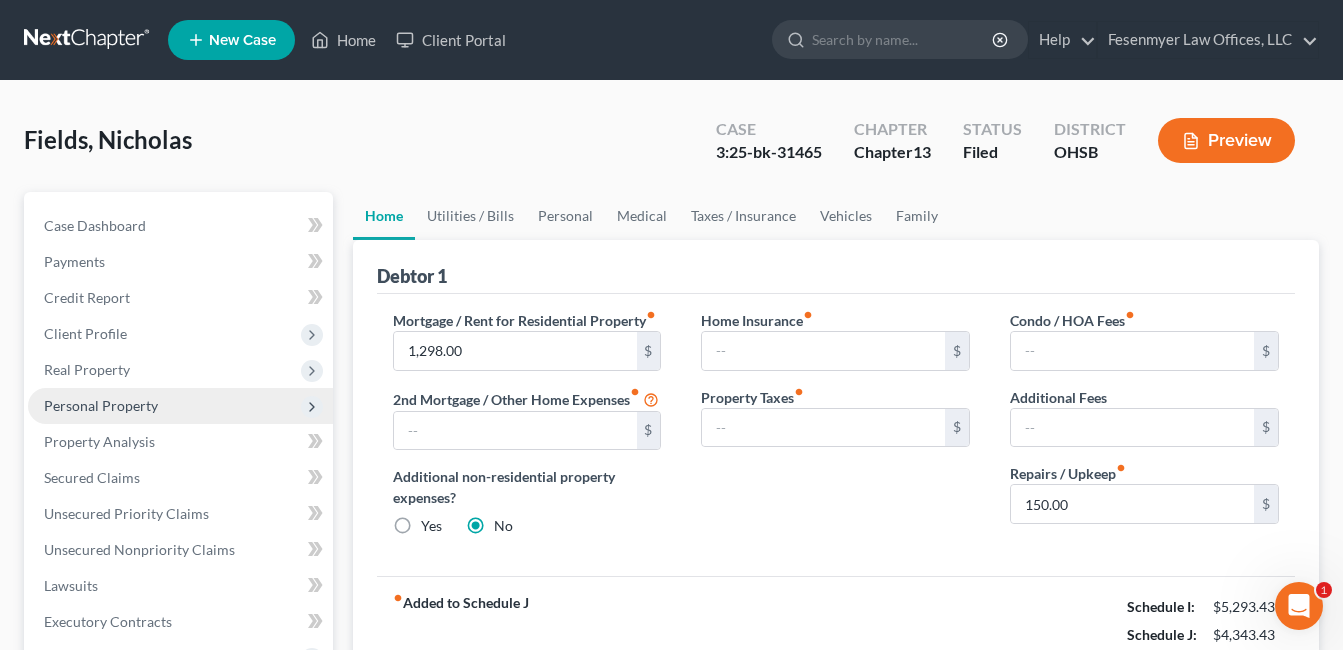 drag, startPoint x: 103, startPoint y: 399, endPoint x: 117, endPoint y: 398, distance: 14.035668 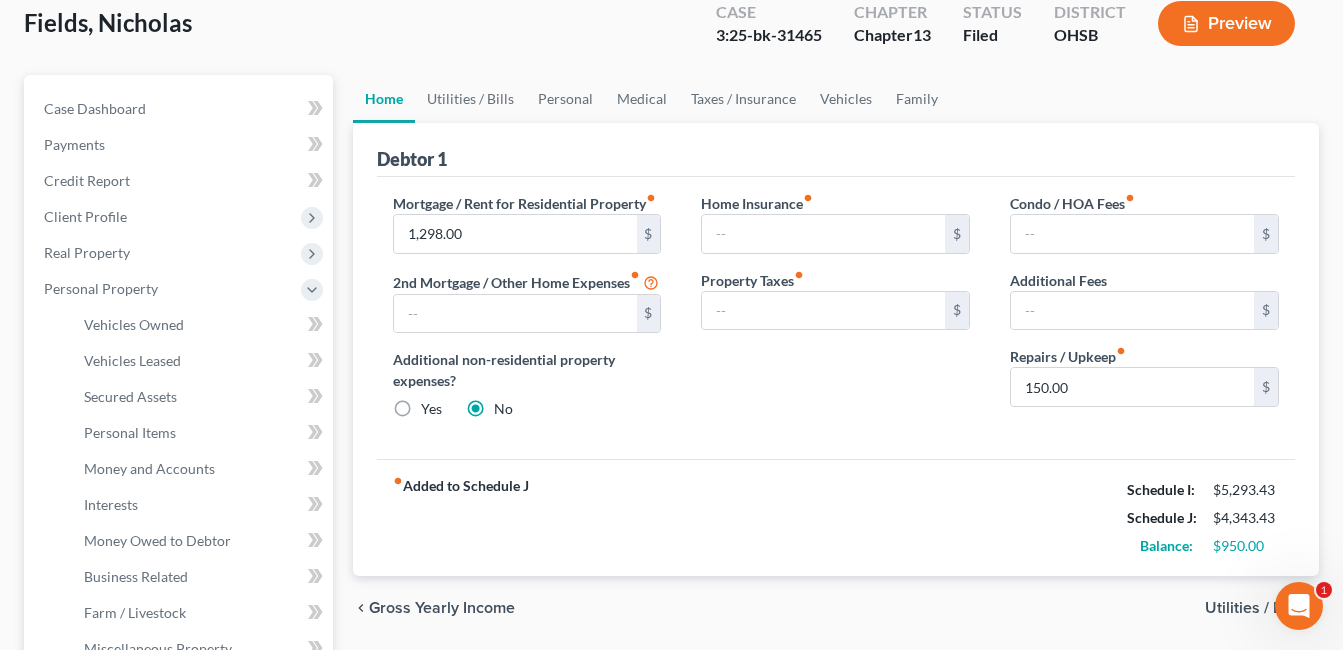 scroll, scrollTop: 300, scrollLeft: 0, axis: vertical 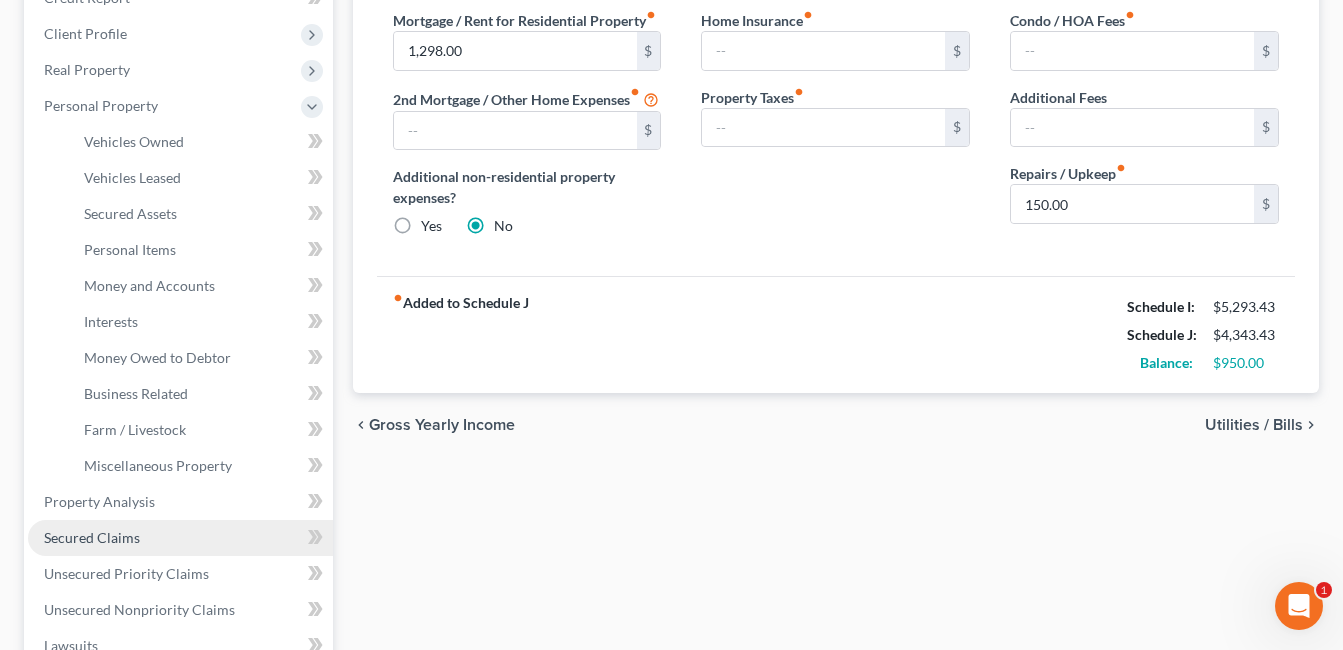 drag, startPoint x: 155, startPoint y: 533, endPoint x: 197, endPoint y: 533, distance: 42 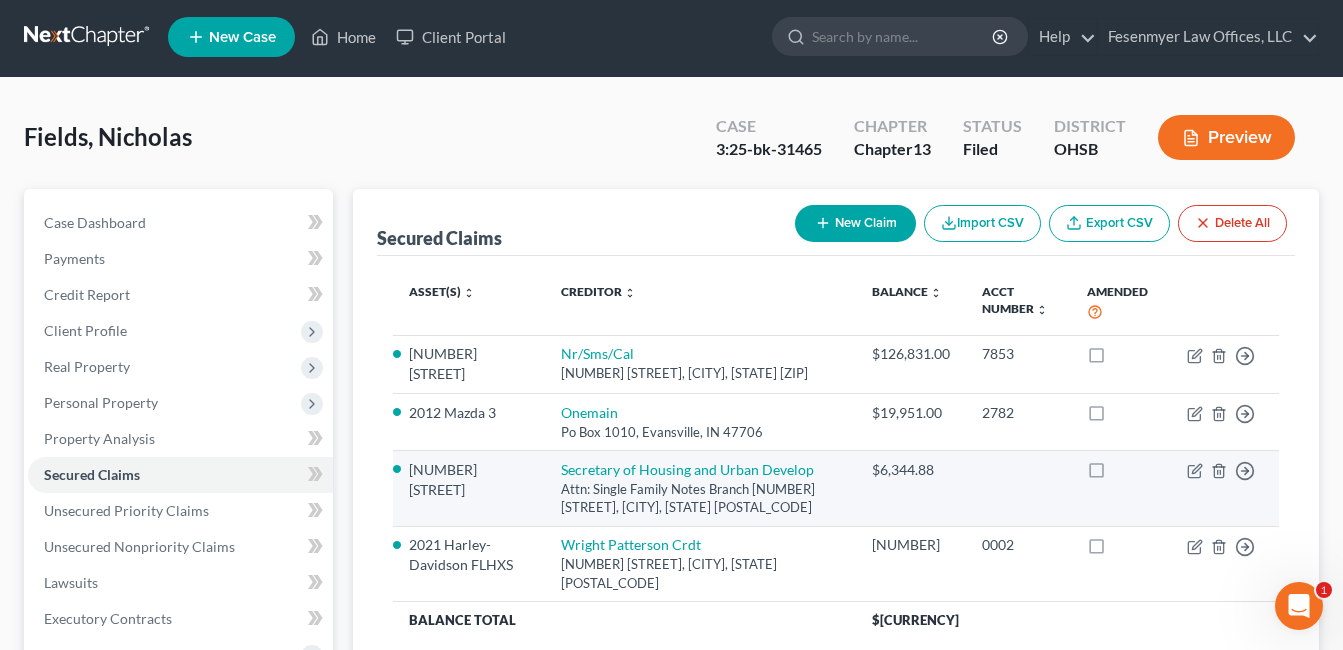 scroll, scrollTop: 0, scrollLeft: 0, axis: both 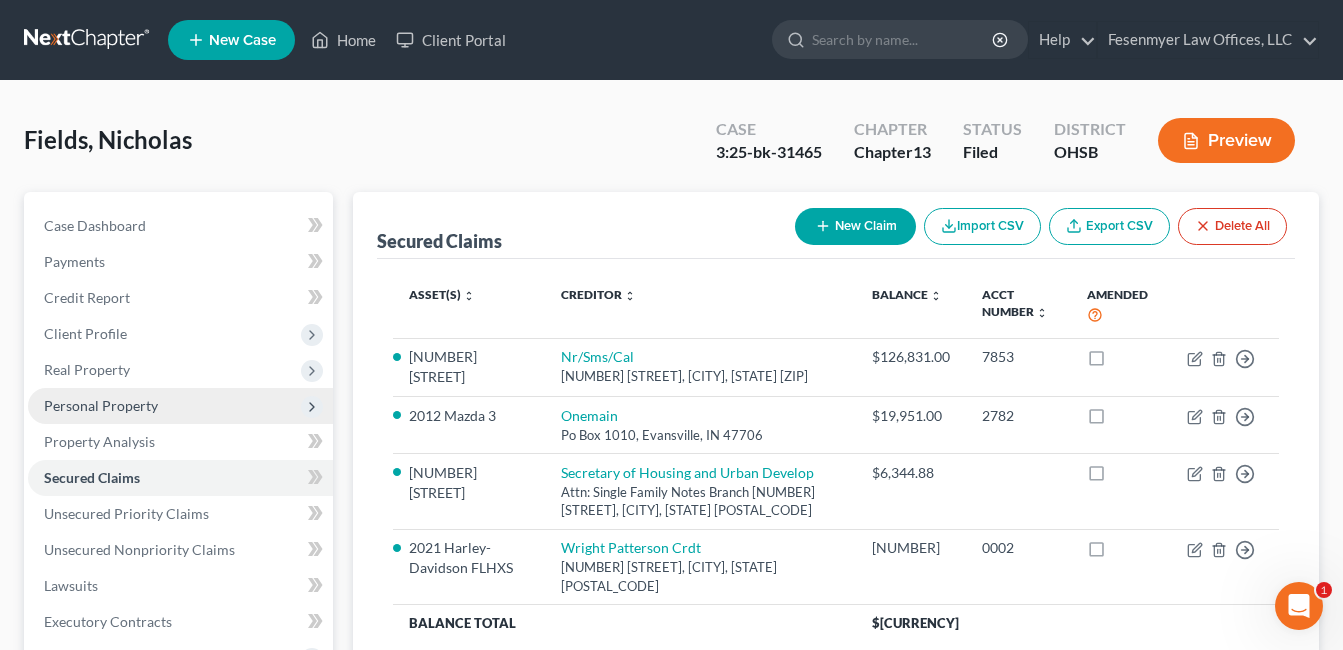 click on "Personal Property" at bounding box center (101, 405) 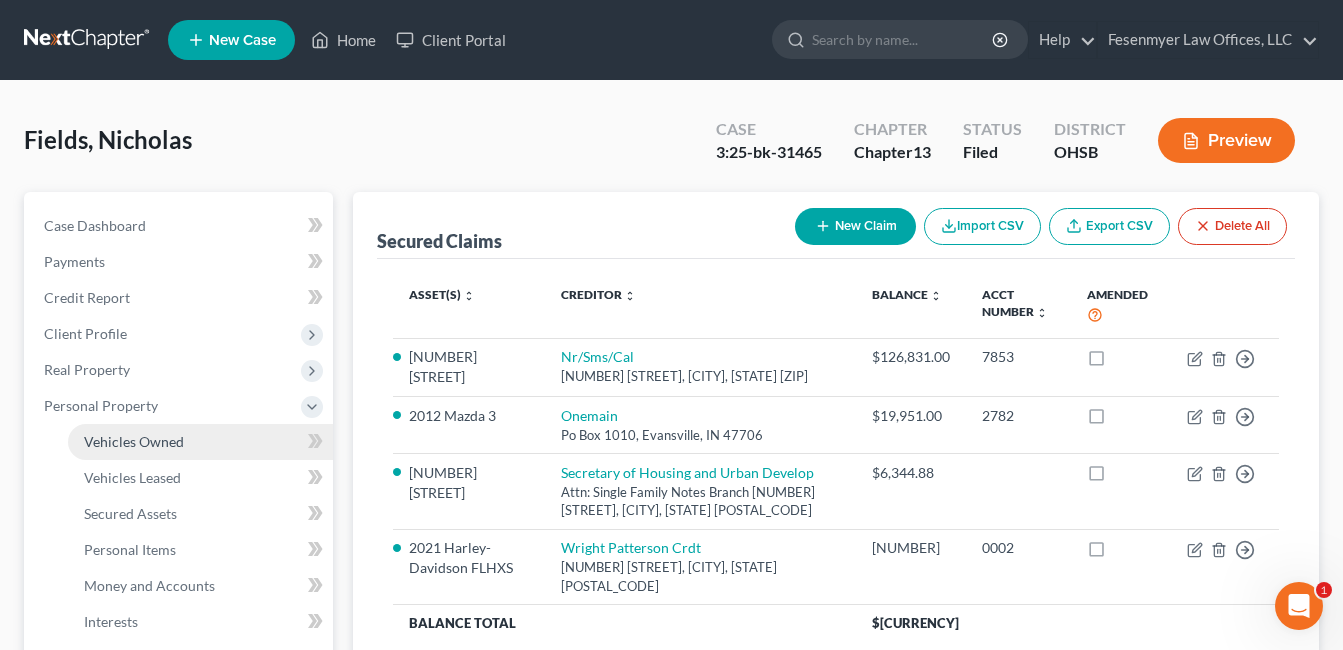click on "Vehicles Owned" at bounding box center (200, 442) 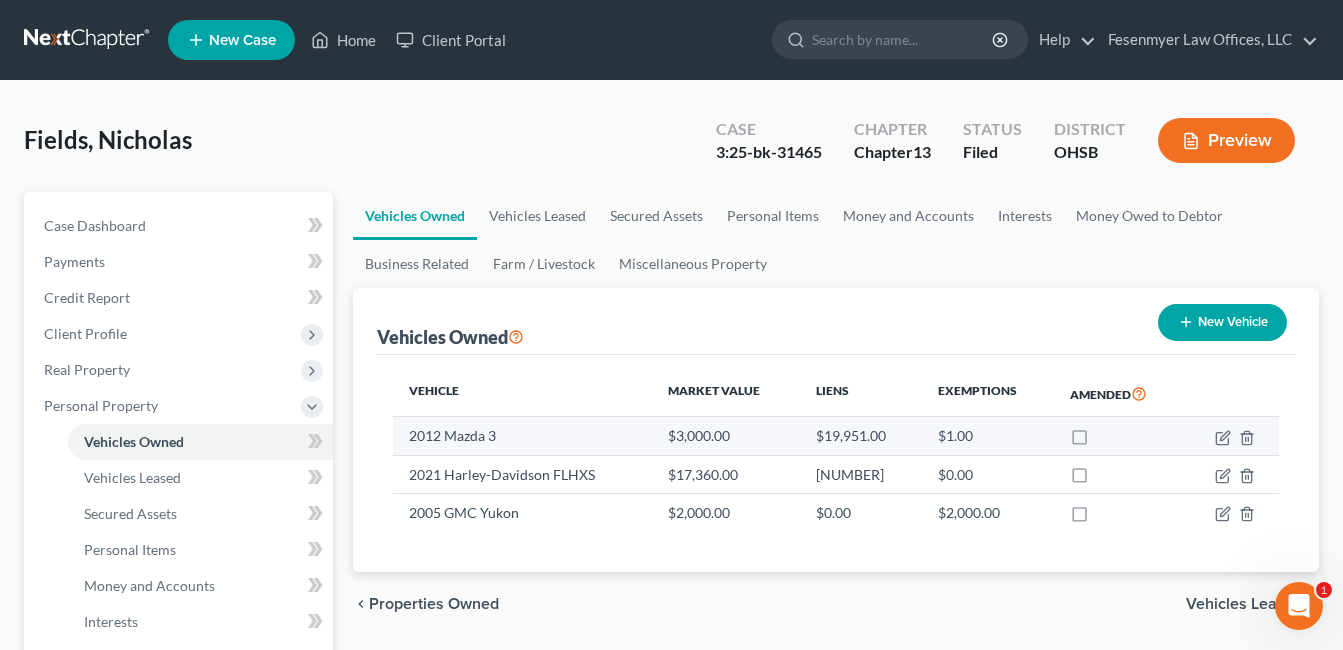 click on "Vehicle Market Value Liens Exemptions Amended  2012 Mazda 3 [PRICE] [LIENS] [EXEMPTIONS] 2021 Harley-Davidson FLHXS [PRICE] [LIENS] [EXEMPTIONS] 2005 GMC Yukon [PRICE] [LIENS] [EXEMPTIONS]" at bounding box center (836, 463) 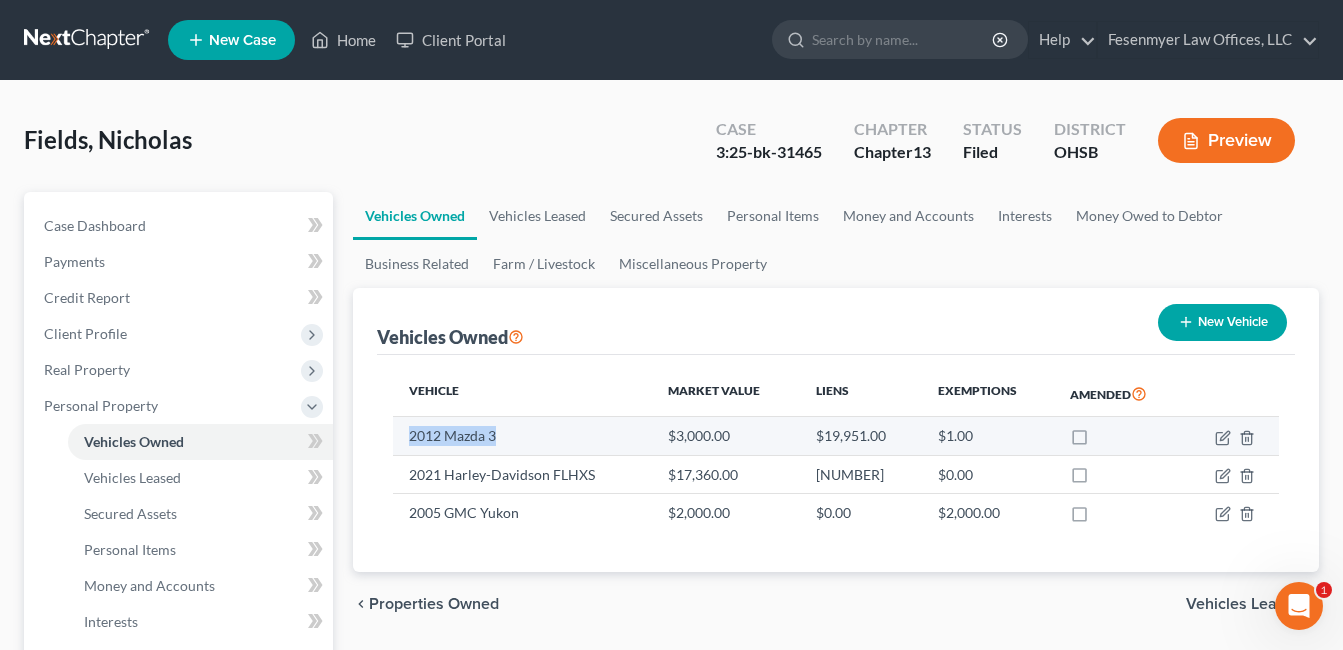 drag, startPoint x: 499, startPoint y: 440, endPoint x: 408, endPoint y: 439, distance: 91.00549 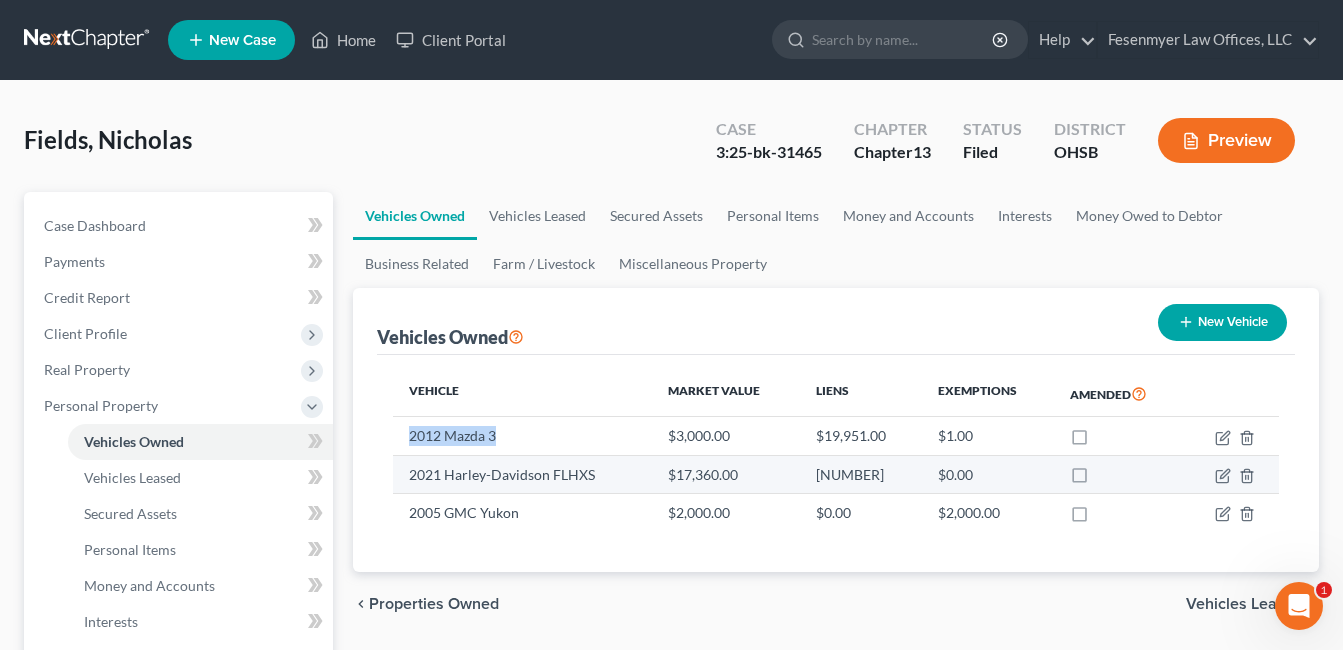 drag, startPoint x: 371, startPoint y: 525, endPoint x: 594, endPoint y: 470, distance: 229.68239 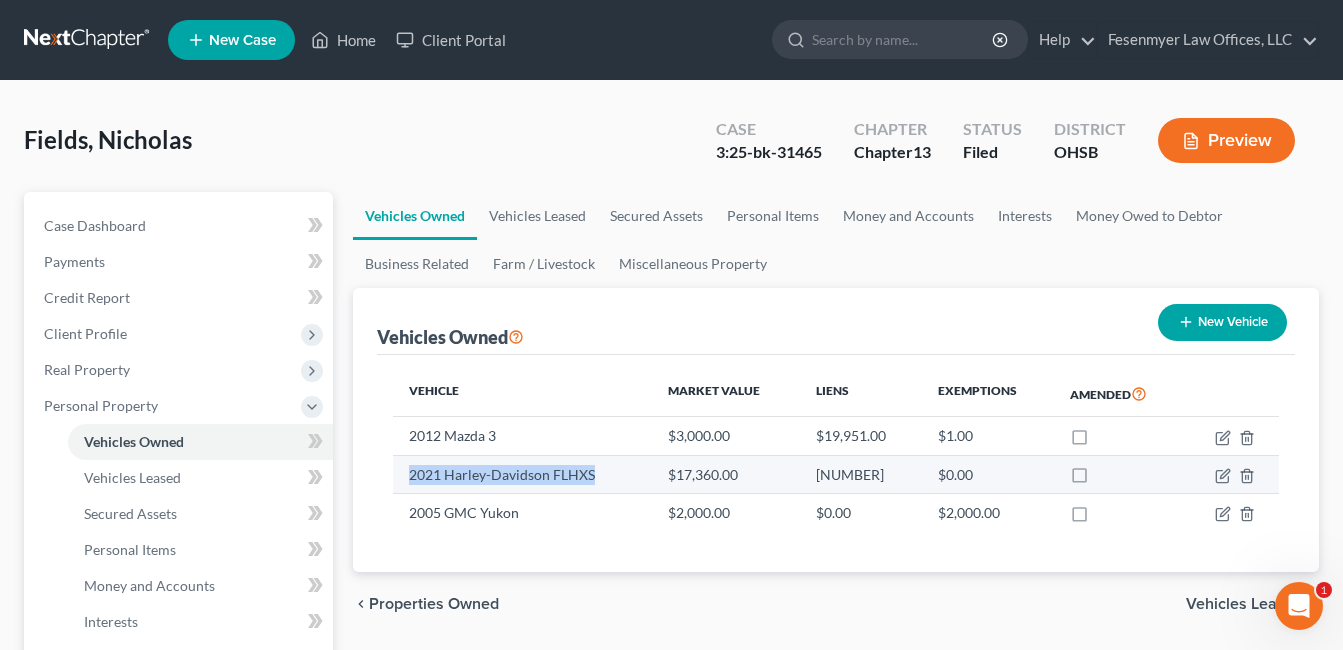 drag, startPoint x: 596, startPoint y: 473, endPoint x: 436, endPoint y: 477, distance: 160.04999 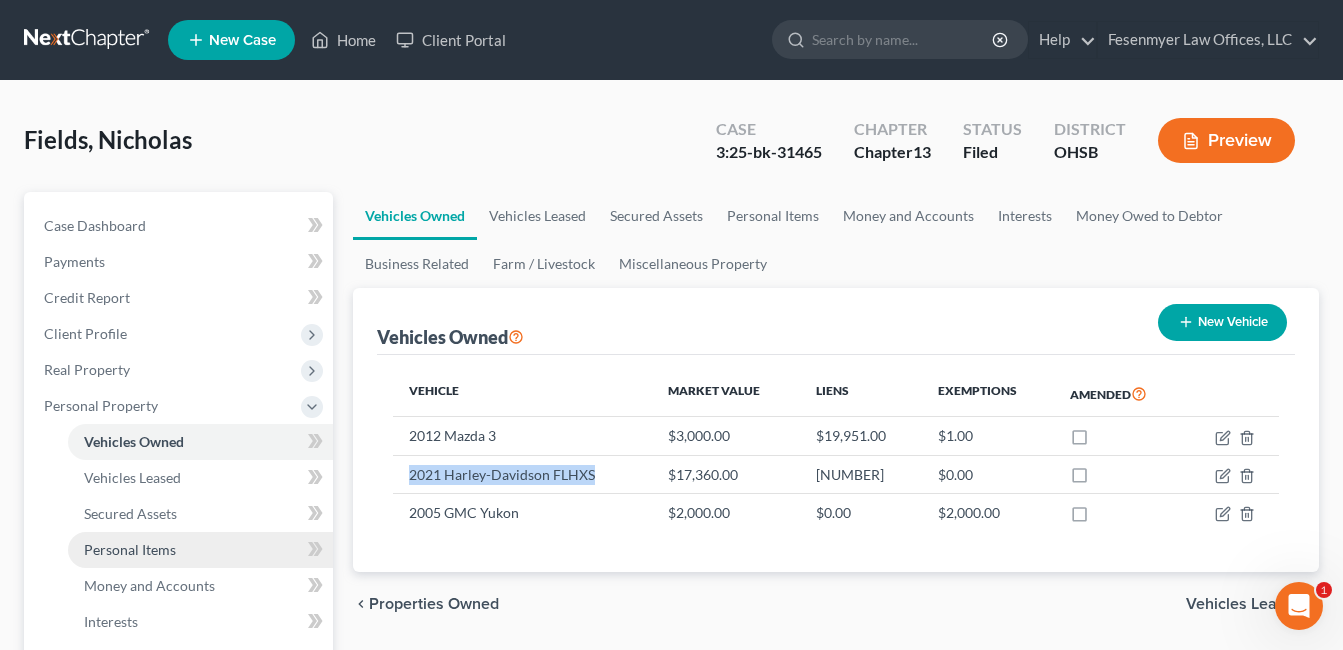 drag, startPoint x: 351, startPoint y: 429, endPoint x: 185, endPoint y: 548, distance: 204.2474 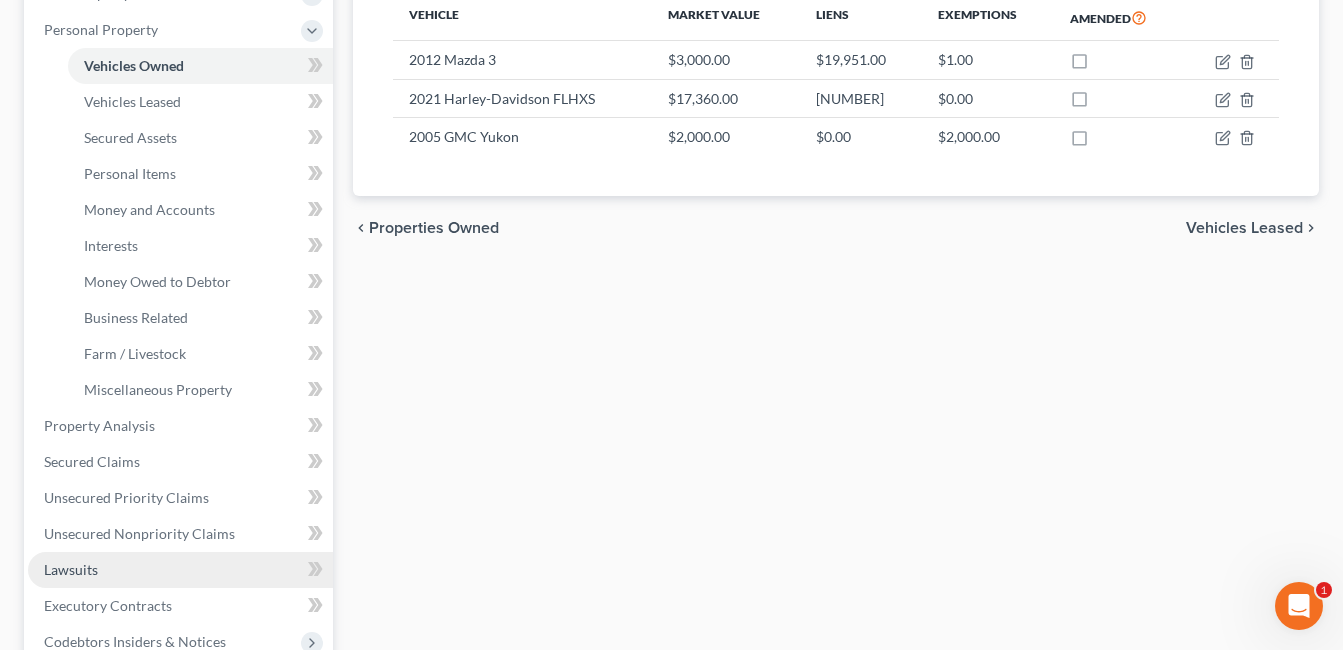 scroll, scrollTop: 400, scrollLeft: 0, axis: vertical 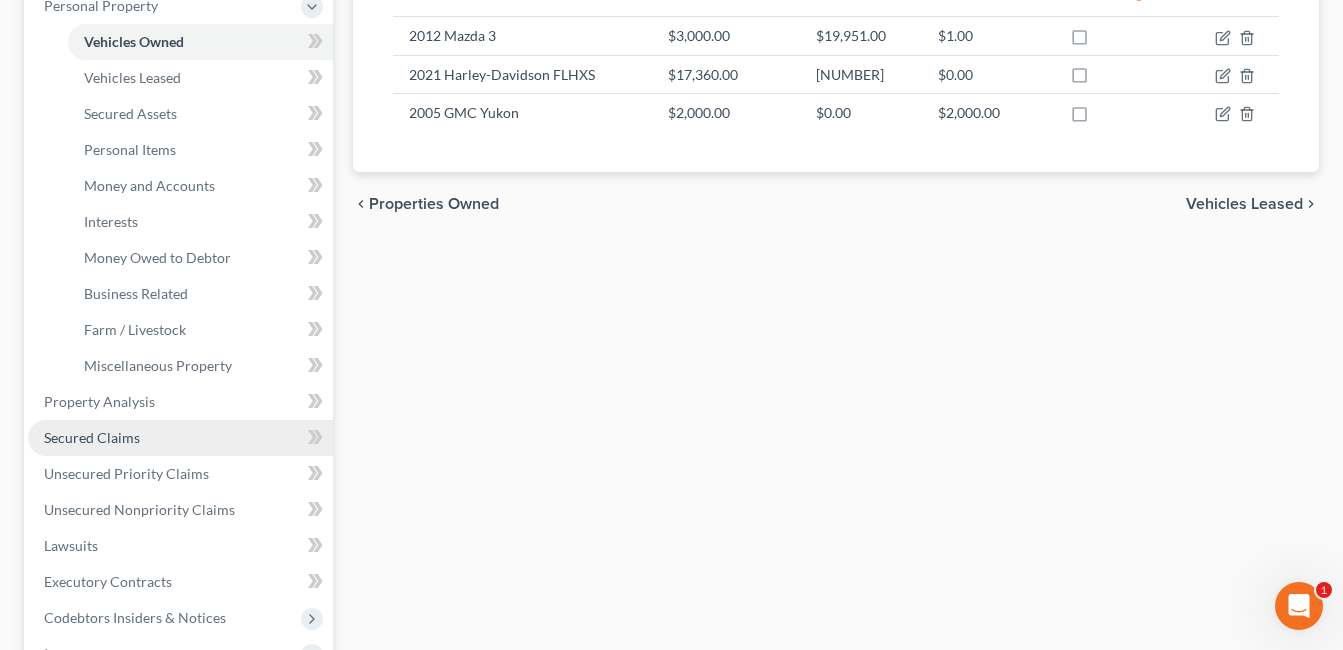 click on "Secured Claims" at bounding box center [180, 438] 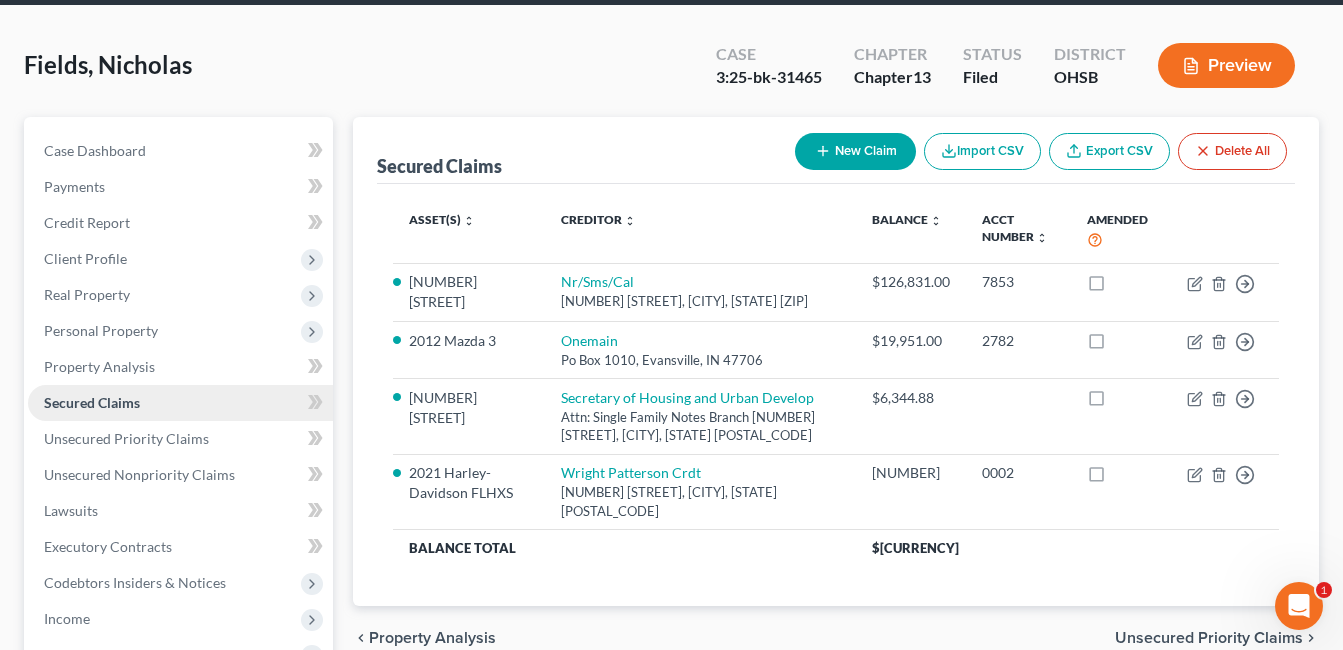 scroll, scrollTop: 0, scrollLeft: 0, axis: both 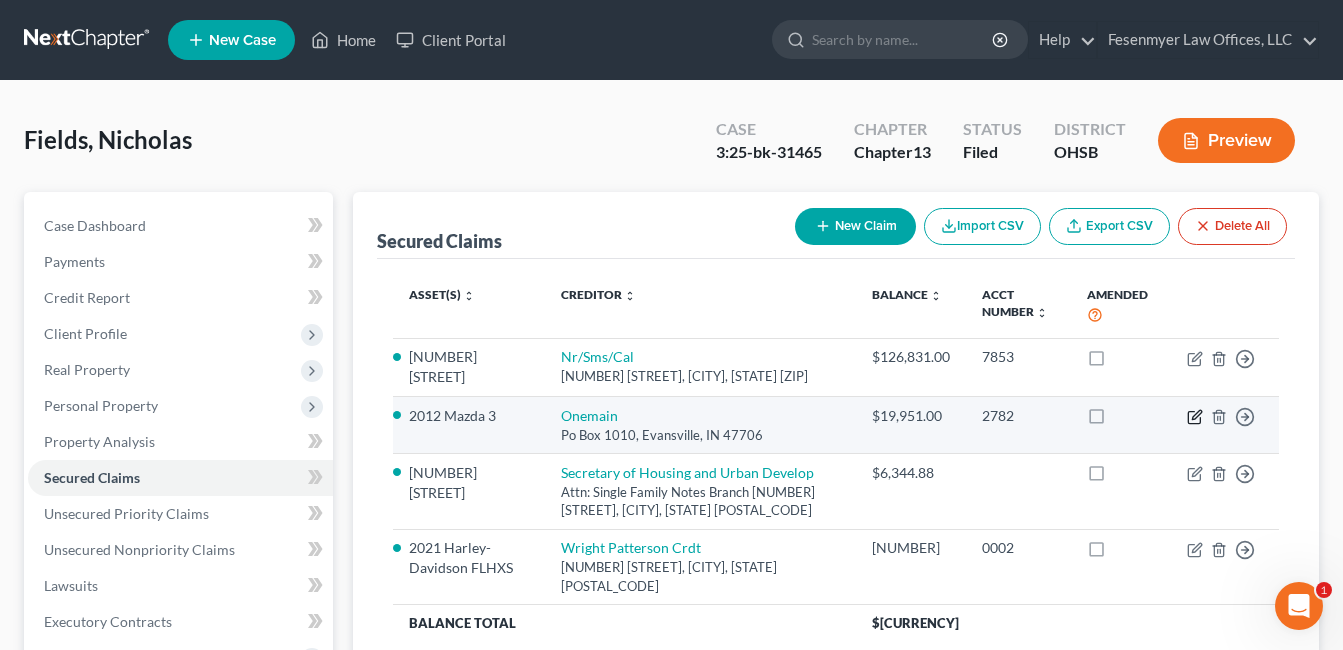 click 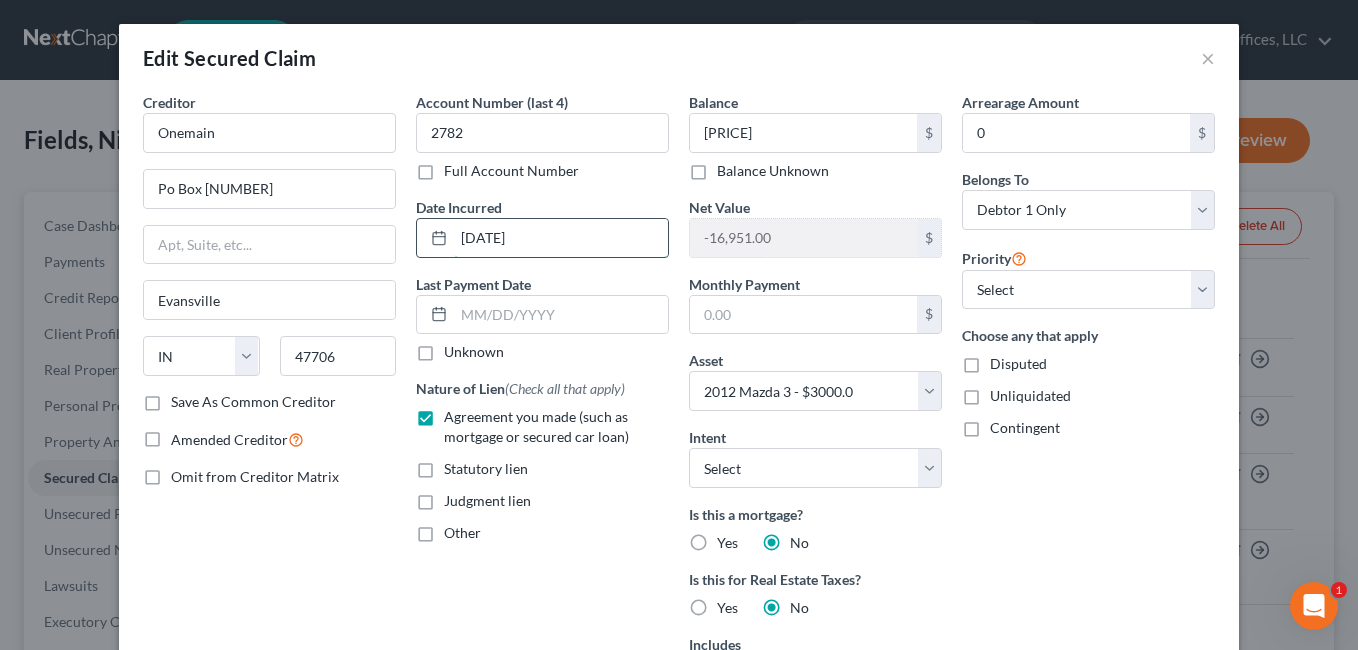 drag, startPoint x: 540, startPoint y: 233, endPoint x: 449, endPoint y: 232, distance: 91.00549 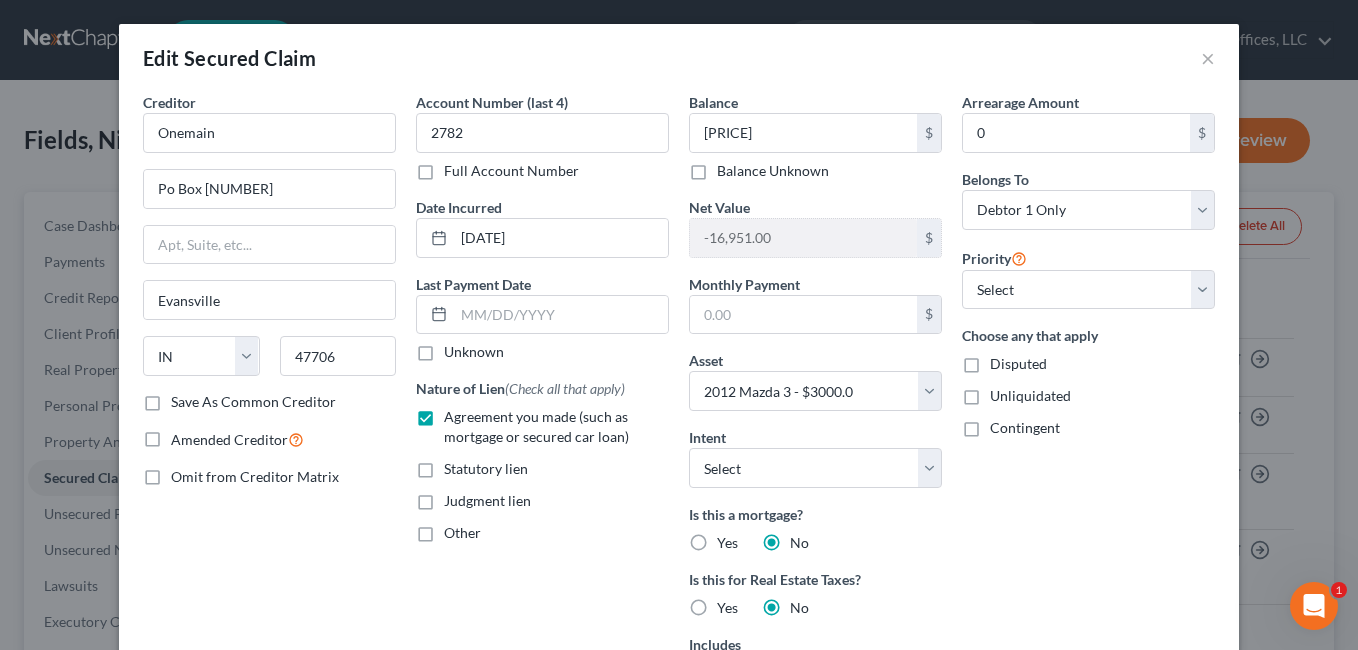 click on "Creditor *    Onemain                      Po Box 1010 Evansville State AL AK AR AZ CA CO CT DE DC FL GA GU HI ID IL IN IA KS KY LA ME MD MA MI MN MS MO MT NC ND NE NV WI WY [POSTAL_CODE] Save As Common Creditor Amended Creditor  Omit from Creditor Matrix" at bounding box center [269, 461] 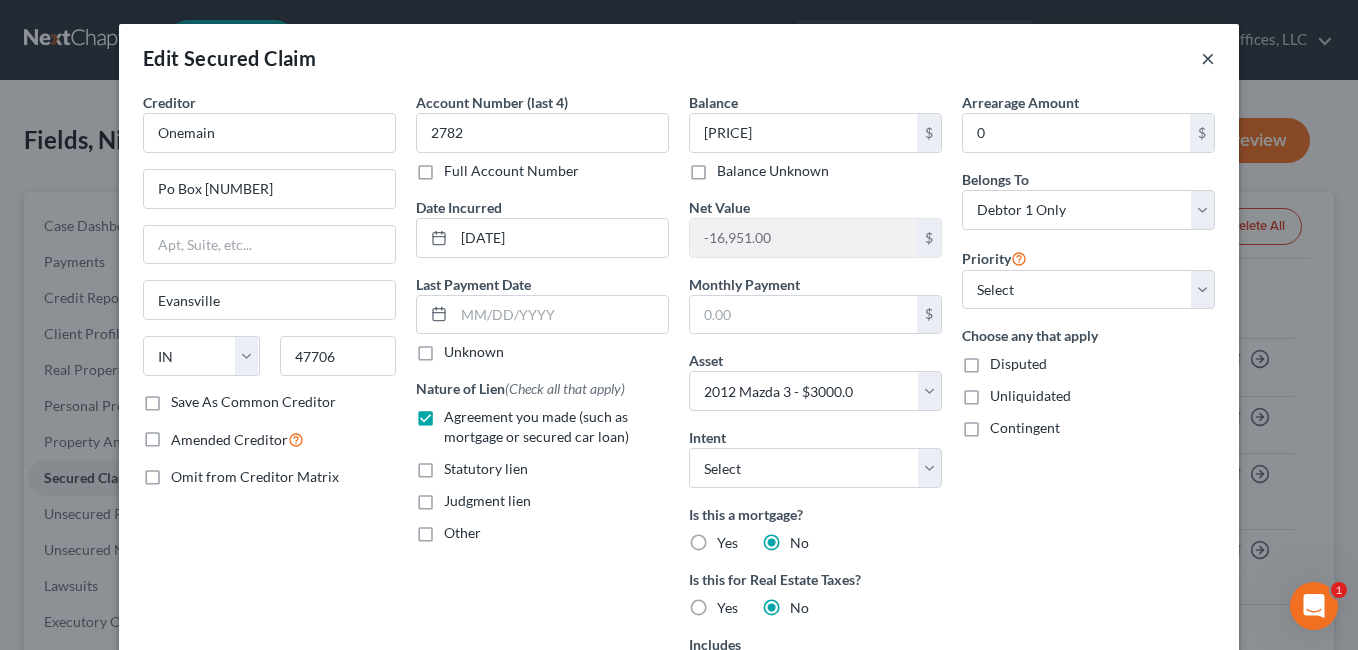 click on "×" at bounding box center (1208, 58) 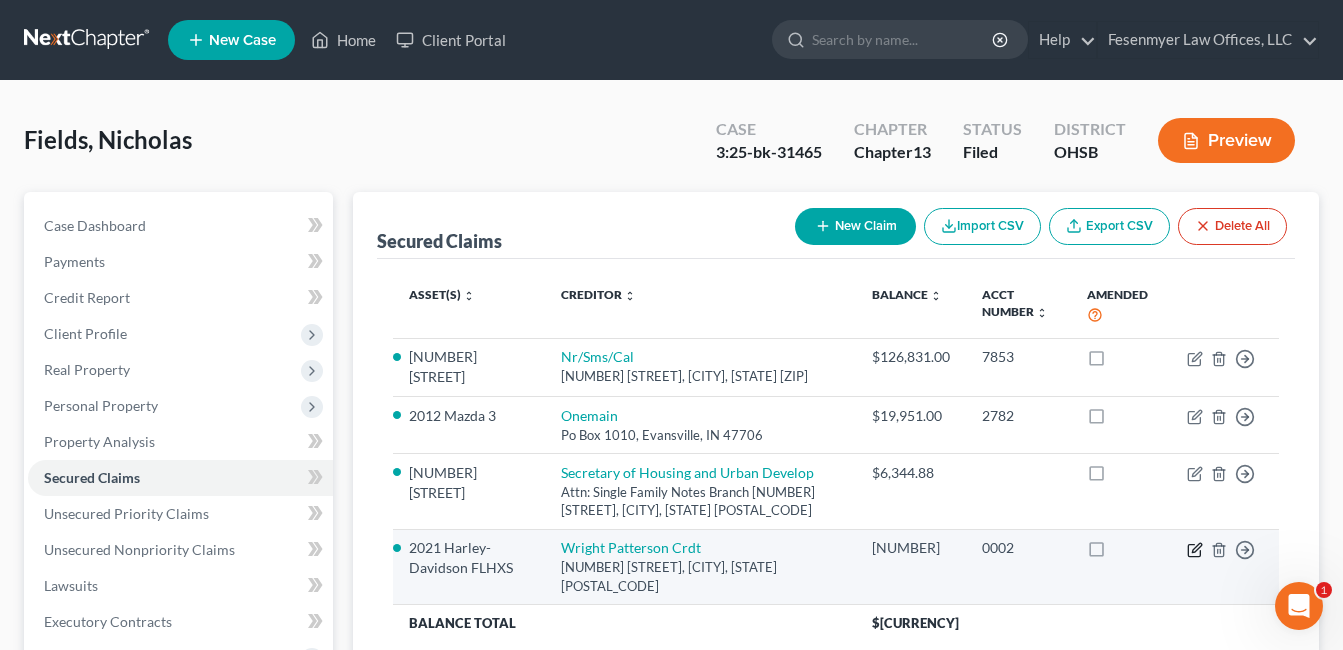 click 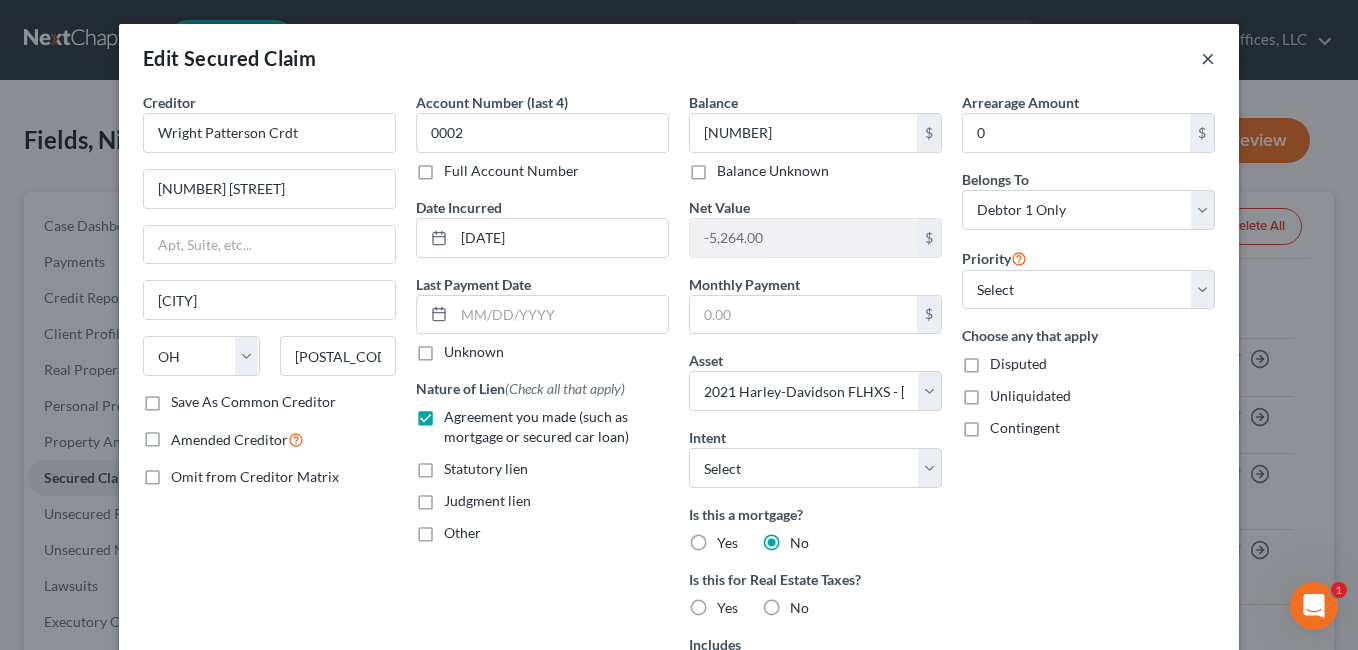 click on "×" at bounding box center (1208, 58) 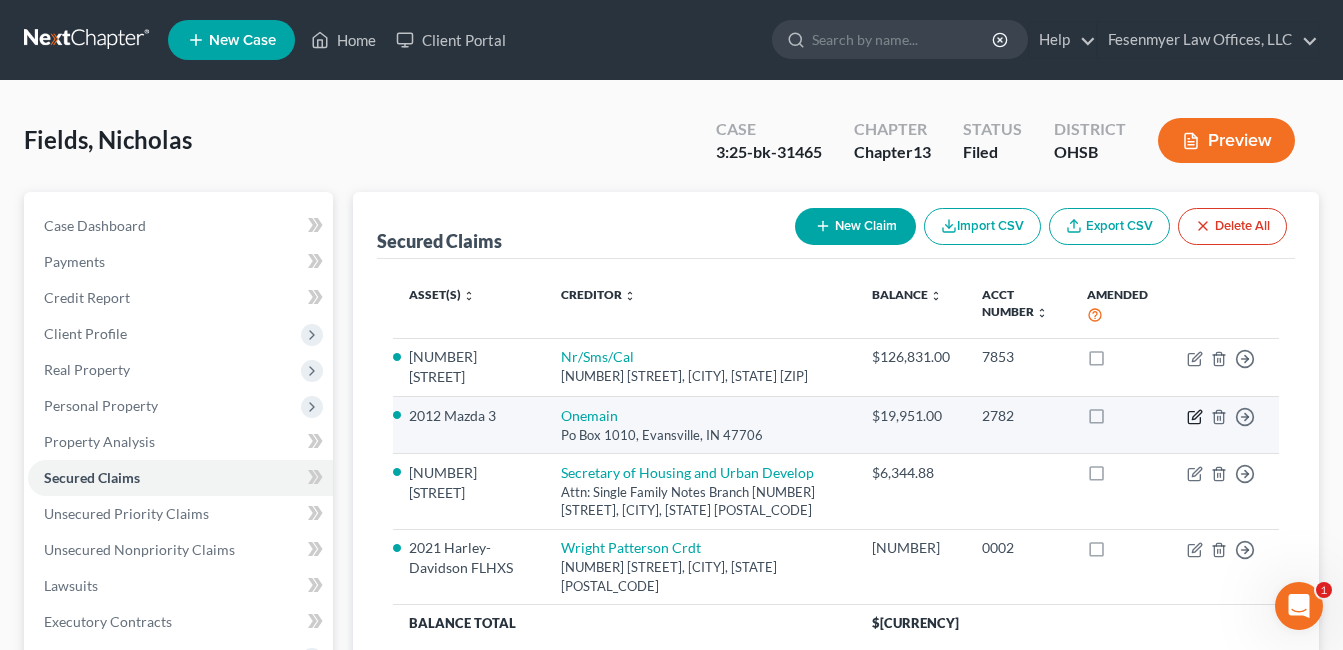 click 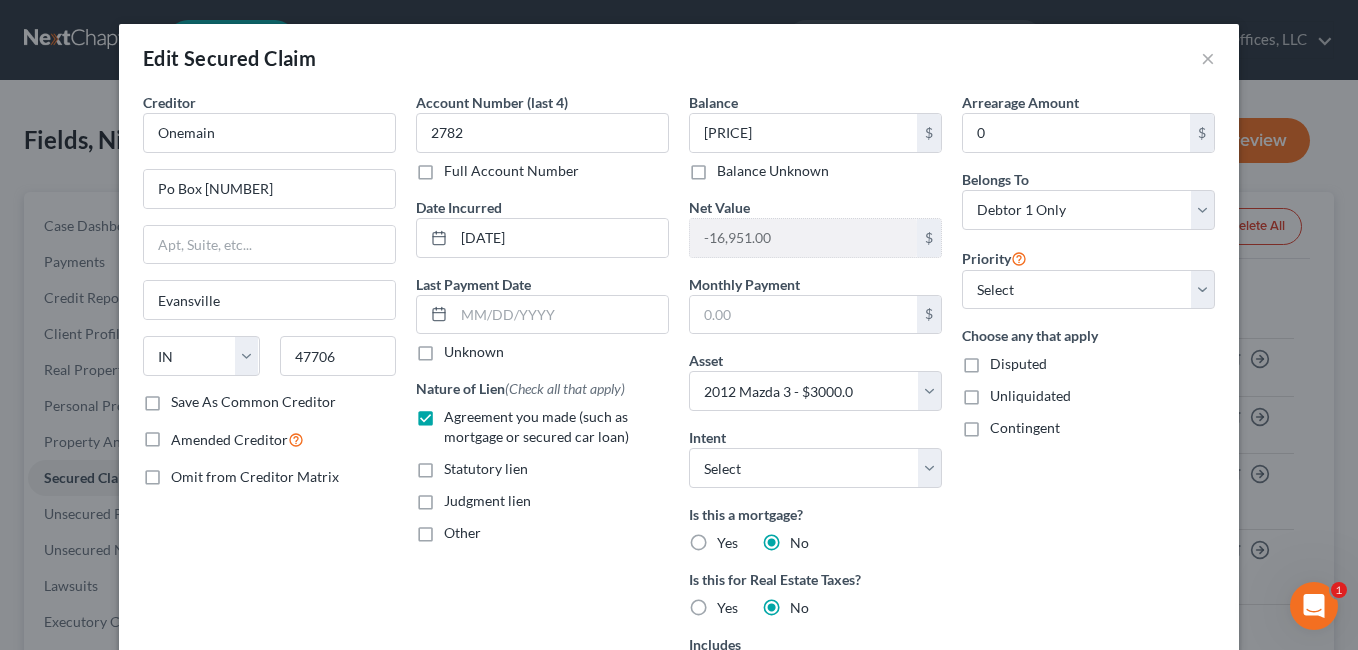 click on "Edit Secured Claim  × Creditor *    Onemain                      Po Box [NUMBER] [CITY] State AL AK AR AZ CA CO CT DE DC FL GA GU HI ID IL IN IA KS KY LA ME MD MA MI MN MS MO MT NC ND NE NV WI WY [ZIP] Save As Common Creditor Amended Creditor  Omit from Creditor Matrix
Account Number (last 4)
[NUMBER]
Full Account Number
Date Incurred         [DATE] Last Payment Date         Unknown Nature of Lien  (Check all that apply) Agreement you made (such as mortgage or secured car loan) Statutory lien Judgment lien Other Balance
$[CURRENCY]
Balance Unknown
Balance Undetermined
$[CURRENCY]
Balance Unknown
Net Value $[CURRENCY] Monthly Payment $
Asset
*
Select Other Multiple Assets Clothing - Clothes
Clothes, shoes, accessories
Location: Residence - $[CURRENCY] Chase Bank (Checking Account) - $[CURRENCY]" at bounding box center (679, 325) 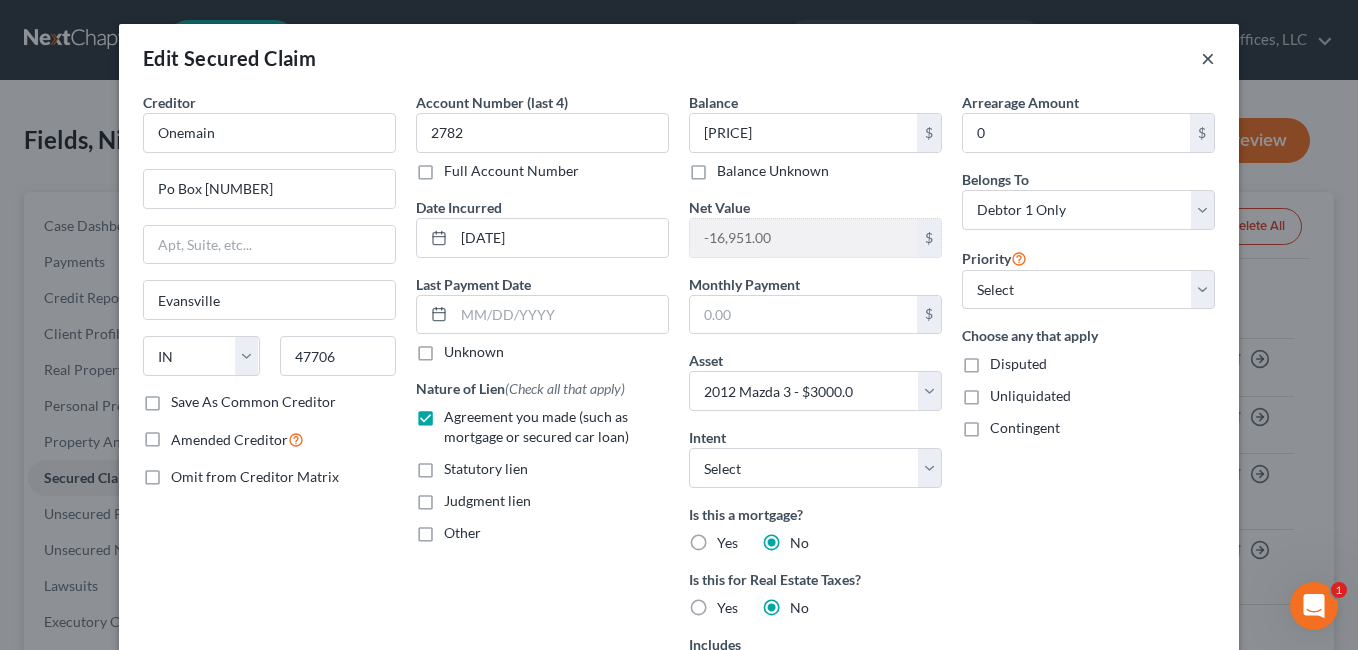 click on "×" at bounding box center (1208, 58) 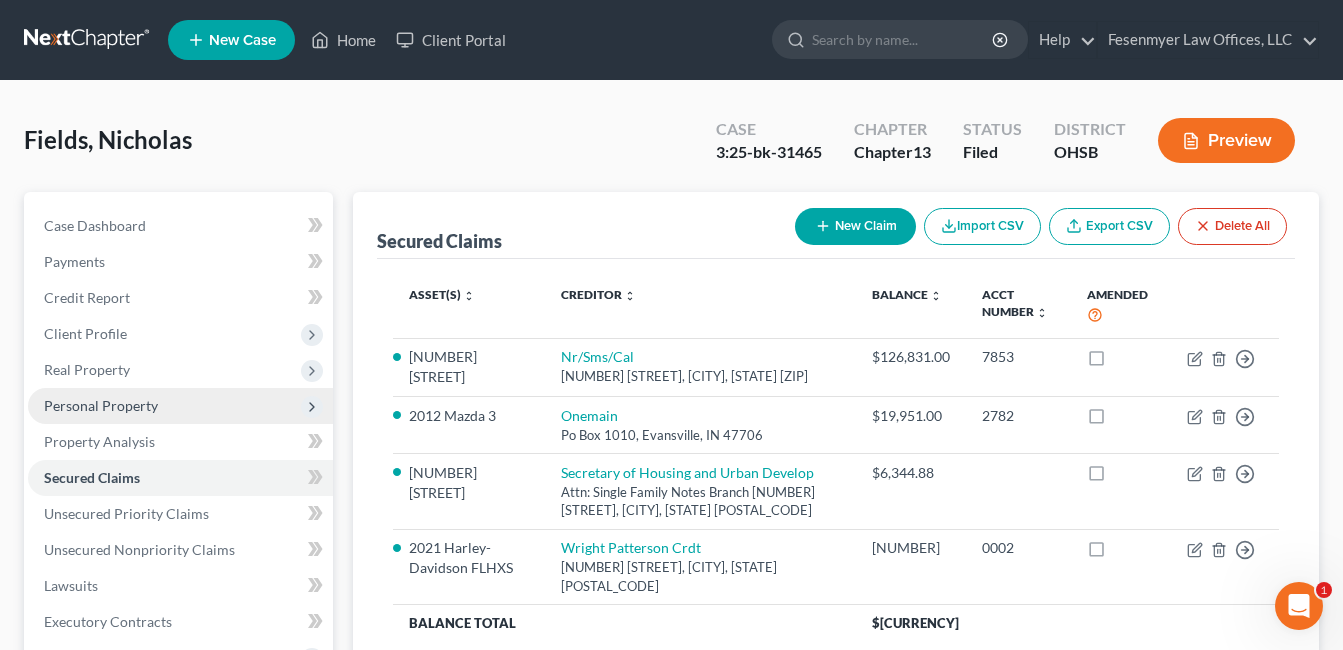 click on "Personal Property" at bounding box center (180, 406) 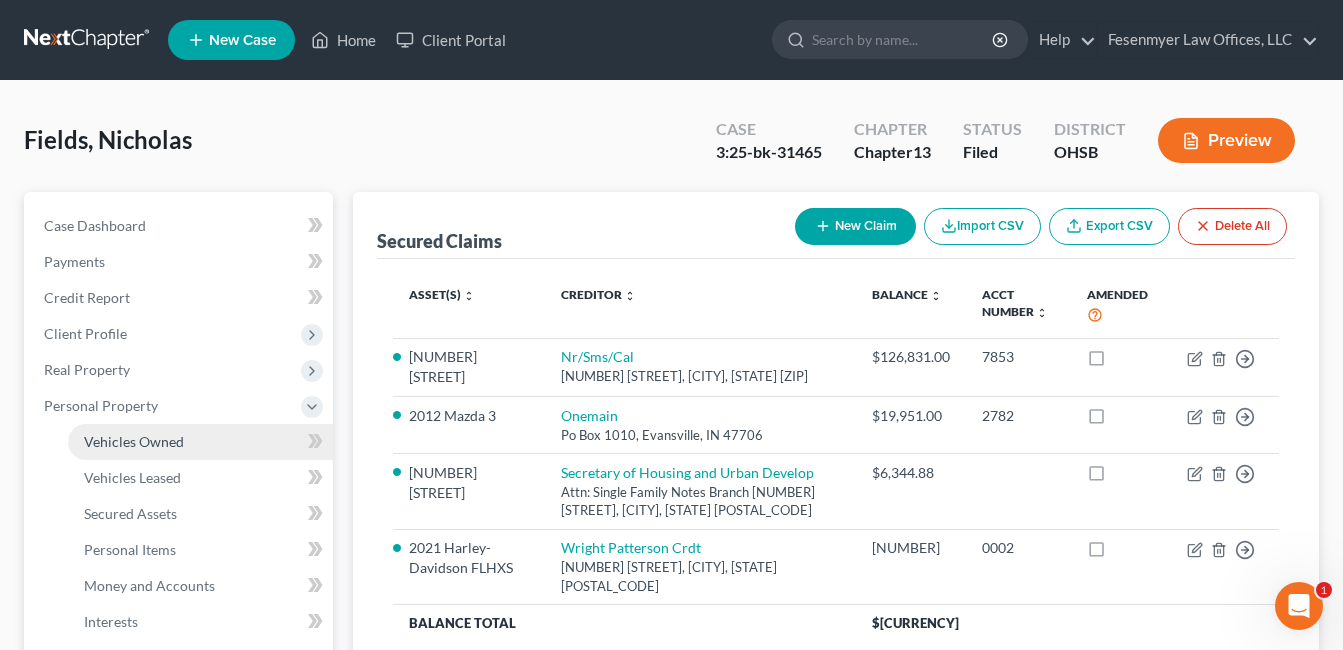 drag, startPoint x: 171, startPoint y: 436, endPoint x: 200, endPoint y: 438, distance: 29.068884 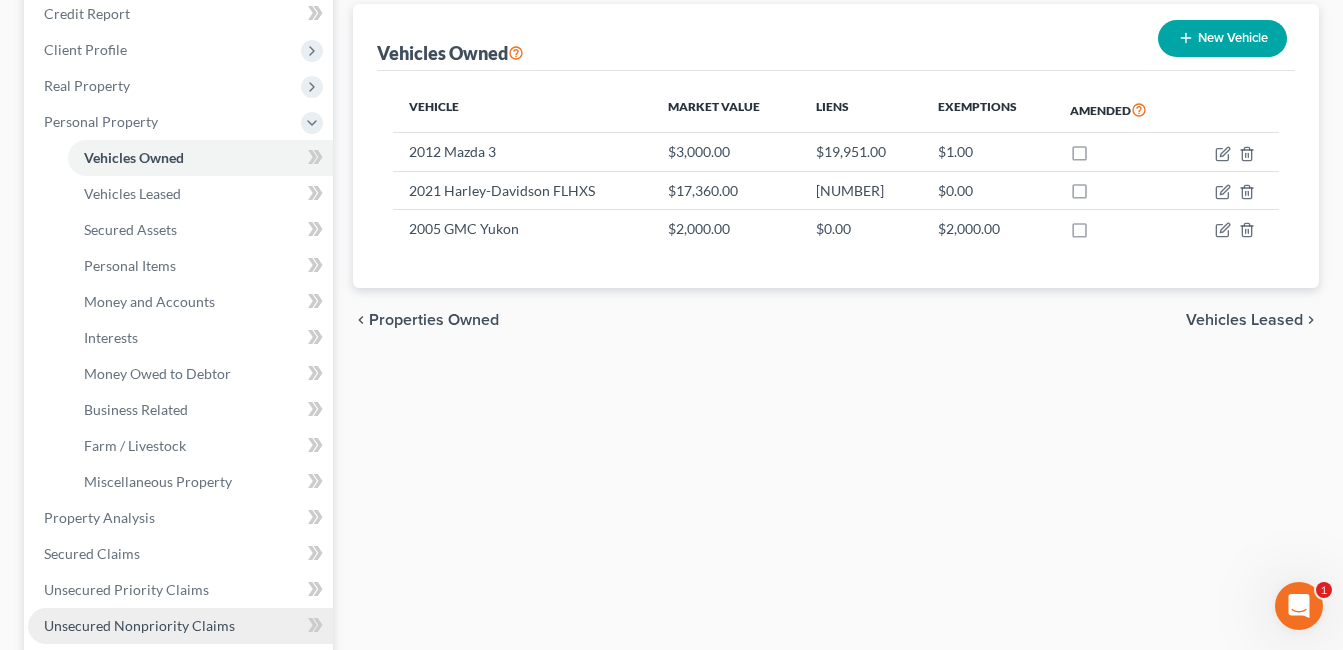 scroll, scrollTop: 400, scrollLeft: 0, axis: vertical 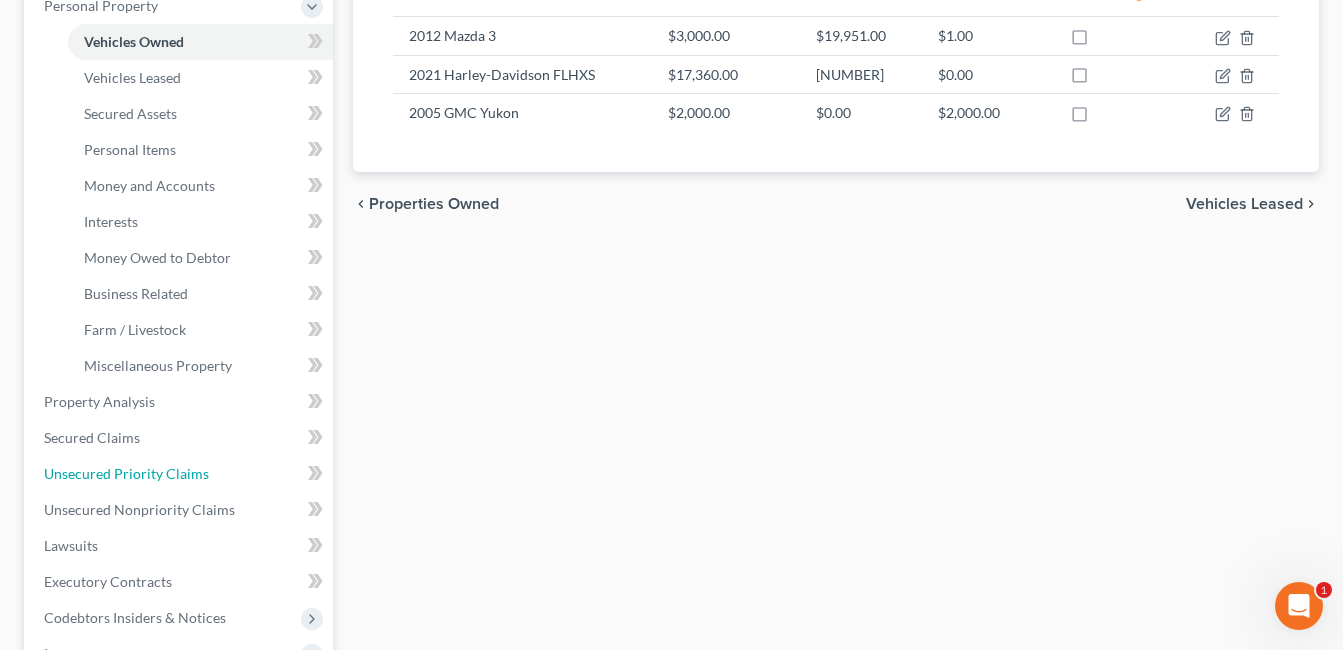 drag, startPoint x: 179, startPoint y: 470, endPoint x: 589, endPoint y: 287, distance: 448.98663 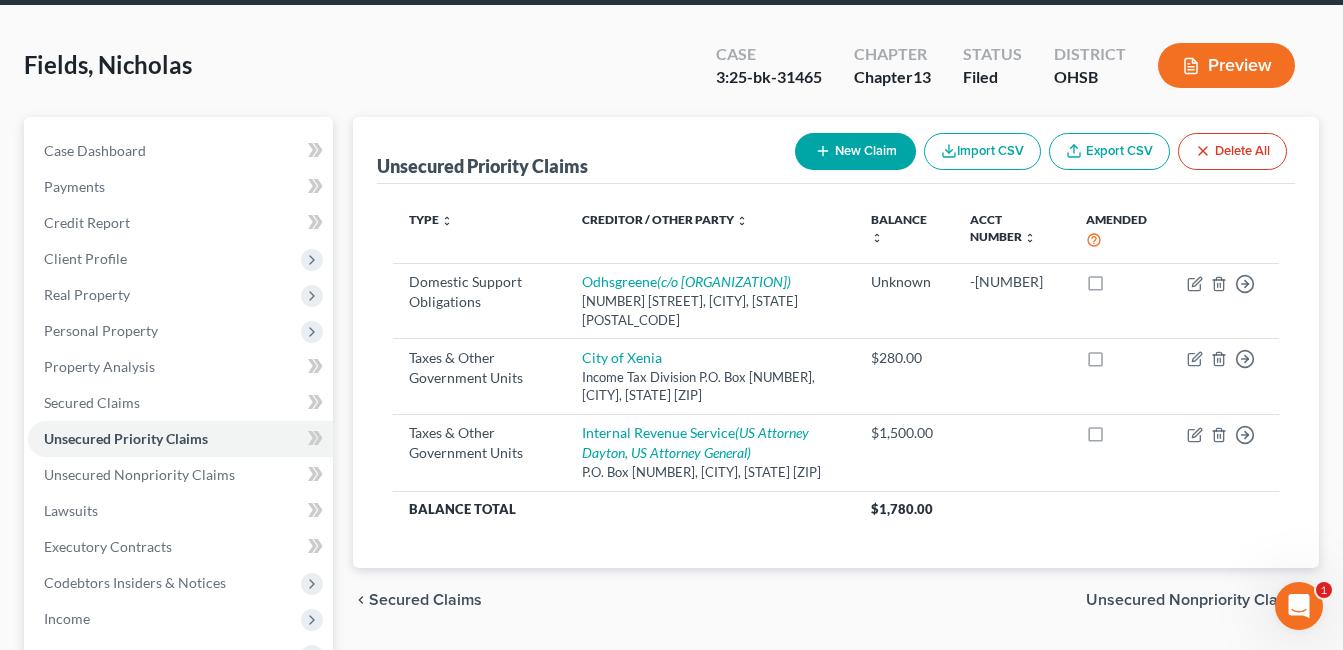 scroll, scrollTop: 0, scrollLeft: 0, axis: both 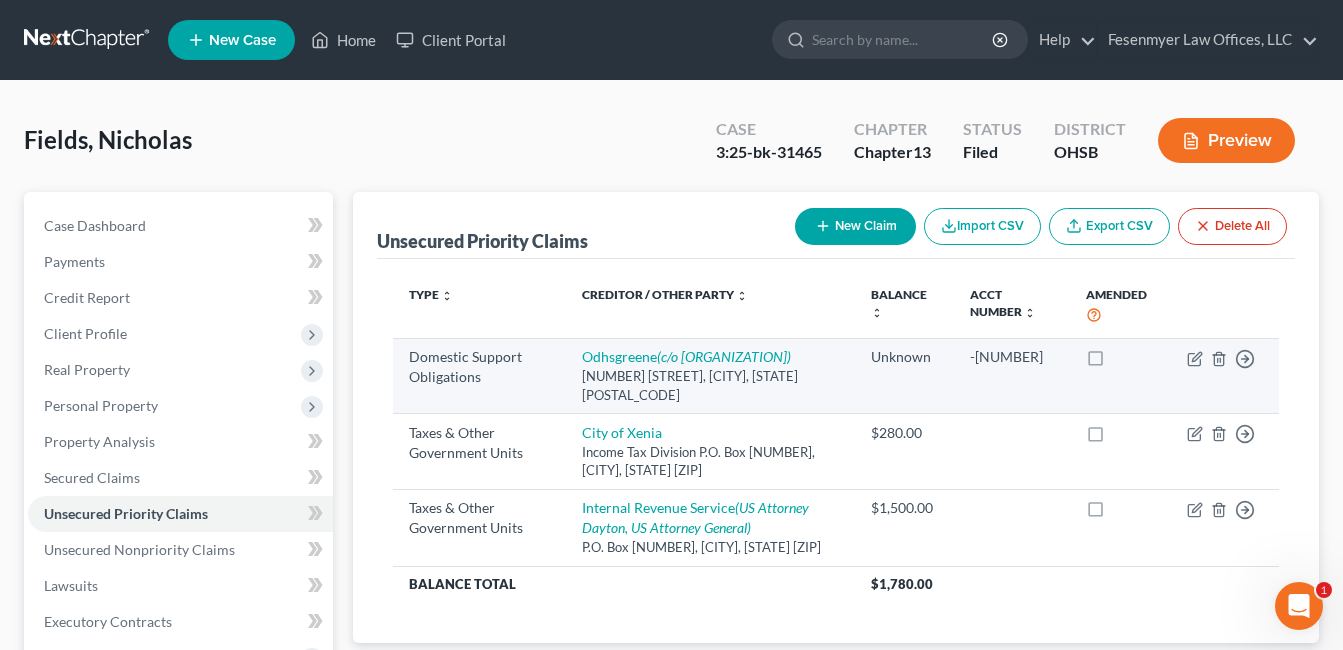 drag, startPoint x: 754, startPoint y: 376, endPoint x: 571, endPoint y: 358, distance: 183.88312 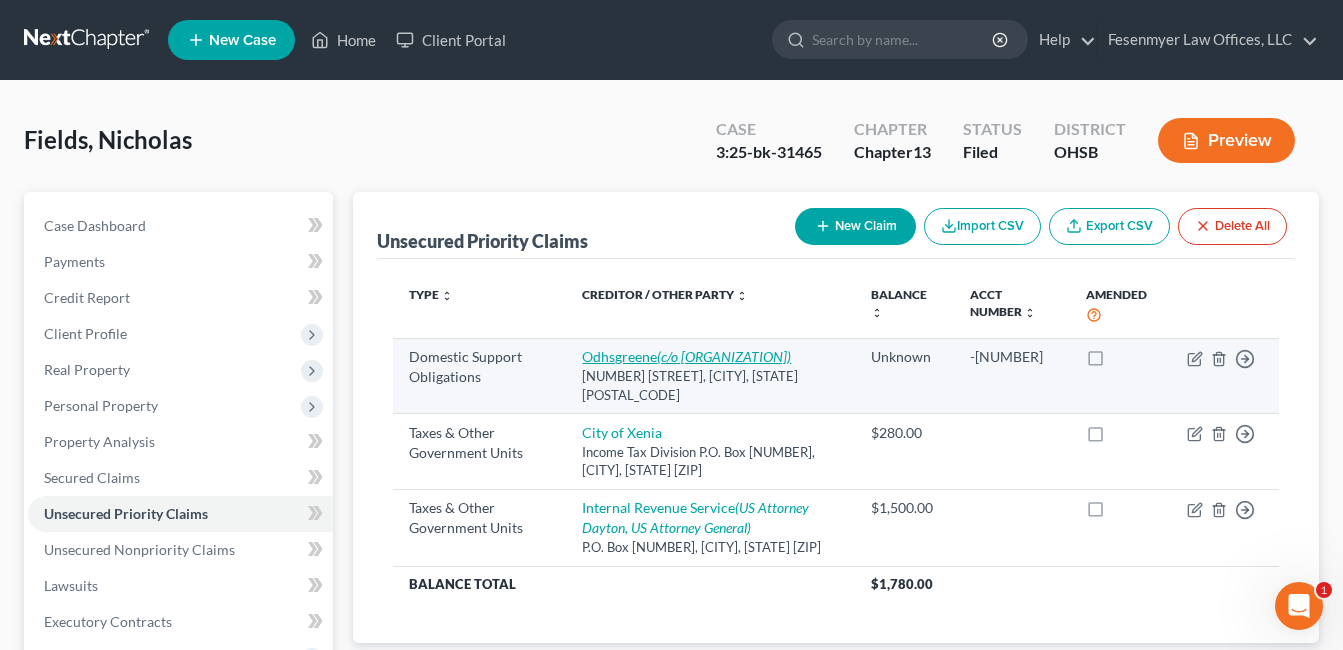 copy on "(c/o [ORGANIZATION])" 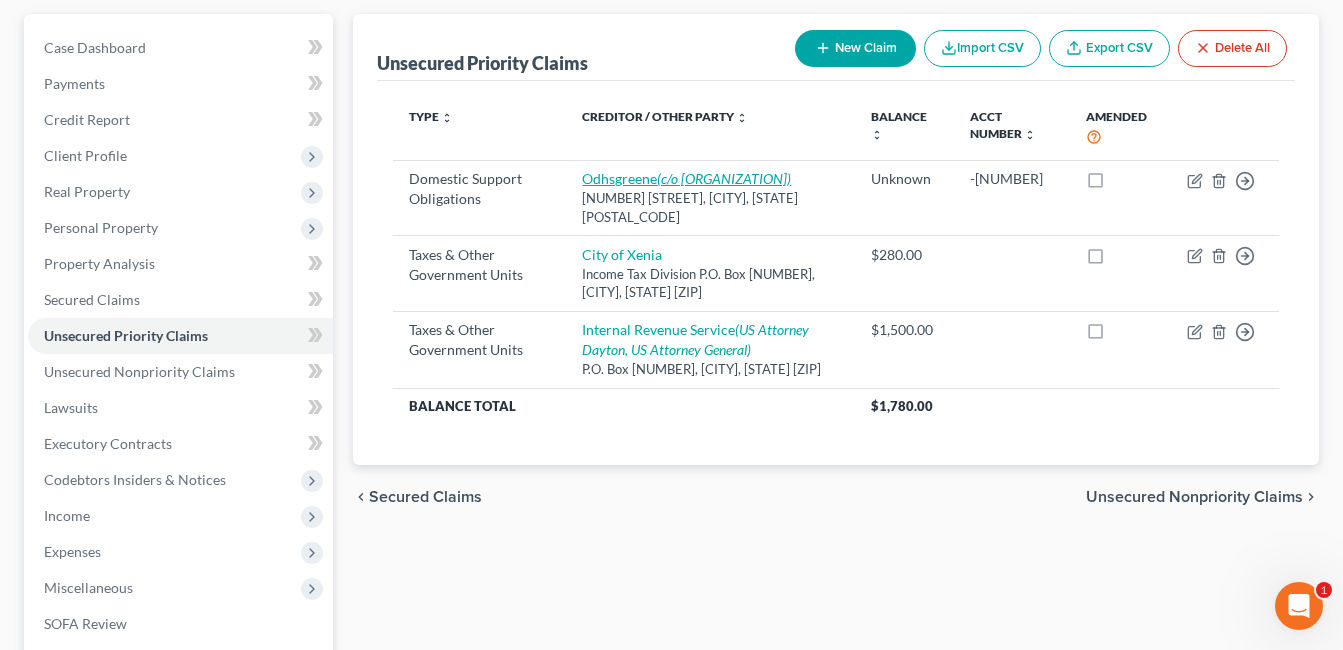 scroll, scrollTop: 485, scrollLeft: 0, axis: vertical 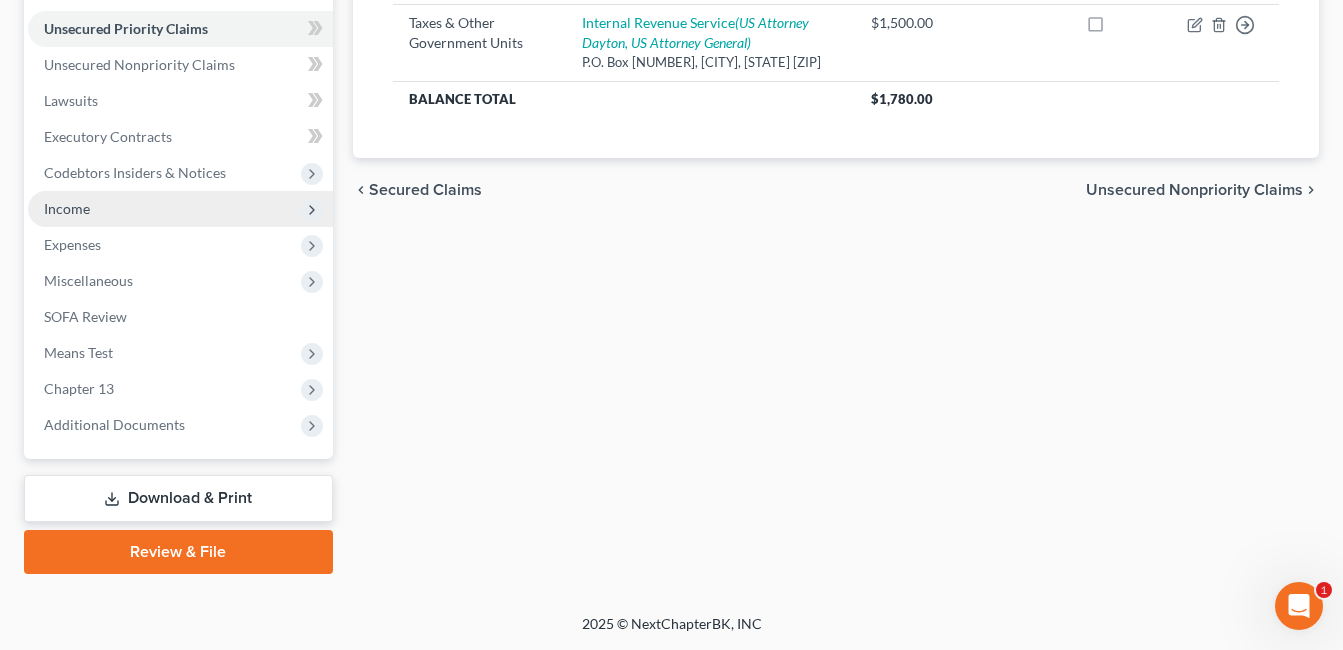 click on "Income" at bounding box center (180, 209) 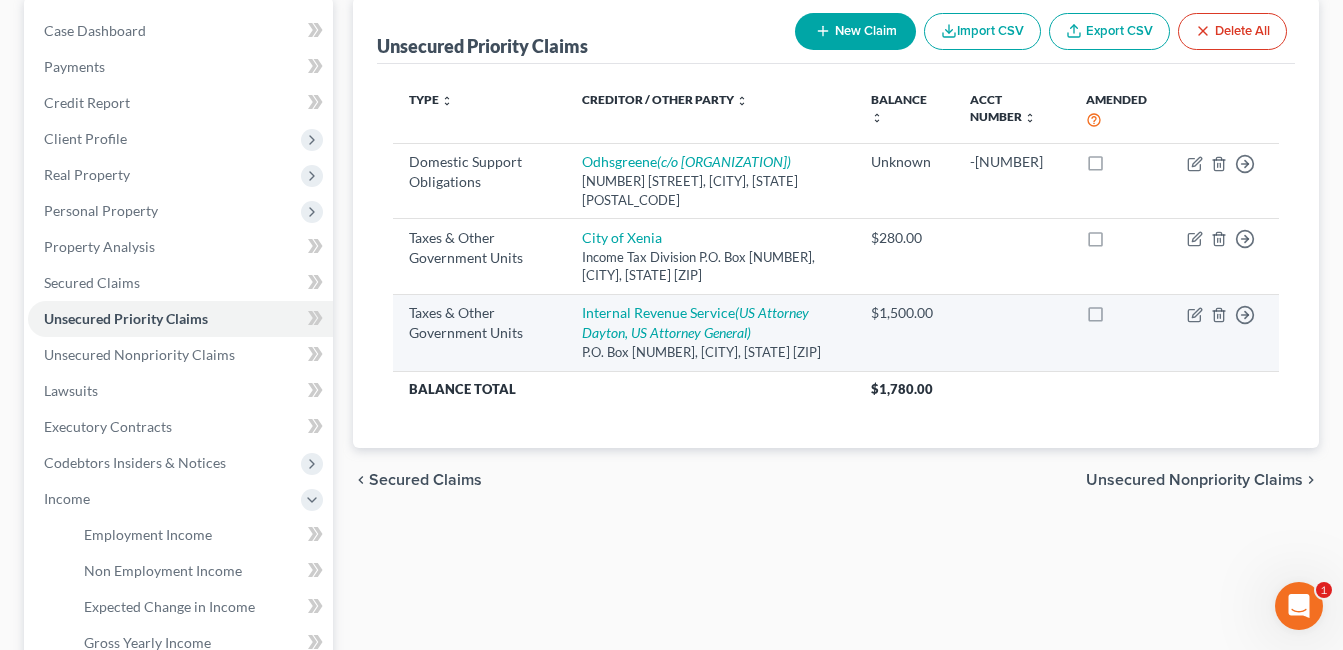 scroll, scrollTop: 185, scrollLeft: 0, axis: vertical 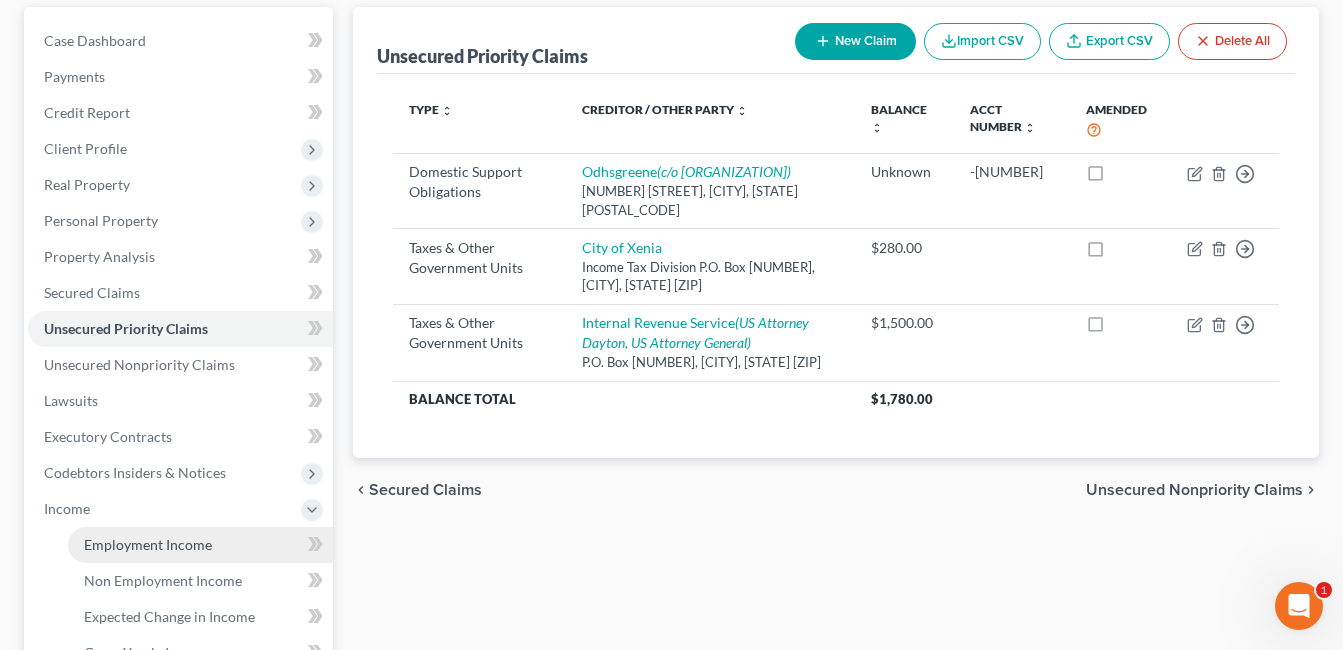 click on "Employment Income" at bounding box center (148, 544) 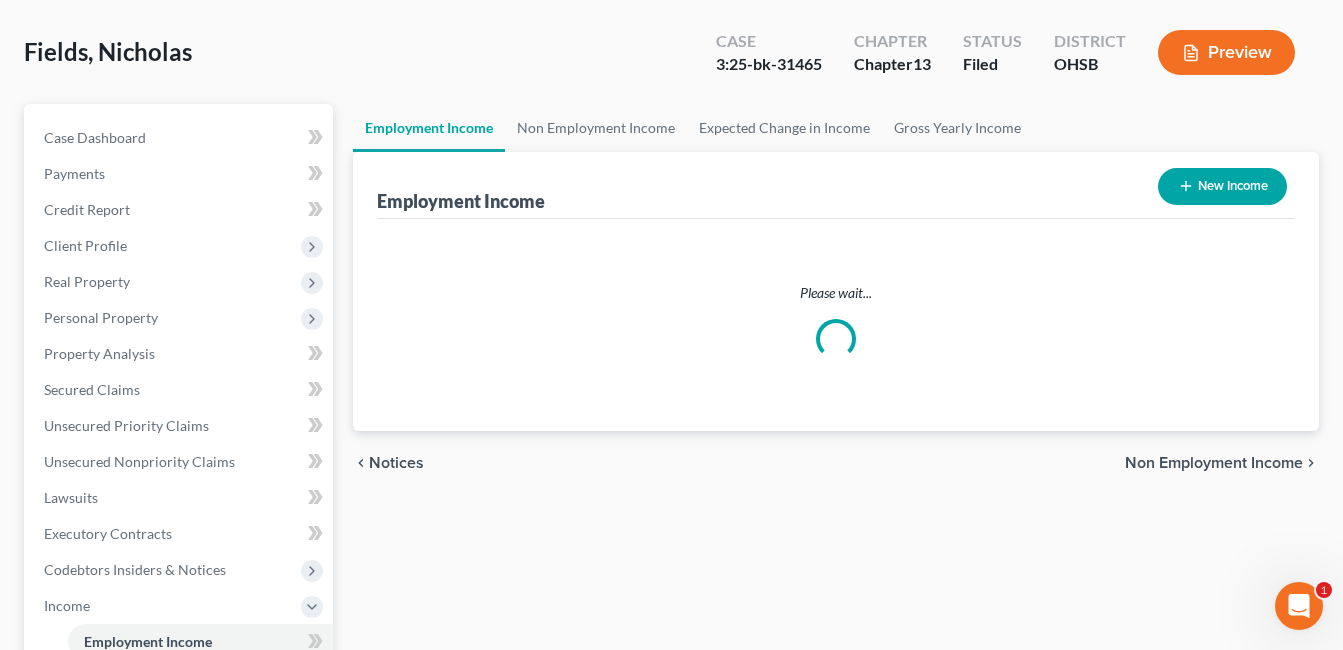 scroll, scrollTop: 0, scrollLeft: 0, axis: both 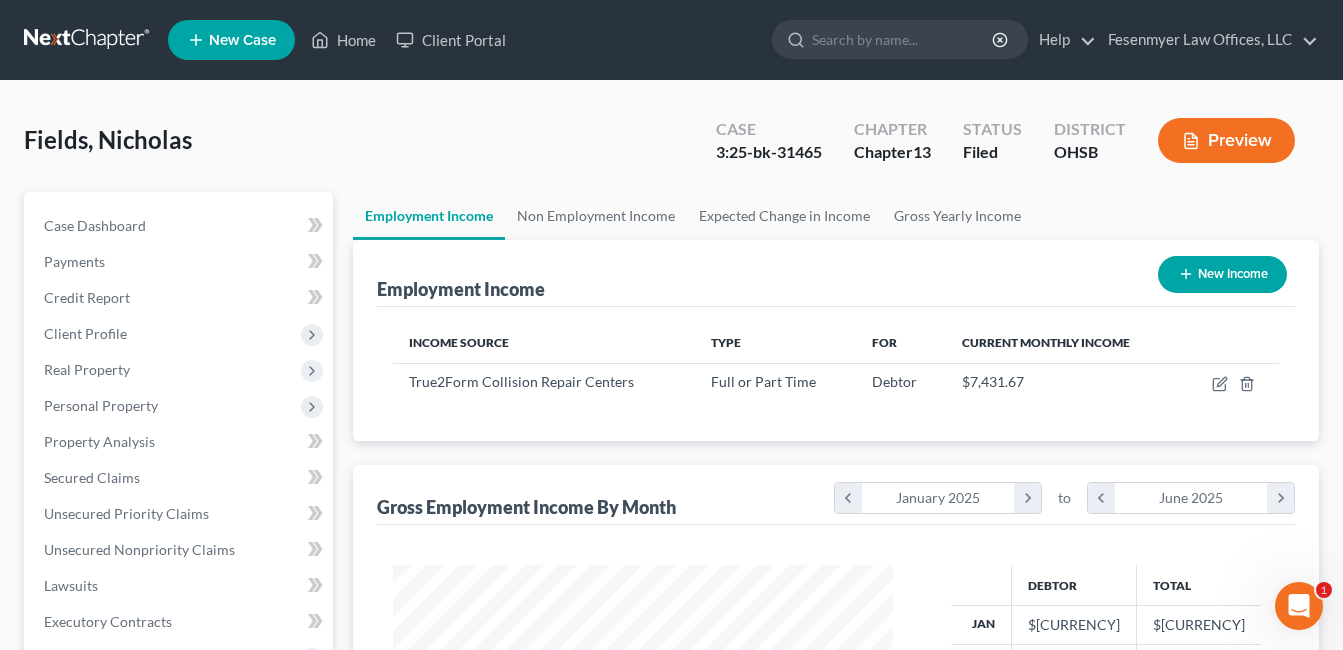 click on "Preview" at bounding box center [1226, 140] 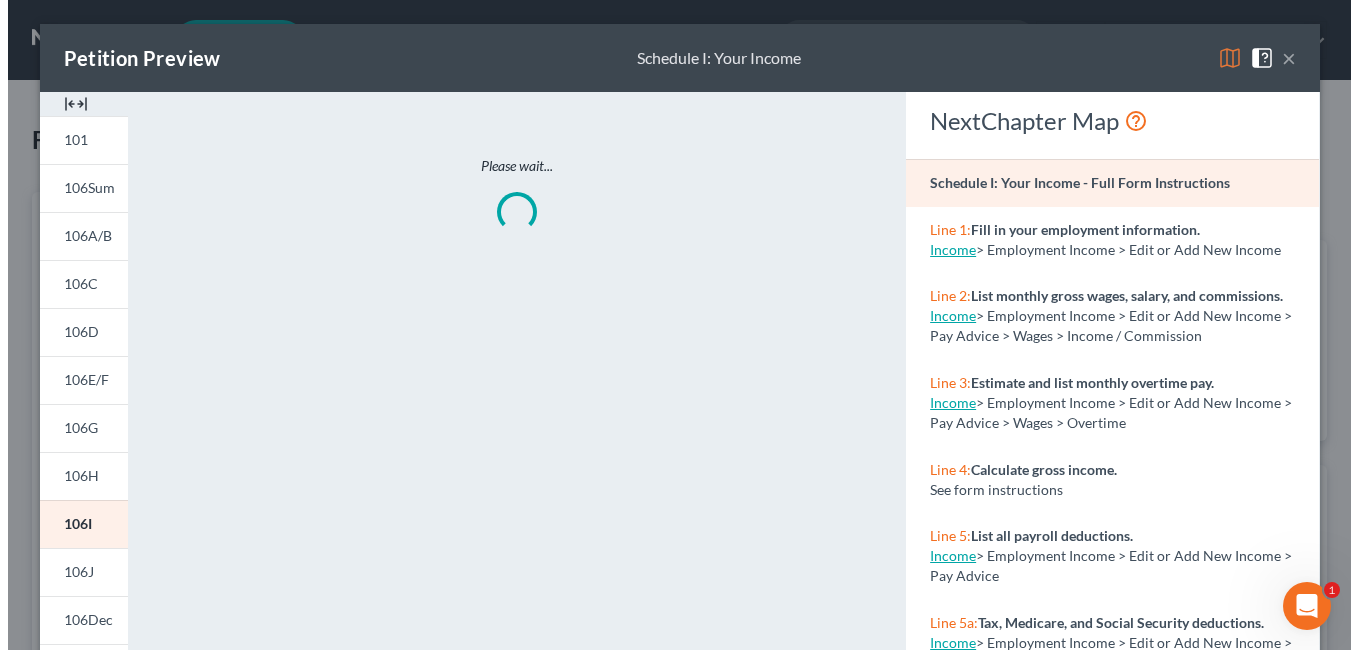 scroll, scrollTop: 999642, scrollLeft: 999453, axis: both 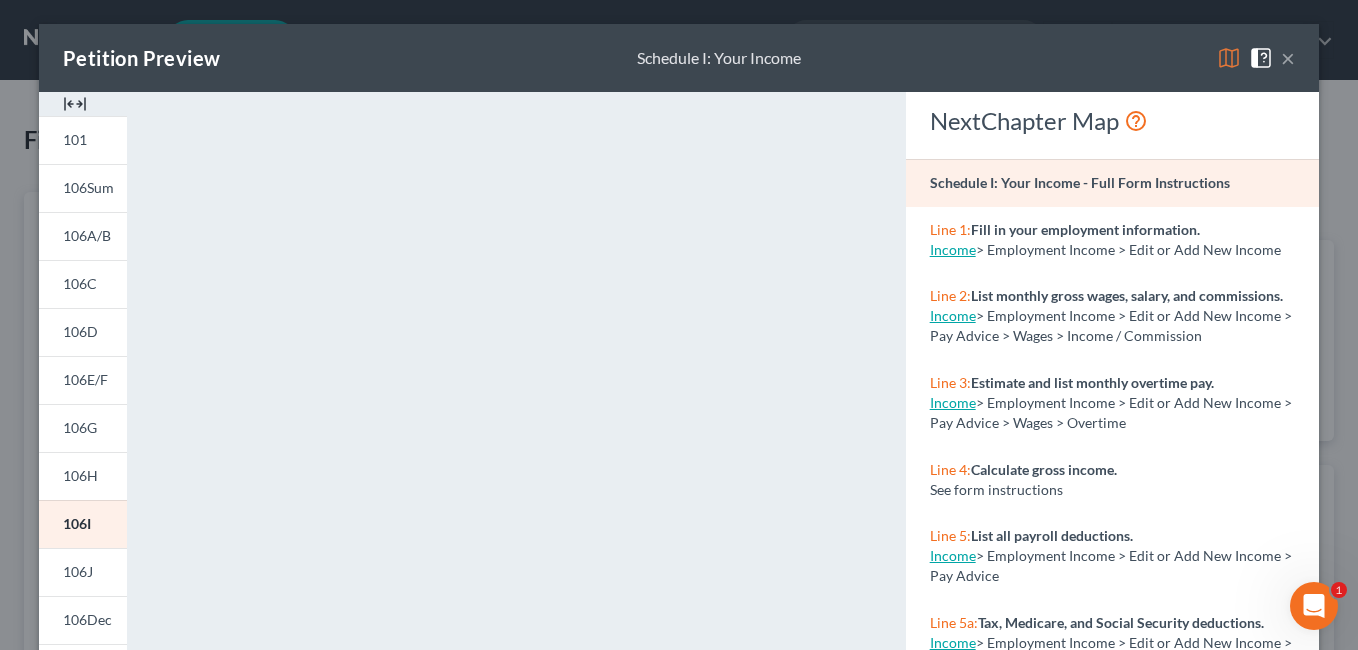 click on "×" at bounding box center (1288, 58) 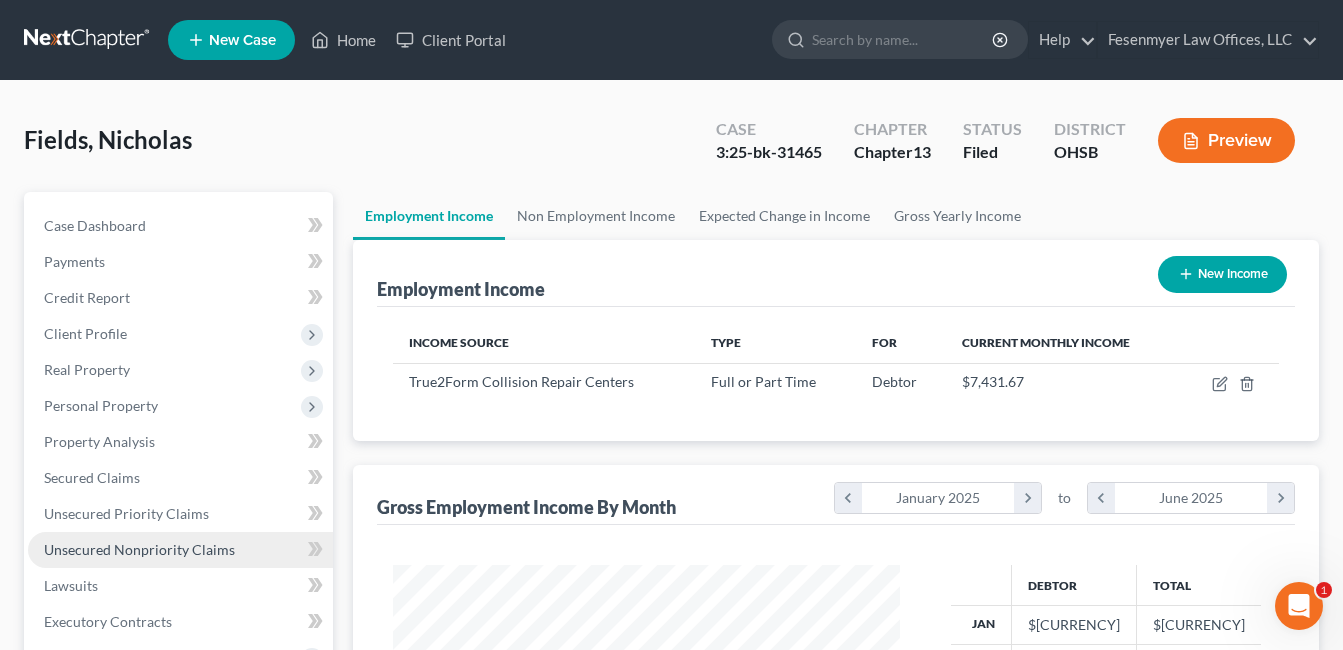 scroll, scrollTop: 359, scrollLeft: 541, axis: both 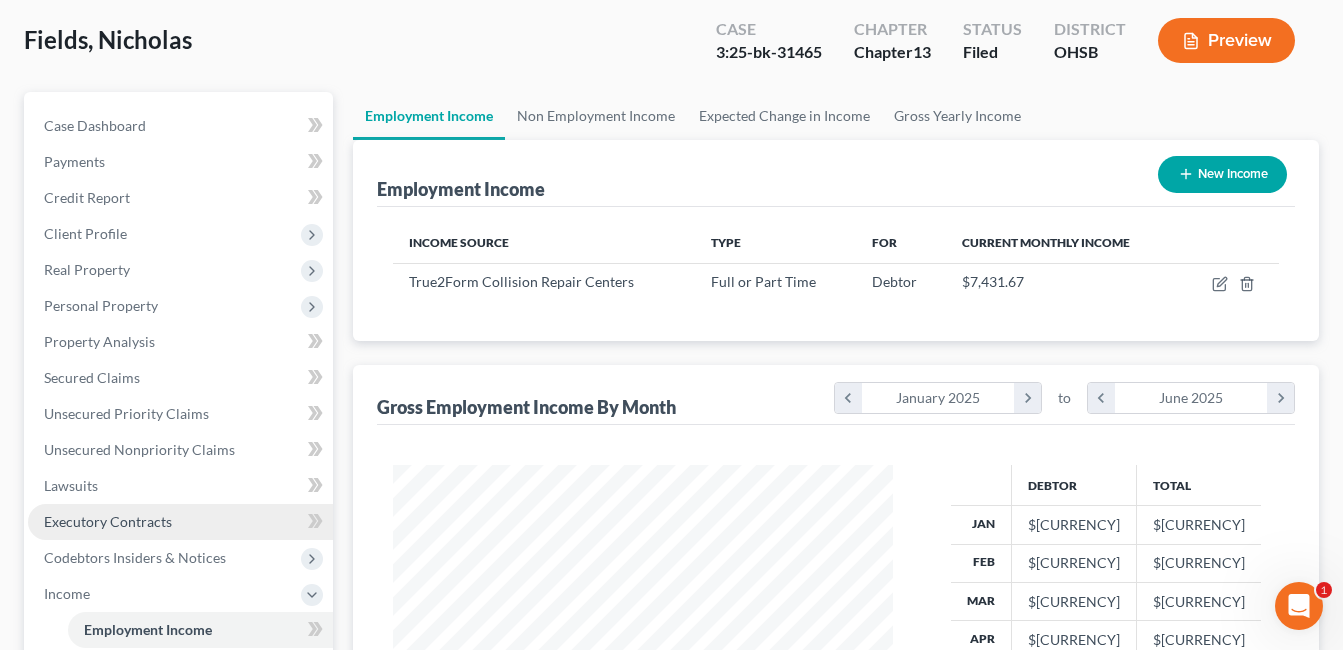 click on "Executory Contracts" at bounding box center [108, 521] 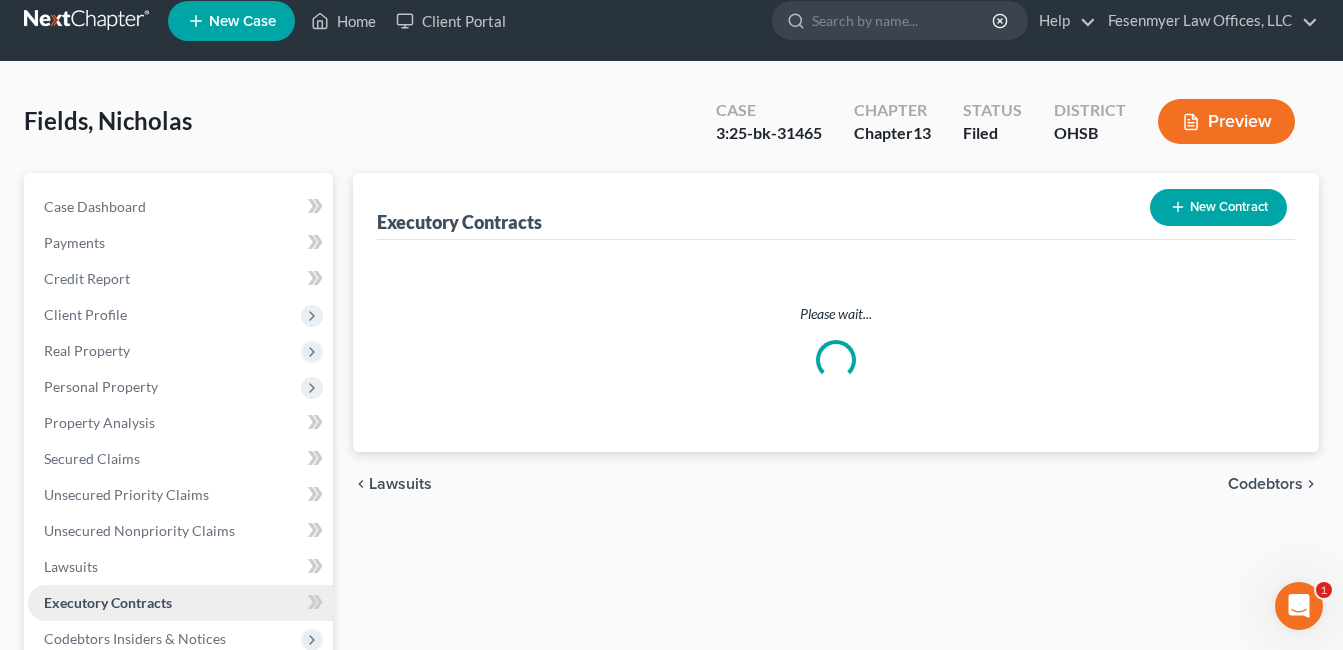 scroll, scrollTop: 0, scrollLeft: 0, axis: both 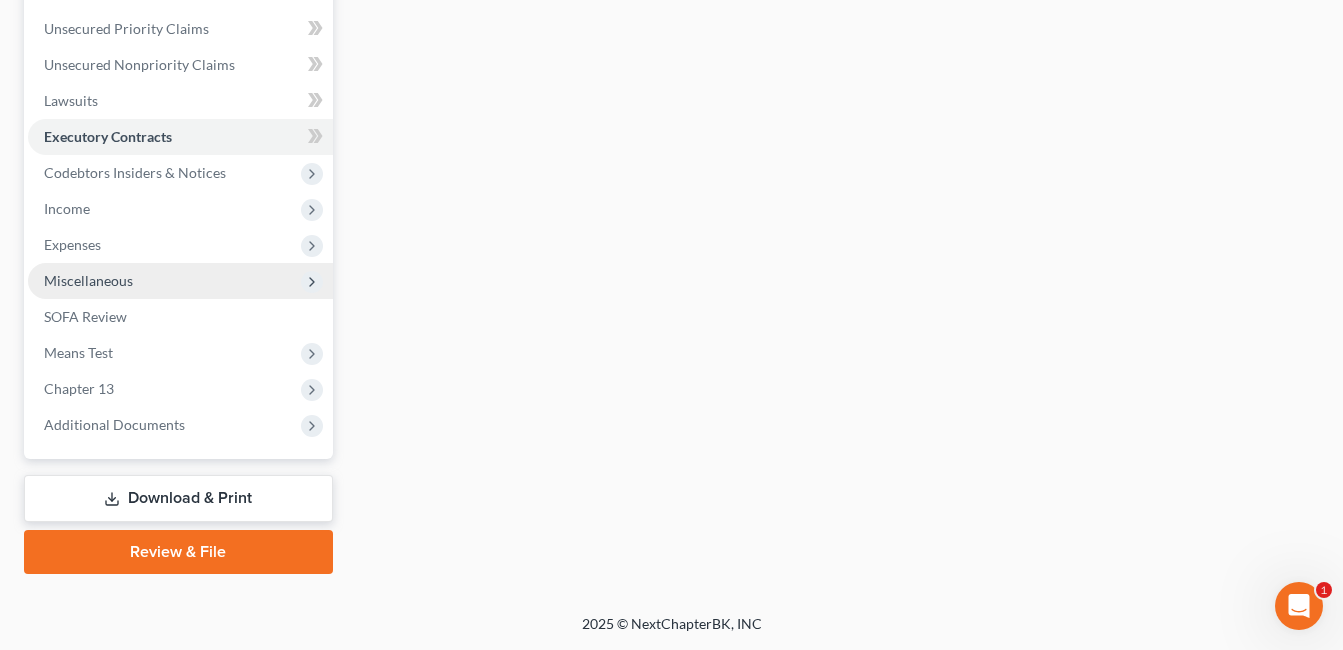 click on "Miscellaneous" at bounding box center [180, 281] 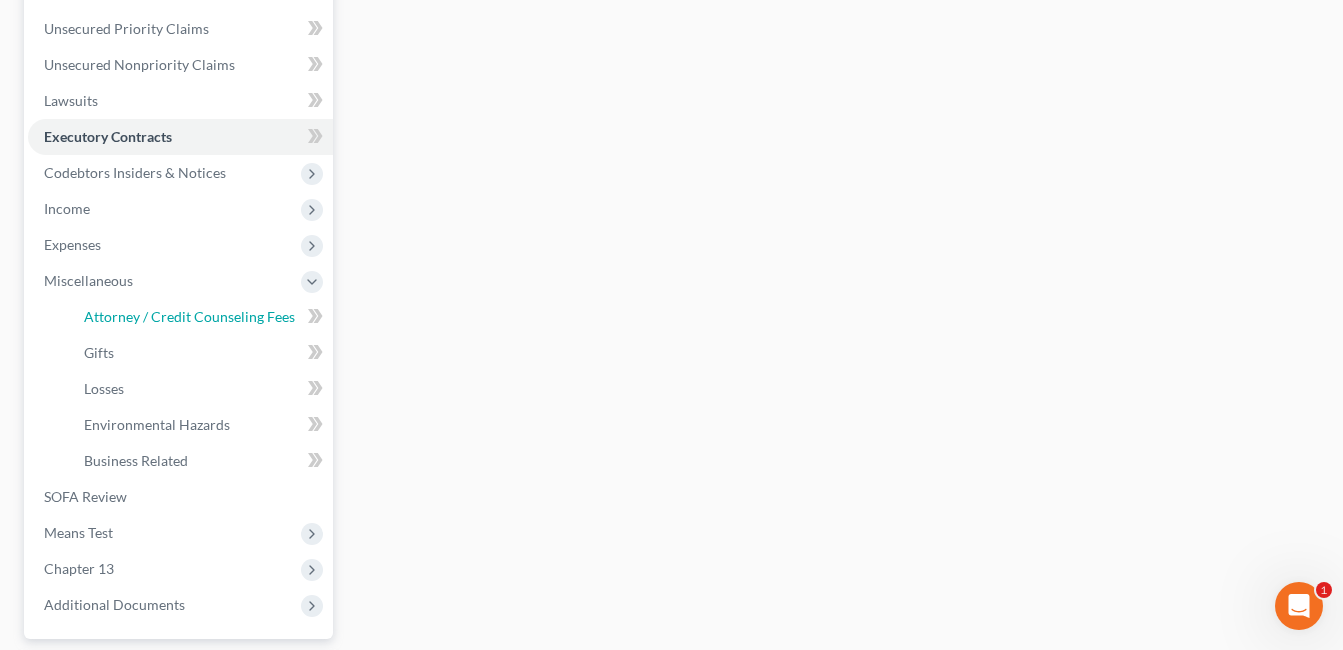 click on "Attorney / Credit Counseling Fees" at bounding box center (189, 316) 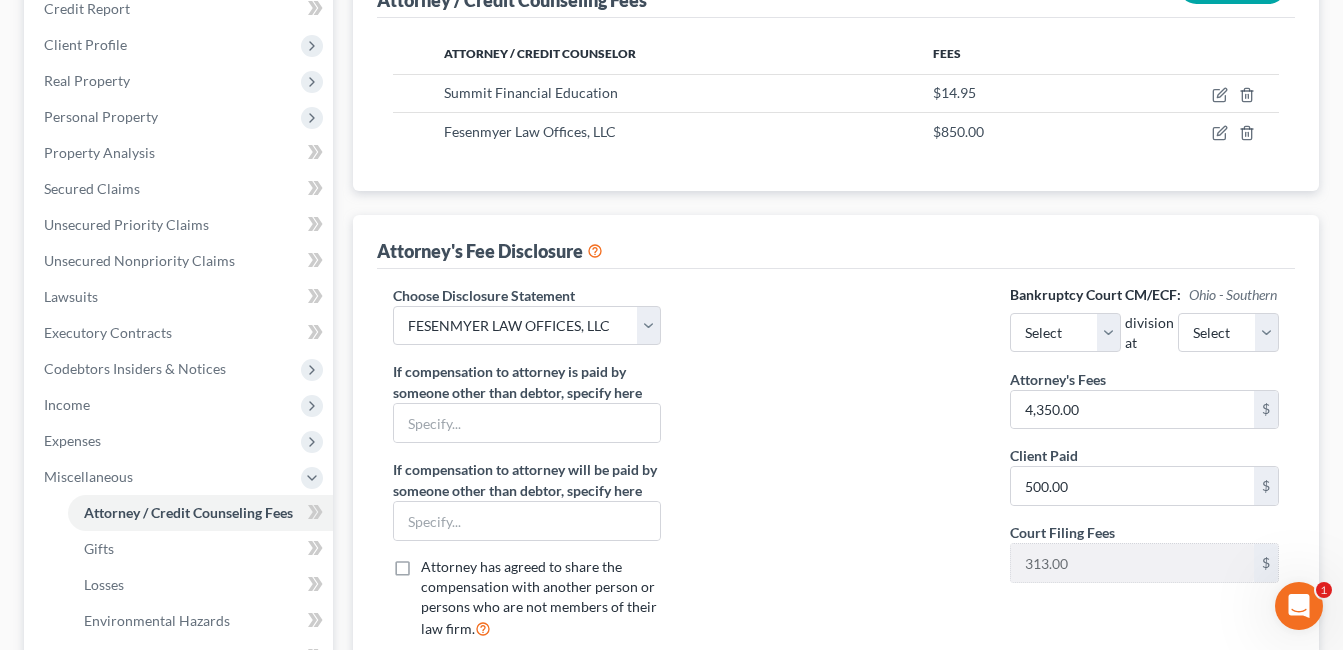 scroll, scrollTop: 300, scrollLeft: 0, axis: vertical 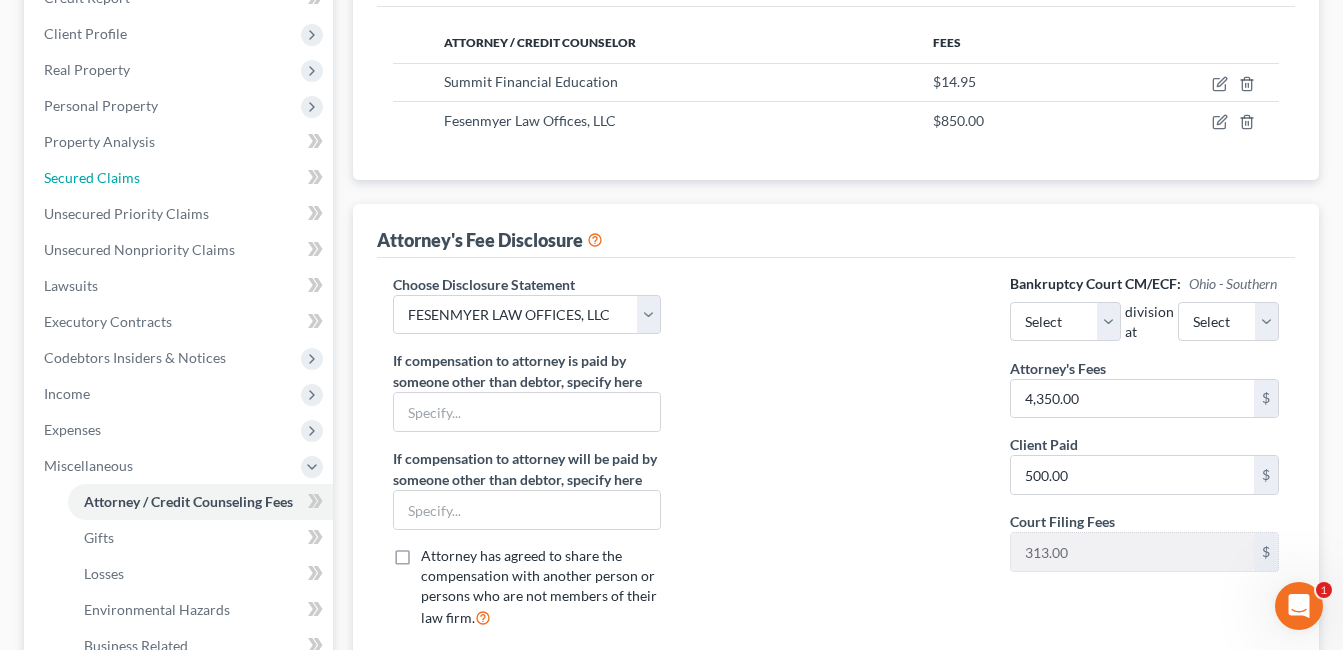 drag, startPoint x: 68, startPoint y: 183, endPoint x: 777, endPoint y: 141, distance: 710.2429 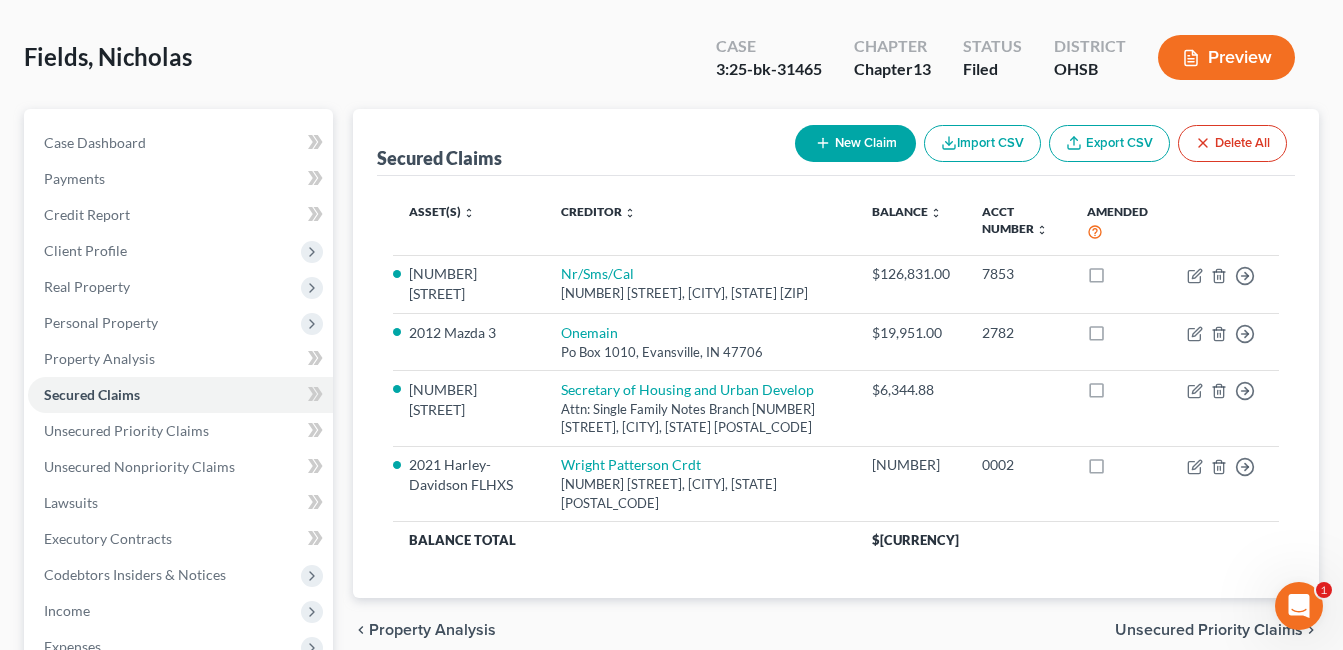 scroll, scrollTop: 0, scrollLeft: 0, axis: both 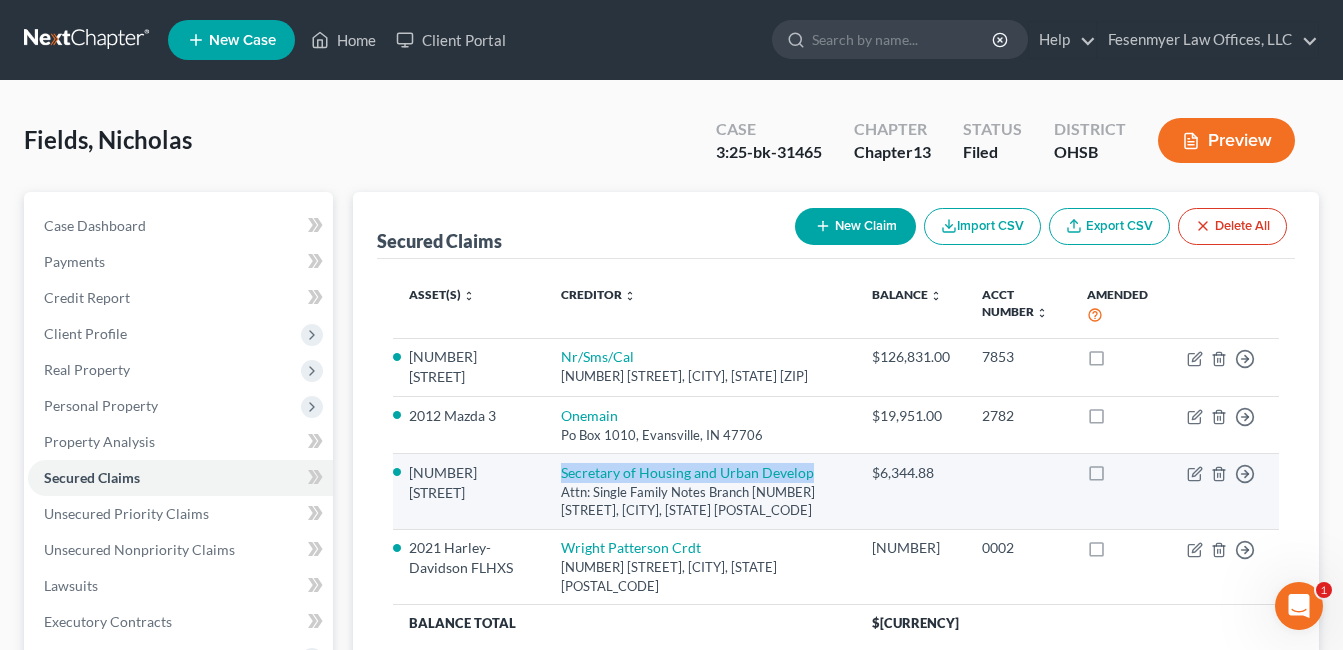 drag, startPoint x: 822, startPoint y: 472, endPoint x: 559, endPoint y: 468, distance: 263.03043 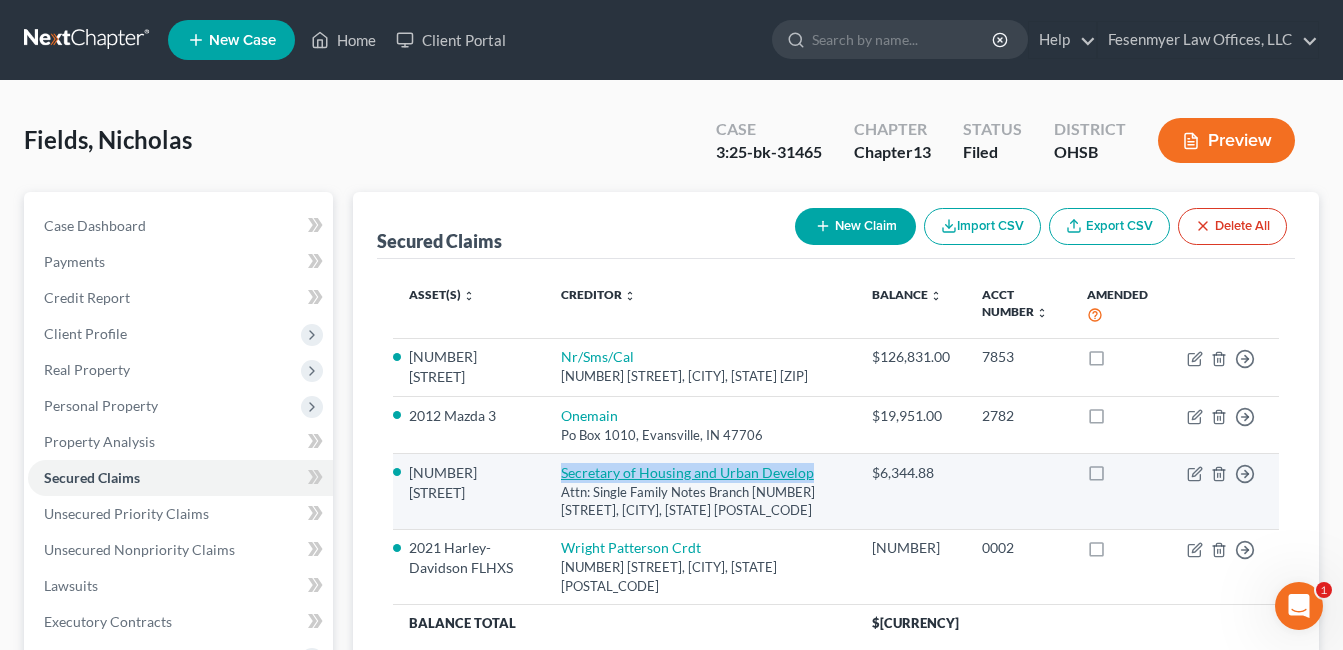 copy on "Secretary of Housing and Urban Develop" 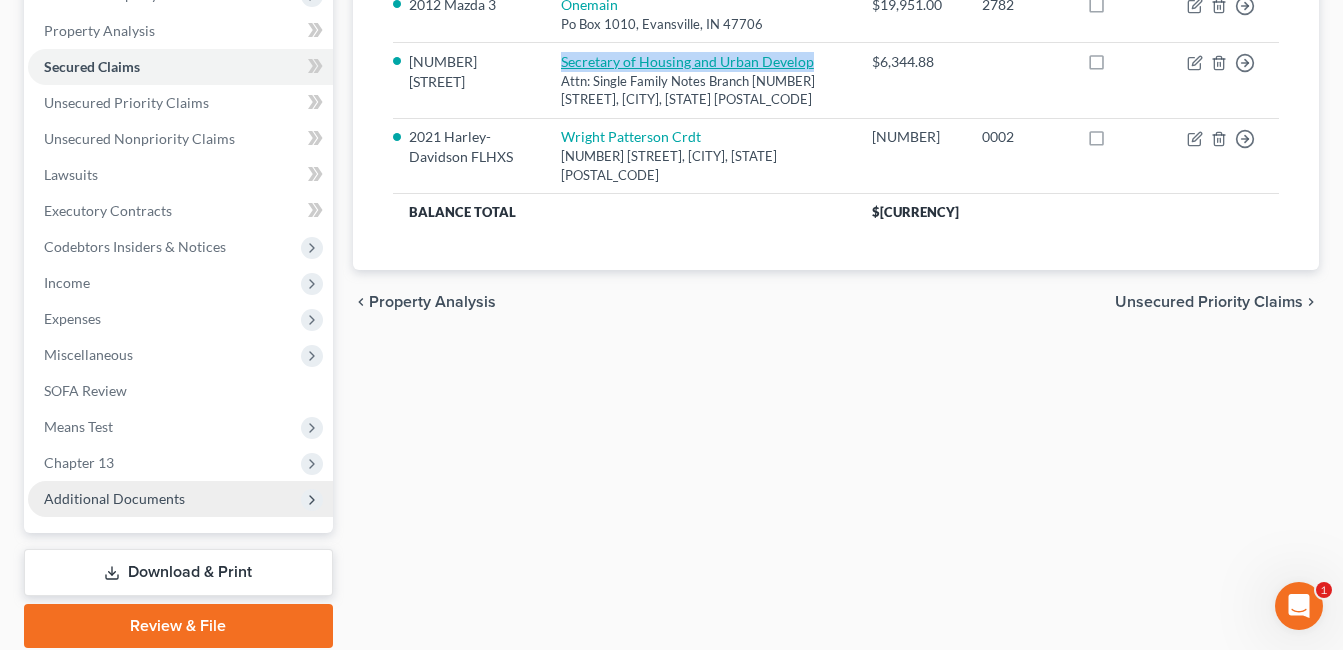 scroll, scrollTop: 485, scrollLeft: 0, axis: vertical 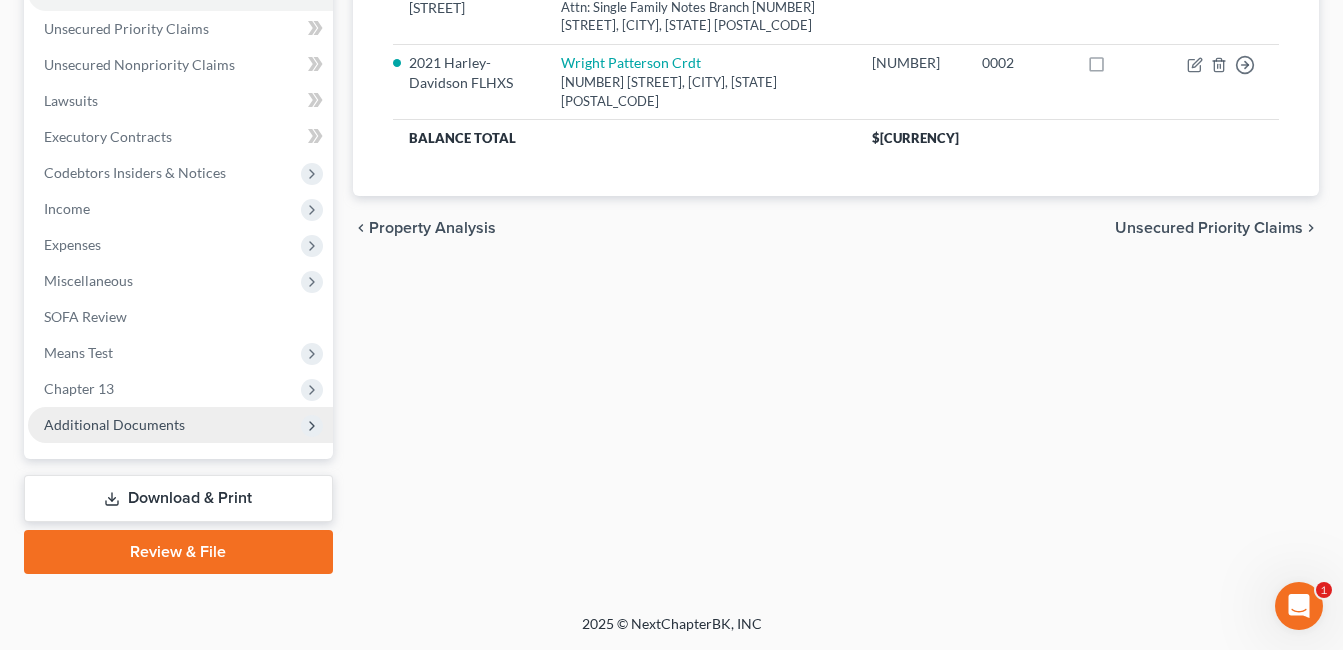 click on "Additional Documents" at bounding box center [180, 425] 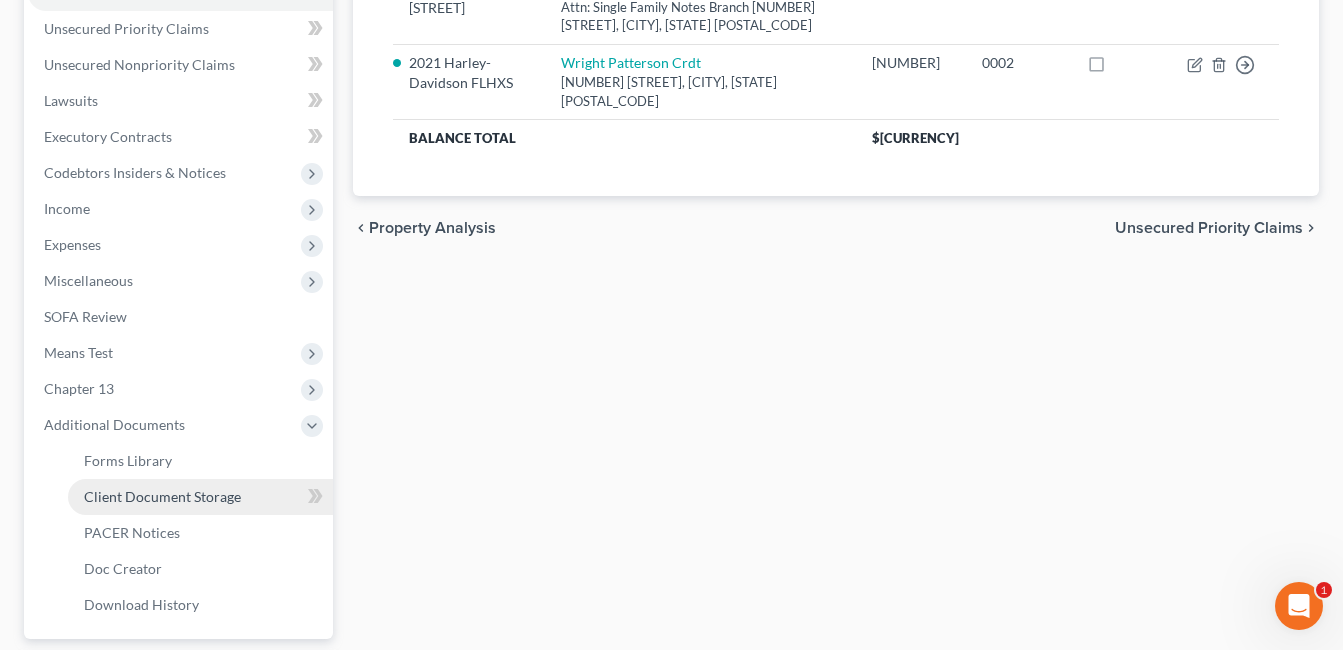 click on "Client Document Storage" at bounding box center (162, 496) 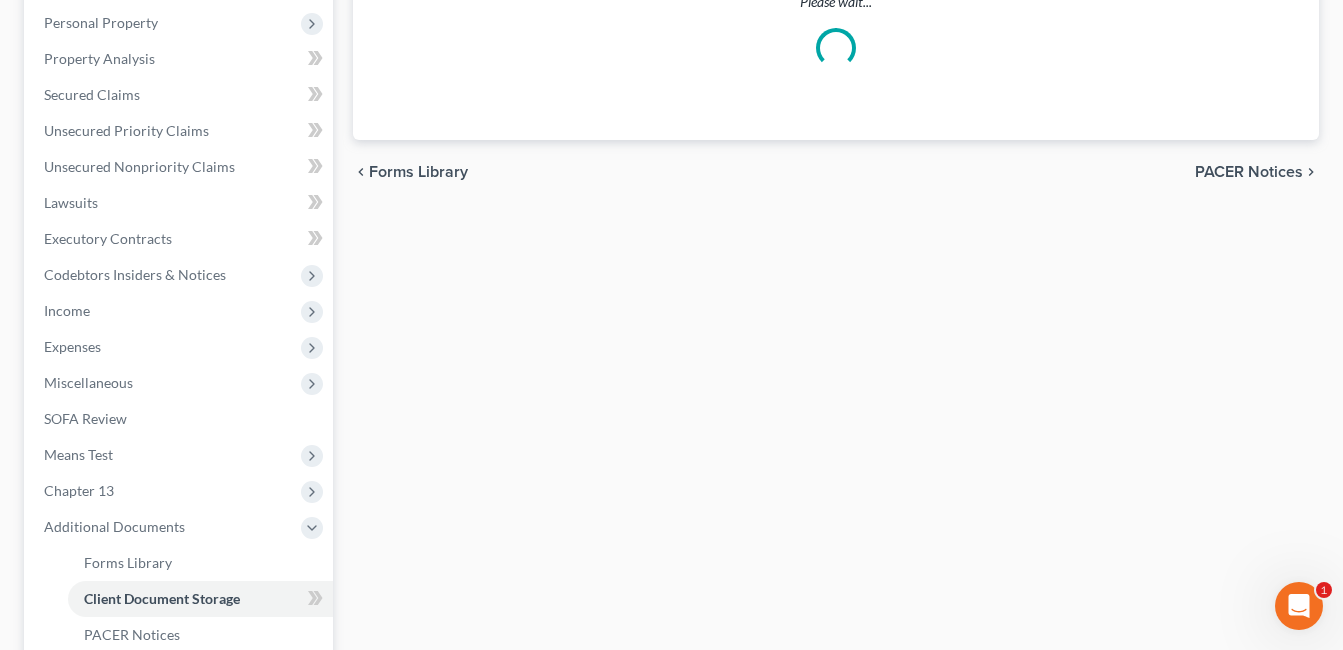 scroll, scrollTop: 134, scrollLeft: 0, axis: vertical 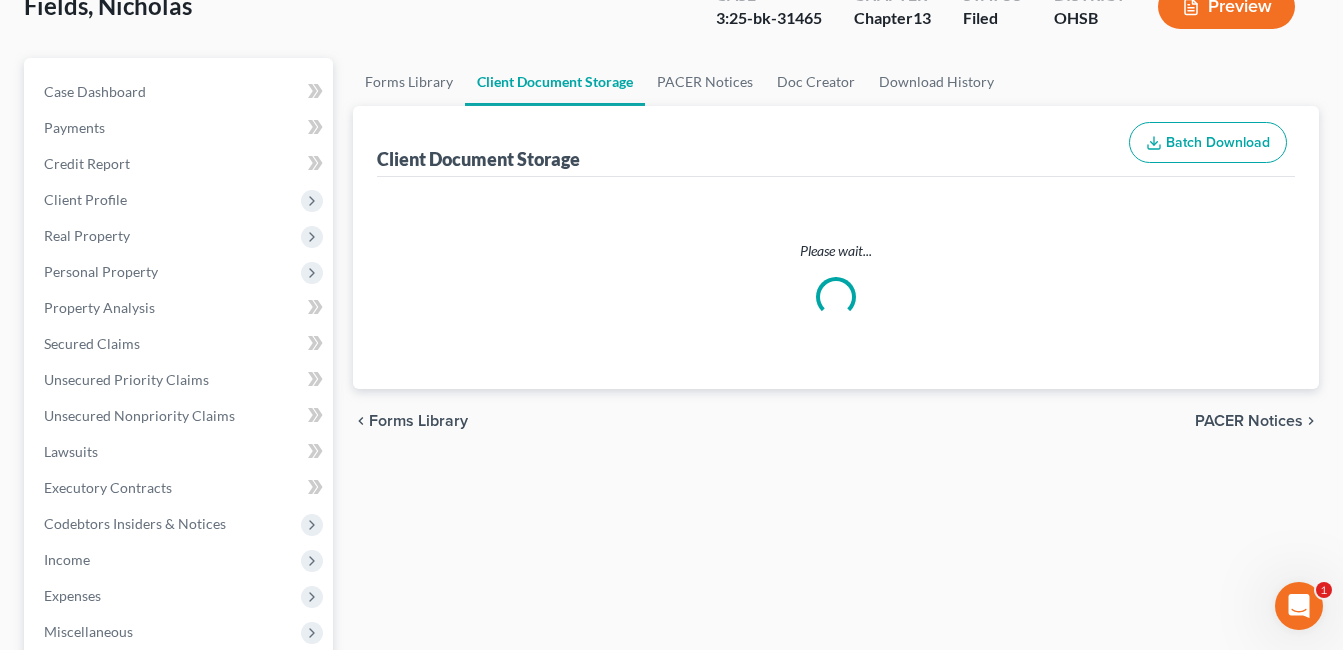 select on "7" 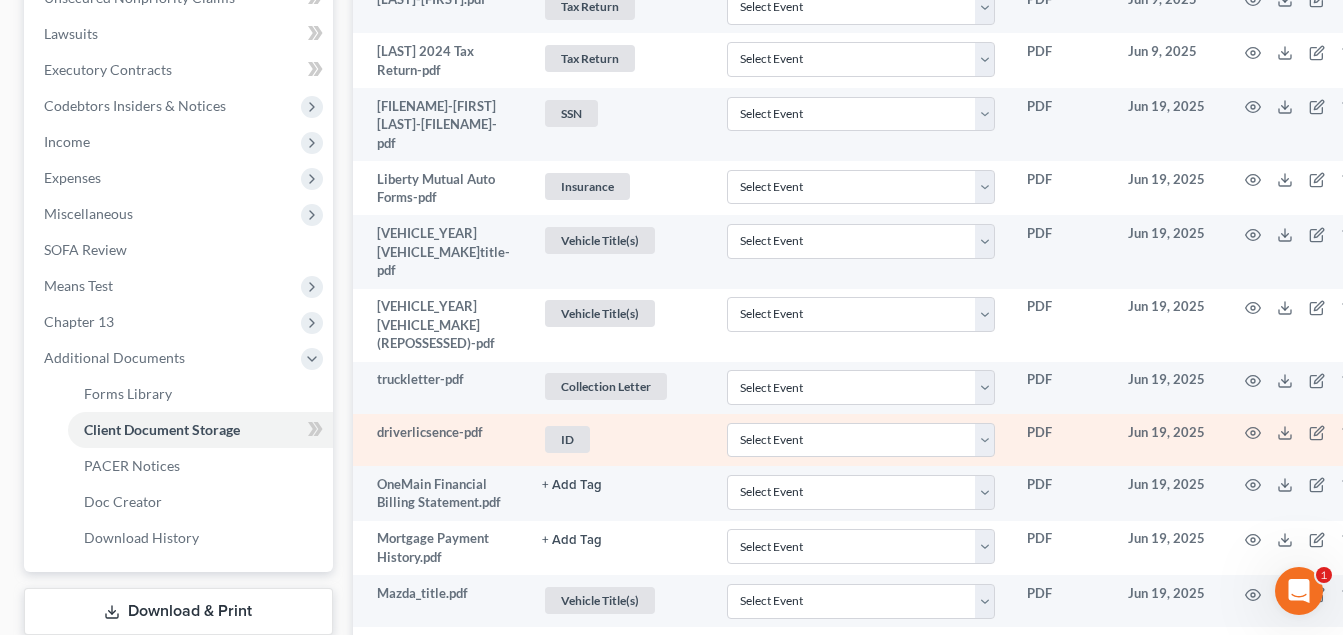 scroll, scrollTop: 500, scrollLeft: 0, axis: vertical 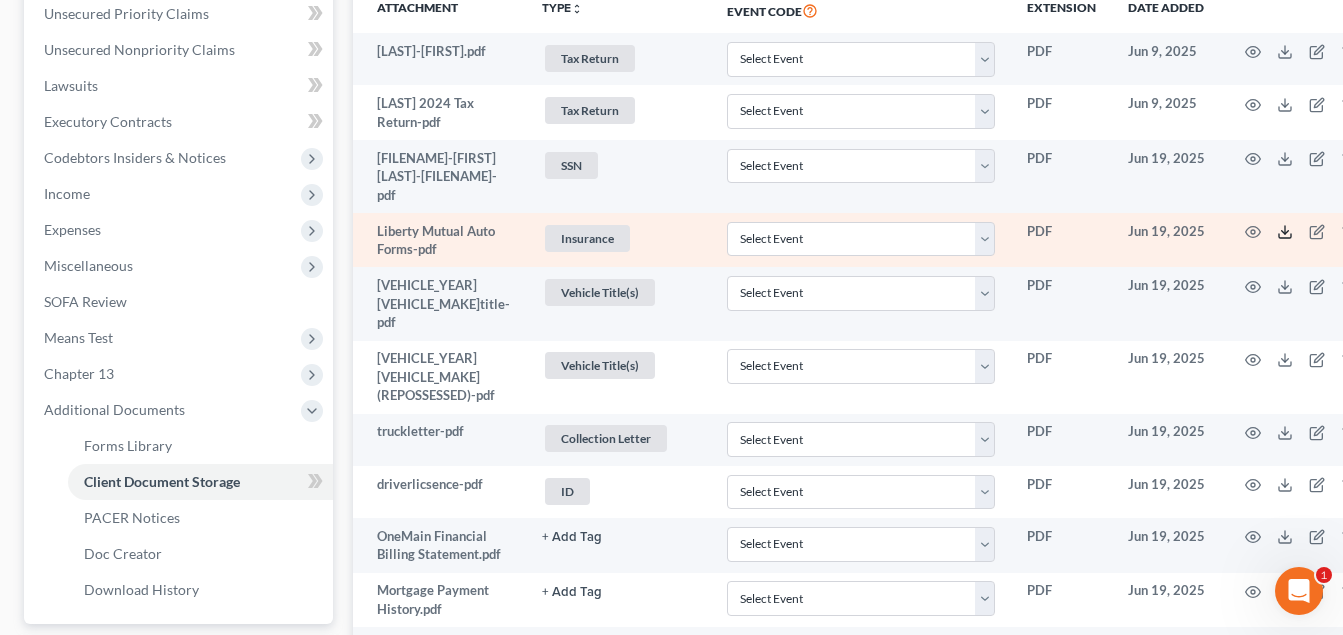 click 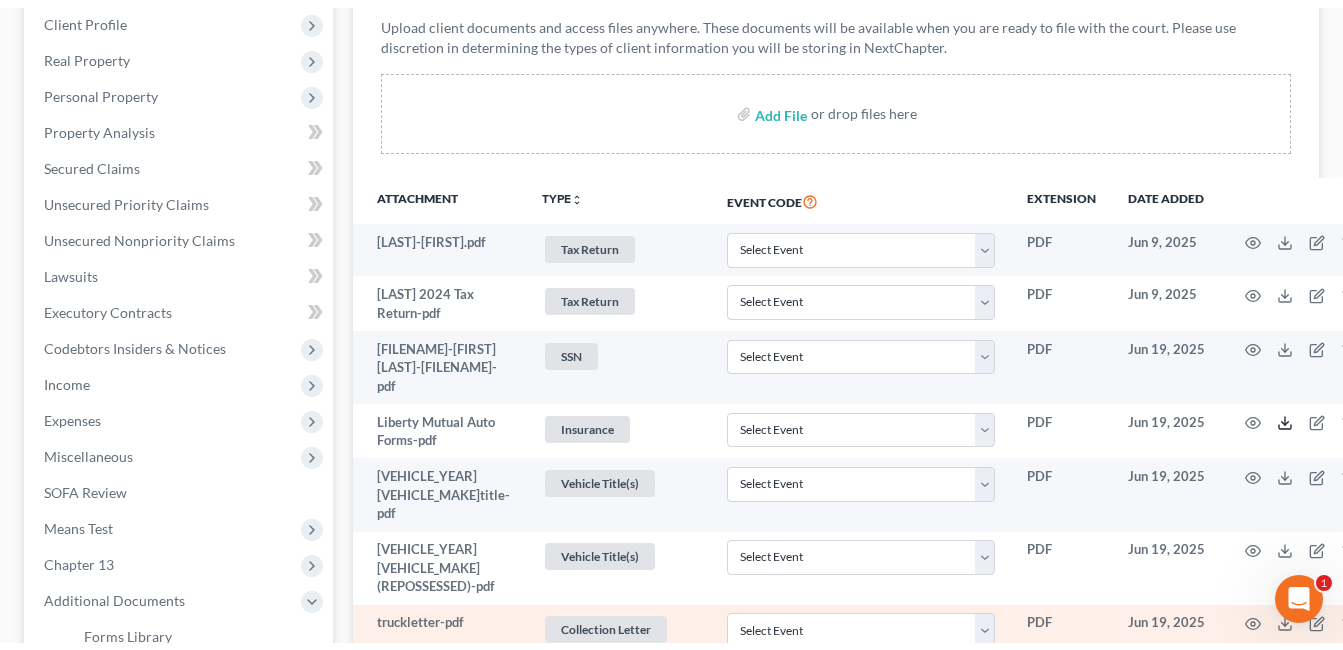 scroll, scrollTop: 0, scrollLeft: 0, axis: both 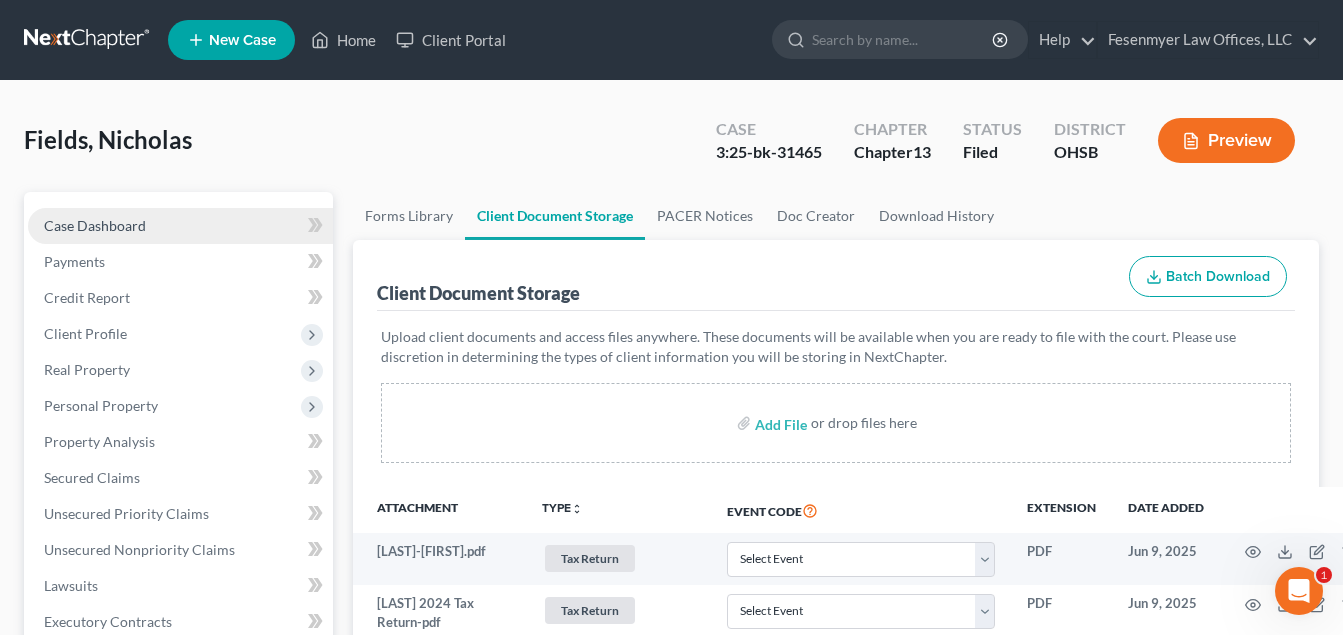 click on "Case Dashboard" at bounding box center (180, 226) 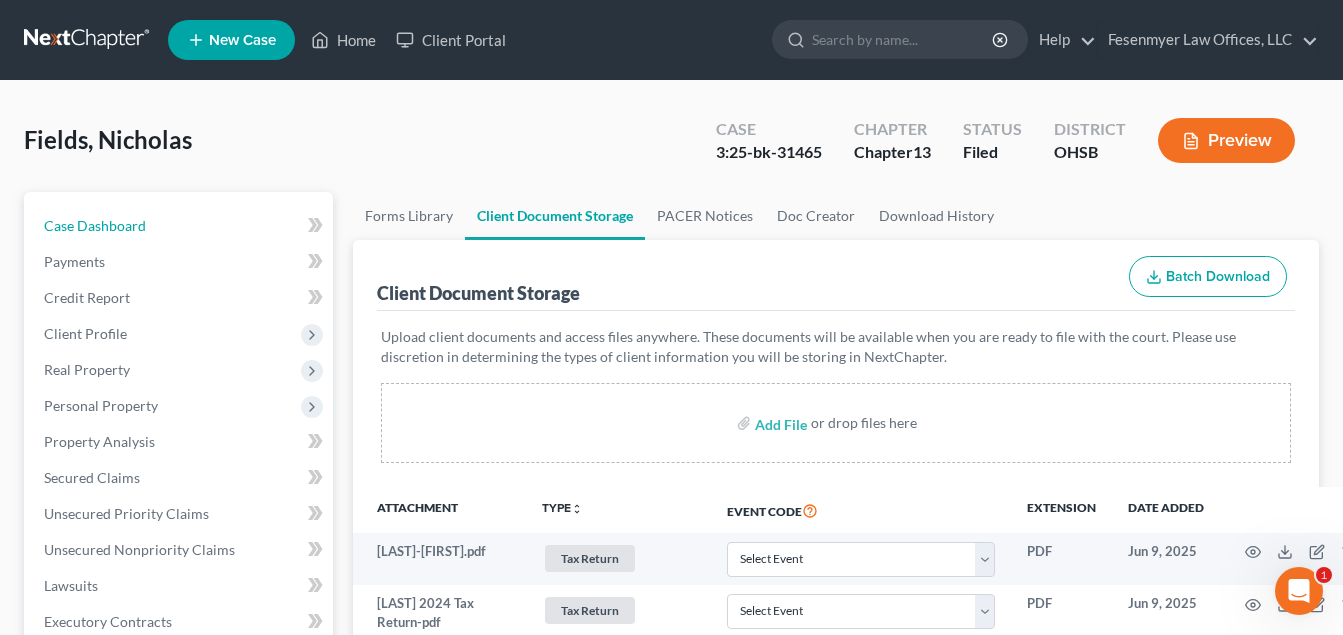 select on "4" 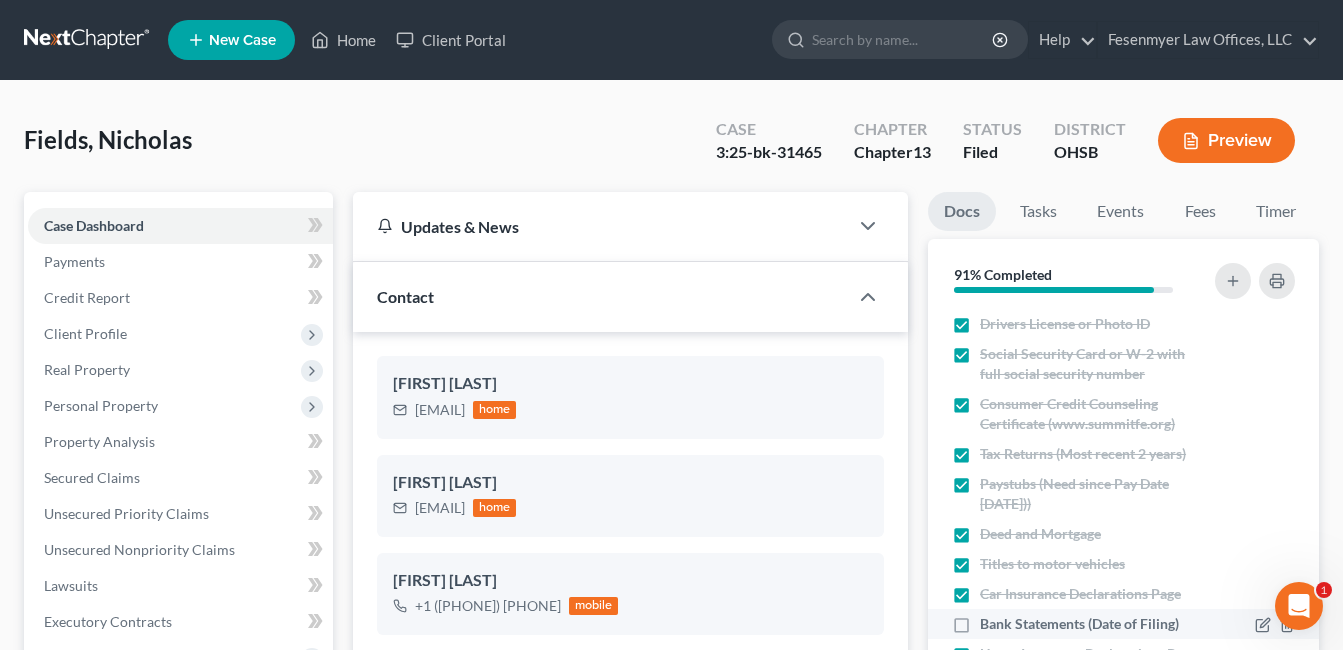 scroll, scrollTop: 62, scrollLeft: 0, axis: vertical 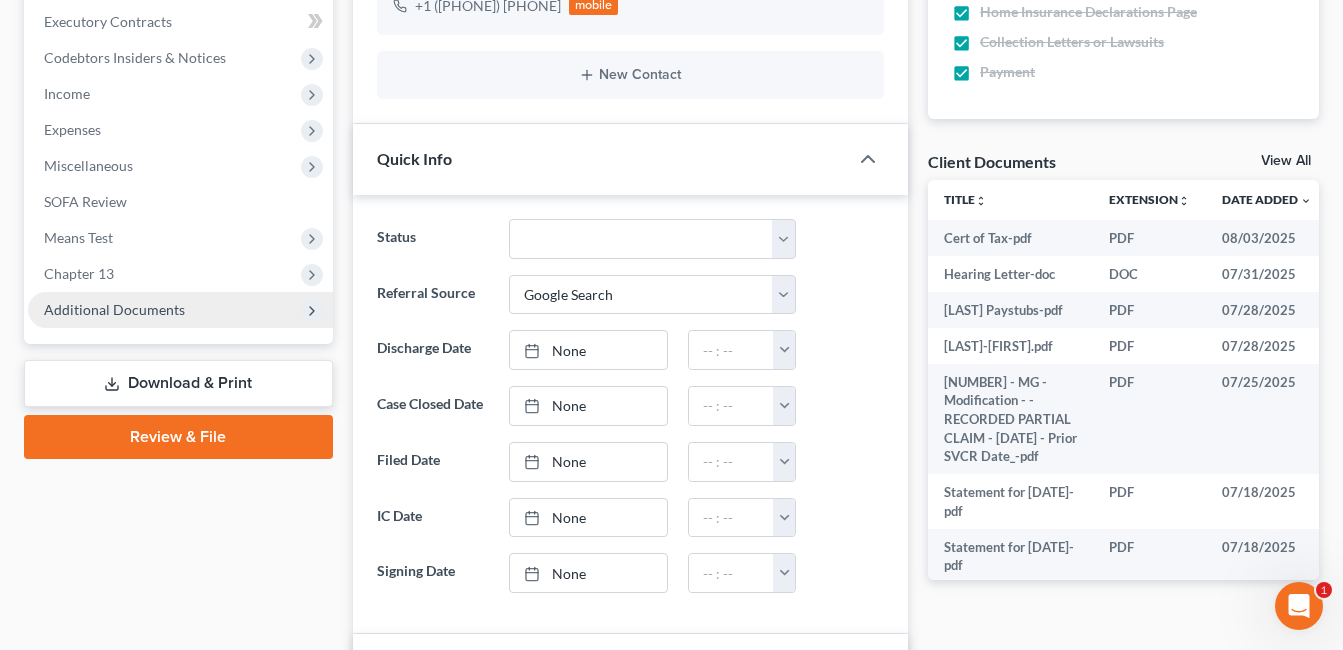 click on "Additional Documents" at bounding box center [114, 309] 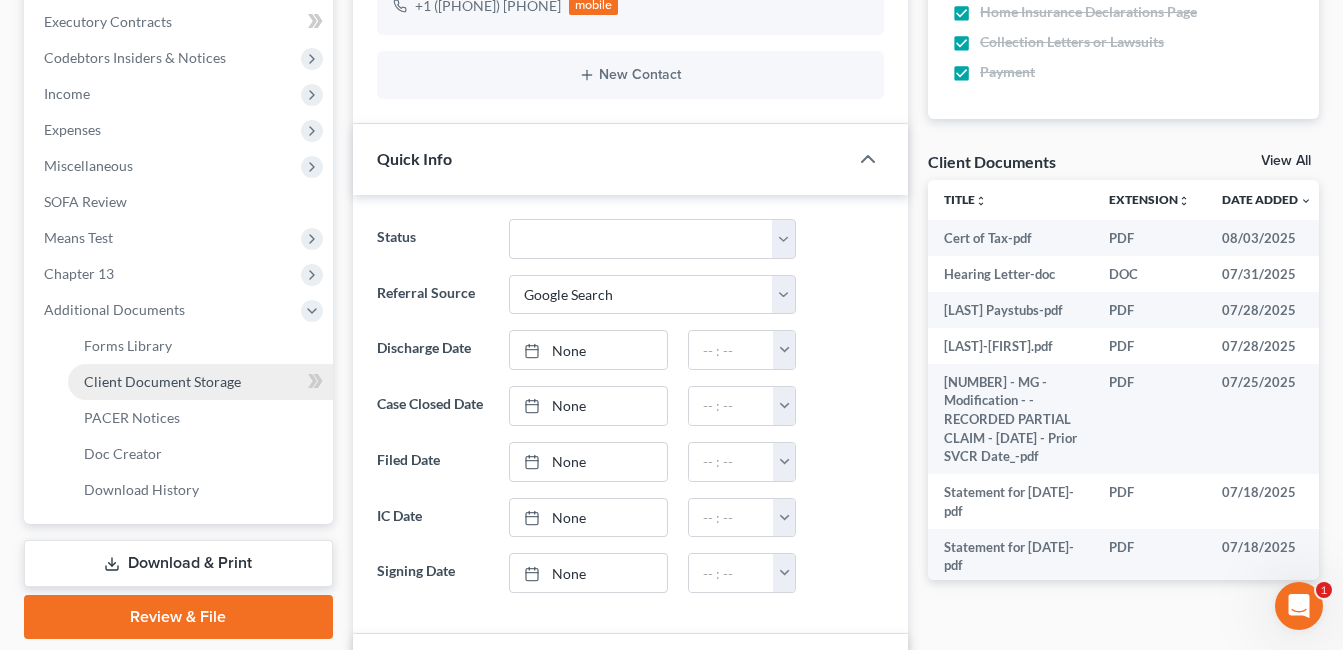 click on "Client Document Storage" at bounding box center (162, 381) 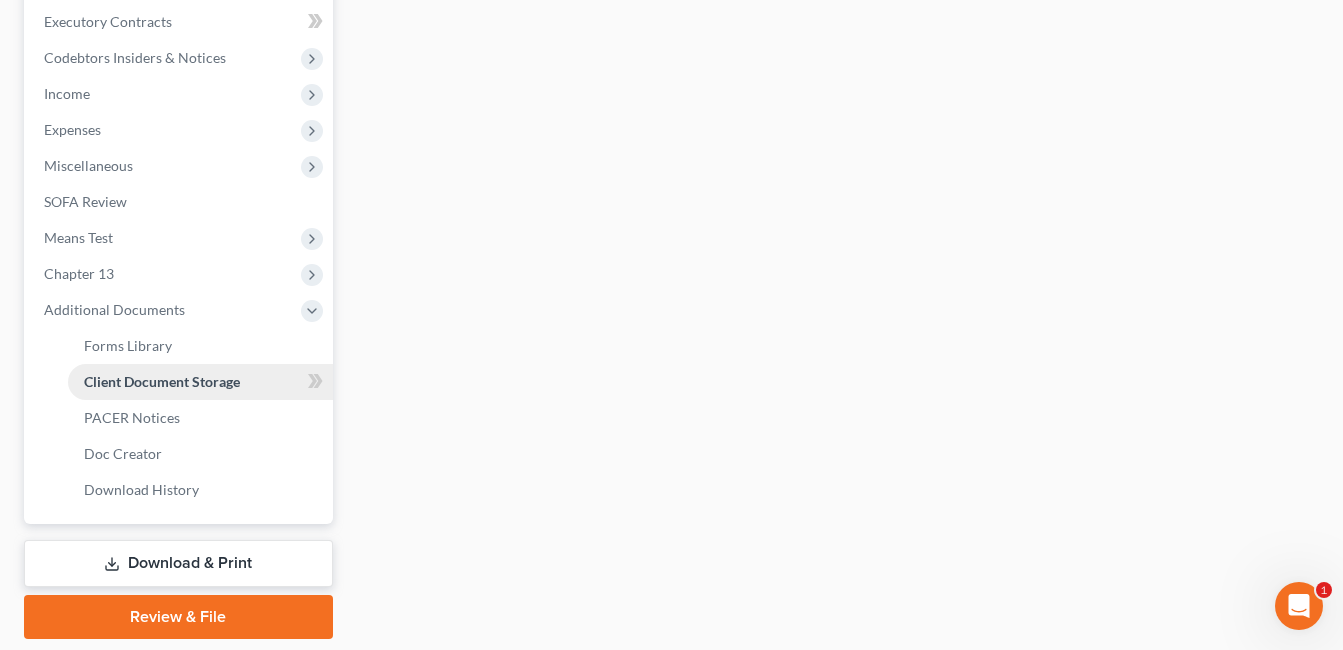 scroll, scrollTop: 582, scrollLeft: 0, axis: vertical 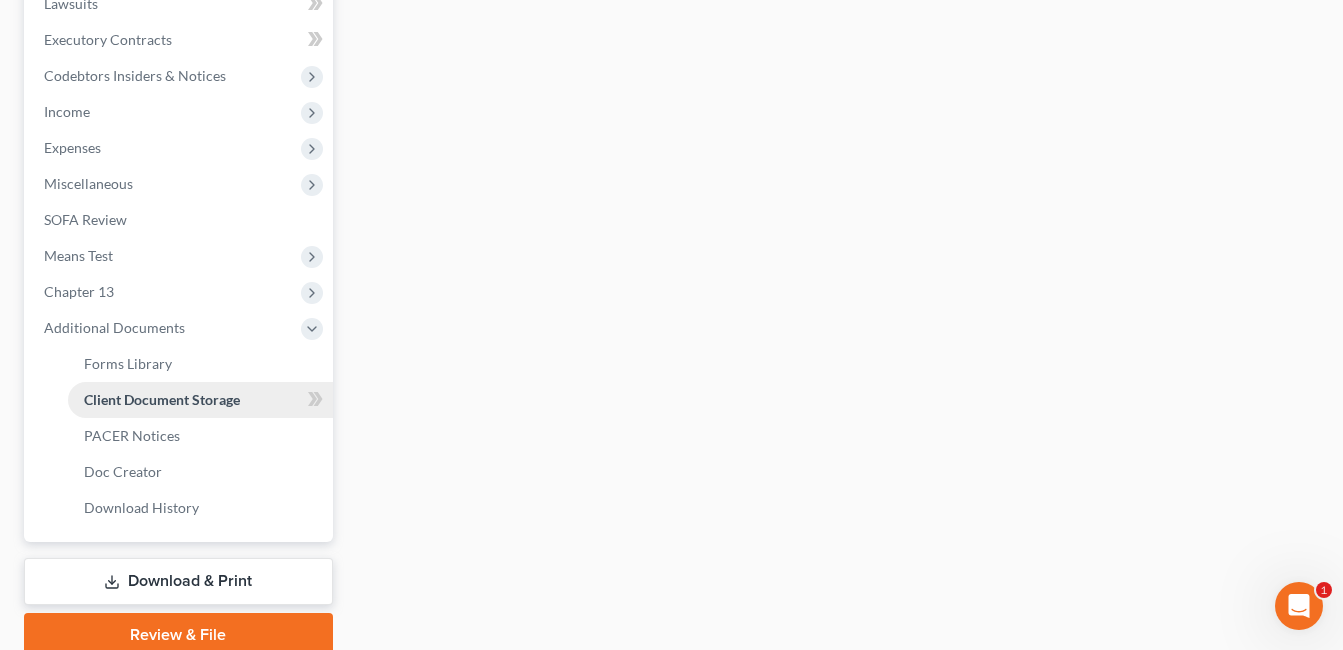 select on "7" 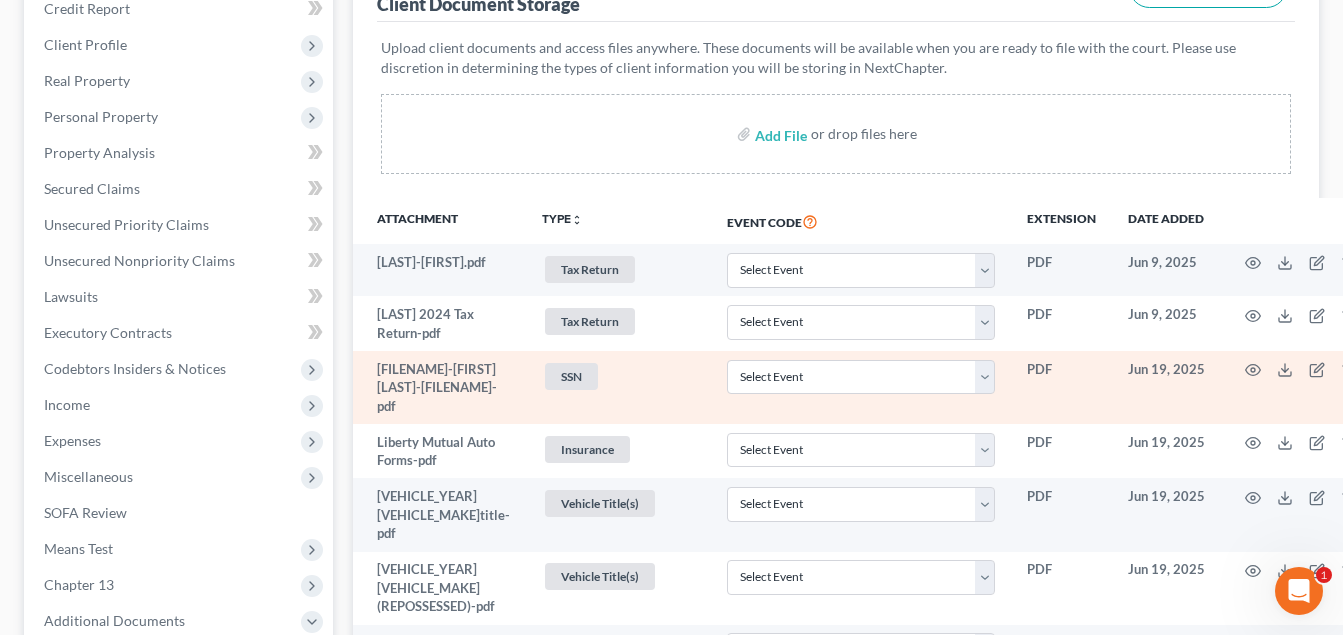 scroll, scrollTop: 300, scrollLeft: 0, axis: vertical 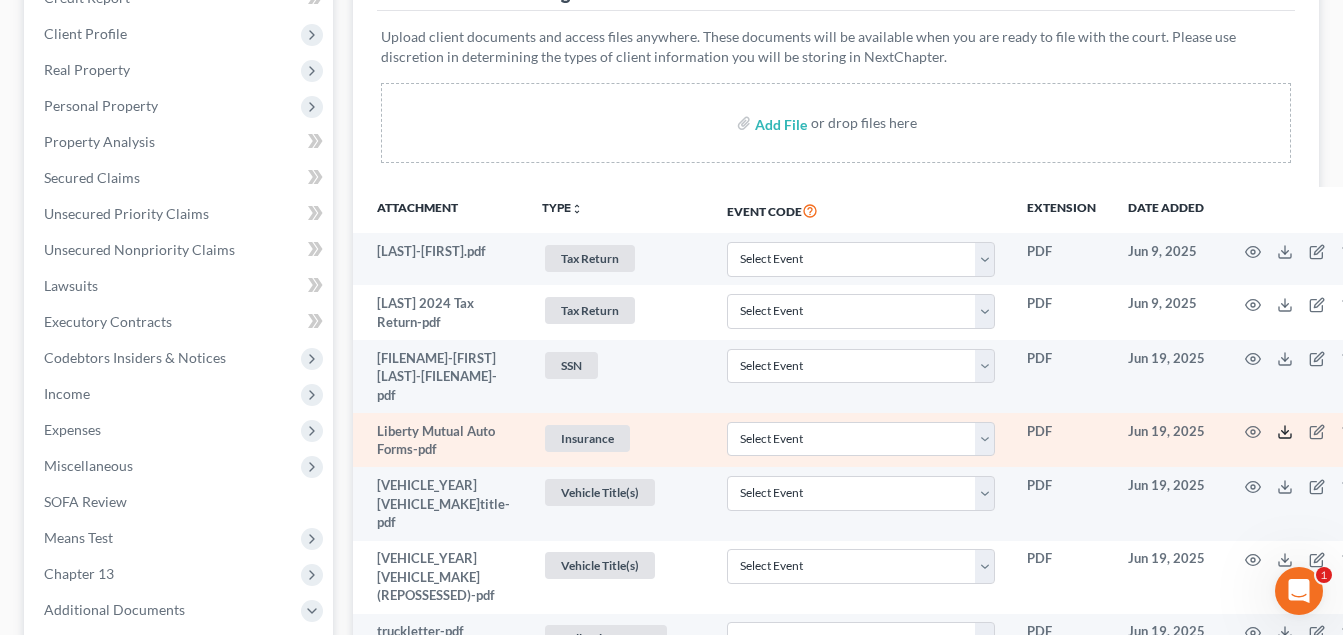 click 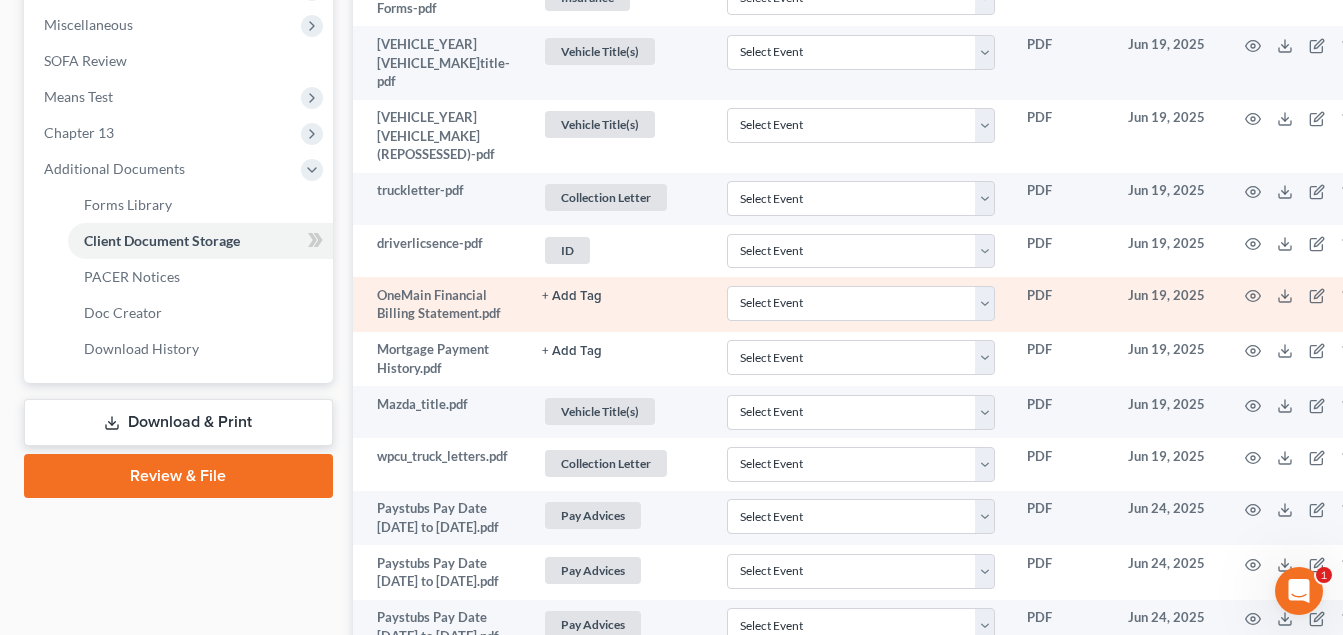 scroll, scrollTop: 800, scrollLeft: 0, axis: vertical 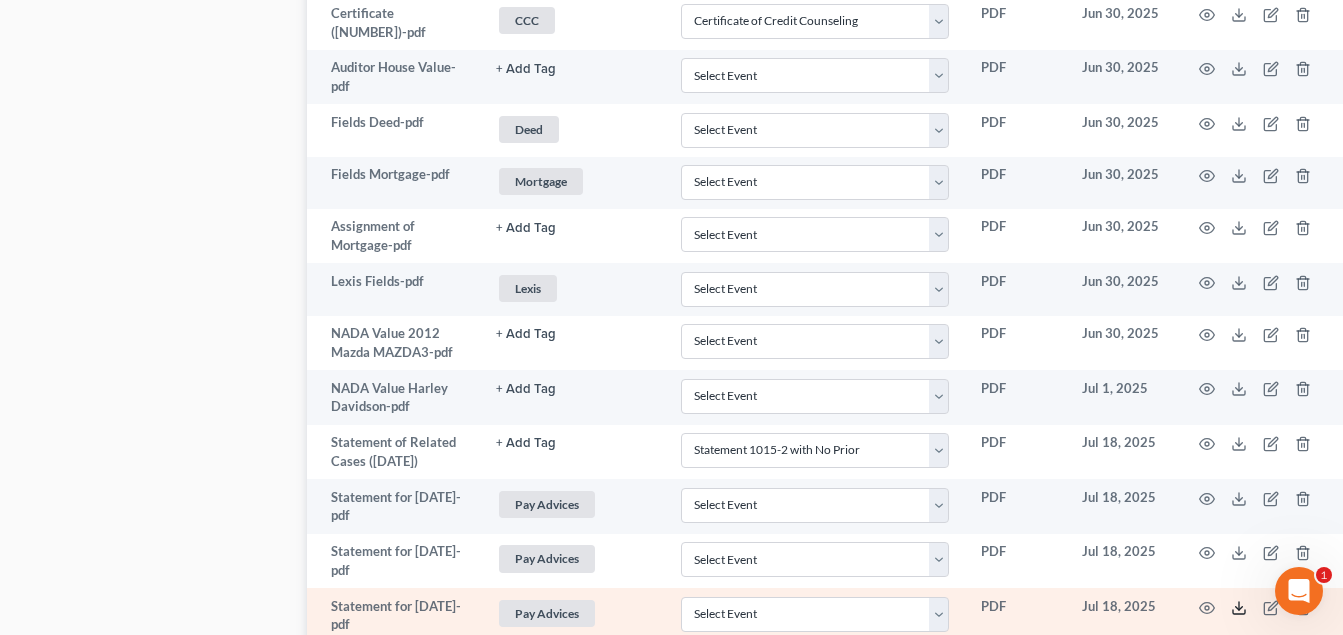 click 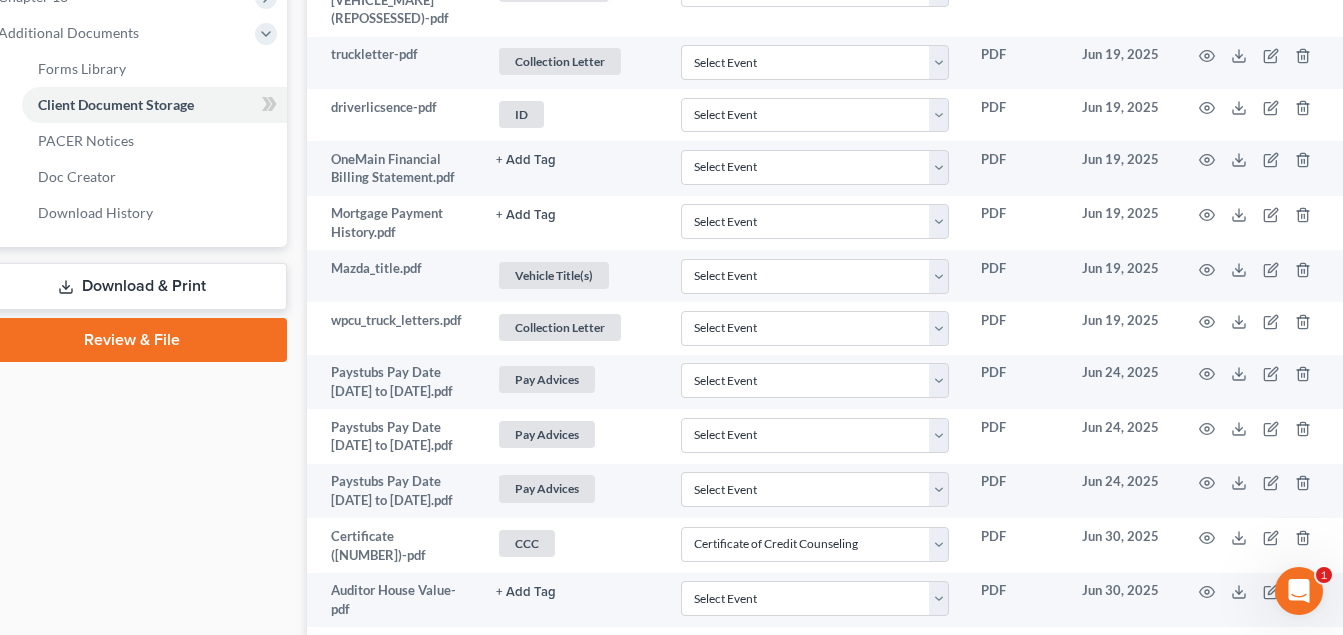 scroll, scrollTop: 900, scrollLeft: 100, axis: both 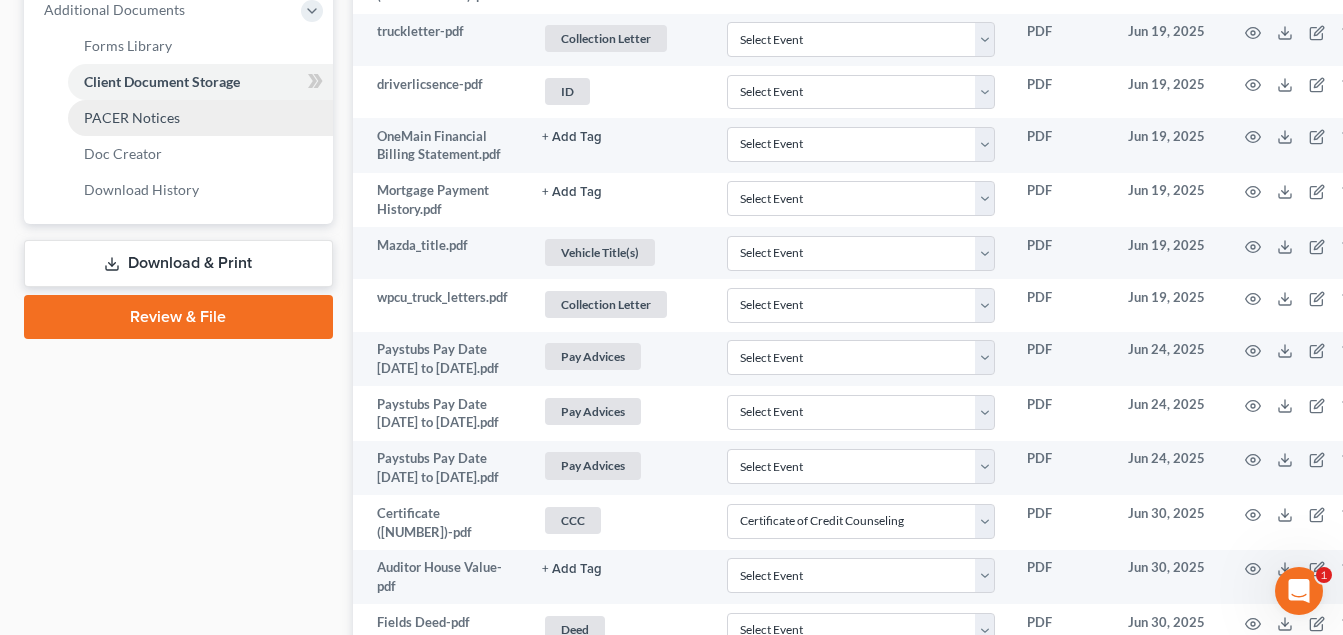 click on "PACER Notices" at bounding box center [200, 118] 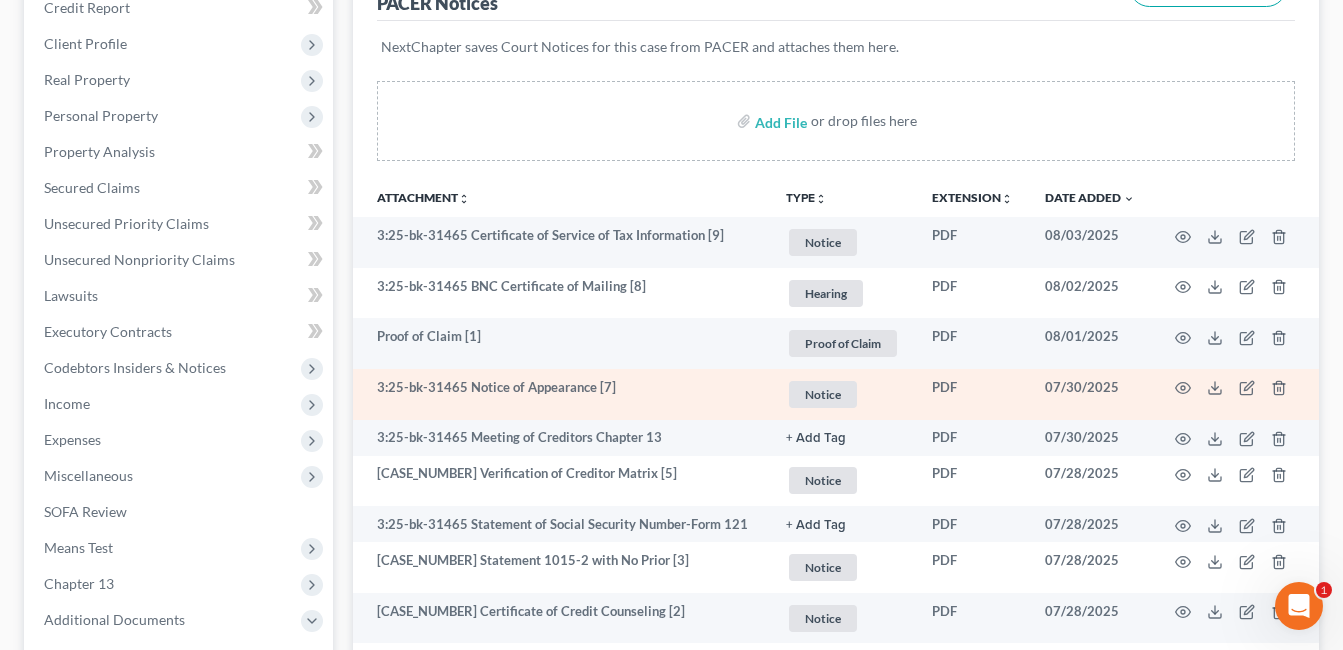 scroll, scrollTop: 300, scrollLeft: 0, axis: vertical 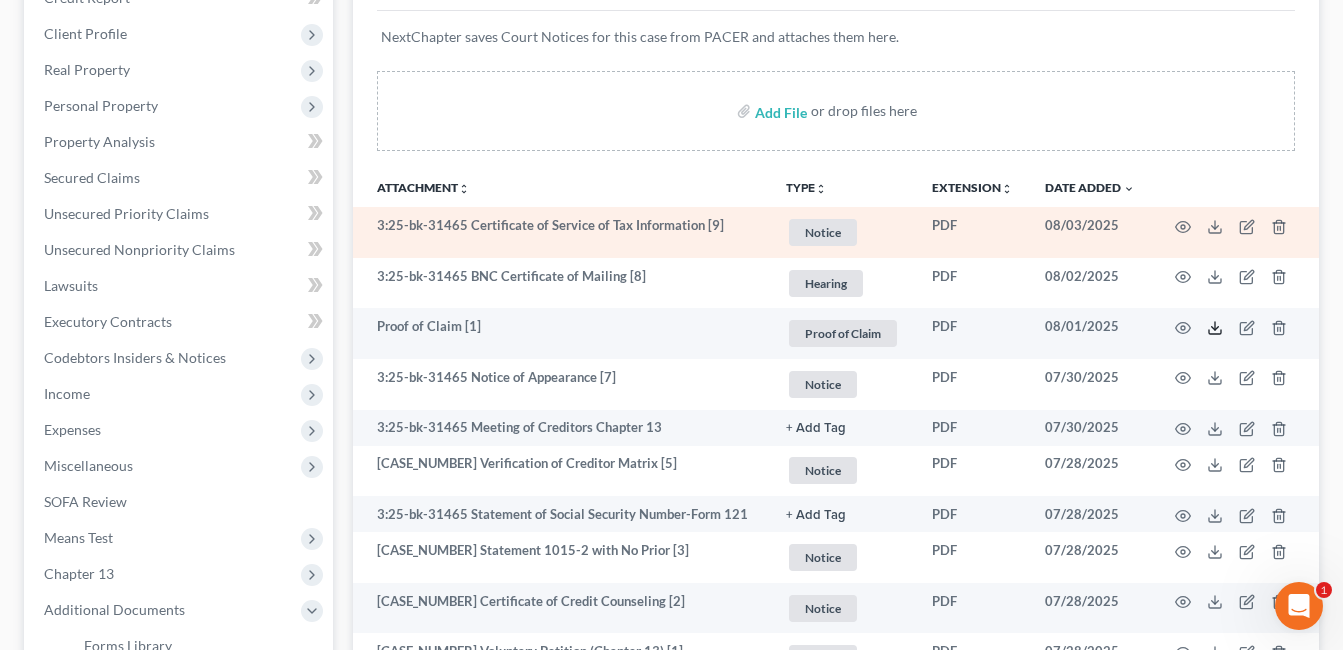drag, startPoint x: 1214, startPoint y: 324, endPoint x: 890, endPoint y: 219, distance: 340.5892 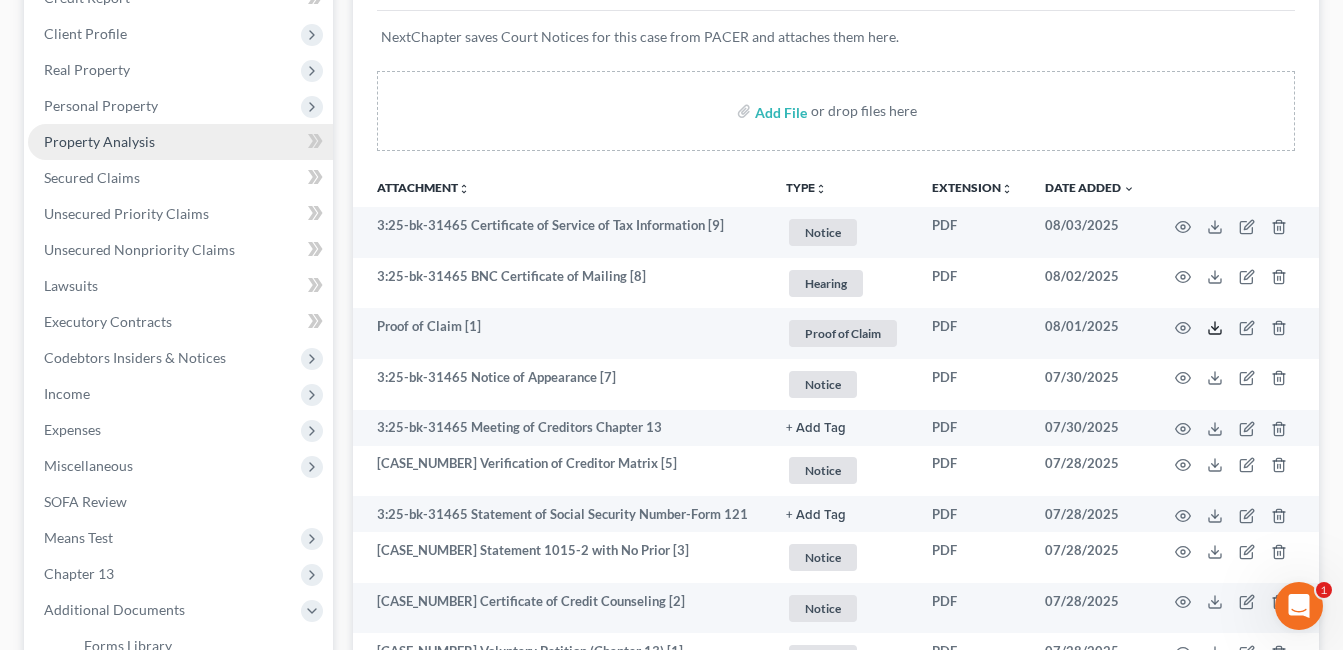 scroll, scrollTop: 0, scrollLeft: 0, axis: both 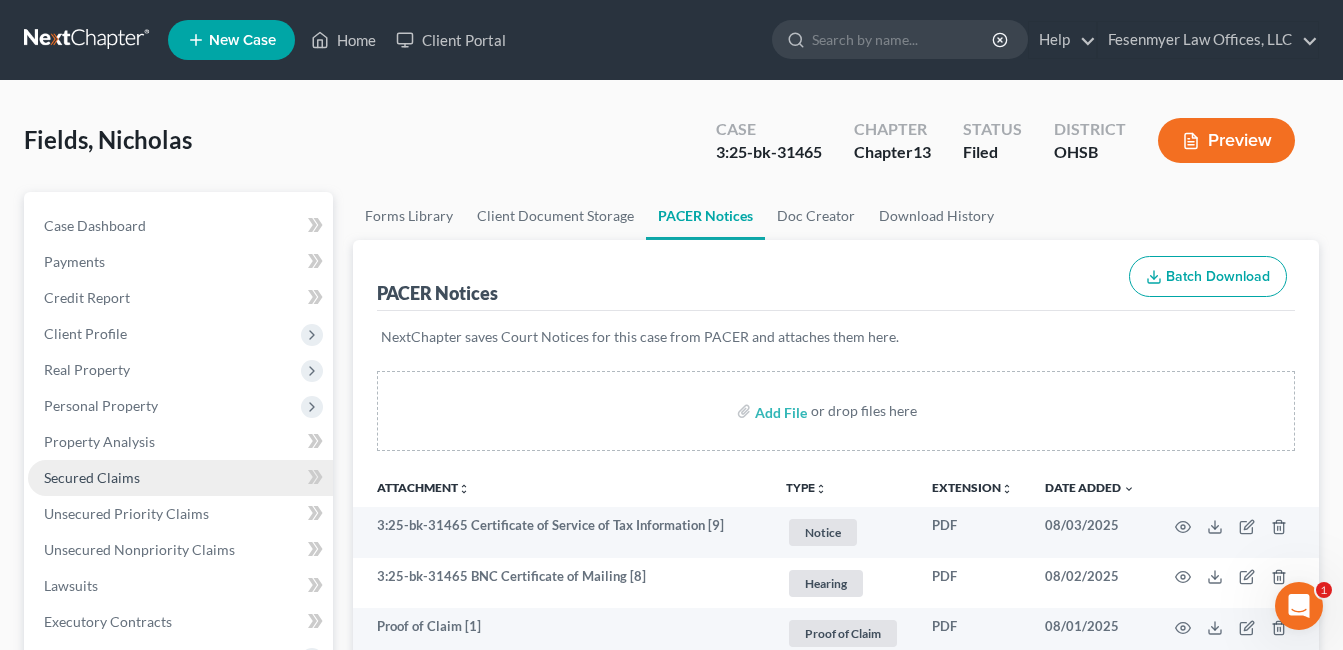 drag, startPoint x: 97, startPoint y: 482, endPoint x: 310, endPoint y: 356, distance: 247.47726 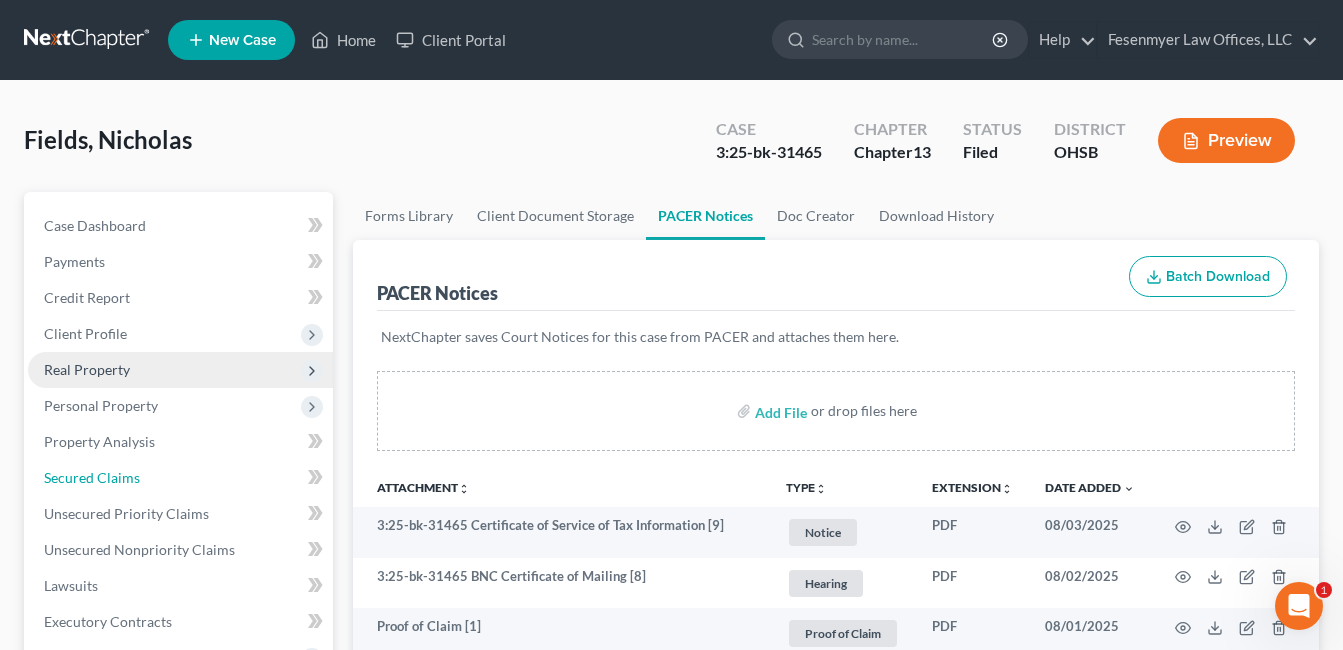 click on "Secured Claims" at bounding box center [92, 477] 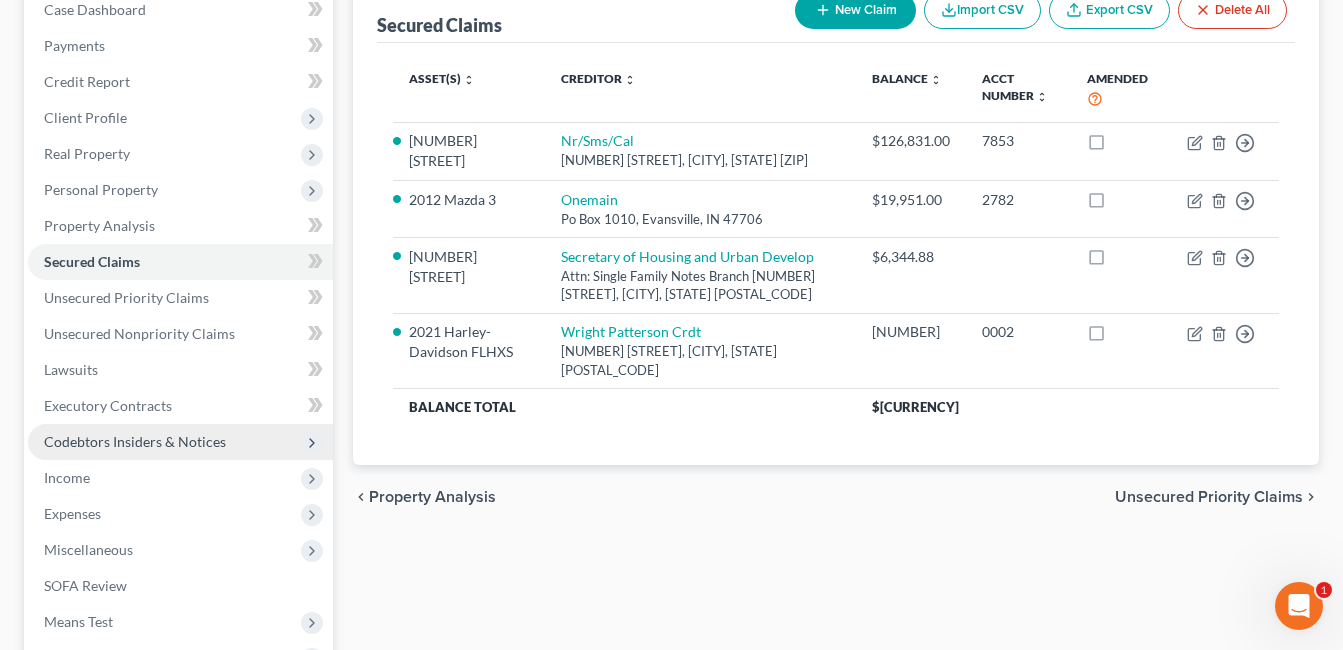 scroll, scrollTop: 300, scrollLeft: 0, axis: vertical 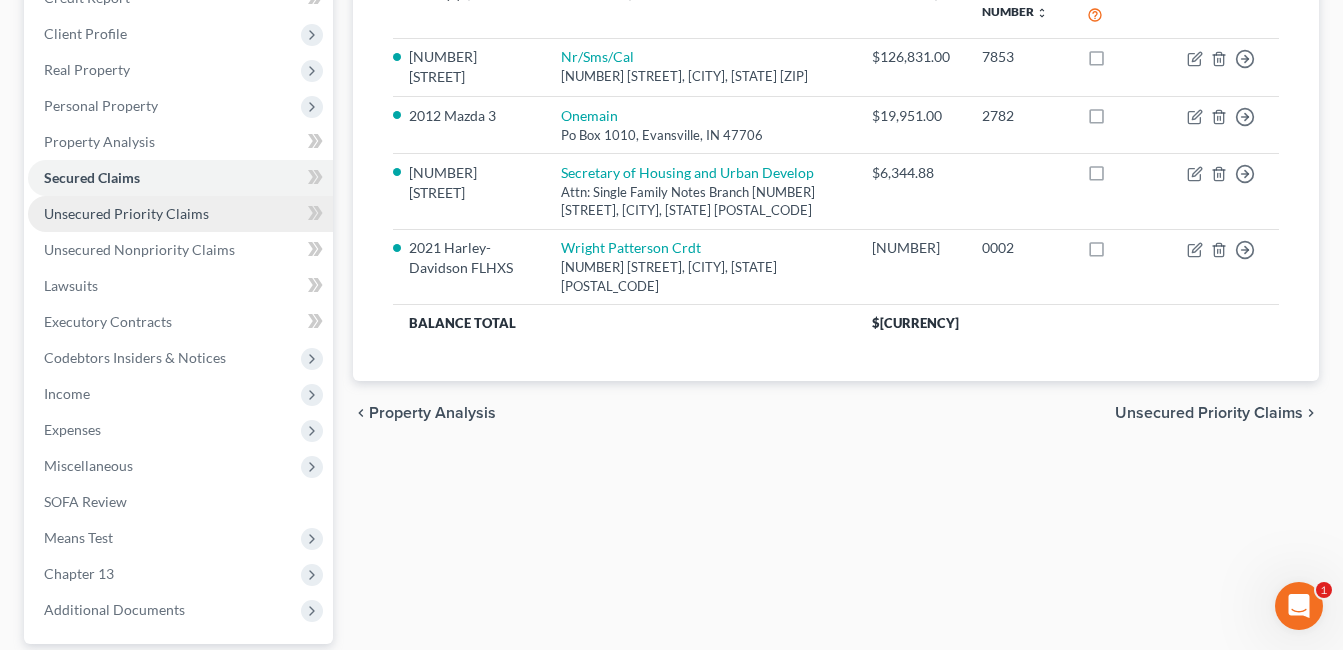 click on "Unsecured Priority Claims" at bounding box center (126, 213) 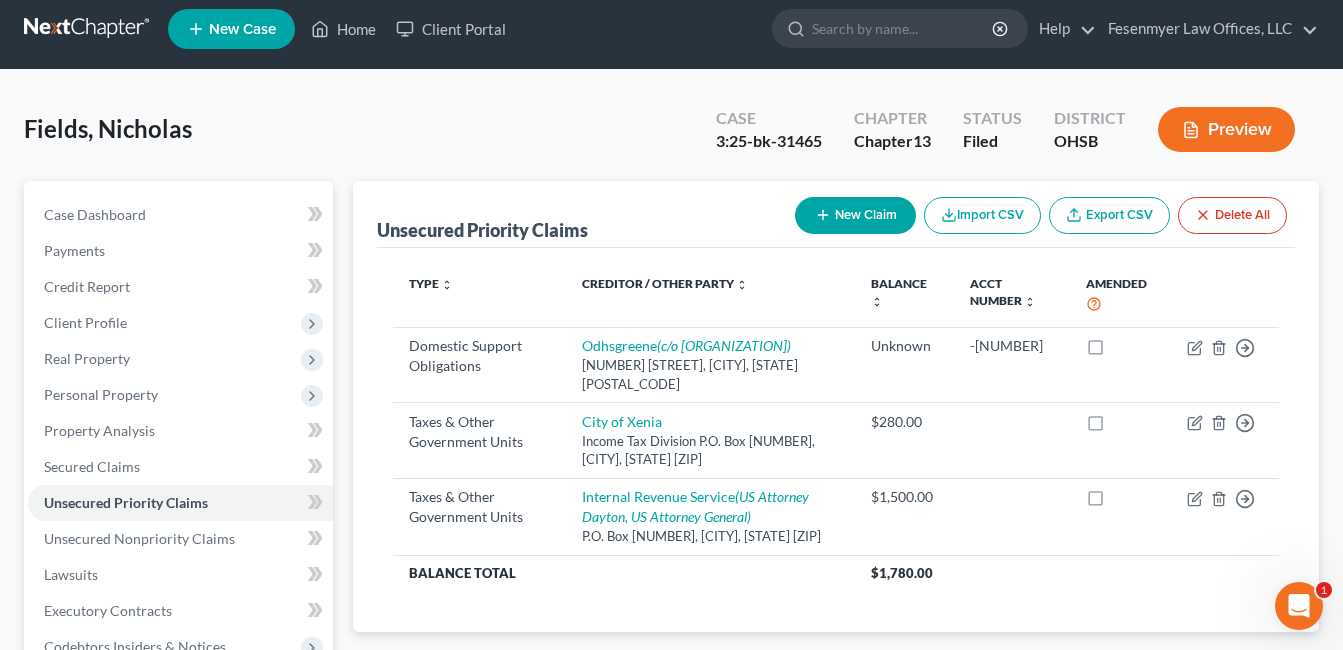 scroll, scrollTop: 0, scrollLeft: 0, axis: both 